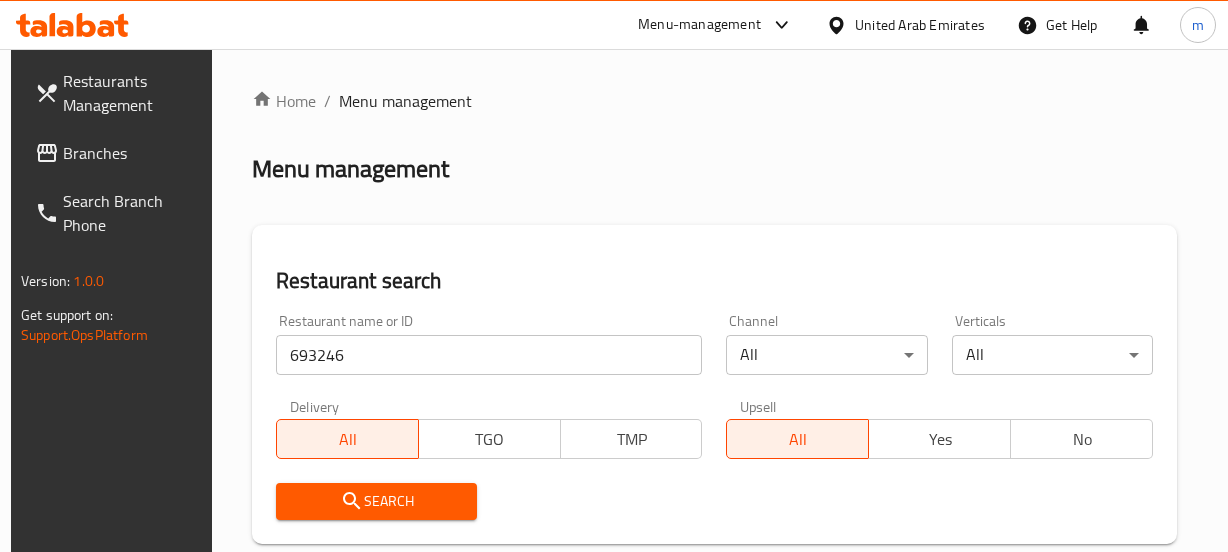 scroll, scrollTop: 354, scrollLeft: 0, axis: vertical 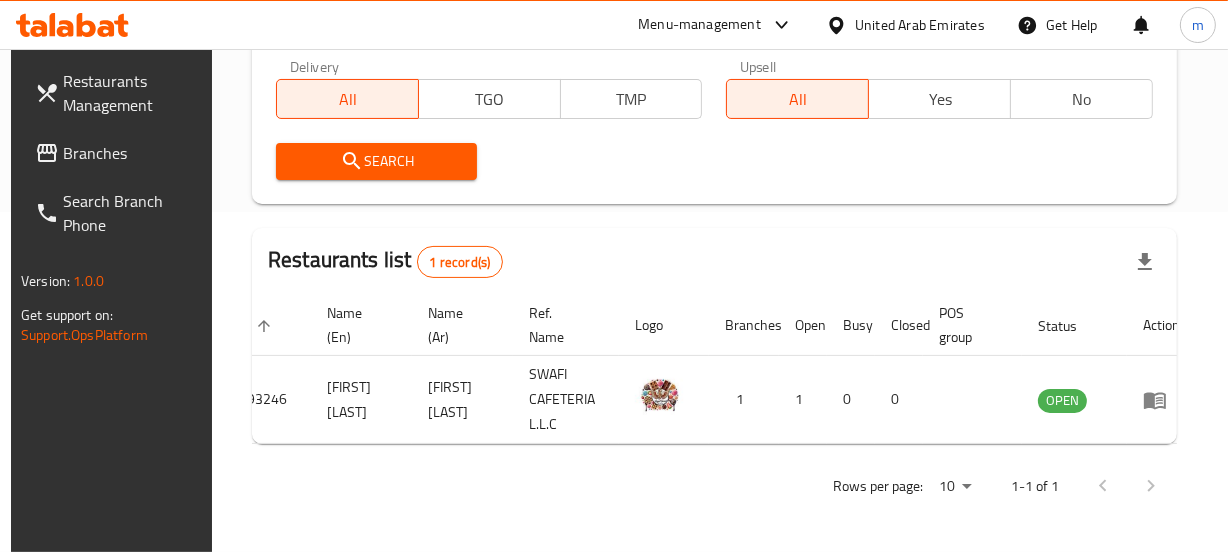 click on "United Arab Emirates" at bounding box center [920, 25] 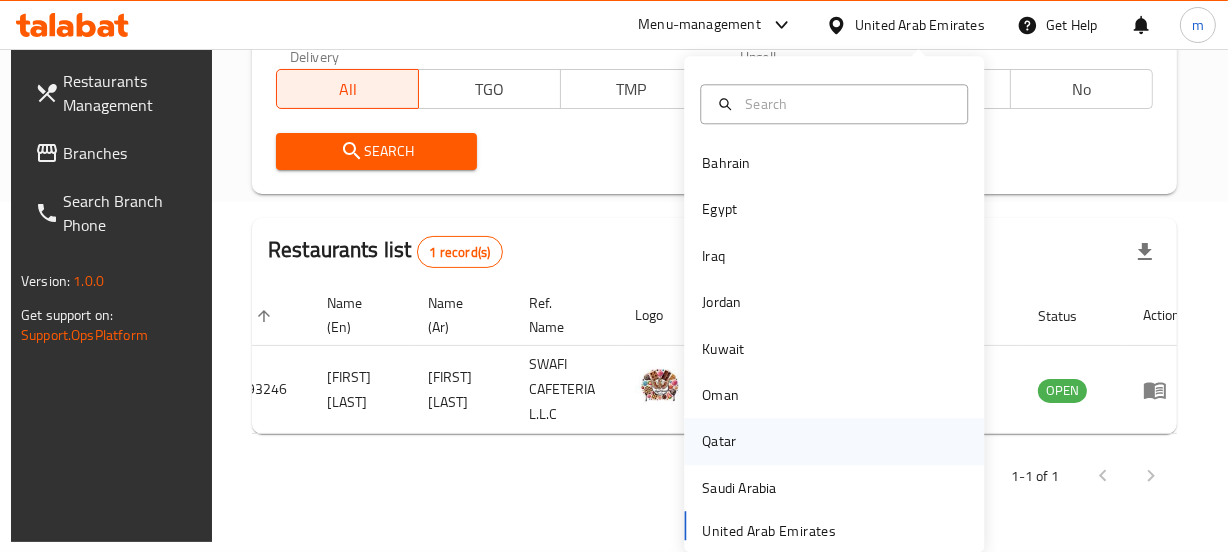 click on "Qatar" at bounding box center [719, 442] 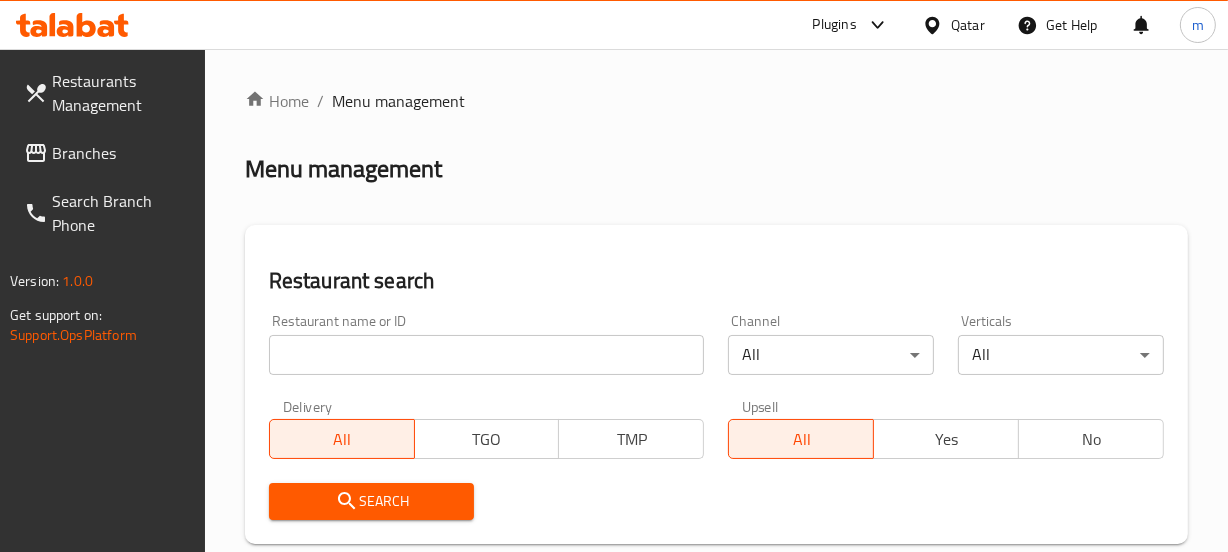 scroll, scrollTop: 0, scrollLeft: 0, axis: both 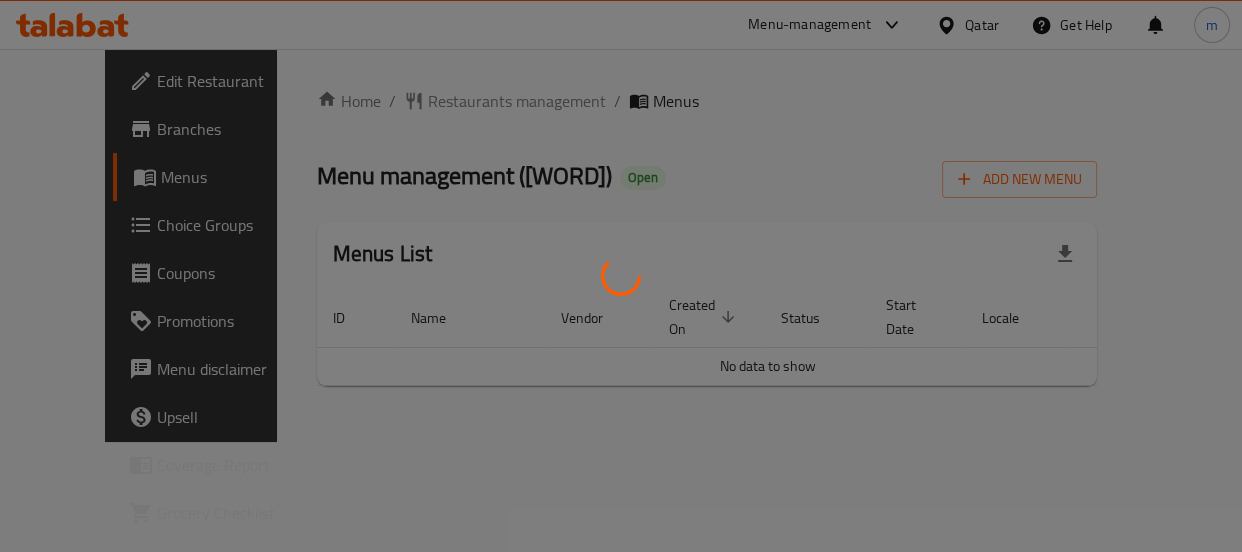 click at bounding box center [621, 276] 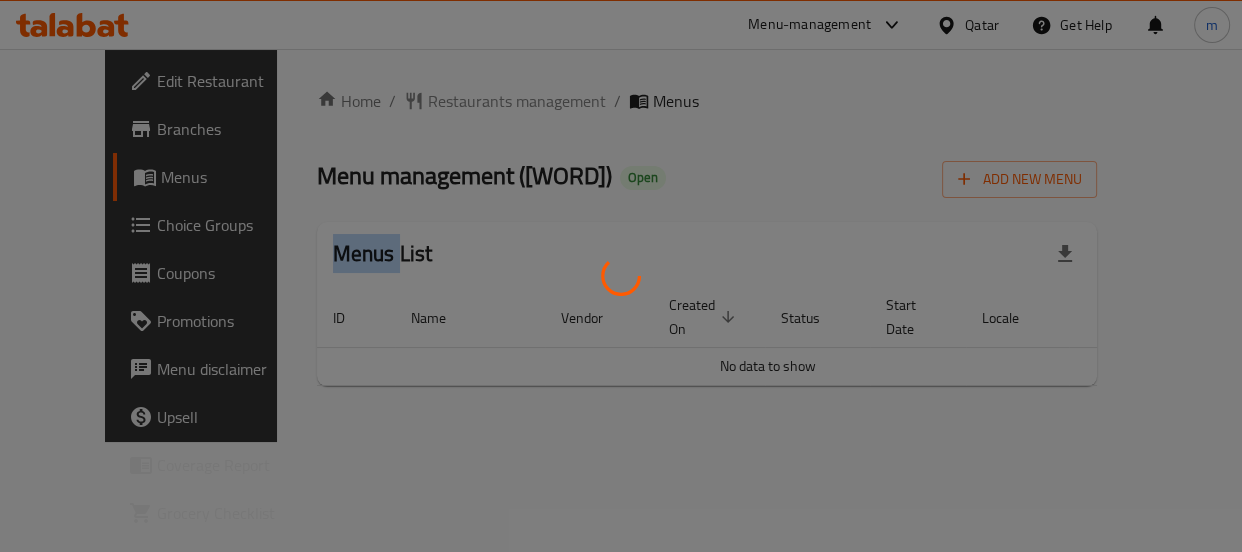 click at bounding box center (621, 276) 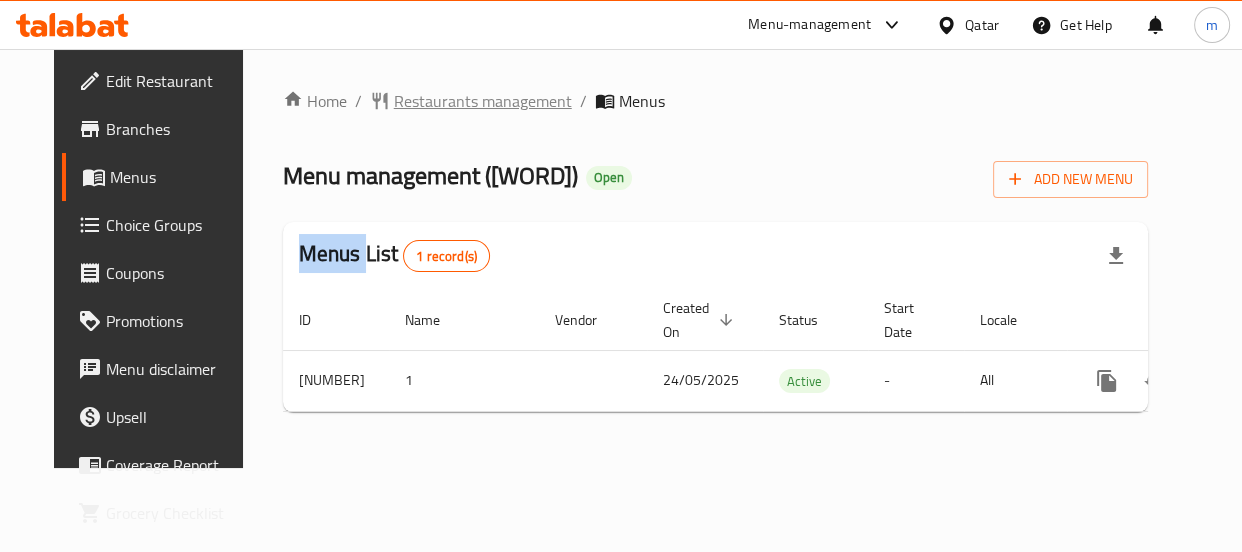 click on "Restaurants management" at bounding box center [483, 101] 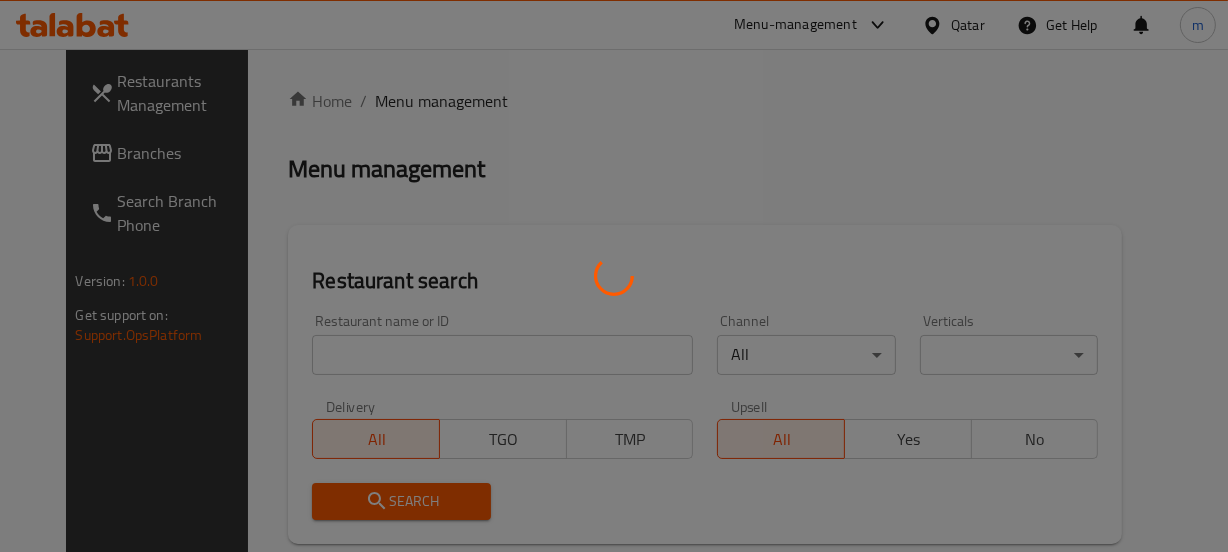 click at bounding box center [614, 276] 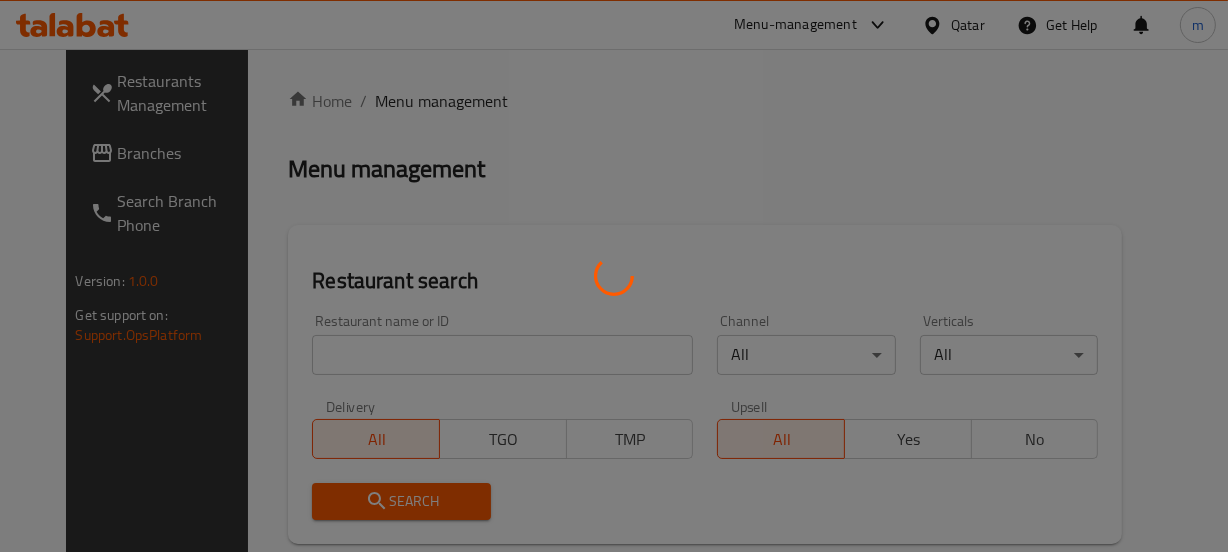 click at bounding box center [614, 276] 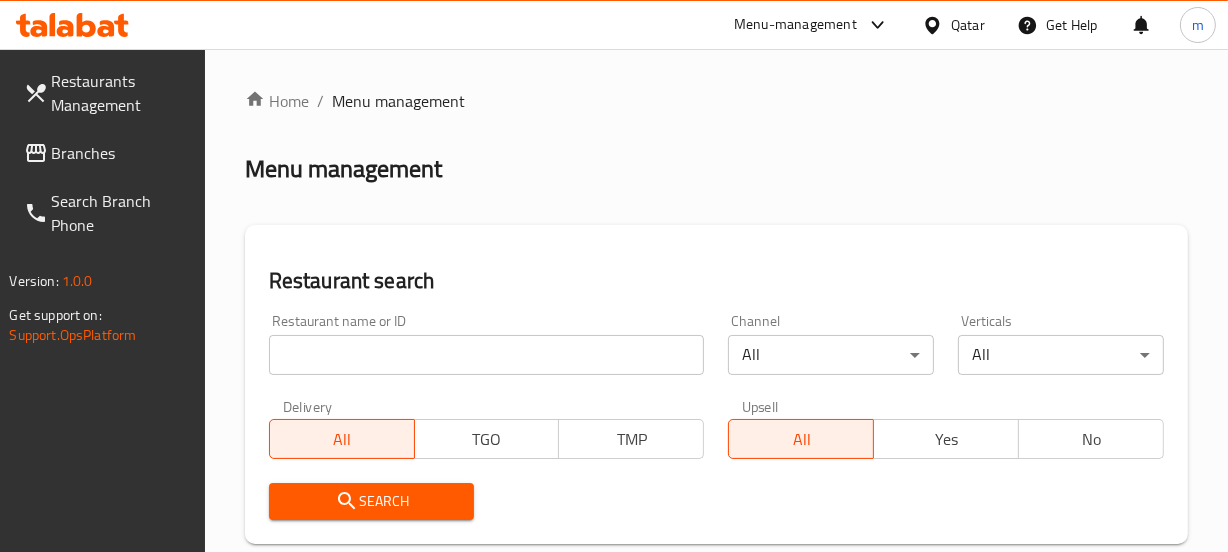 click at bounding box center (614, 276) 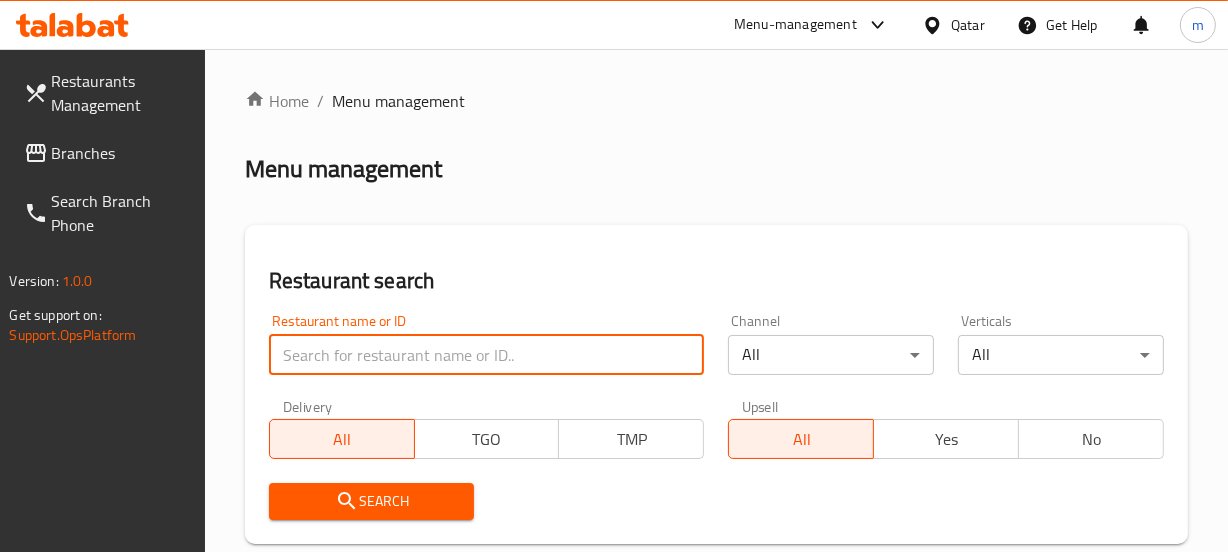 click at bounding box center (487, 355) 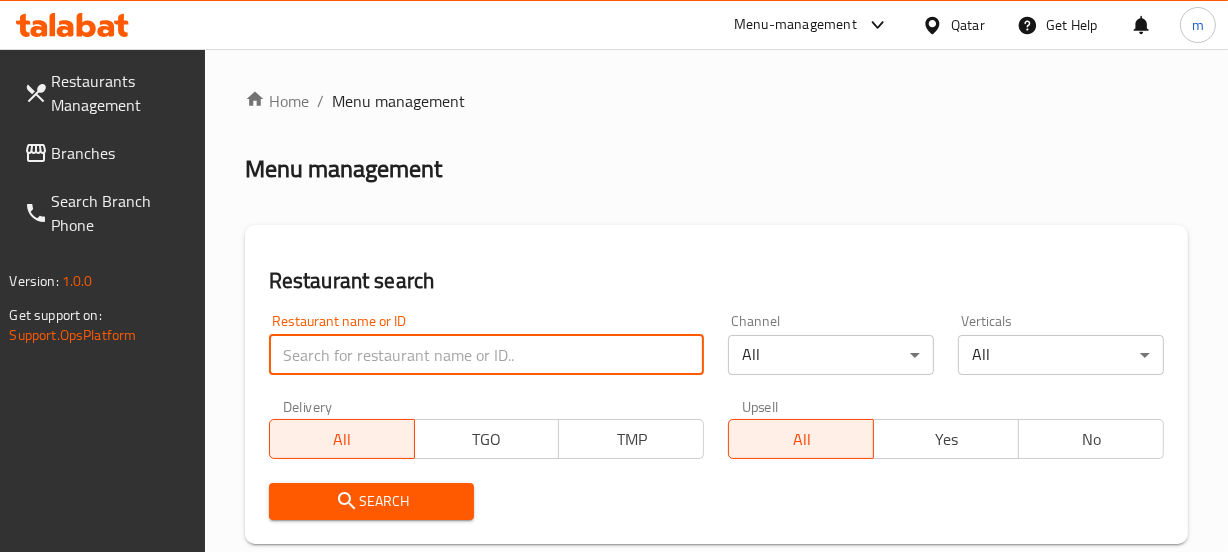paste on "698285" 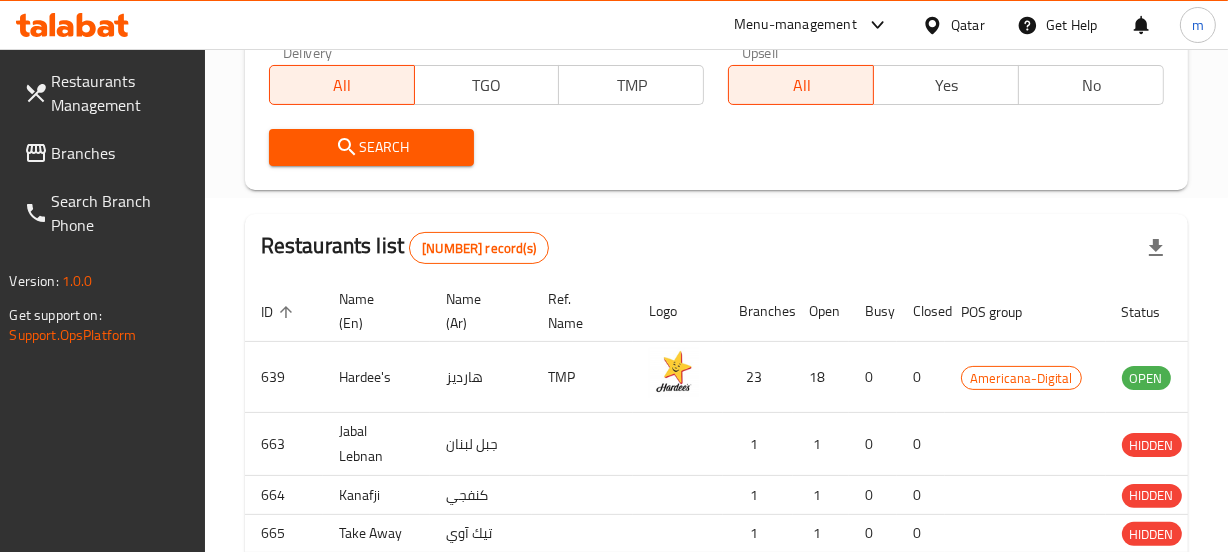 scroll, scrollTop: 363, scrollLeft: 0, axis: vertical 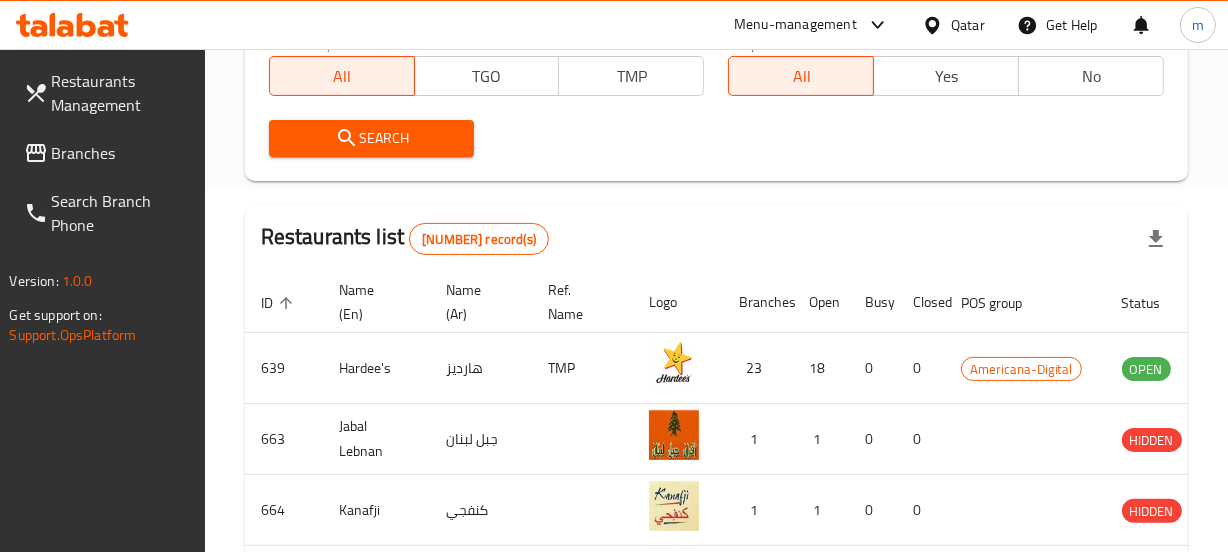 type on "698285" 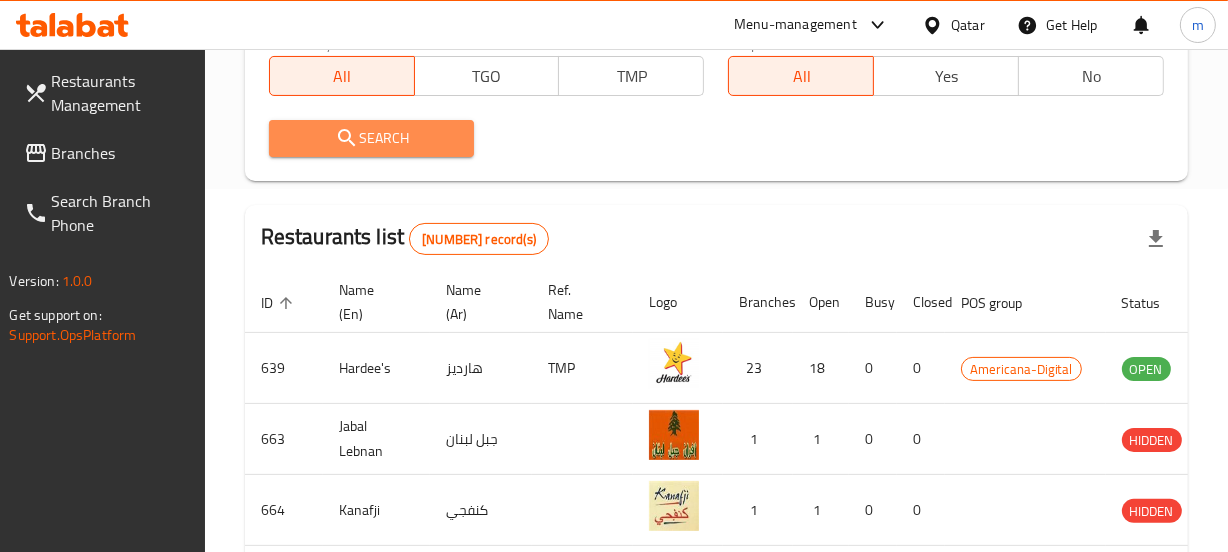 click on "Search" at bounding box center [372, 138] 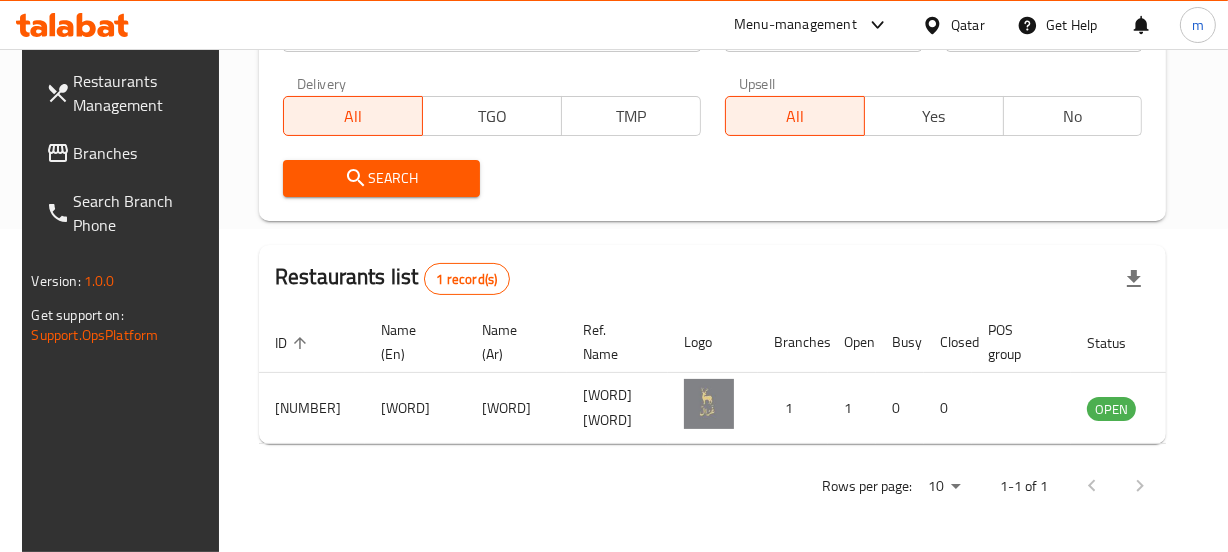 scroll, scrollTop: 337, scrollLeft: 0, axis: vertical 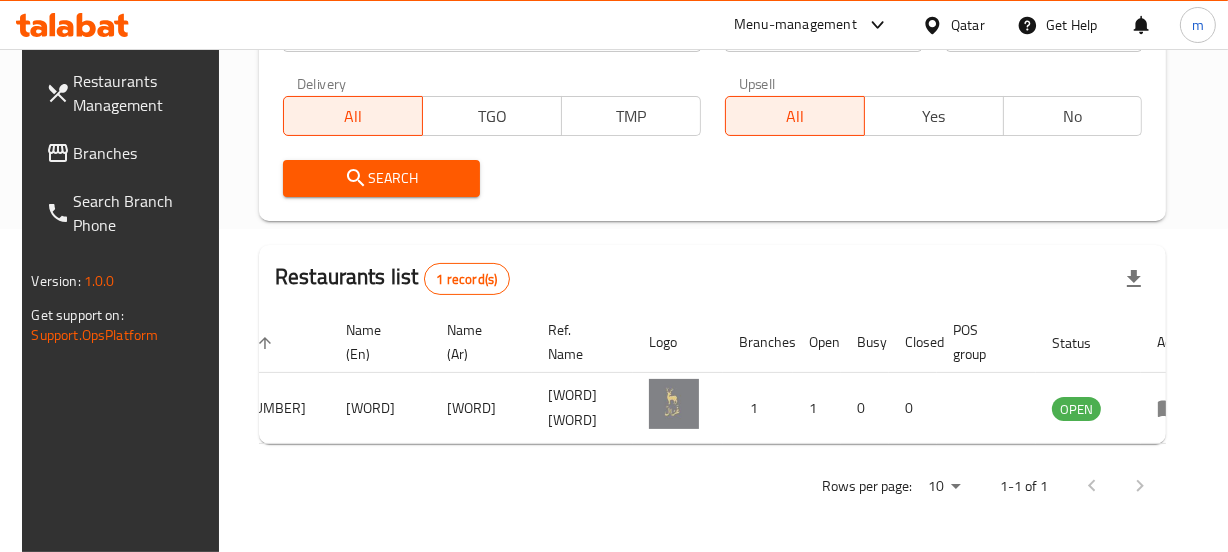 click on "Qatar" at bounding box center [968, 25] 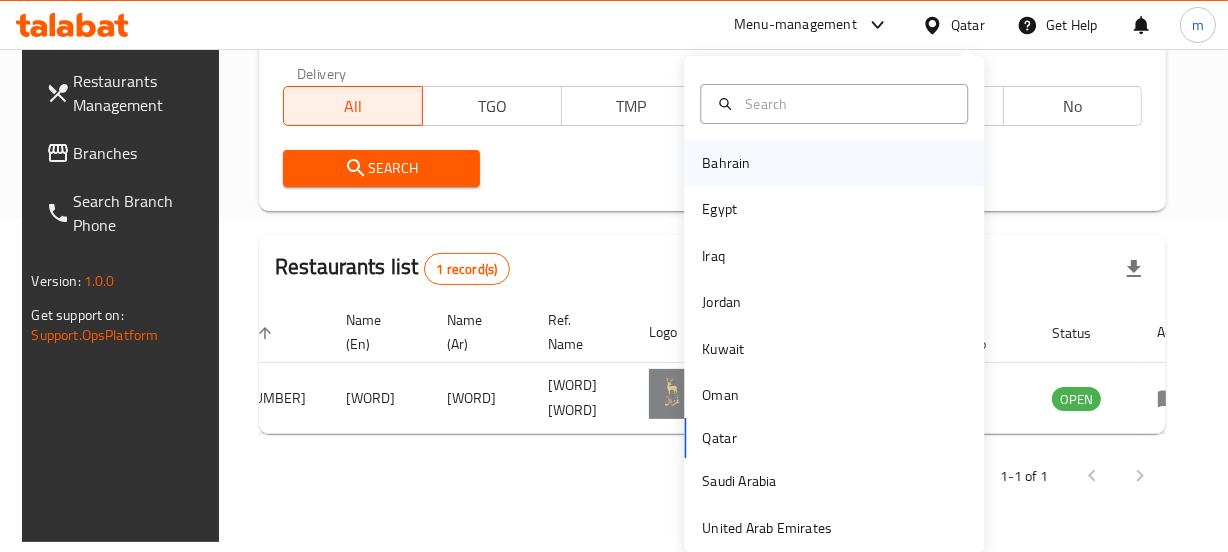 click on "Bahrain" at bounding box center (726, 163) 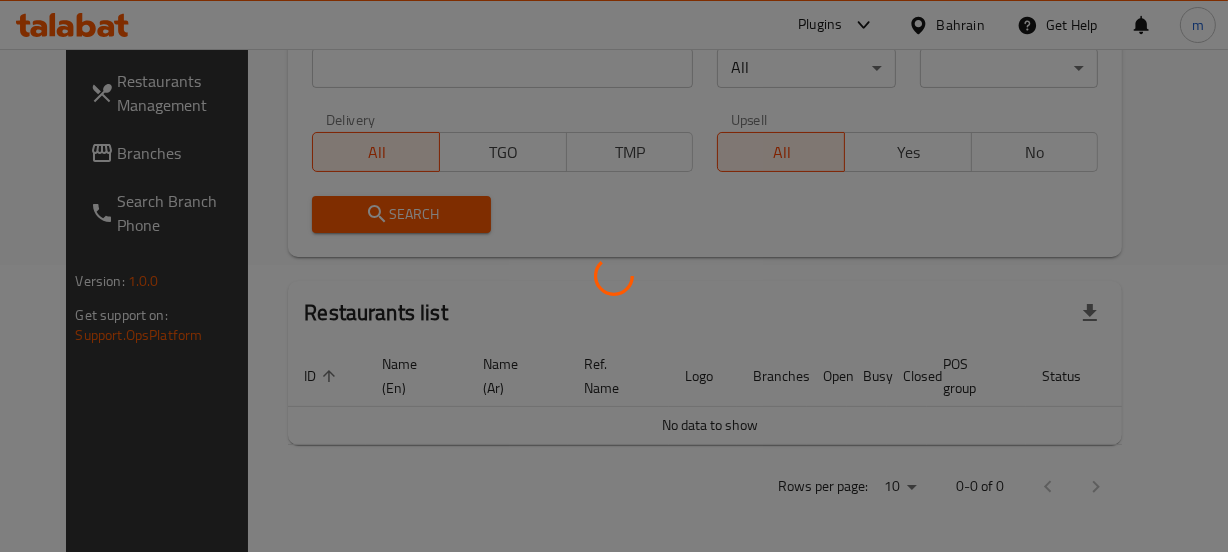 scroll, scrollTop: 337, scrollLeft: 0, axis: vertical 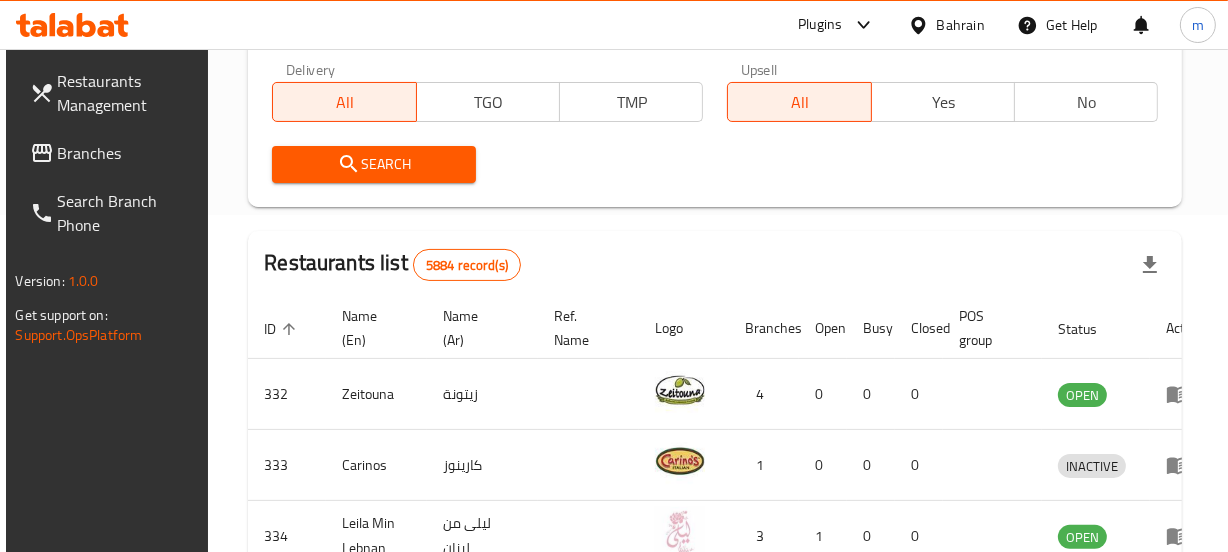 click on "Branches" at bounding box center (126, 153) 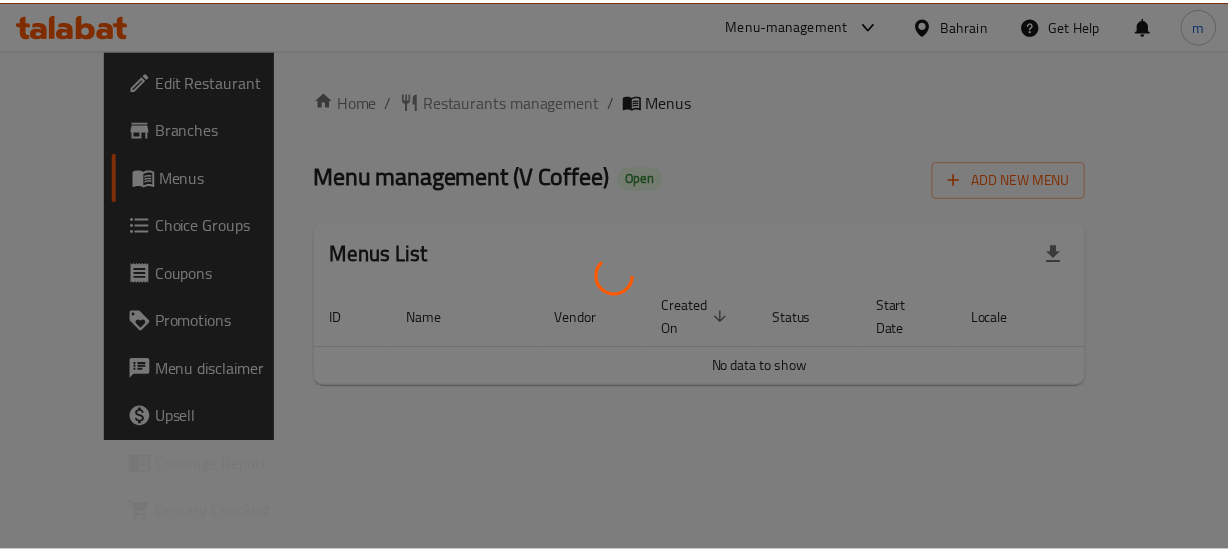 scroll, scrollTop: 0, scrollLeft: 0, axis: both 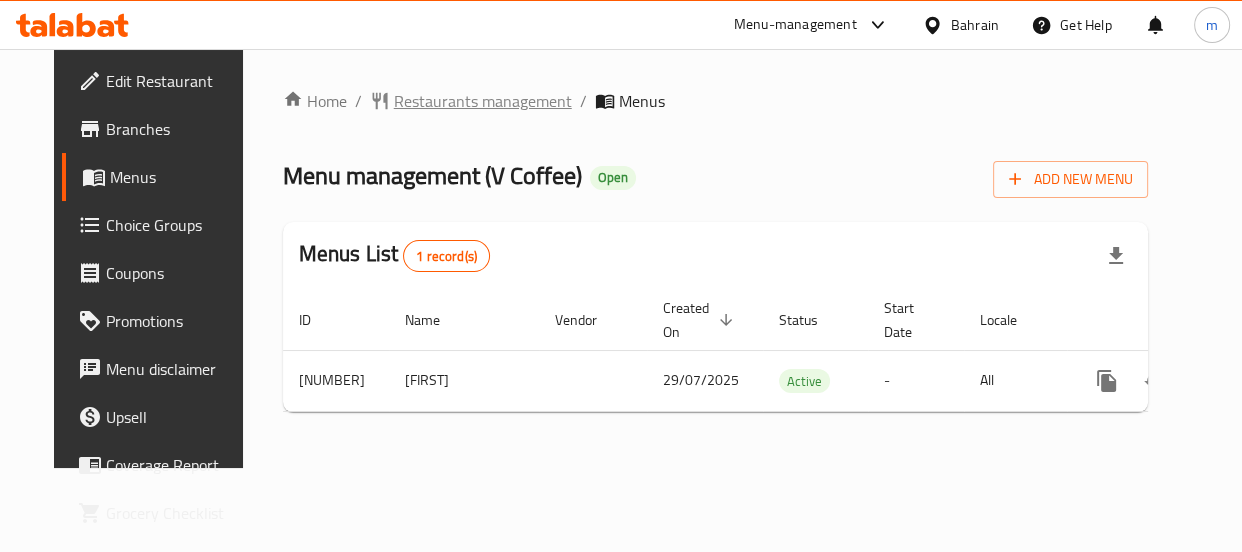 click on "Restaurants management" at bounding box center [483, 101] 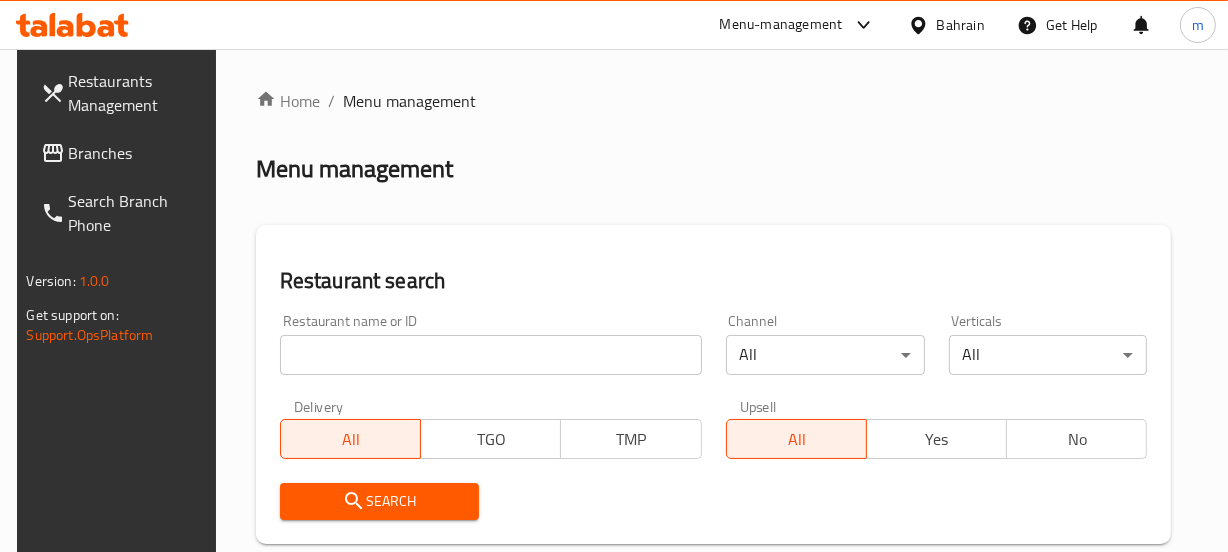 click at bounding box center [614, 276] 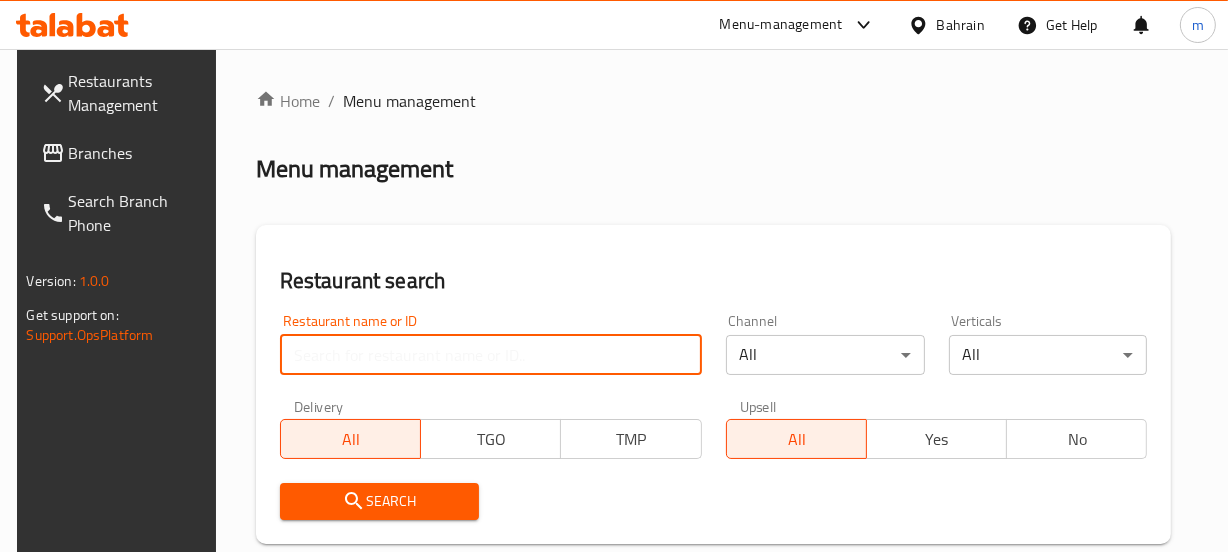 paste on "702804" 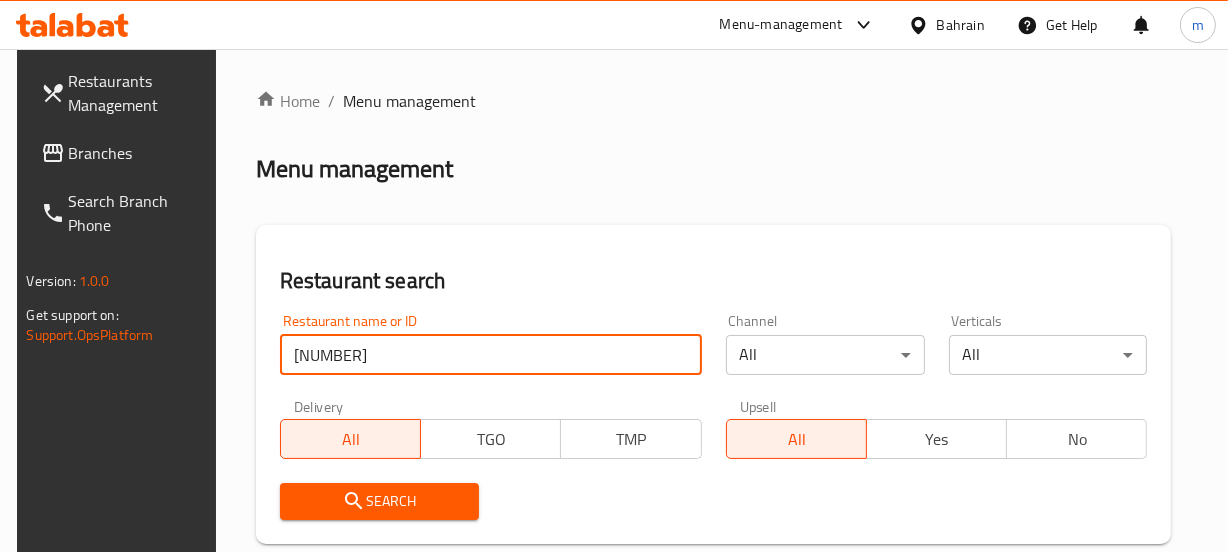 type on "702804" 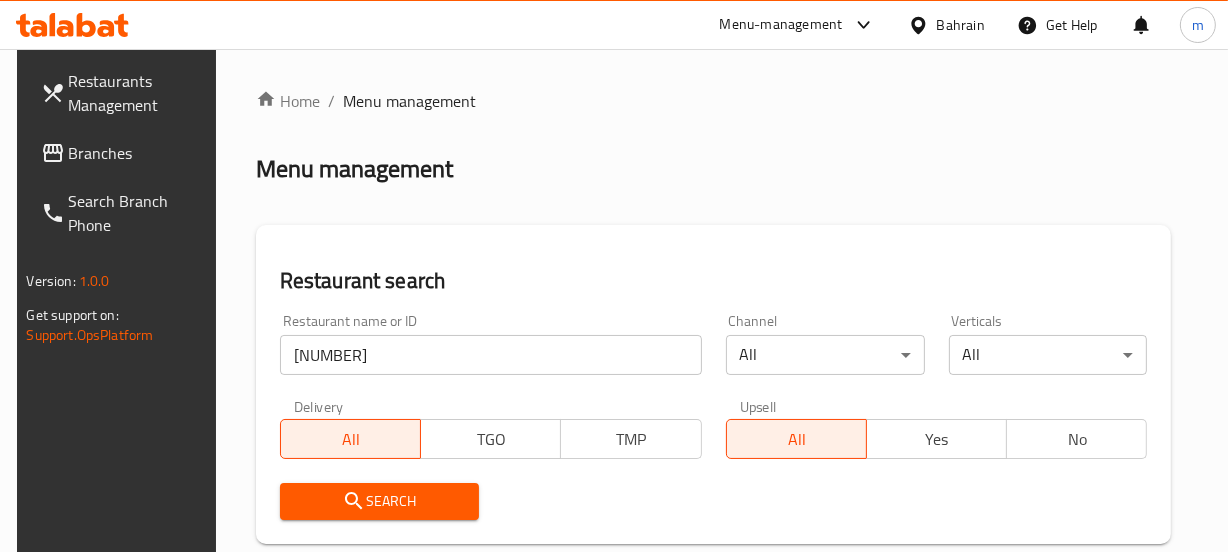 click on "Search" at bounding box center [379, 501] 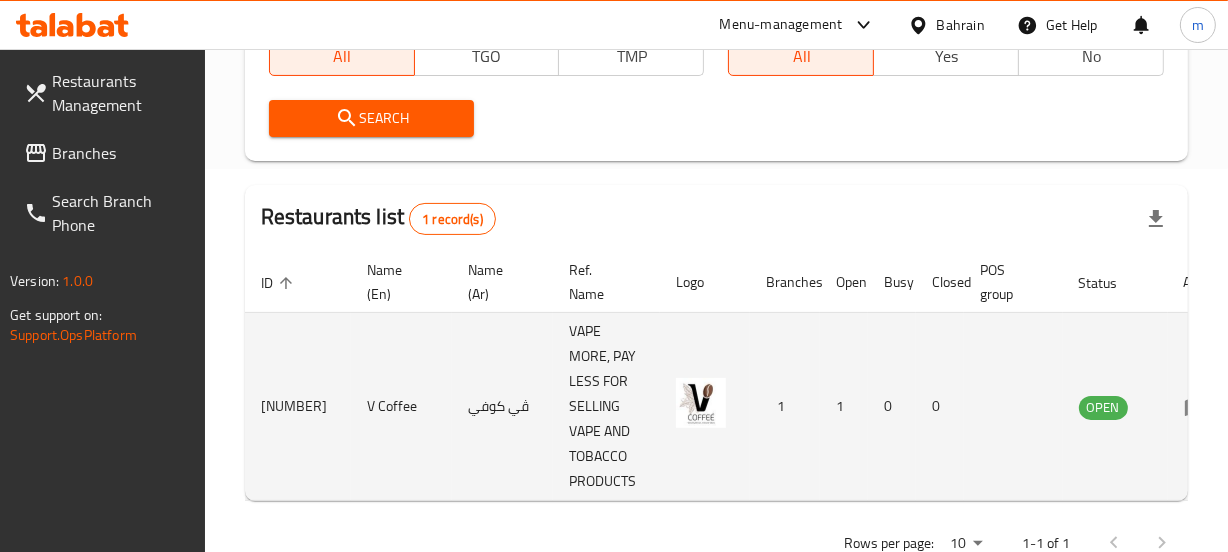 scroll, scrollTop: 454, scrollLeft: 0, axis: vertical 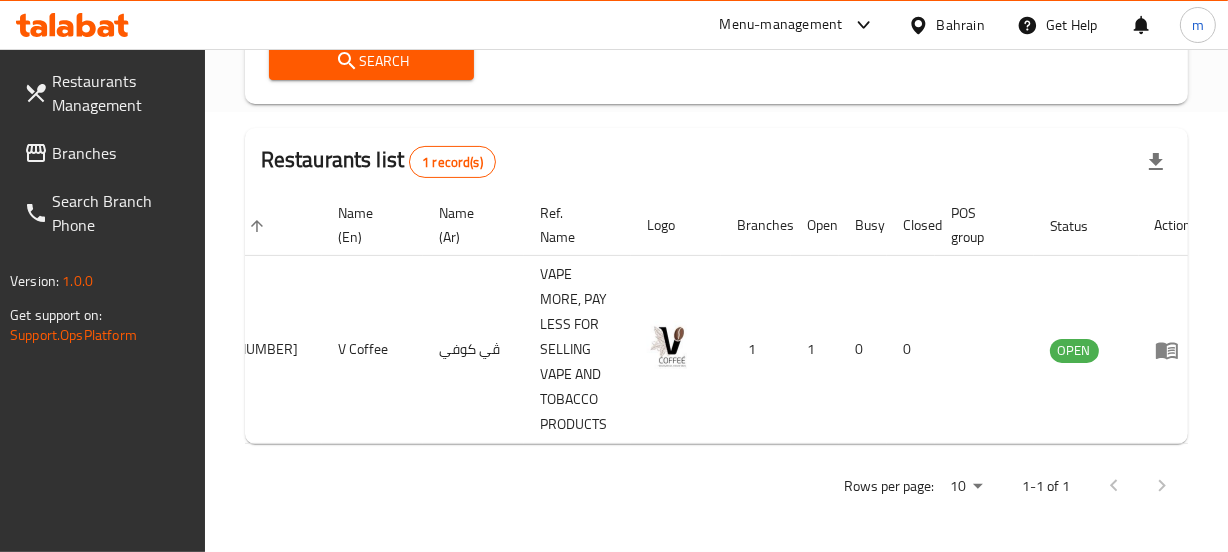 click at bounding box center (922, 25) 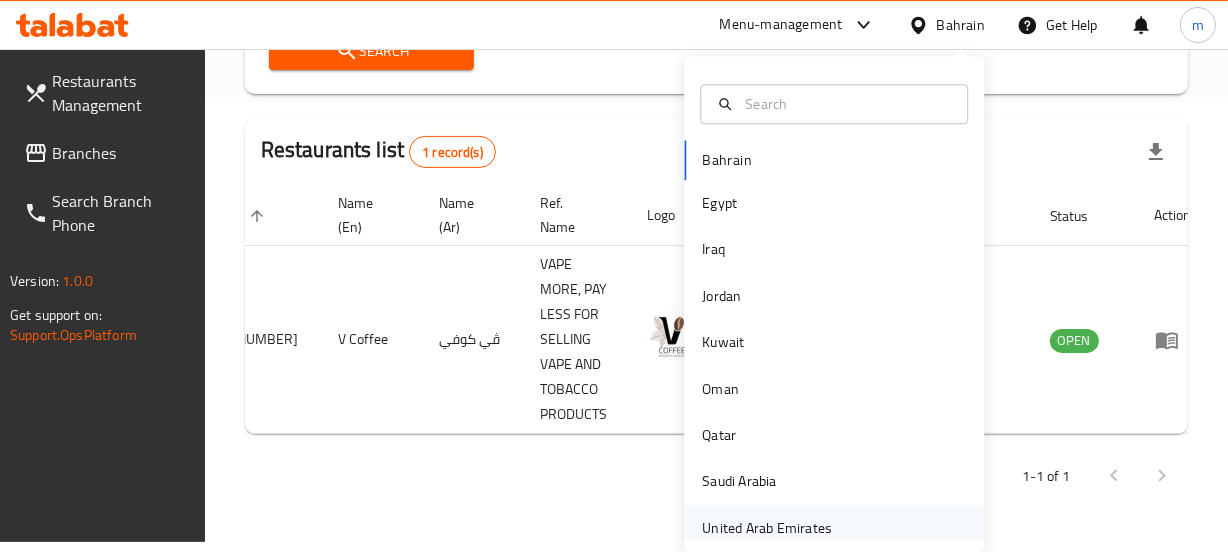 click on "United Arab Emirates" at bounding box center (767, 528) 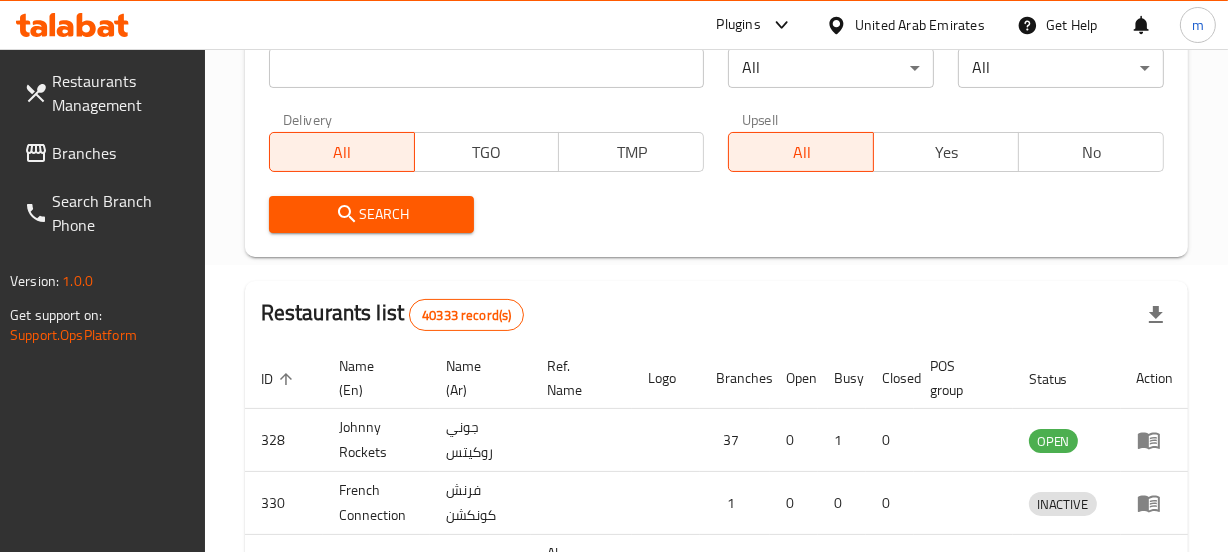 scroll, scrollTop: 454, scrollLeft: 0, axis: vertical 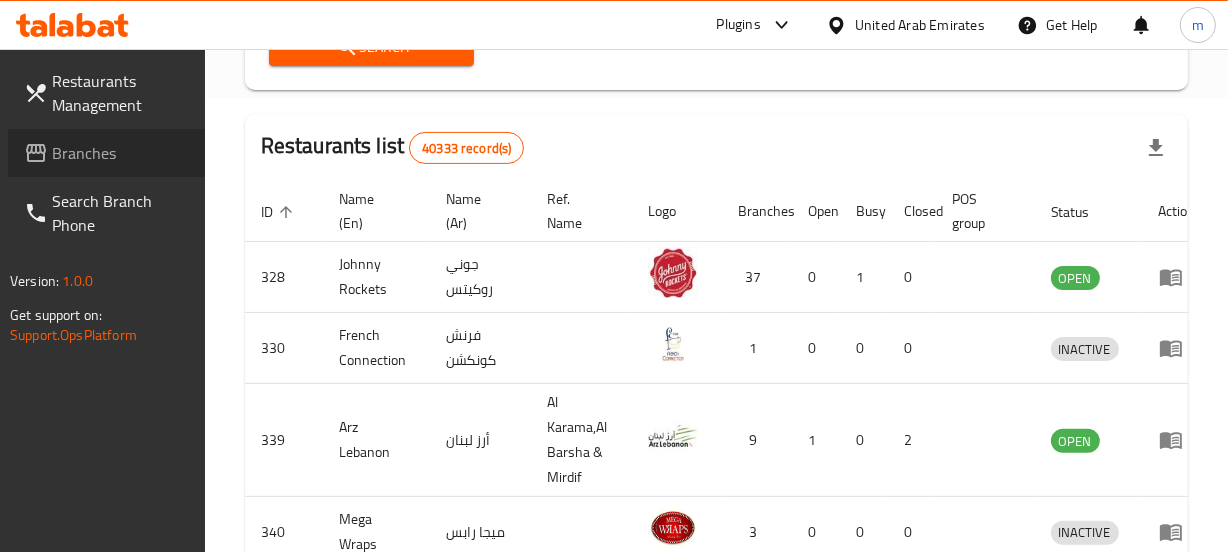 click on "Branches" at bounding box center [120, 153] 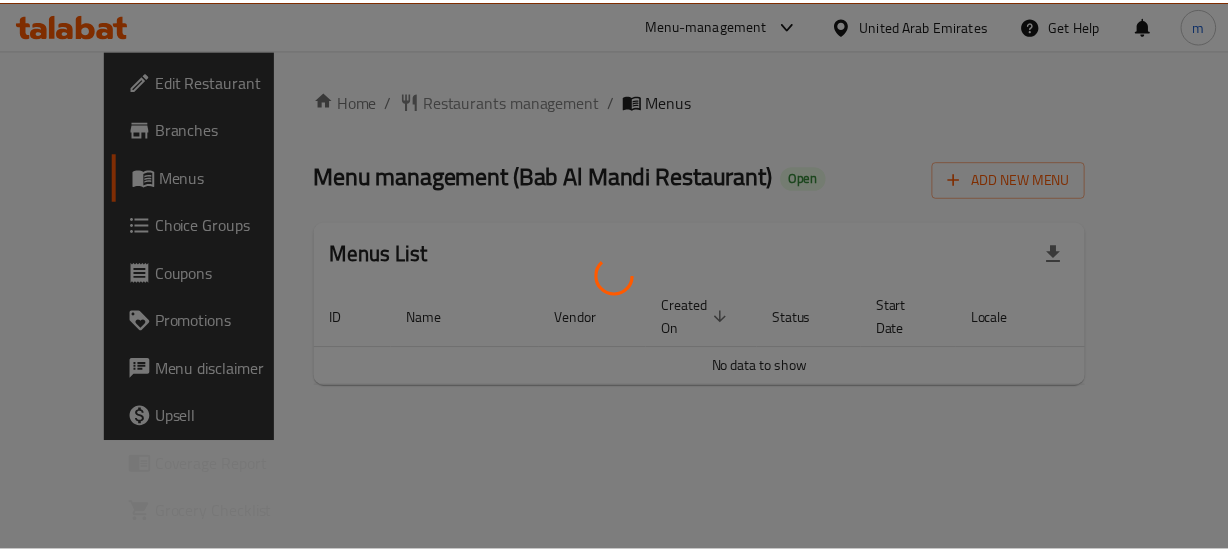 scroll, scrollTop: 0, scrollLeft: 0, axis: both 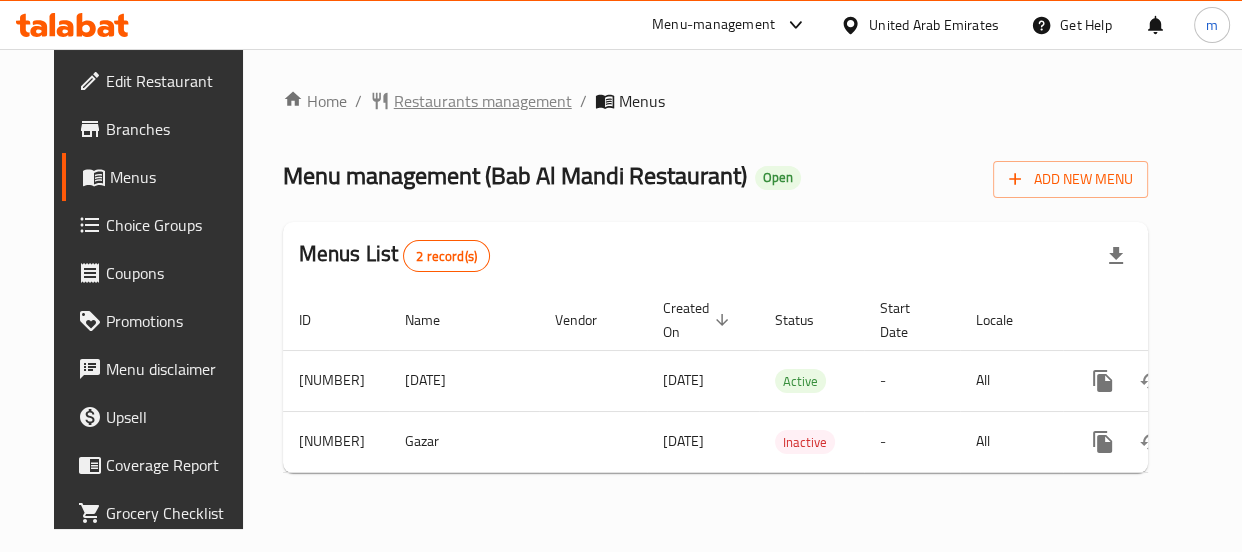 click on "Restaurants management" at bounding box center (483, 101) 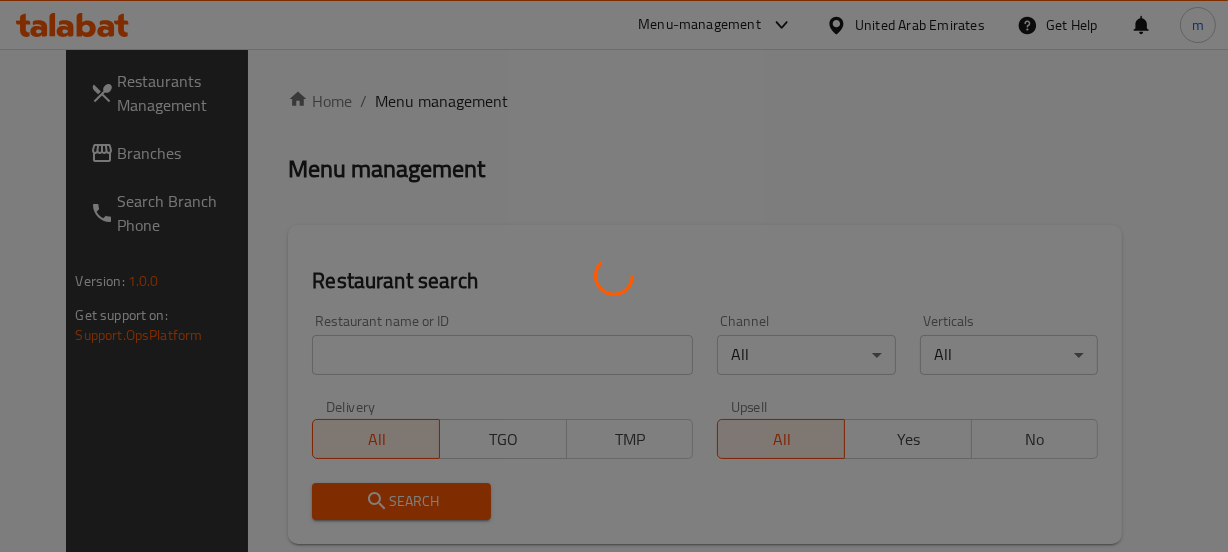 click at bounding box center [614, 276] 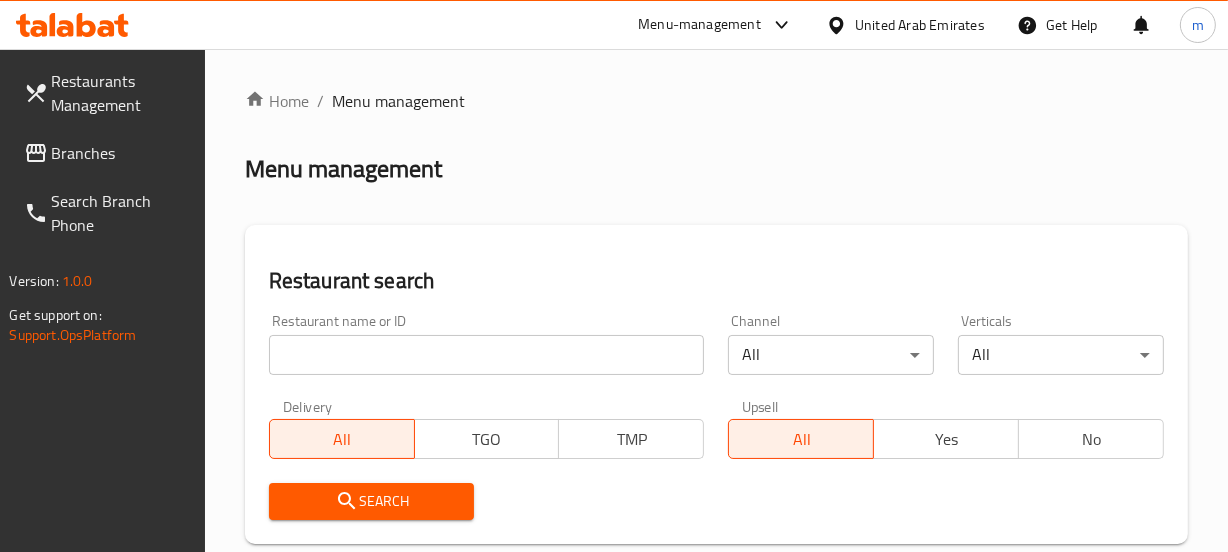 click on "Home / Menu management Menu management Restaurant search Restaurant name or ID Restaurant name or ID Channel All ​ Verticals All ​ Delivery All TGO TMP Upsell All Yes No   Search Restaurants list   40333 record(s) ID sorted ascending Name (En) Name (Ar) Ref. Name Logo Branches Open Busy Closed POS group Status Action 328 Johnny Rockets جوني روكيتس 37 0 1 0 OPEN 330 French Connection فرنش كونكشن 1 0 0 0 INACTIVE 339 Arz Lebanon أرز لبنان Al Karama,Al Barsha ​ 9 1 0 2 OPEN 340 Mega Wraps ميجا رابس 3 0 0 0 INACTIVE 342 Sandella's Flatbread Cafe سانديلاز فلات براد 7 0 0 0 INACTIVE 343 Dragon Hut كوخ التنين 1 0 0 0 INACTIVE 348 Thai Kitchen المطبخ التايلندى 1 0 0 0 INACTIVE 349 Mughal  موغل 1 0 0 0 HIDDEN 350 HOT N COOL (Old) هوت و كول 1 0 0 0 INACTIVE 355 Al Habasha  الحبشة 11 1 0 0 HIDDEN Rows per page: 10 1-10 of 40333" at bounding box center [716, 742] 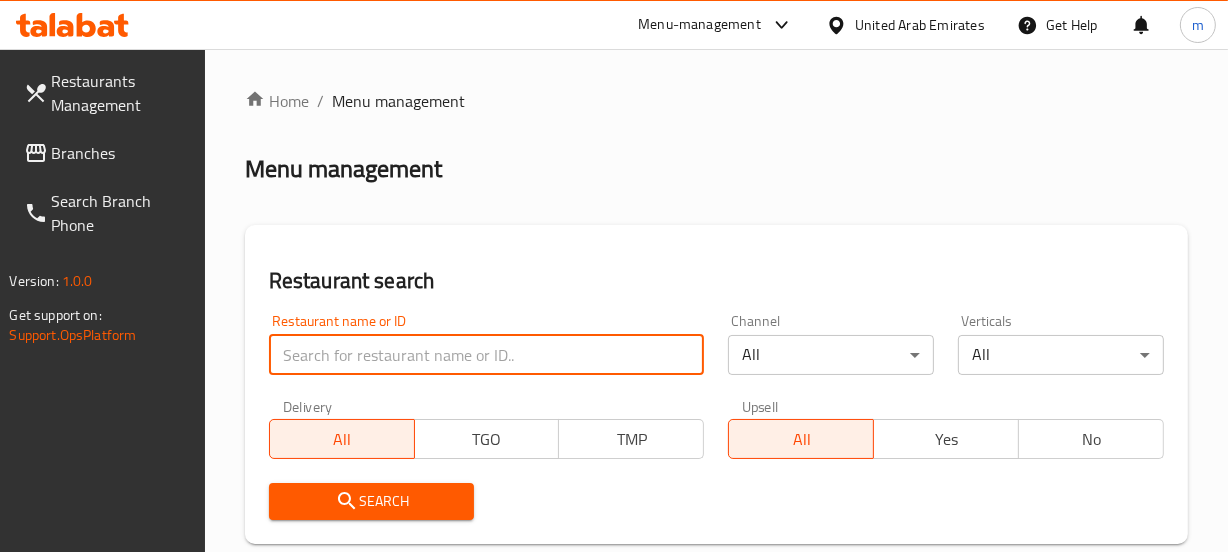 click at bounding box center (487, 355) 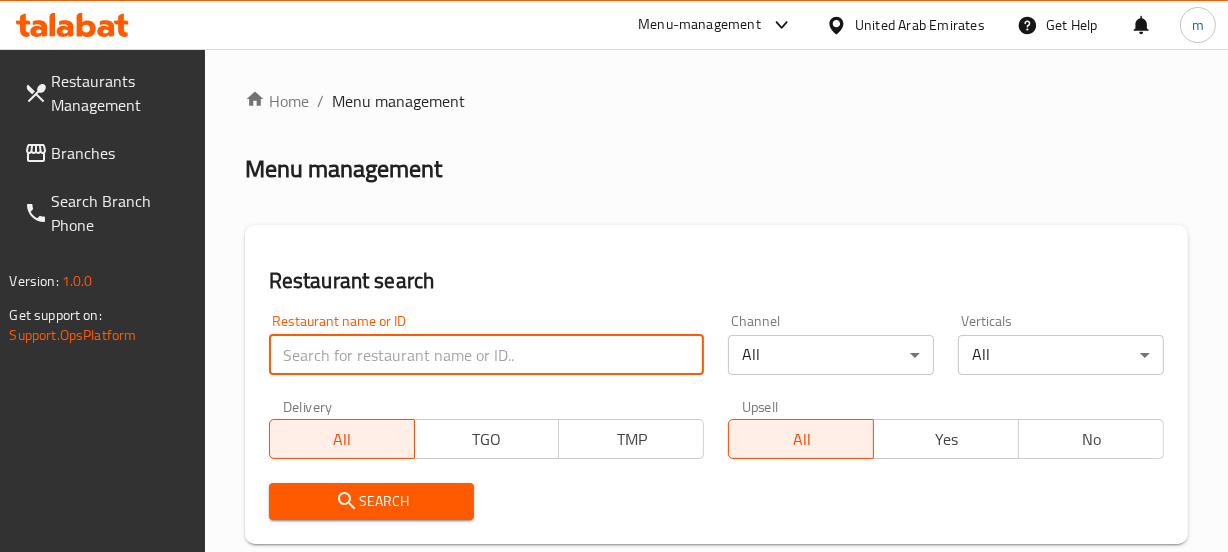 paste on "[NUMBER]" 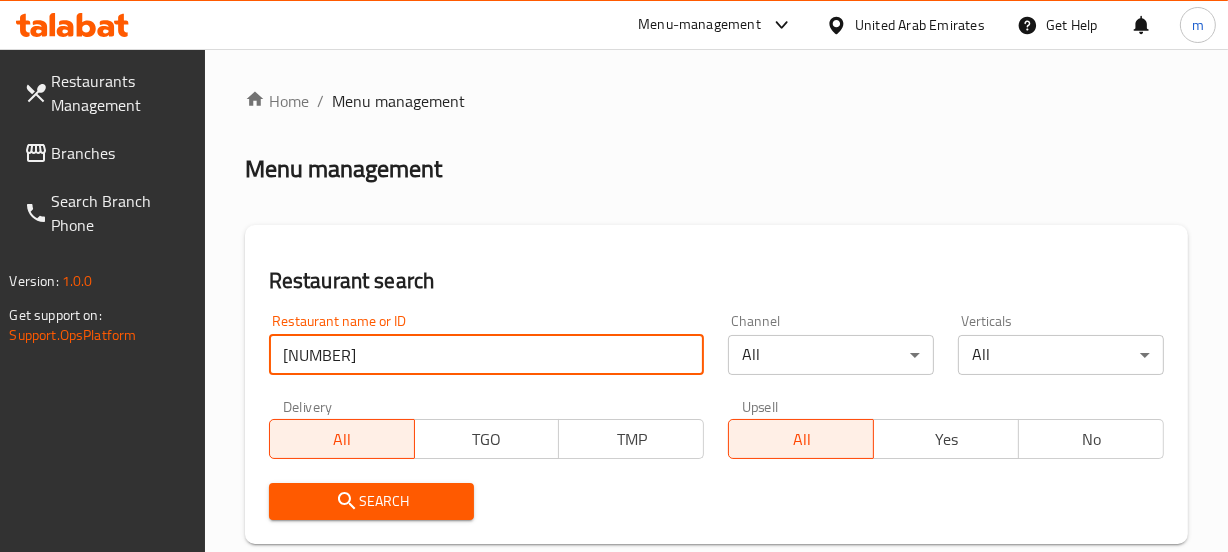 type on "[NUMBER]" 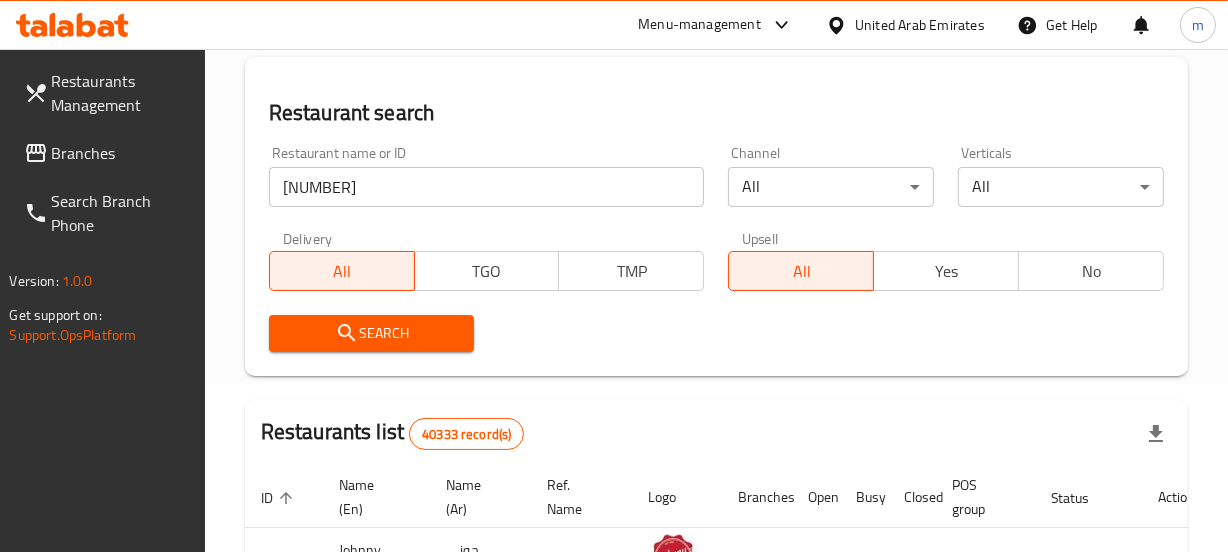 scroll, scrollTop: 181, scrollLeft: 0, axis: vertical 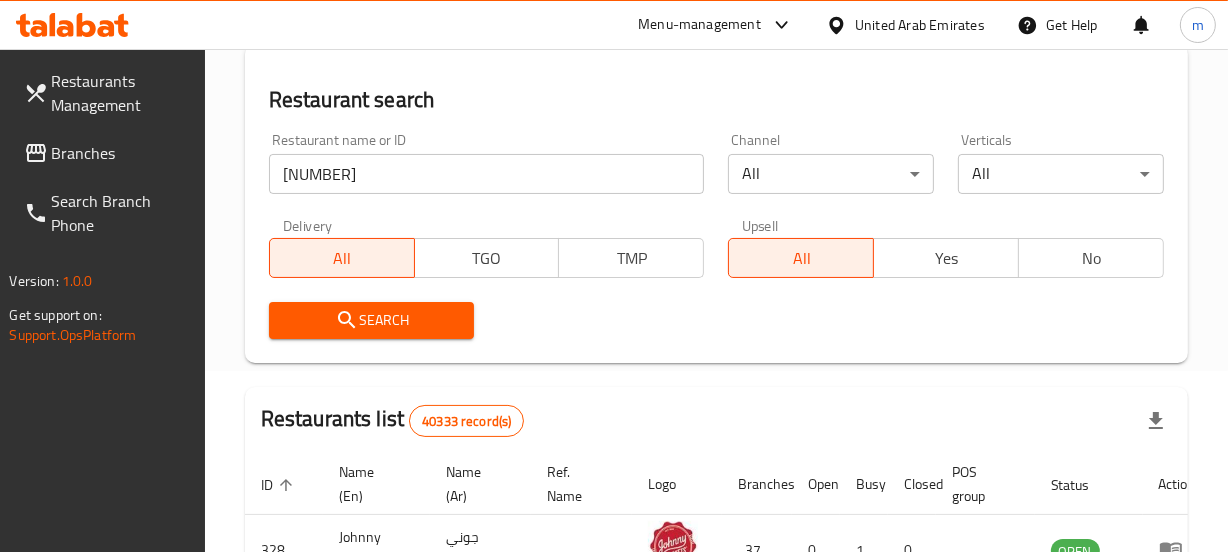 click on "Search" at bounding box center [372, 320] 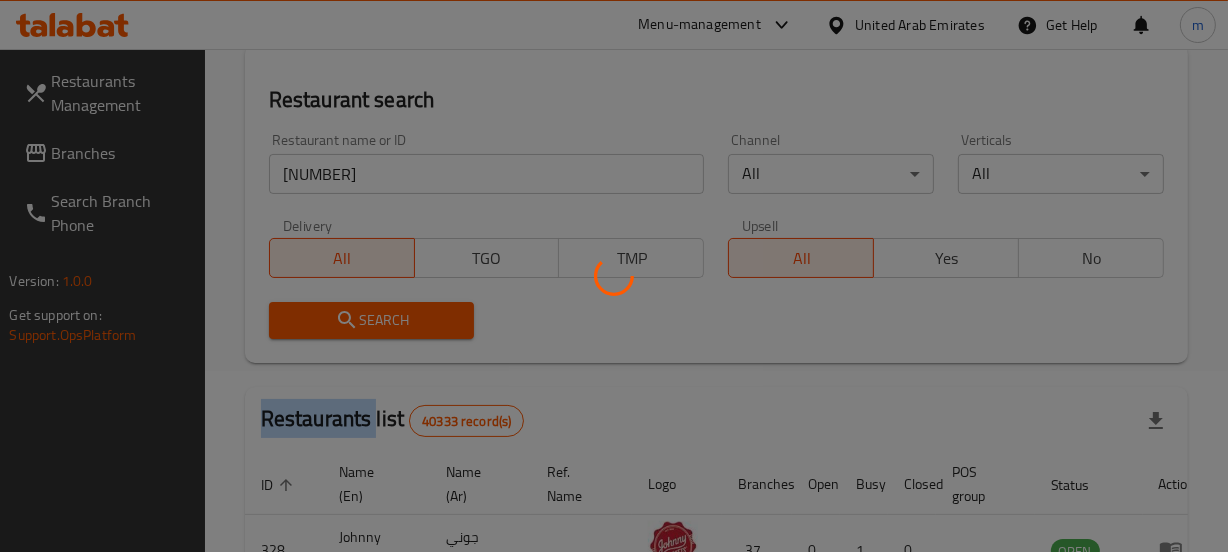 click at bounding box center [614, 276] 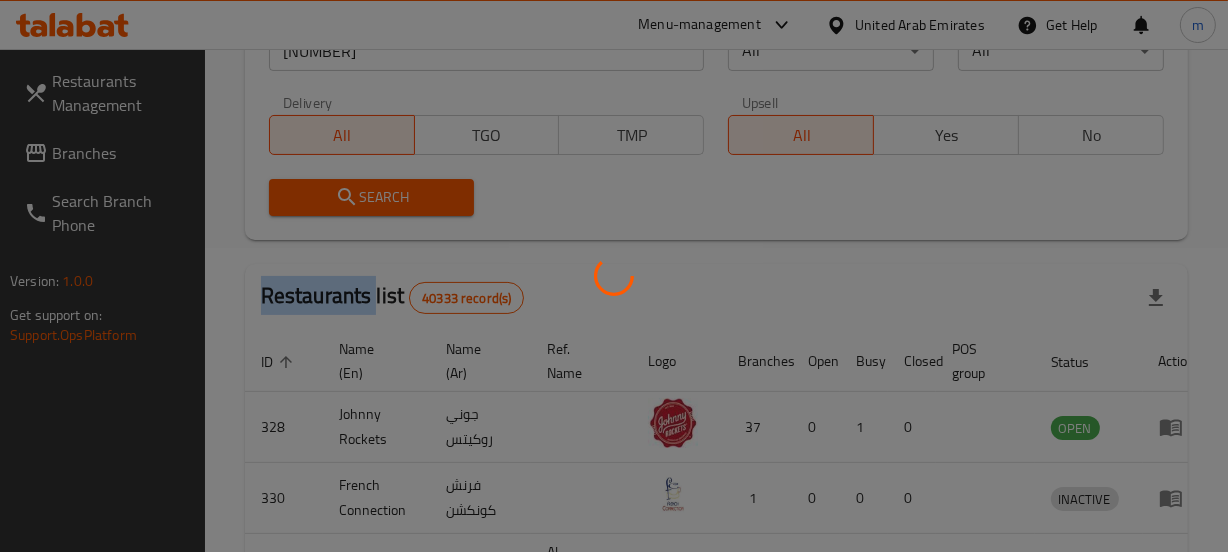 scroll, scrollTop: 272, scrollLeft: 0, axis: vertical 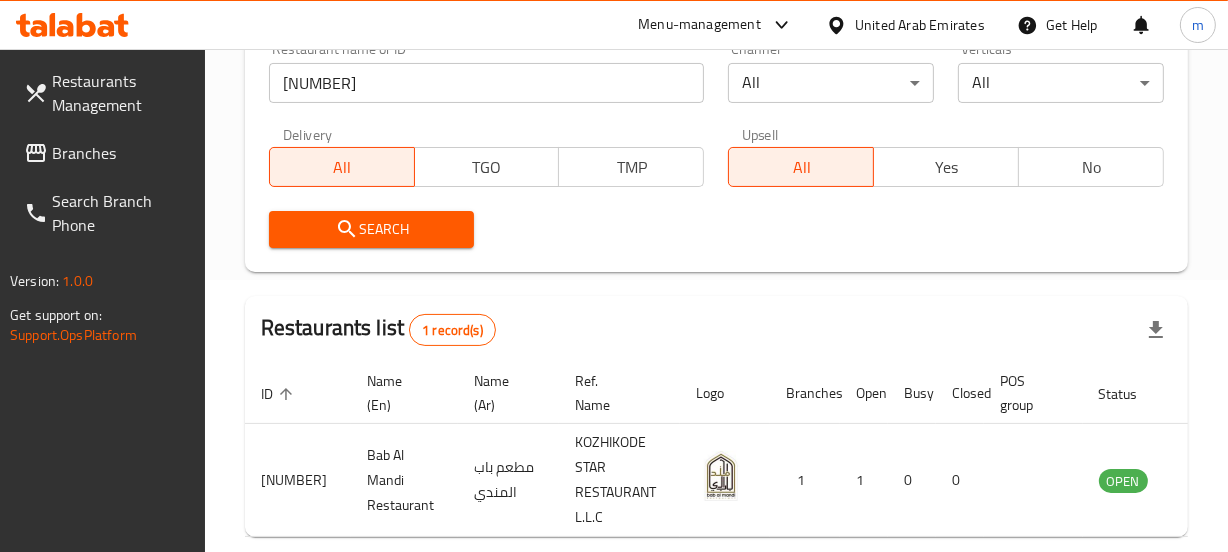 click on "Search" at bounding box center [716, 229] 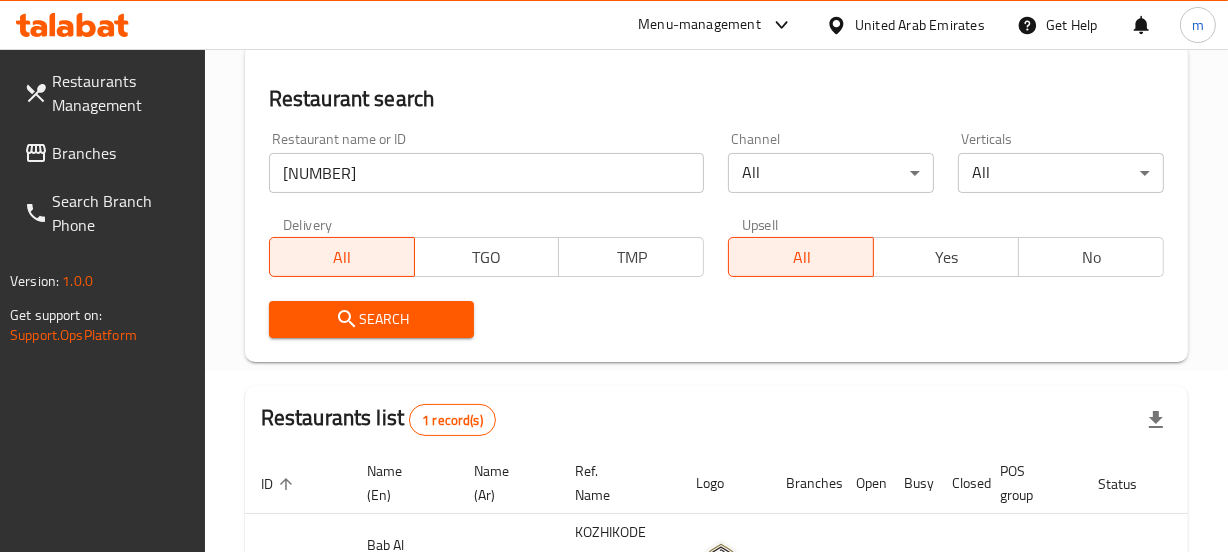 scroll, scrollTop: 363, scrollLeft: 0, axis: vertical 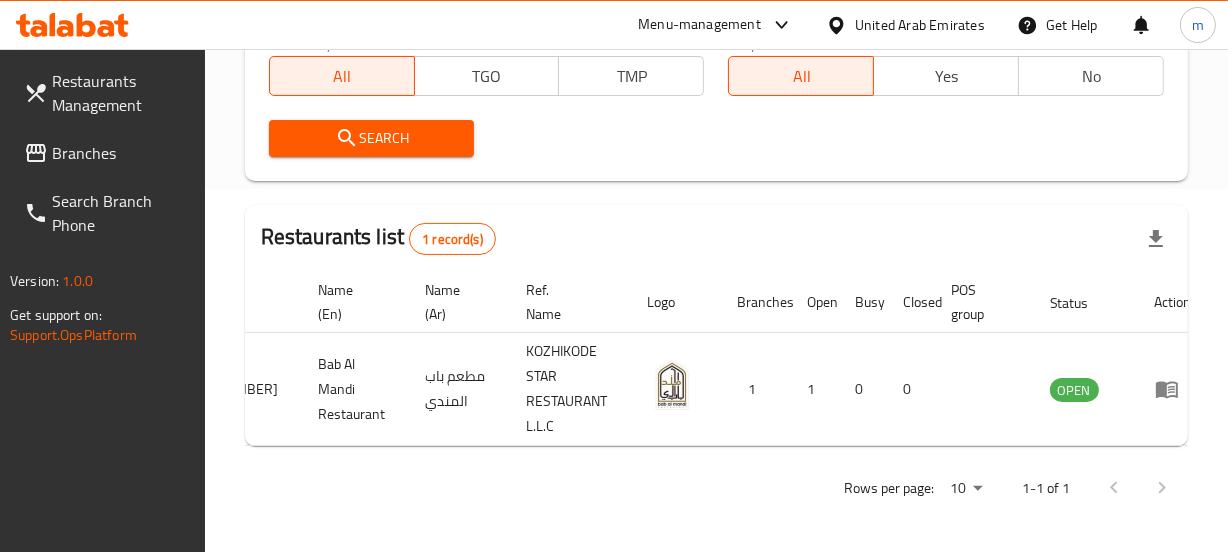 click on "Branches" at bounding box center (120, 153) 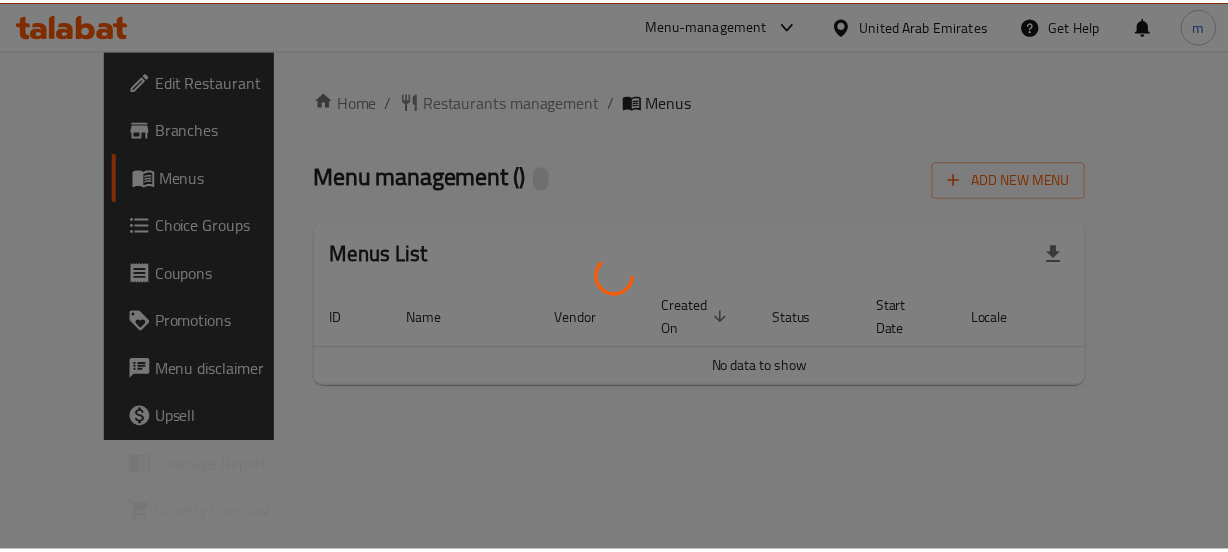 scroll, scrollTop: 0, scrollLeft: 0, axis: both 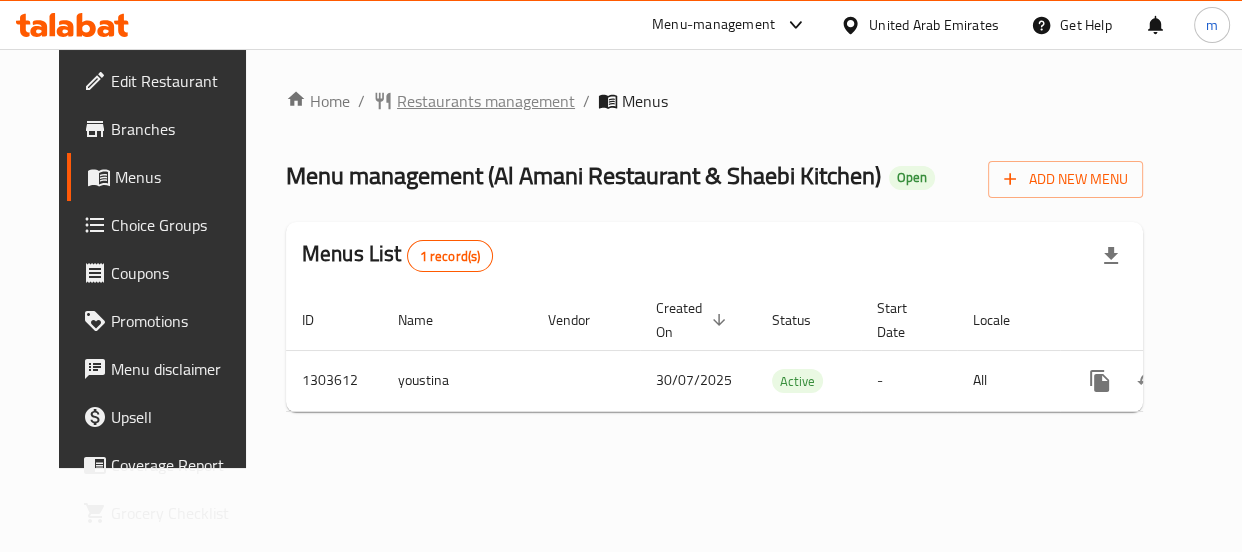 click on "Restaurants management" at bounding box center [486, 101] 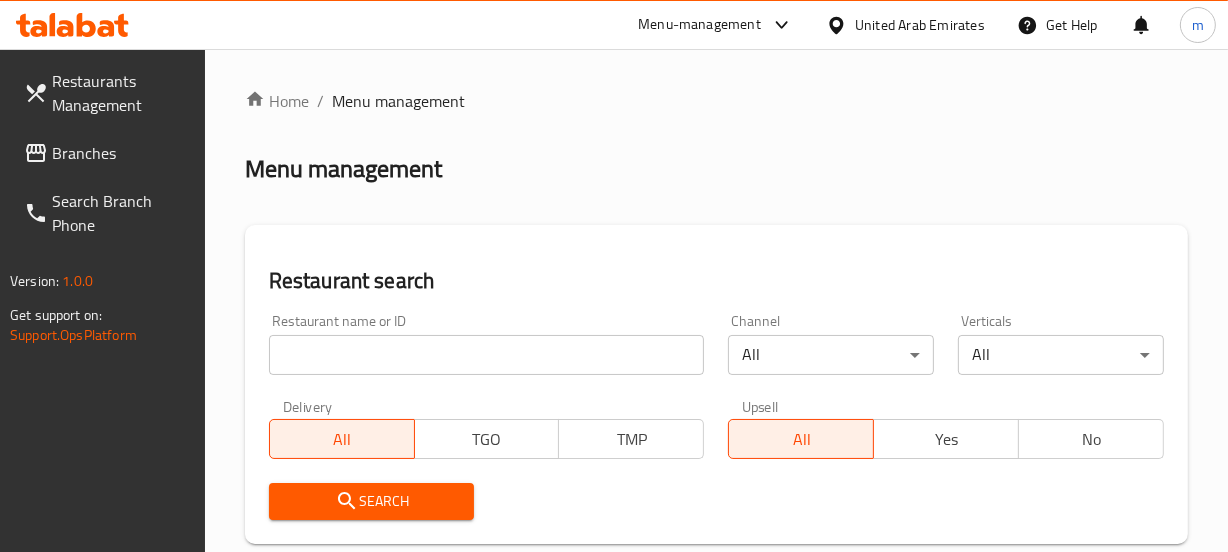 click at bounding box center [487, 355] 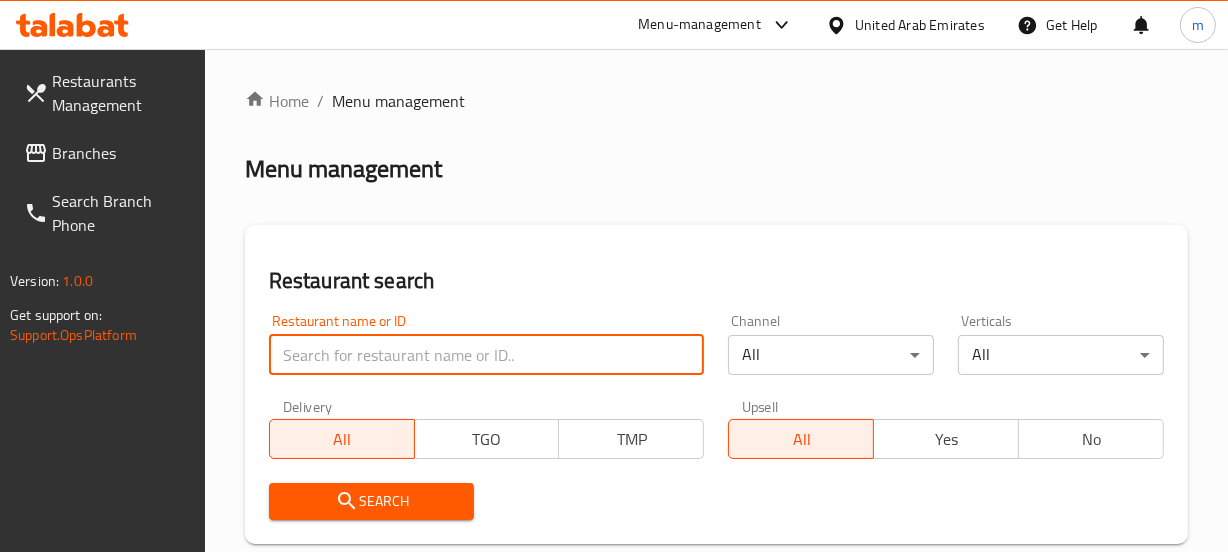 click at bounding box center [487, 355] 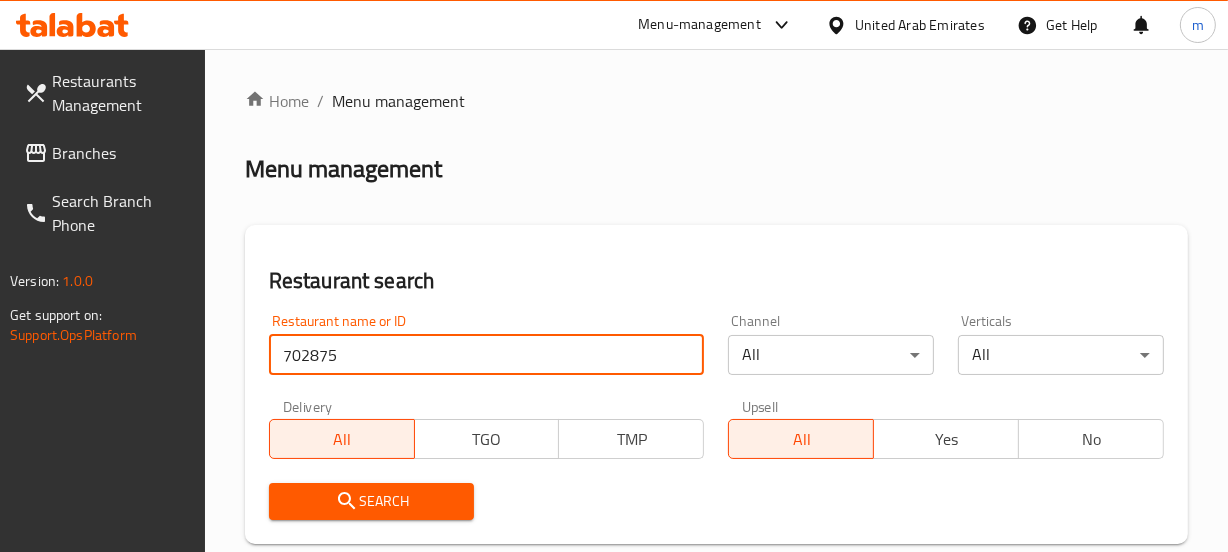 type on "702875" 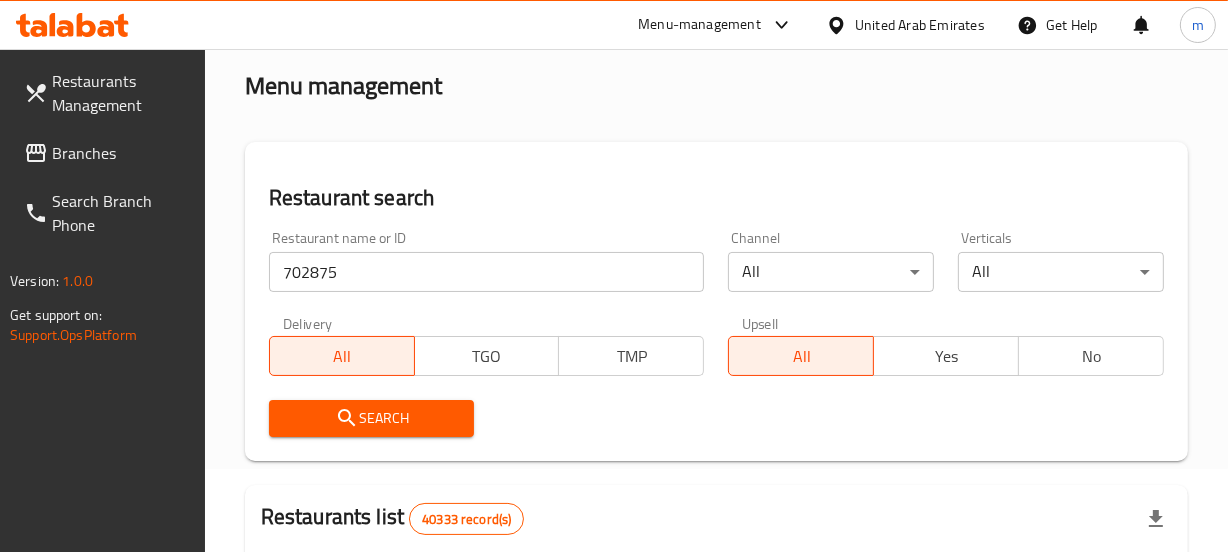 scroll, scrollTop: 181, scrollLeft: 0, axis: vertical 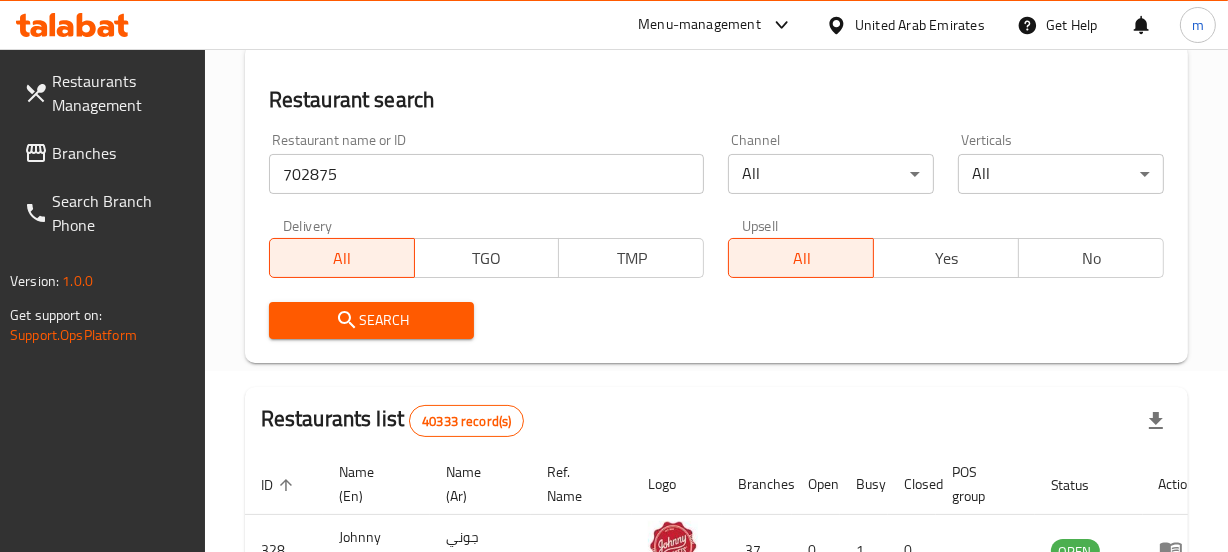 click on "Search" at bounding box center [372, 320] 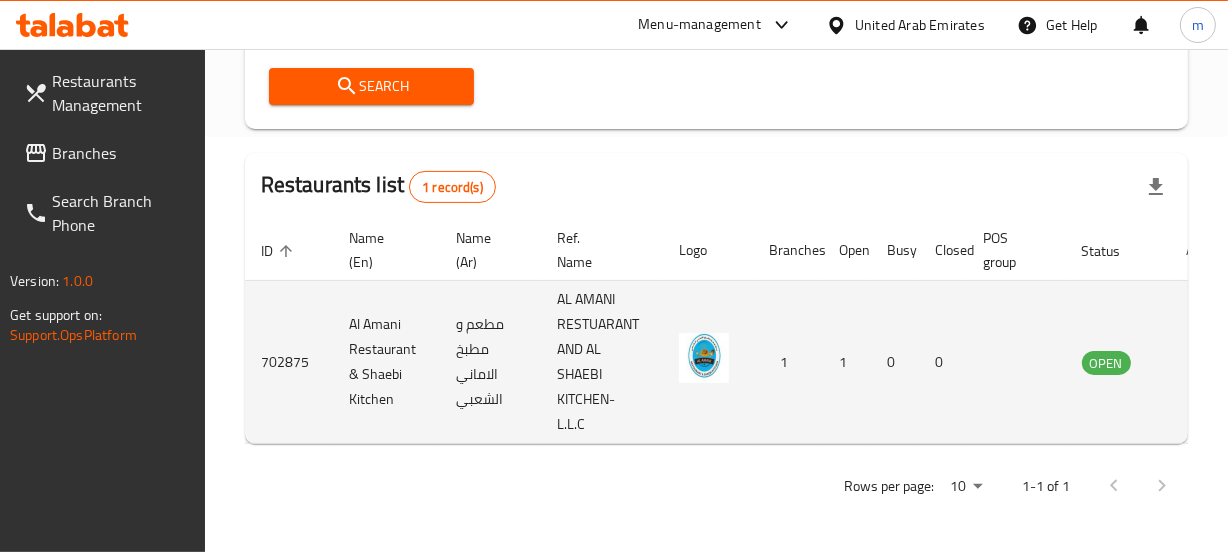 scroll, scrollTop: 430, scrollLeft: 0, axis: vertical 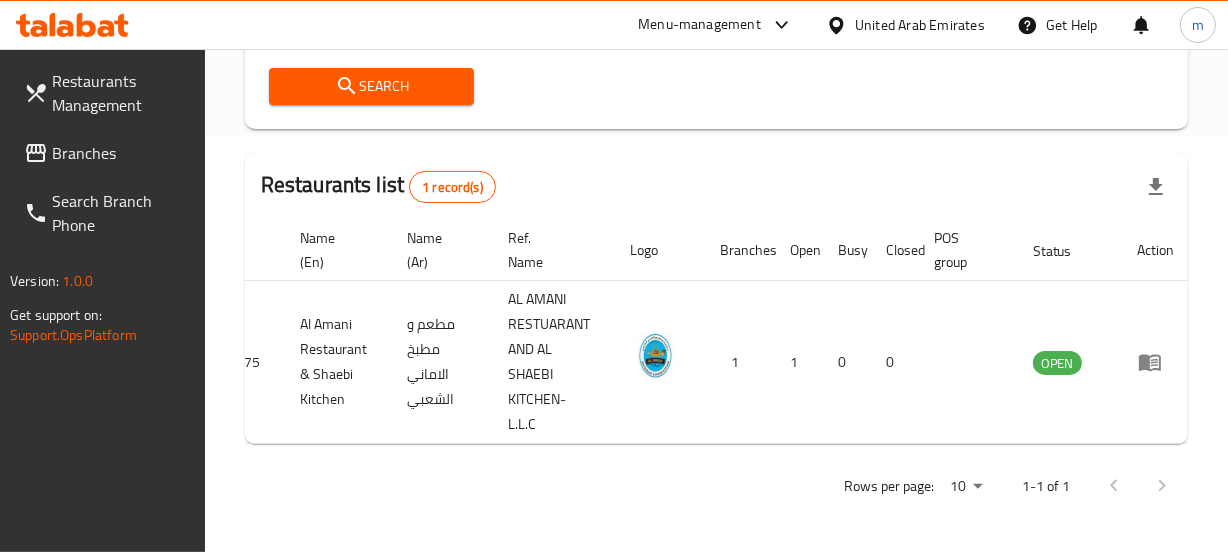 click on "Branches" at bounding box center (120, 153) 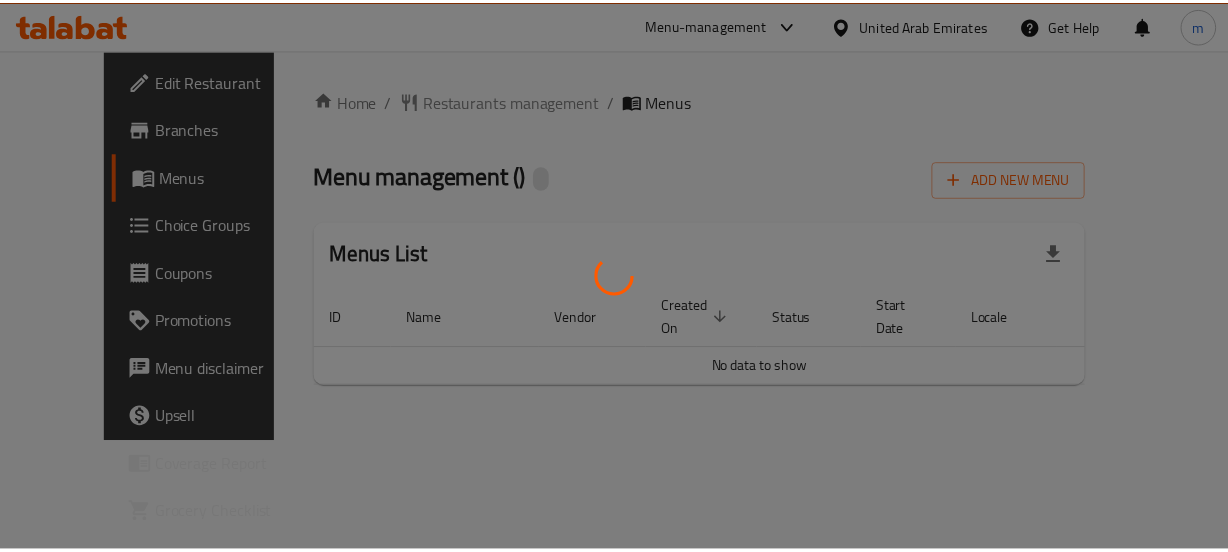 scroll, scrollTop: 0, scrollLeft: 0, axis: both 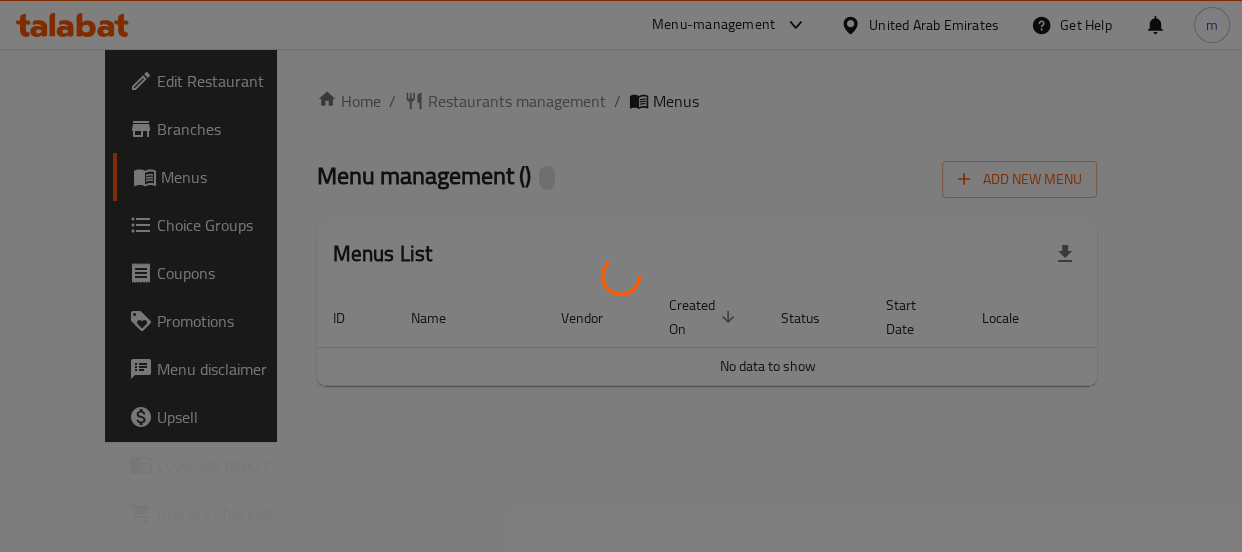 click at bounding box center (621, 276) 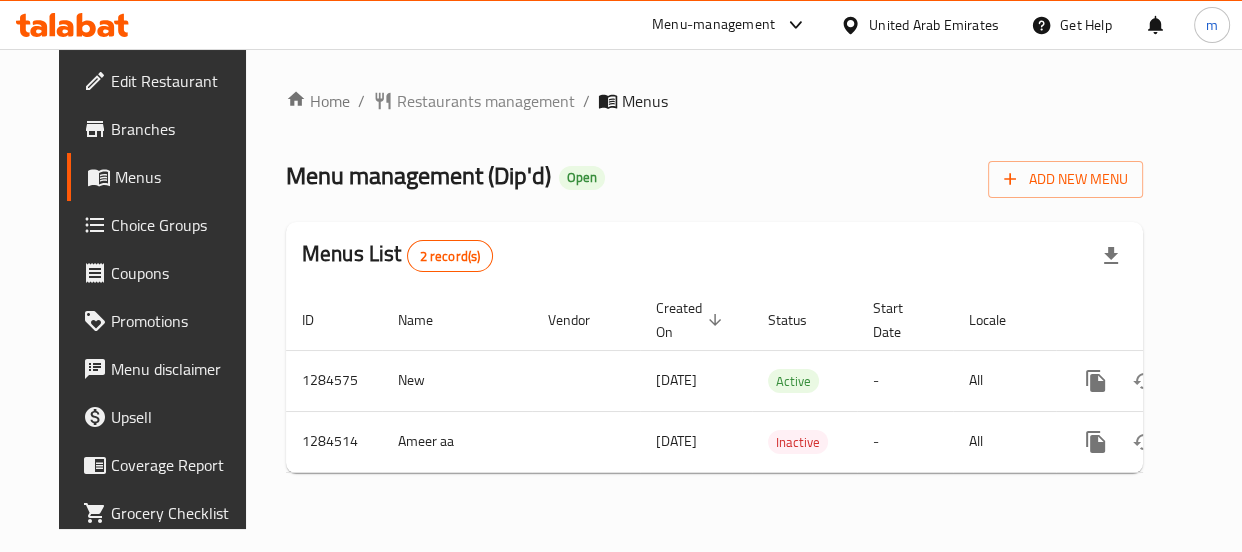 click on "Restaurants management" at bounding box center [486, 101] 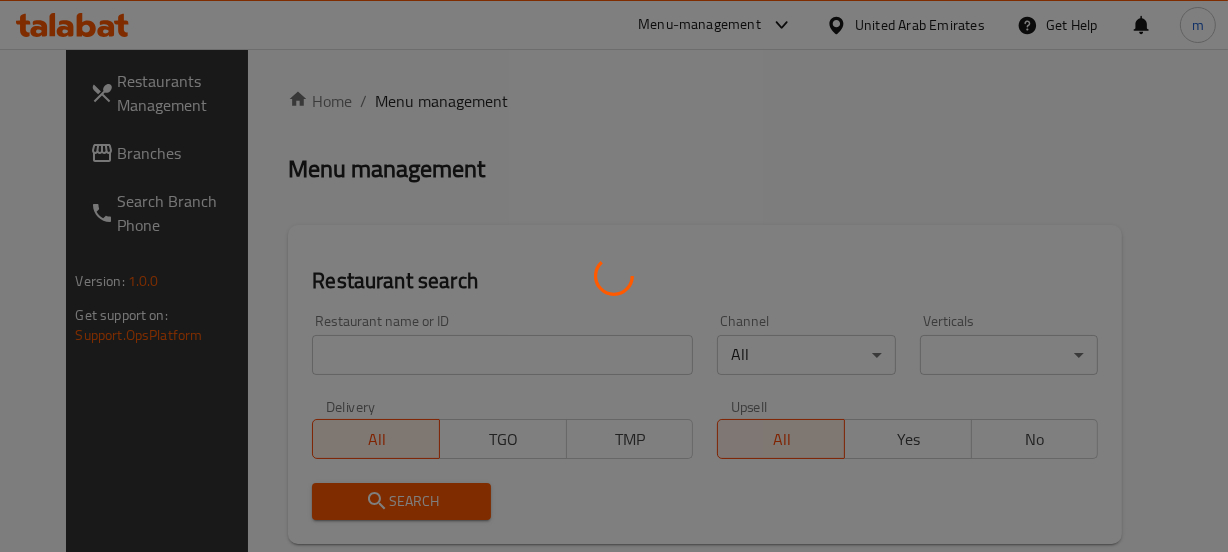 click at bounding box center (614, 276) 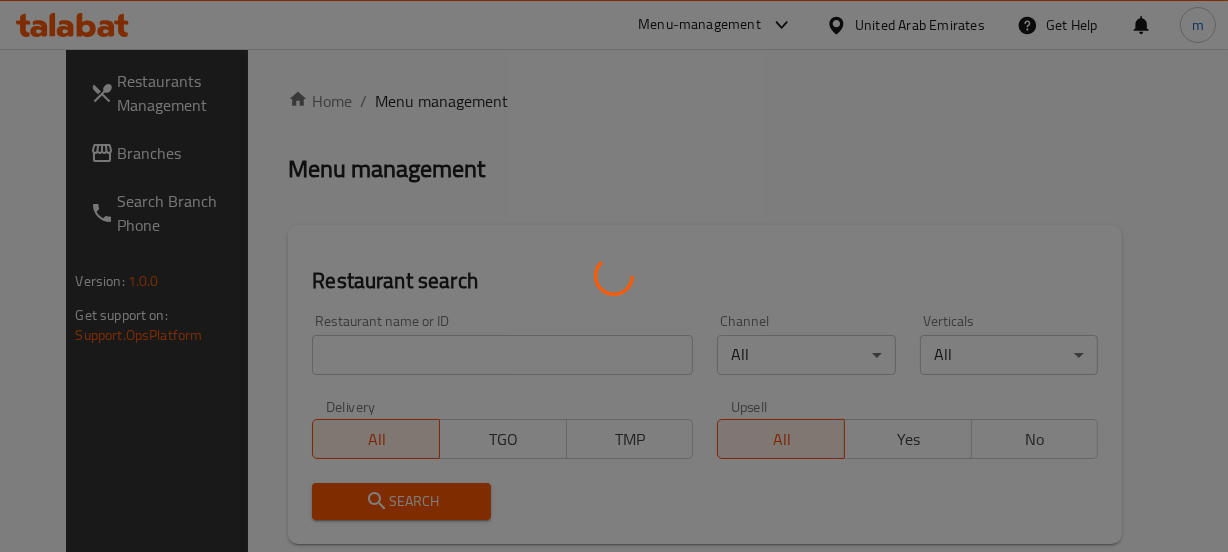click at bounding box center (614, 276) 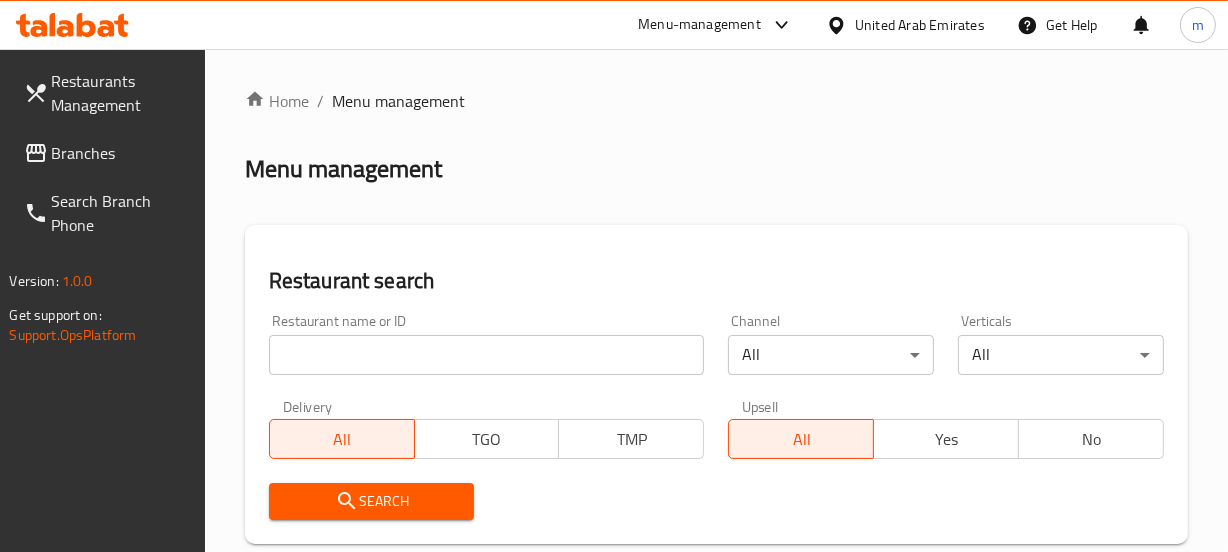 click on "Home / Menu management Menu management Restaurant search Restaurant name or ID Restaurant name or ID Channel All ​ Verticals All ​ Delivery All TGO TMP Upsell All Yes No   Search Restaurants list   40333 record(s) ID sorted ascending Name (En) Name (Ar) Ref. Name Logo Branches Open Busy Closed POS group Status Action 328 [NAME] جوني روكيتس 37 0 1 0 OPEN 330 [NAME] فرنش كونكشن 1 0 0 0 INACTIVE 339 [NAME] أرز لبنان Al Karama,Al Barsha ​& Mirdif 9 1 0 2 OPEN 340 [NAME] ميجا رابس 3 0 0 0 INACTIVE 342 [NAME] سانديلاز فلات براد 7 0 0 0 INACTIVE 343 [NAME] كوخ التنين 1 0 0 0 INACTIVE 348 [NAME] المطبخ التايلندى 1 0 0 0 INACTIVE 349 [NAME] موغل 1 0 0 0 HIDDEN 350 [NAME] هوت و كول 1 0 0 0 INACTIVE 355 [NAME] الحبشة 11 1 0 0 HIDDEN Rows per page: 10 1-10 of 40333" at bounding box center (716, 742) 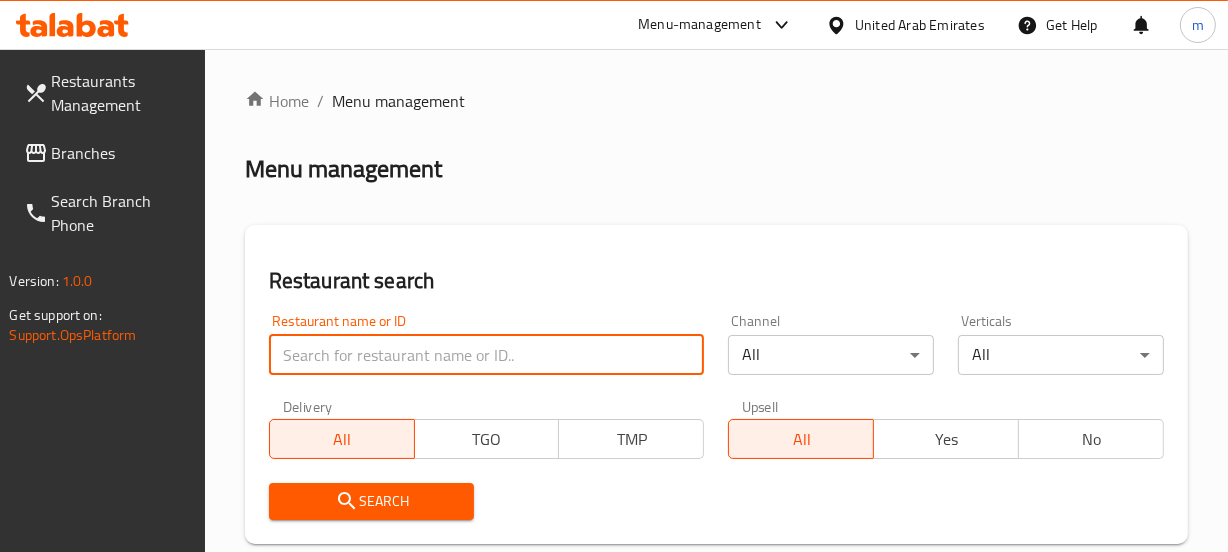 click at bounding box center (487, 355) 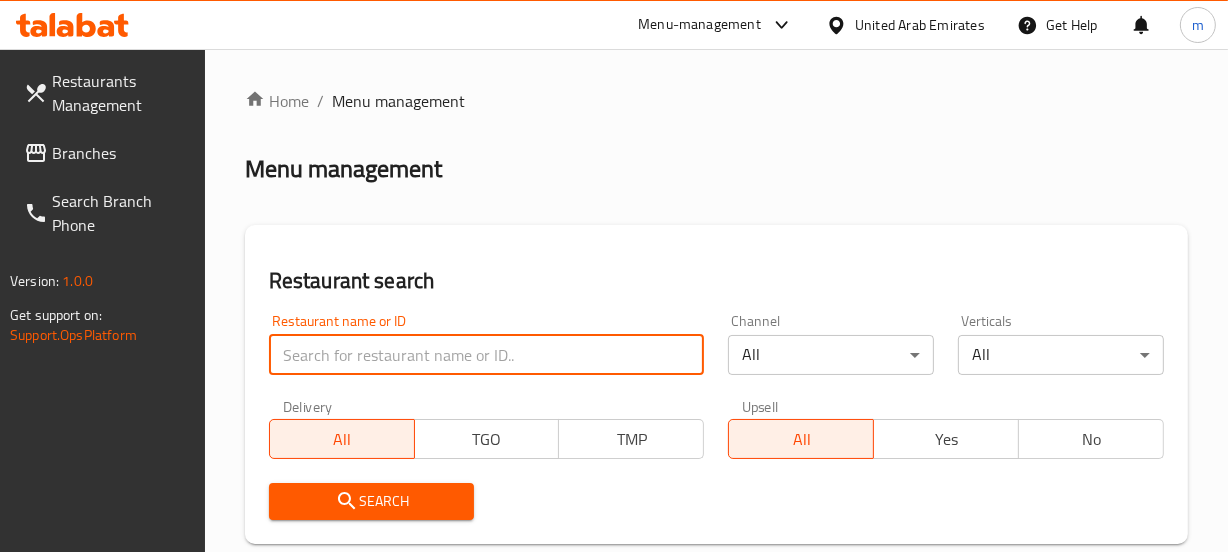 click at bounding box center [487, 355] 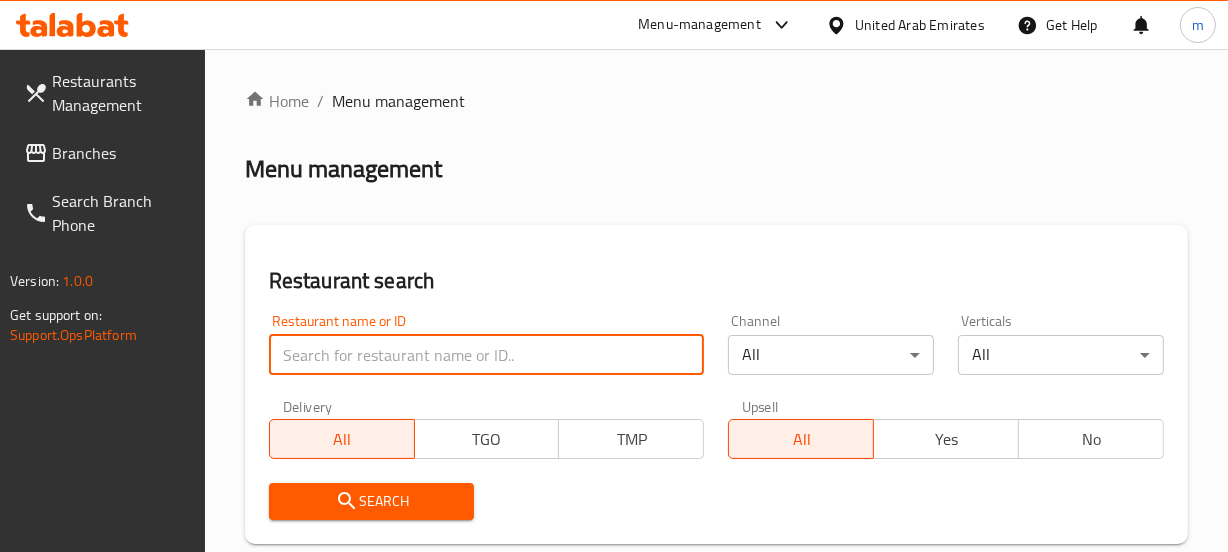 paste on "695690" 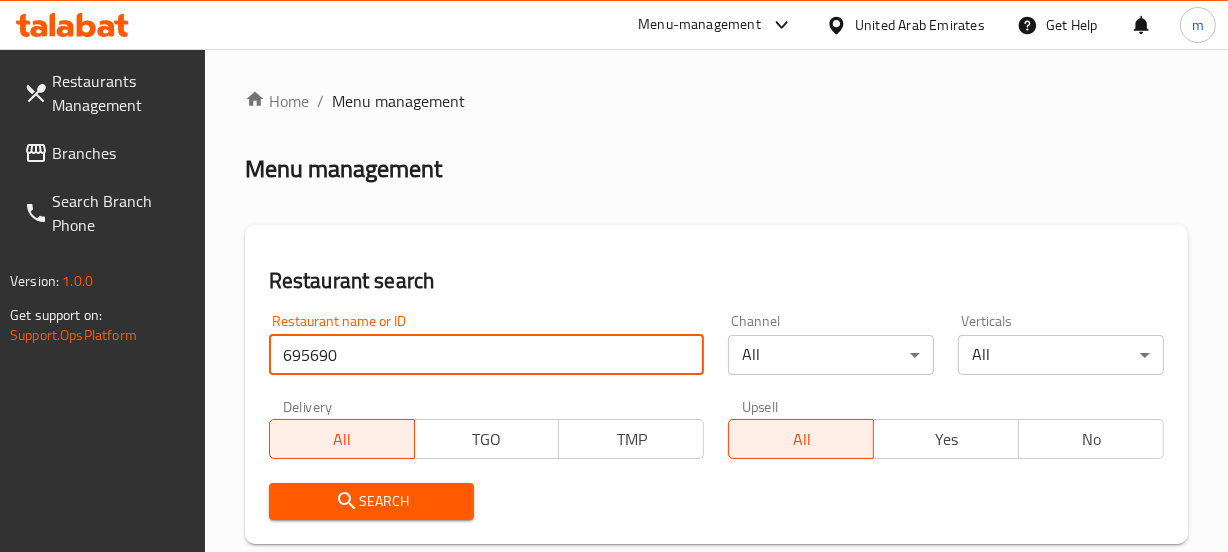 type on "695690" 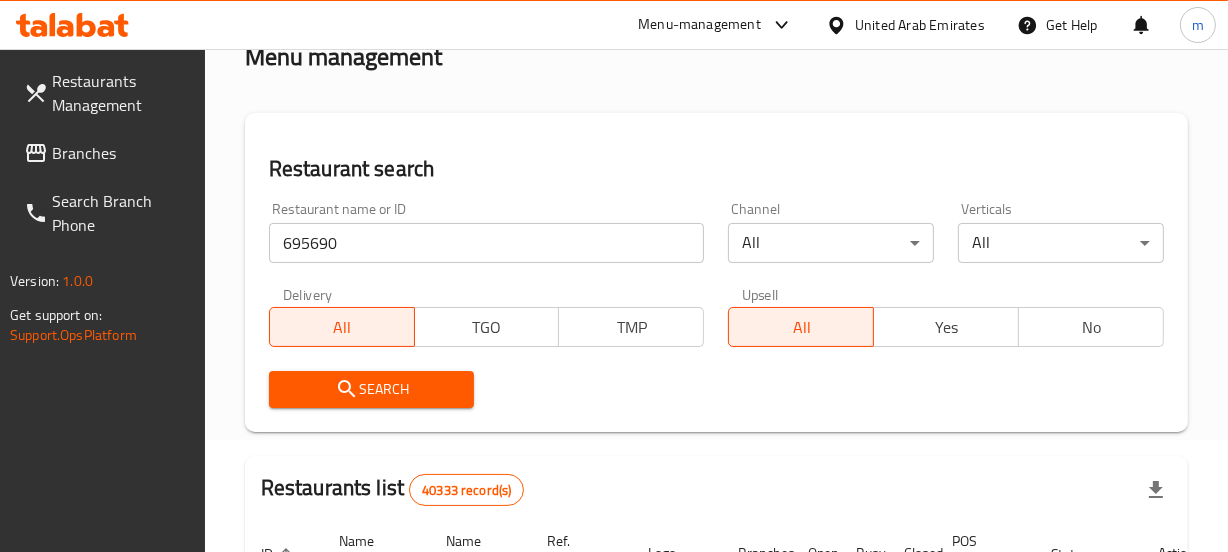 scroll, scrollTop: 272, scrollLeft: 0, axis: vertical 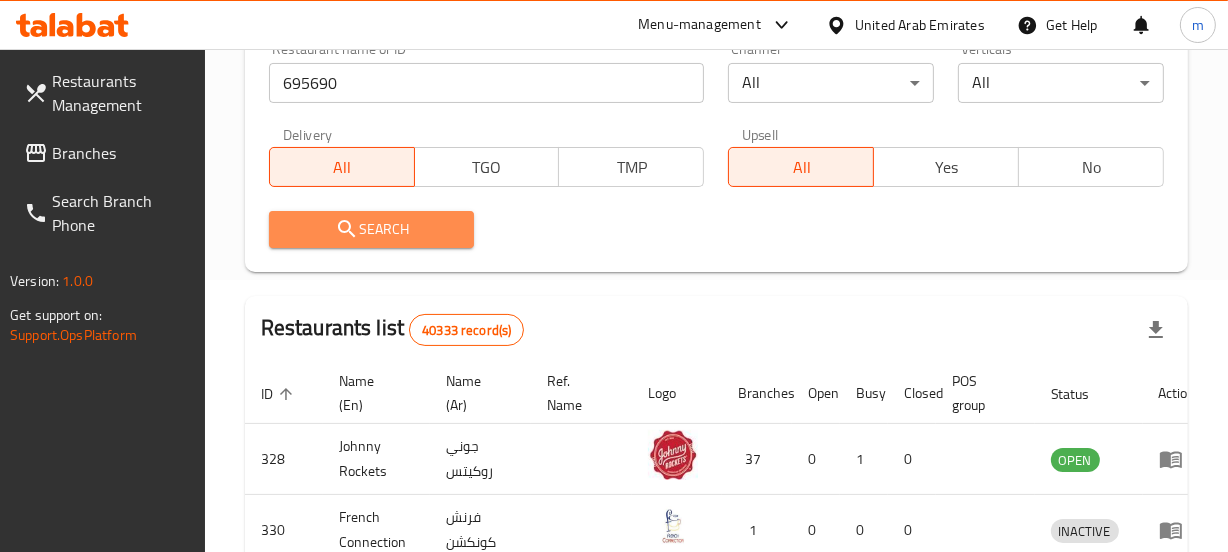 click on "Search" at bounding box center [372, 229] 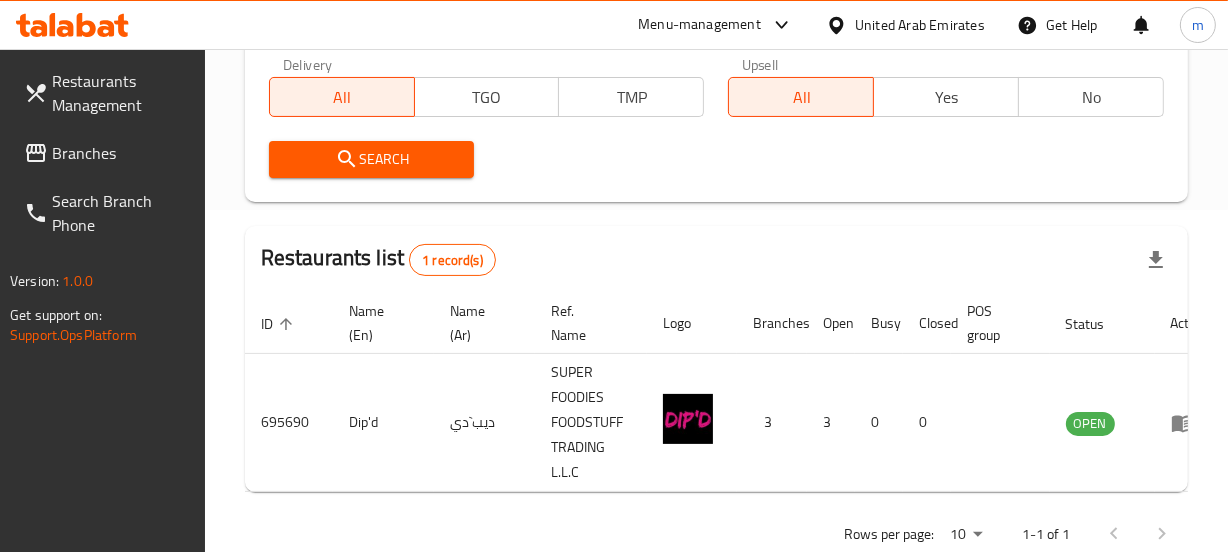 scroll, scrollTop: 404, scrollLeft: 0, axis: vertical 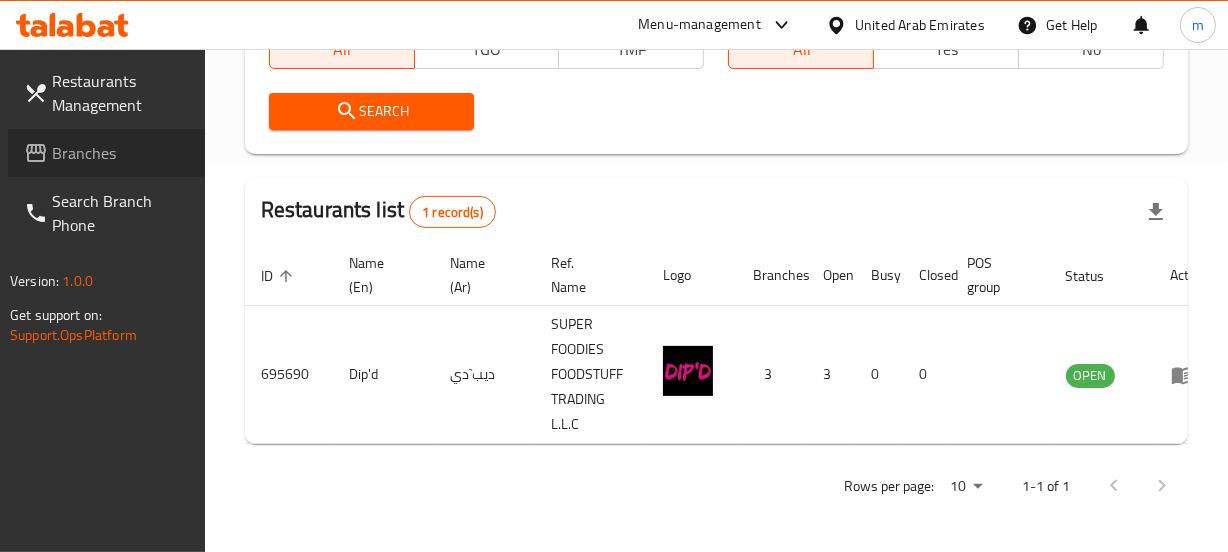 click on "Branches" at bounding box center (120, 153) 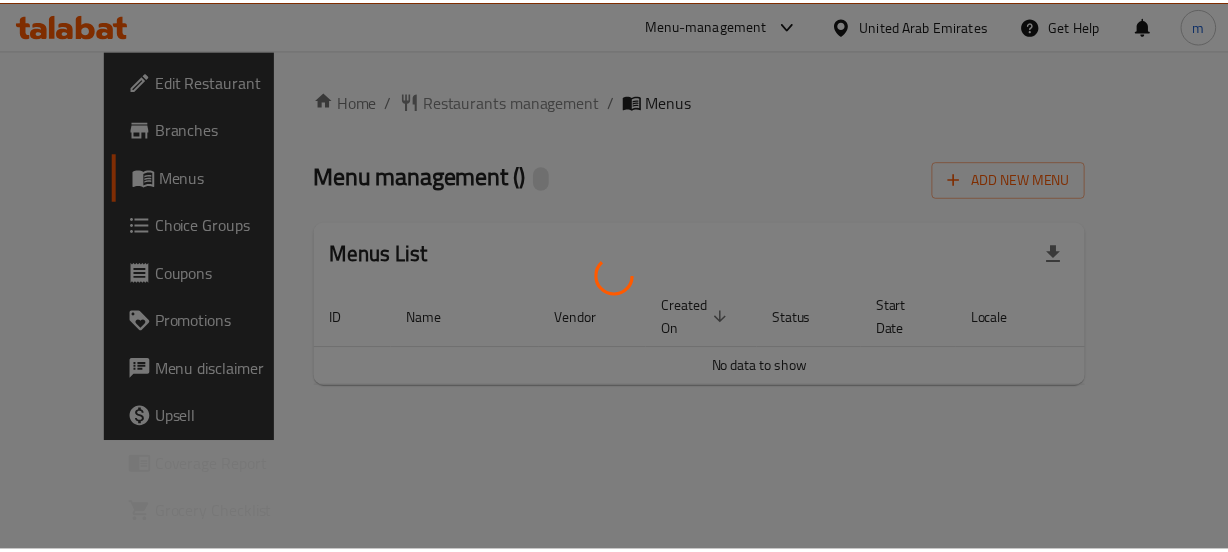 scroll, scrollTop: 0, scrollLeft: 0, axis: both 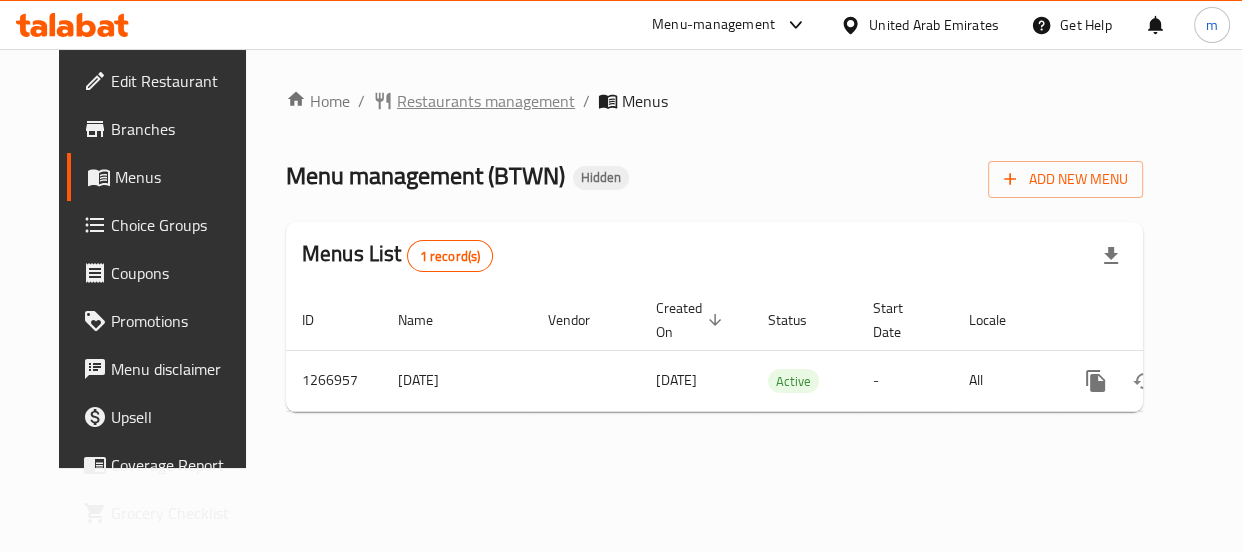 click on "Restaurants management" at bounding box center [486, 101] 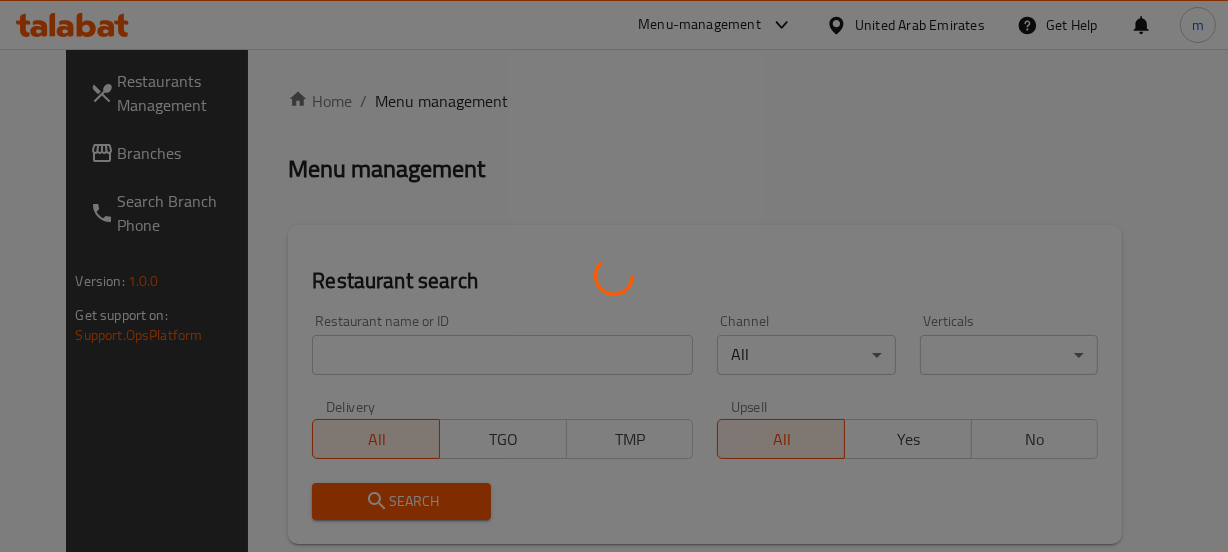 click at bounding box center [614, 276] 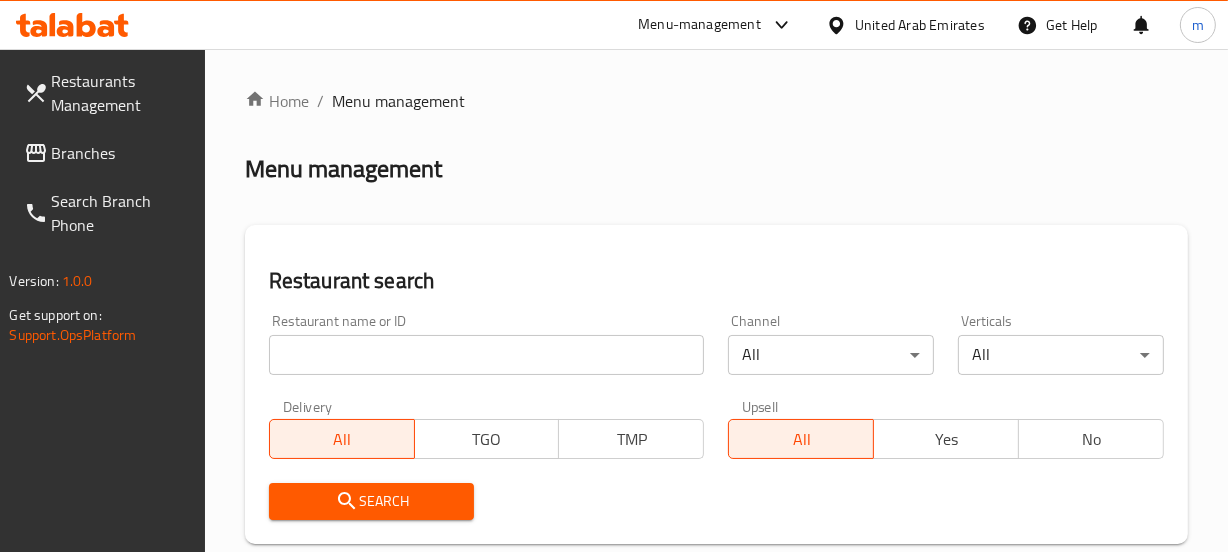 click on "Home / Menu management Menu management Restaurant search Restaurant name or ID Restaurant name or ID Channel All ​ Verticals All ​ Delivery All TGO TMP Upsell All Yes No   Search Restaurants list   40333 record(s) ID sorted ascending Name (En) Name (Ar) Ref. Name Logo Branches Open Busy Closed POS group Status Action 328 Johnny Rockets جوني روكيتس 37 0 1 0 OPEN 330 French Connection فرنش كونكشن 1 0 0 0 INACTIVE 339 Arz Lebanon أرز لبنان Al Karama,Al Barsha & Mirdif 9 1 0 2 OPEN 340 Mega Wraps ميجا رابس 3 0 0 0 INACTIVE 342 Sandella's Flatbread Cafe سانديلاز فلات براد 7 0 0 0 INACTIVE 343 Dragon Hut كوخ التنين 1 0 0 0 INACTIVE 348 Thai Kitchen المطبخ التايلندى 1 0 0 0 INACTIVE 349 Mughal  موغل 1 0 0 0 HIDDEN 350 HOT N COOL (Old) هوت و كول 1 0 0 0 INACTIVE 355 Al Habasha  الحبشة 11 1 0 0 HIDDEN Rows per page: 10 1-10 of 40333" at bounding box center (716, 742) 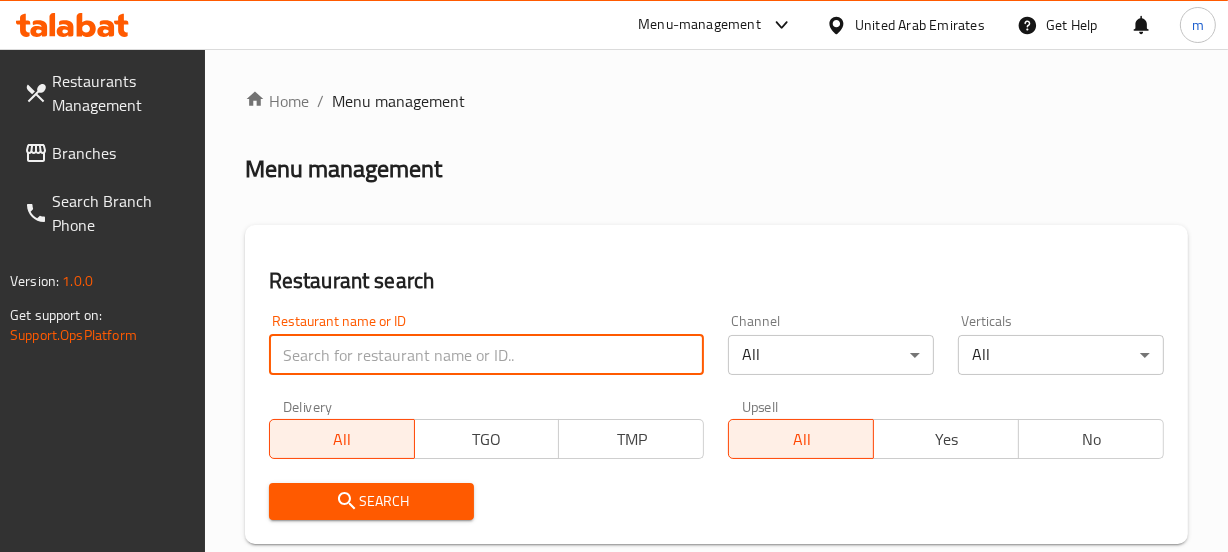 click at bounding box center (487, 355) 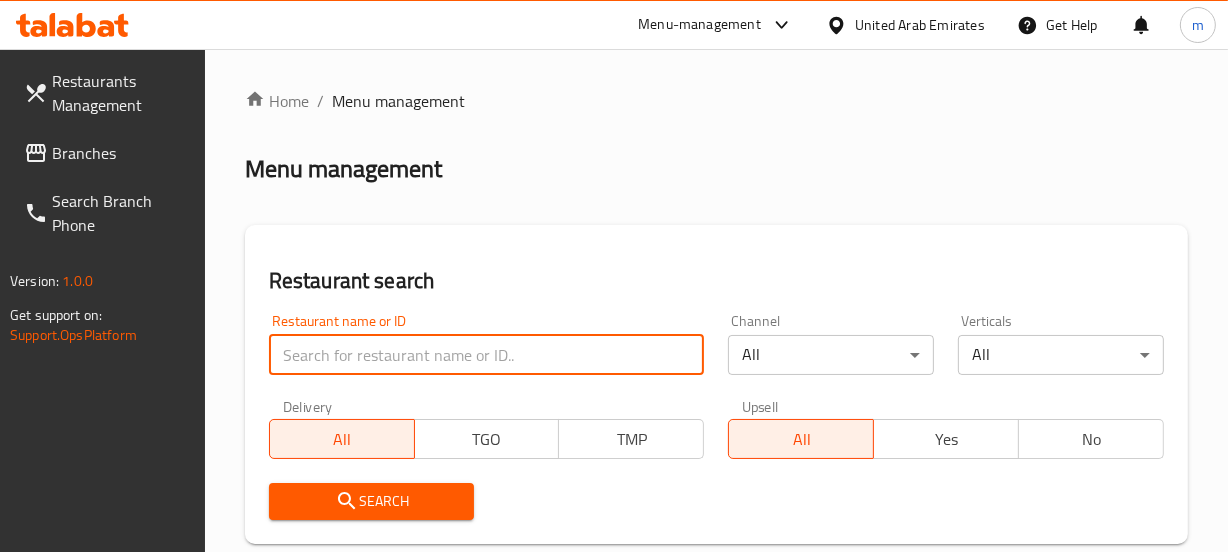paste on "687524" 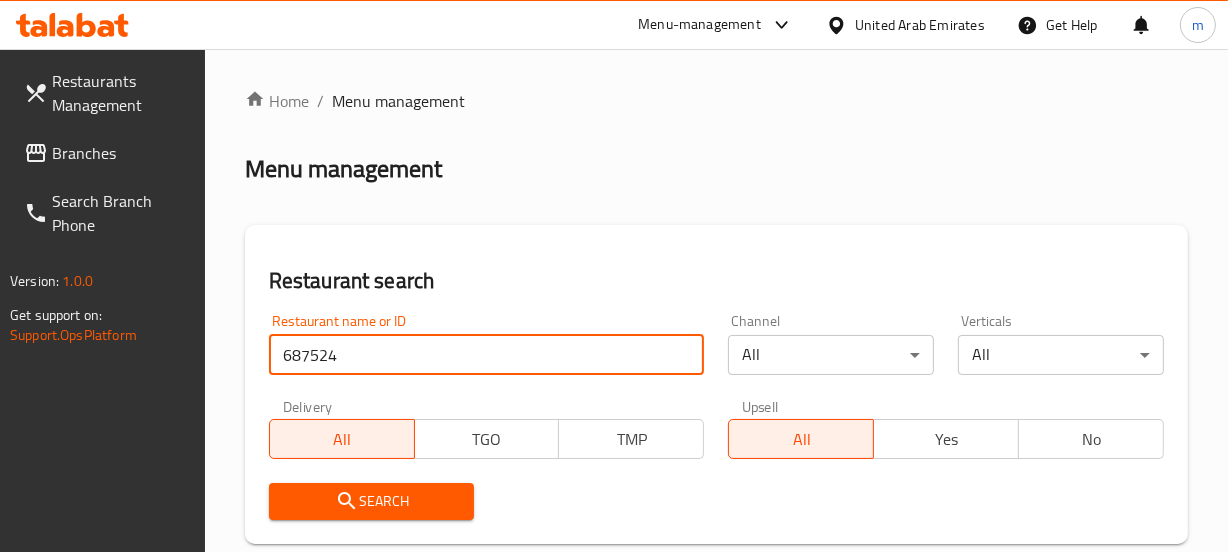 type on "687524" 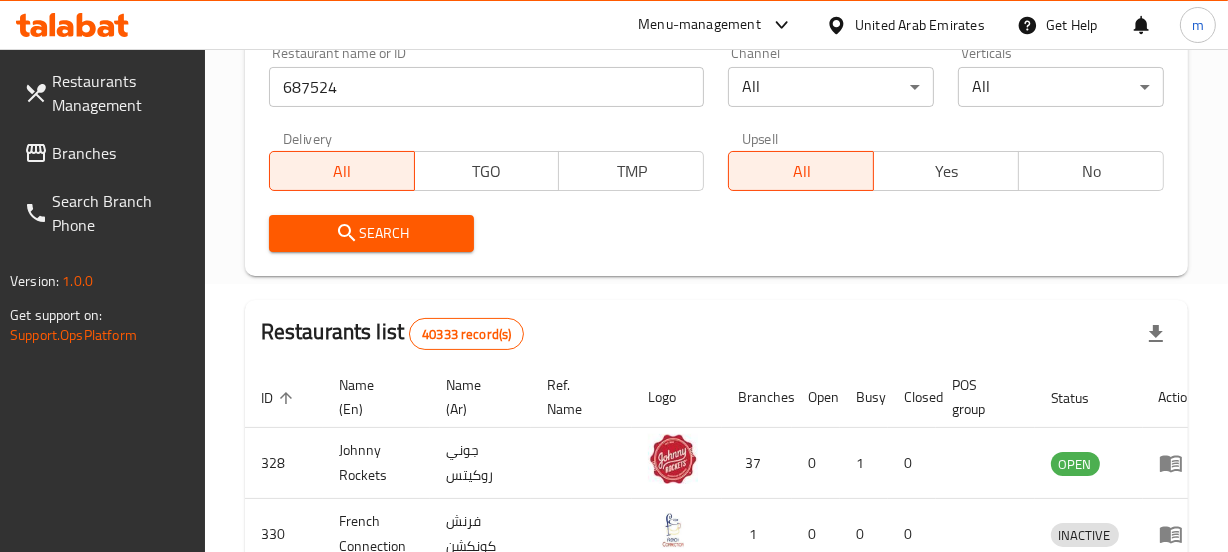 scroll, scrollTop: 272, scrollLeft: 0, axis: vertical 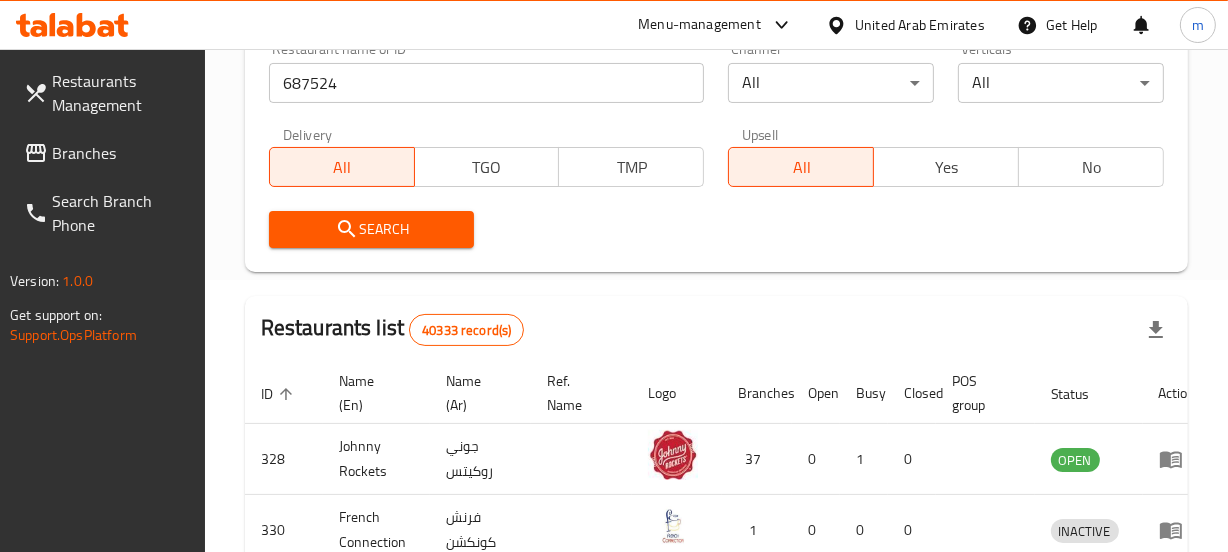 click on "Search" at bounding box center (372, 229) 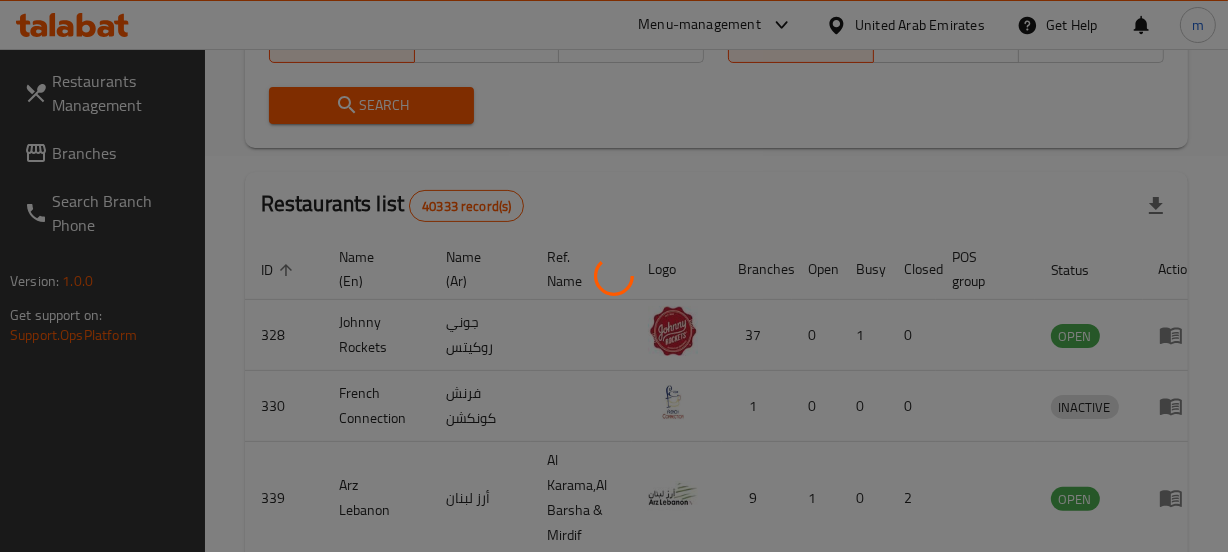 scroll, scrollTop: 0, scrollLeft: 0, axis: both 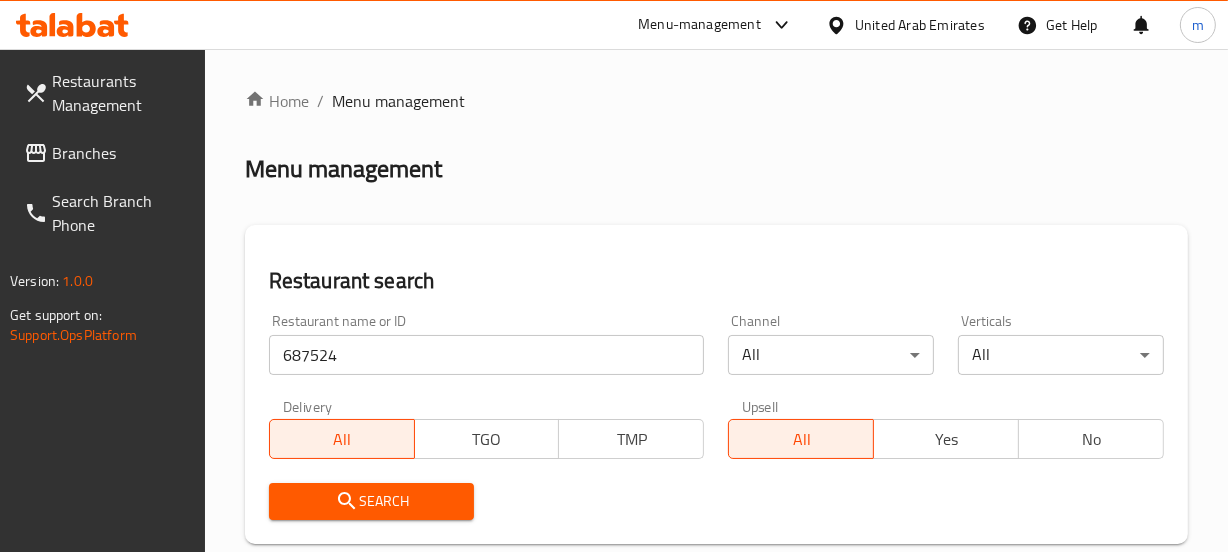 click on "Branches" at bounding box center [120, 153] 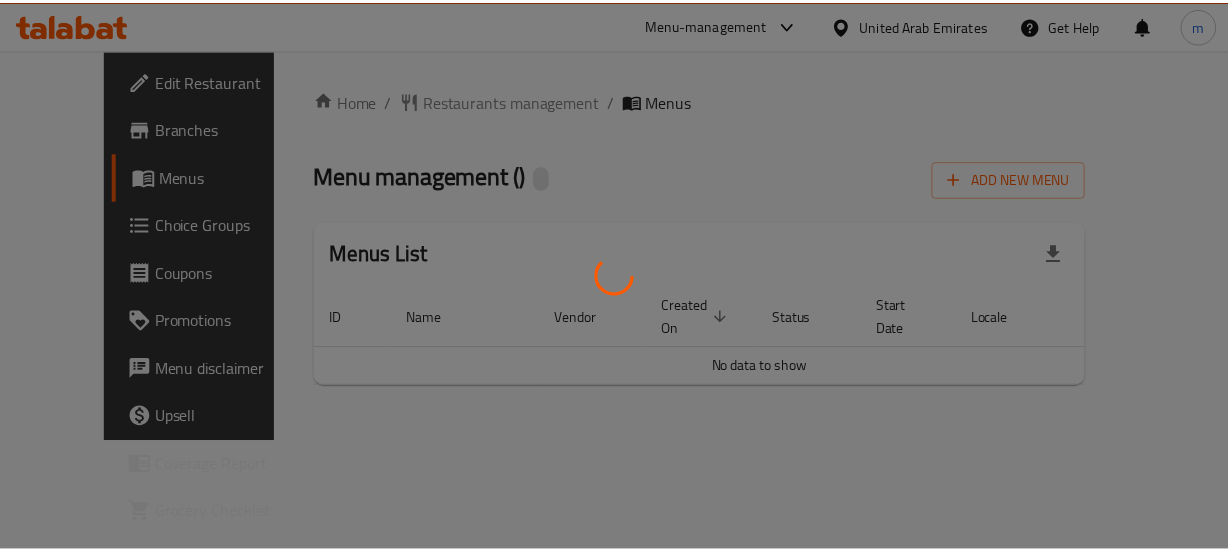 scroll, scrollTop: 0, scrollLeft: 0, axis: both 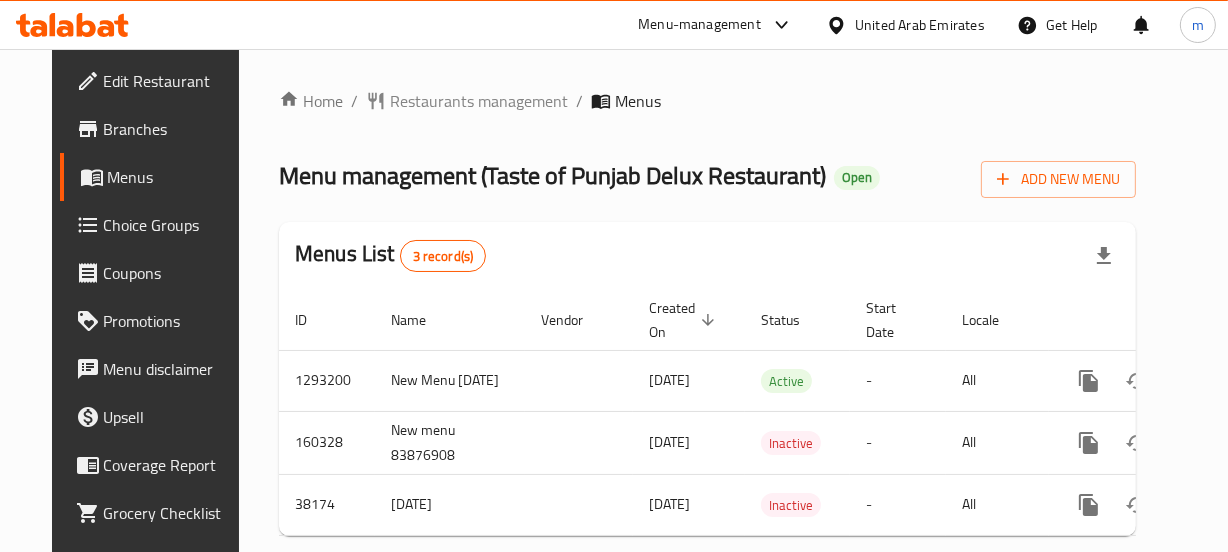 click on "Restaurants management" at bounding box center [479, 101] 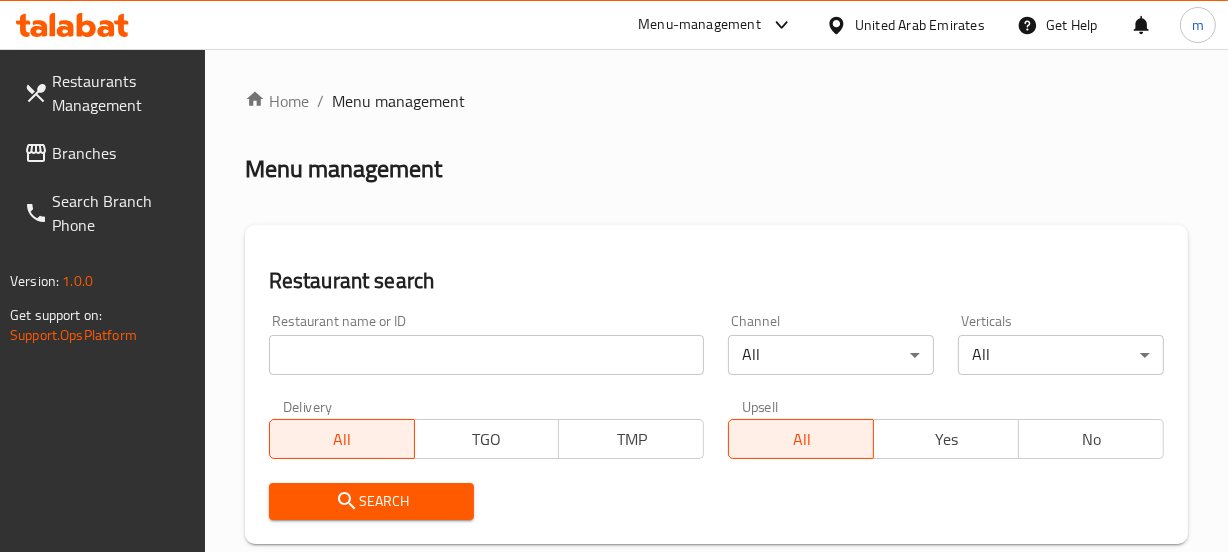 click on "Home / Menu management Menu management Restaurant search Restaurant name or ID Restaurant name or ID Channel All ​ Verticals All ​ Delivery All TGO TMP Upsell All Yes No   Search Restaurants list   40333 record(s) ID sorted ascending Name (En) Name (Ar) Ref. Name Logo Branches Open Busy Closed POS group Status Action 328 Johnny Rockets جوني روكيتس 37 0 1 0 OPEN 330 French Connection فرنش كونكشن 1 0 0 0 INACTIVE 339 Arz Lebanon أرز لبنان Al Karama,Al Barsha & Mirdif 9 1 0 2 OPEN 340 Mega Wraps ميجا رابس 3 0 0 0 INACTIVE 342 Sandella's Flatbread Cafe سانديلاز فلات براد 7 0 0 0 INACTIVE 343 Dragon Hut كوخ التنين 1 0 0 0 INACTIVE 348 Thai Kitchen المطبخ التايلندى 1 0 0 0 INACTIVE 349 Mughal  موغل 1 0 0 0 HIDDEN 350 HOT N COOL (Old) هوت و كول 1 0 0 0 INACTIVE 355 Al Habasha  الحبشة 11 1 0 0 HIDDEN Rows per page: 10 1-10 of 40333" at bounding box center [716, 742] 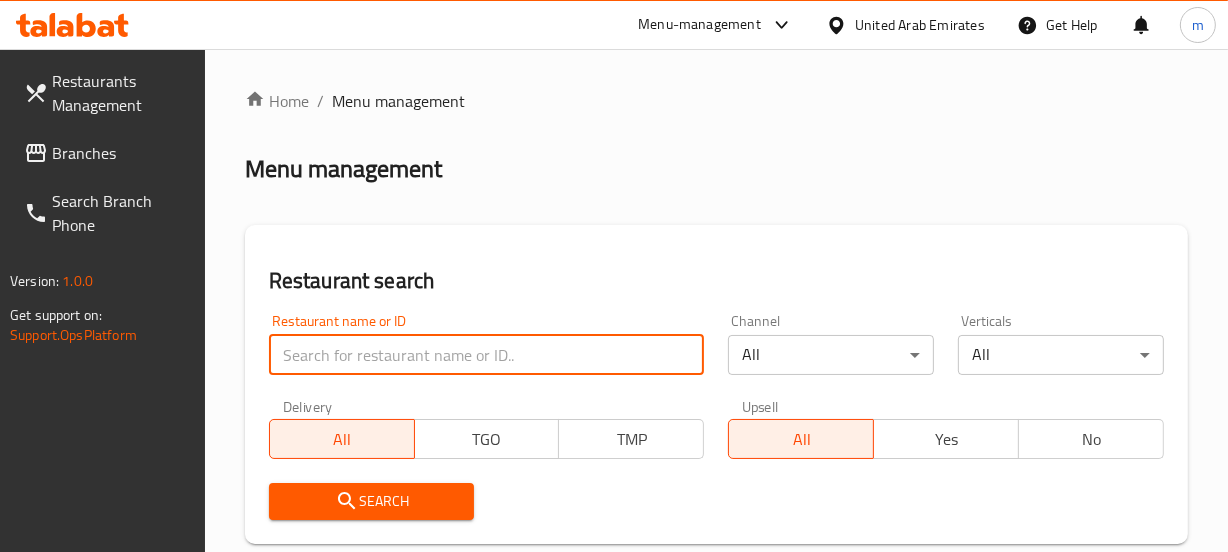 click at bounding box center [487, 355] 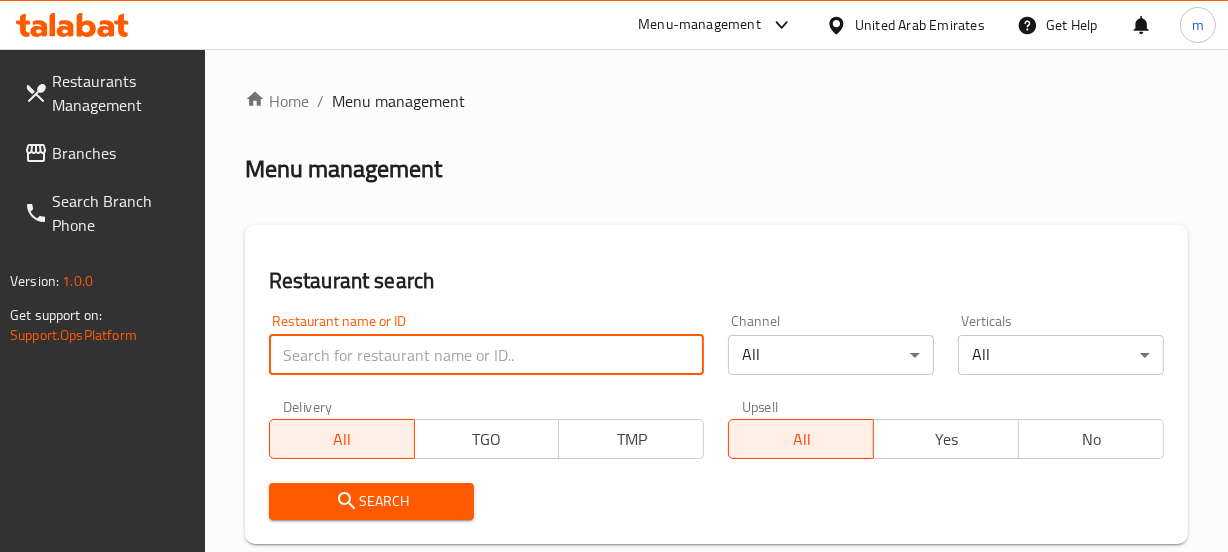 paste on "19861" 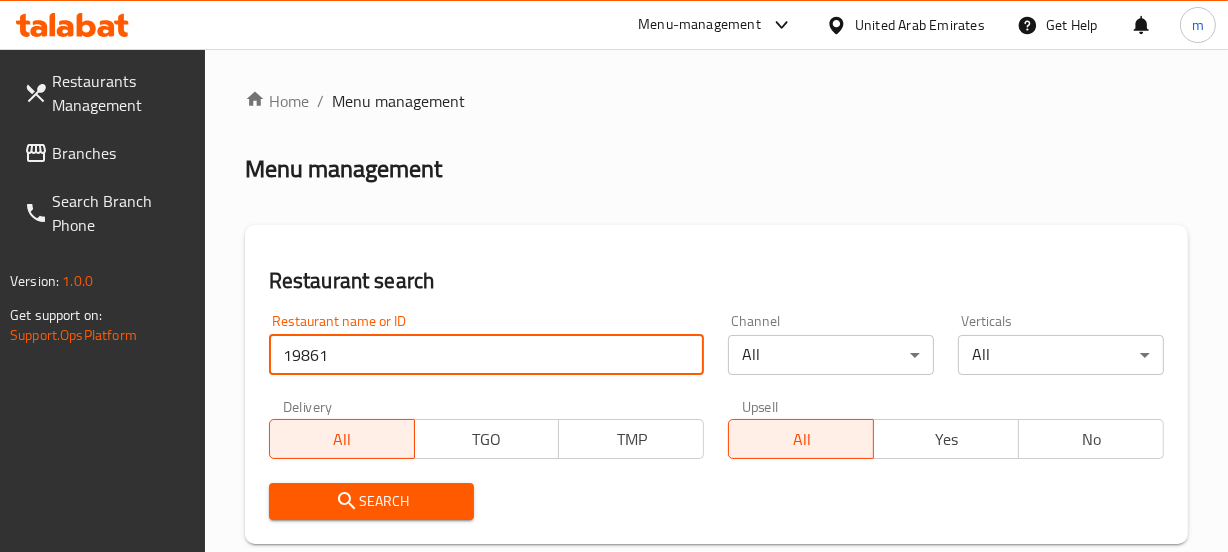 type on "19861" 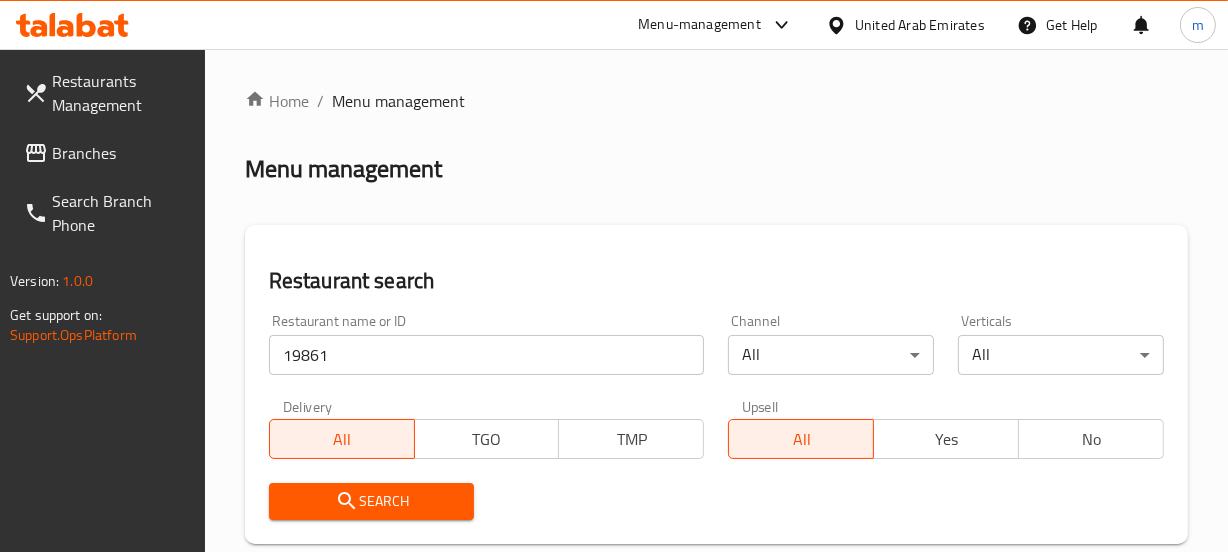 click on "Search" at bounding box center [372, 501] 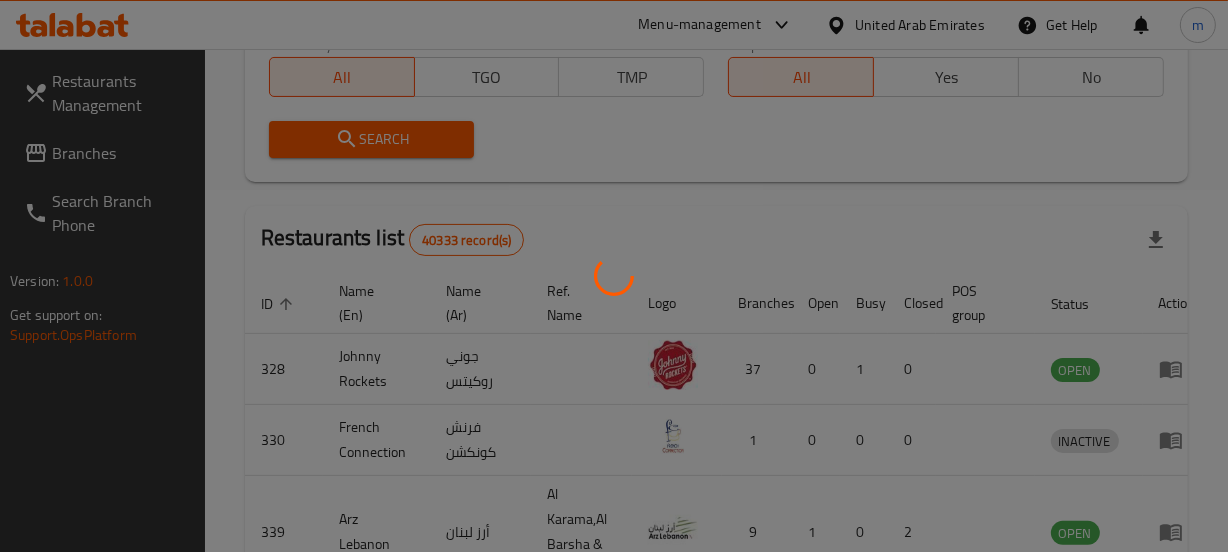 scroll, scrollTop: 363, scrollLeft: 0, axis: vertical 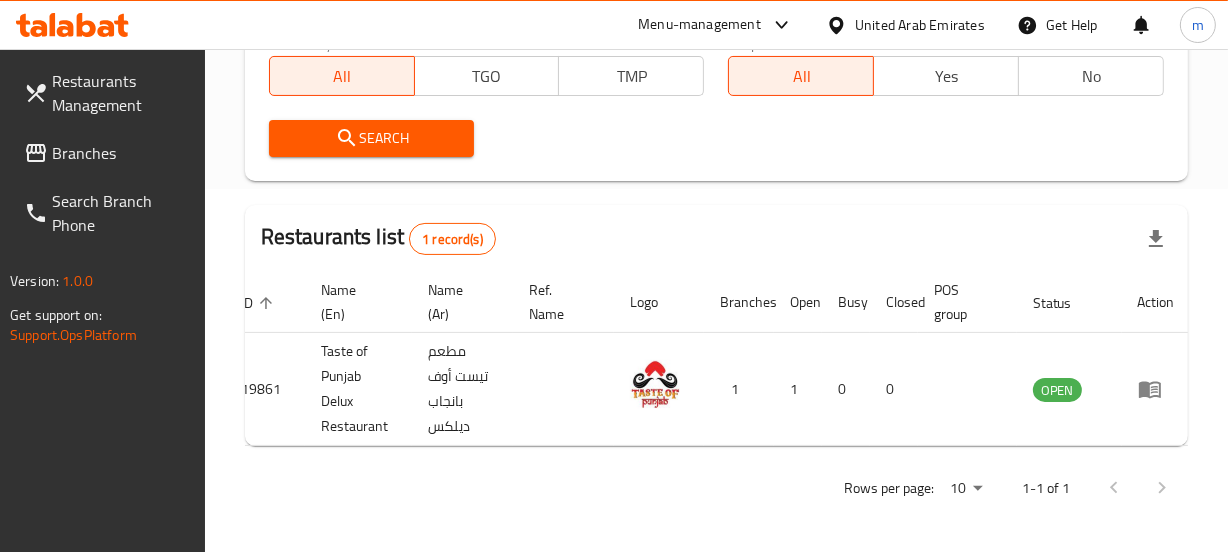 click on "Branches" at bounding box center [120, 153] 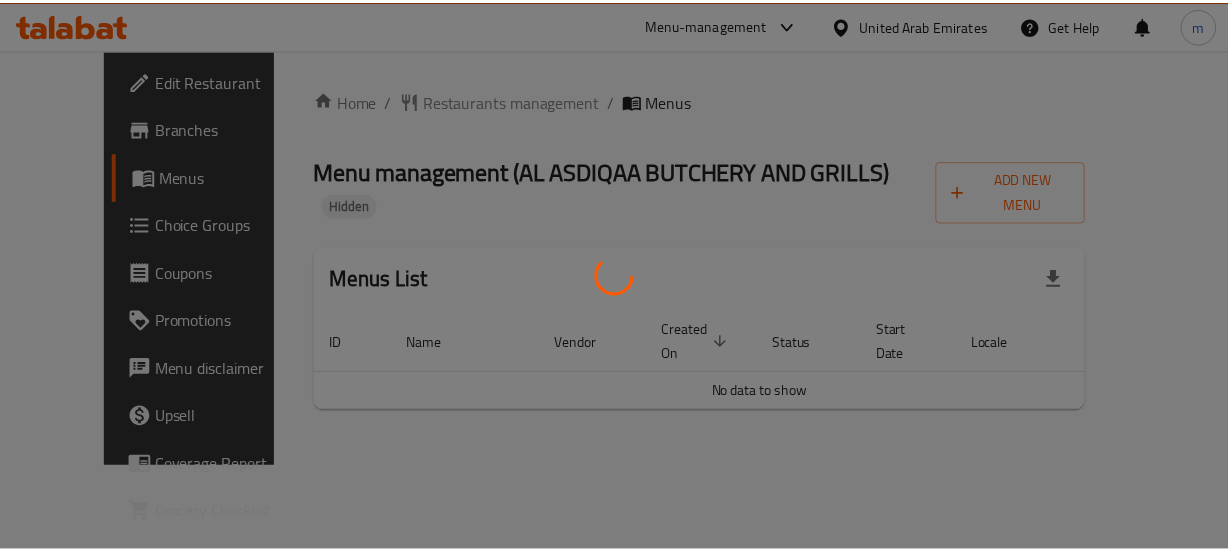 scroll, scrollTop: 0, scrollLeft: 0, axis: both 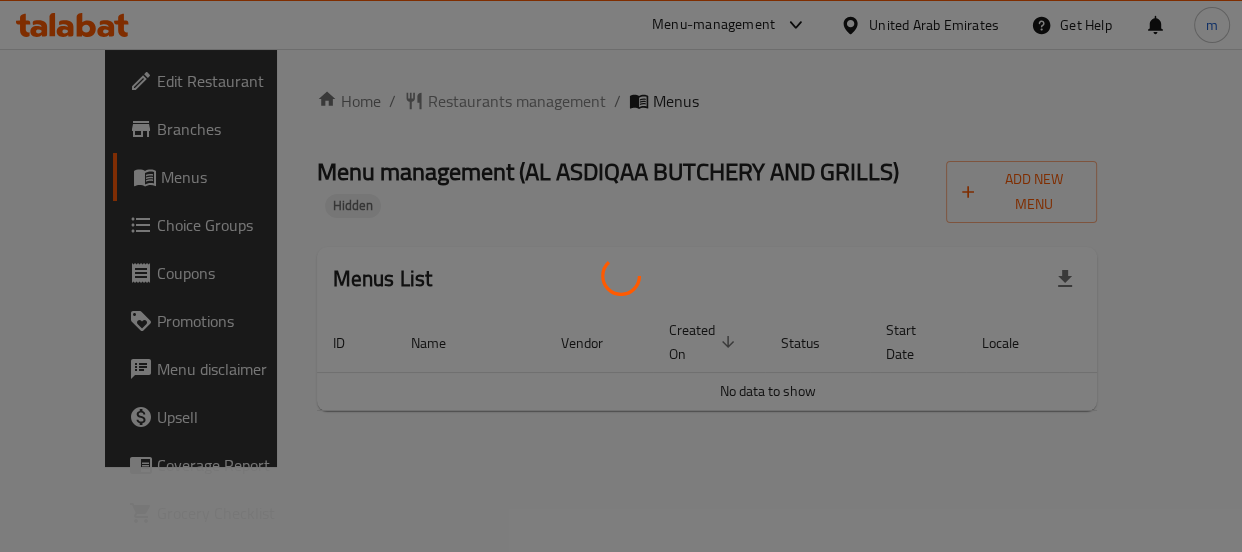 click at bounding box center [621, 276] 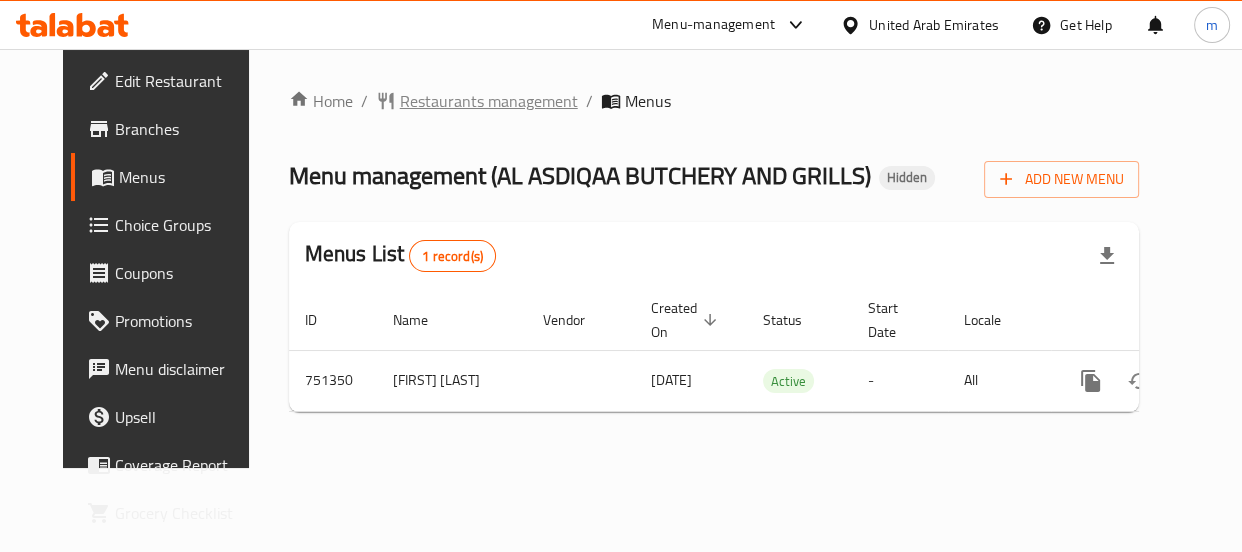 click on "Restaurants management" at bounding box center (489, 101) 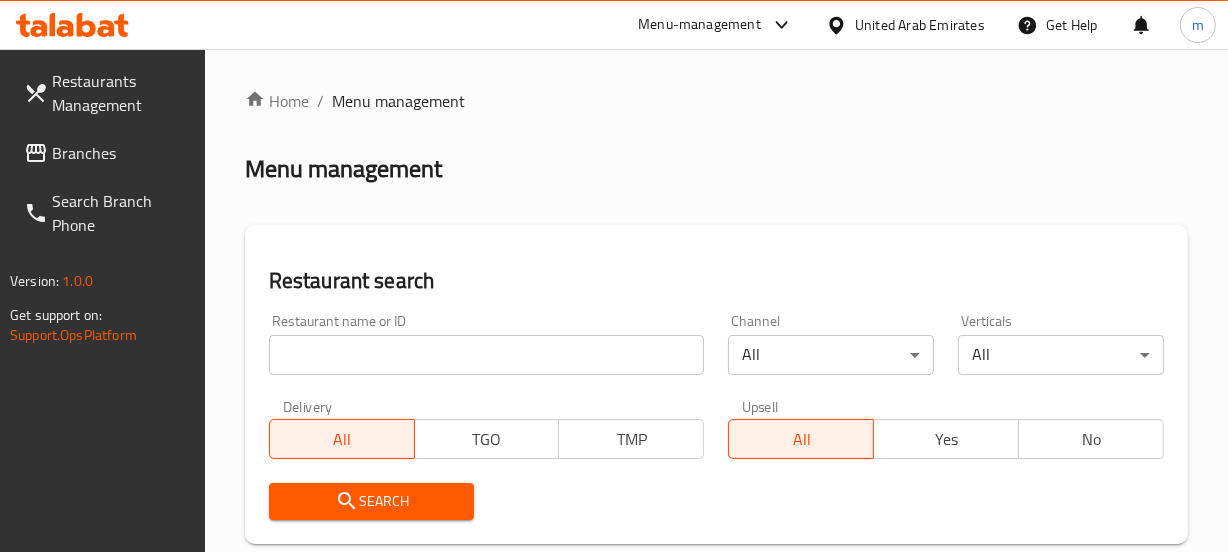 click at bounding box center (487, 355) 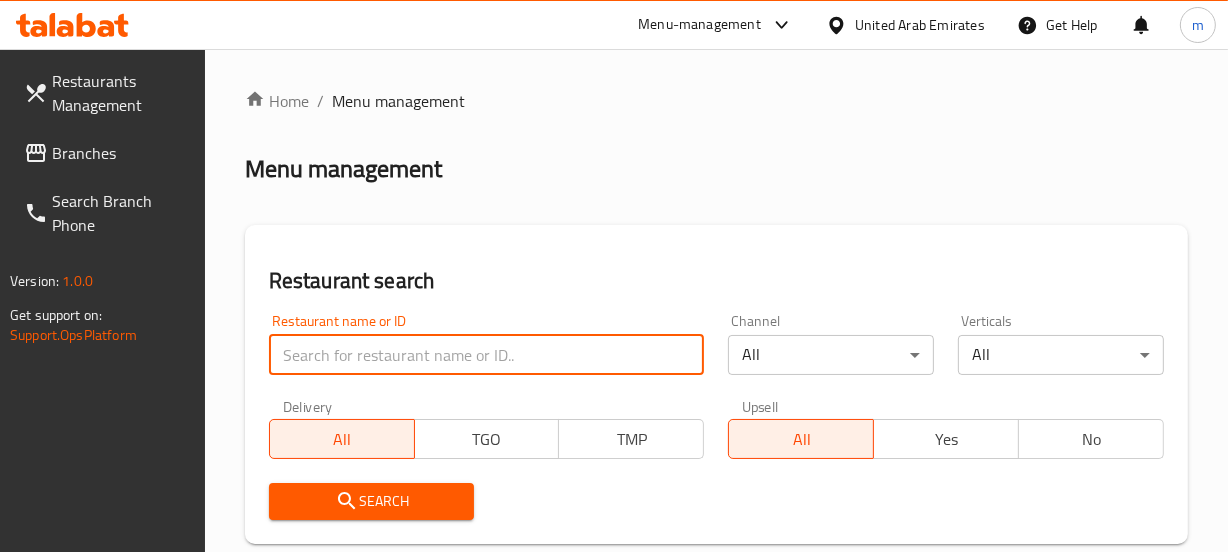 paste on "679706" 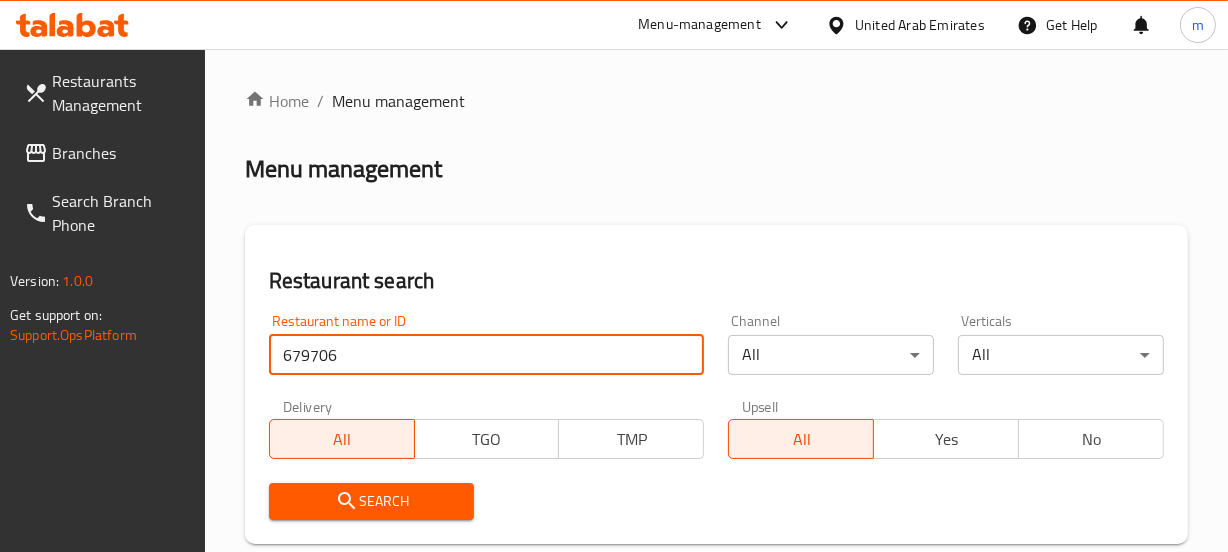 type on "679706" 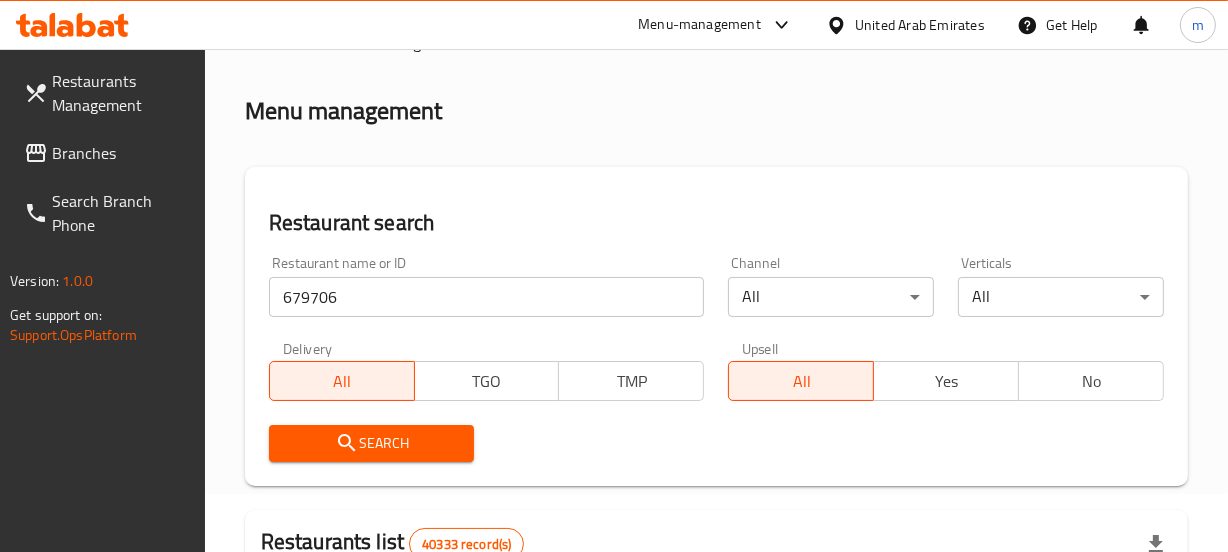 scroll, scrollTop: 181, scrollLeft: 0, axis: vertical 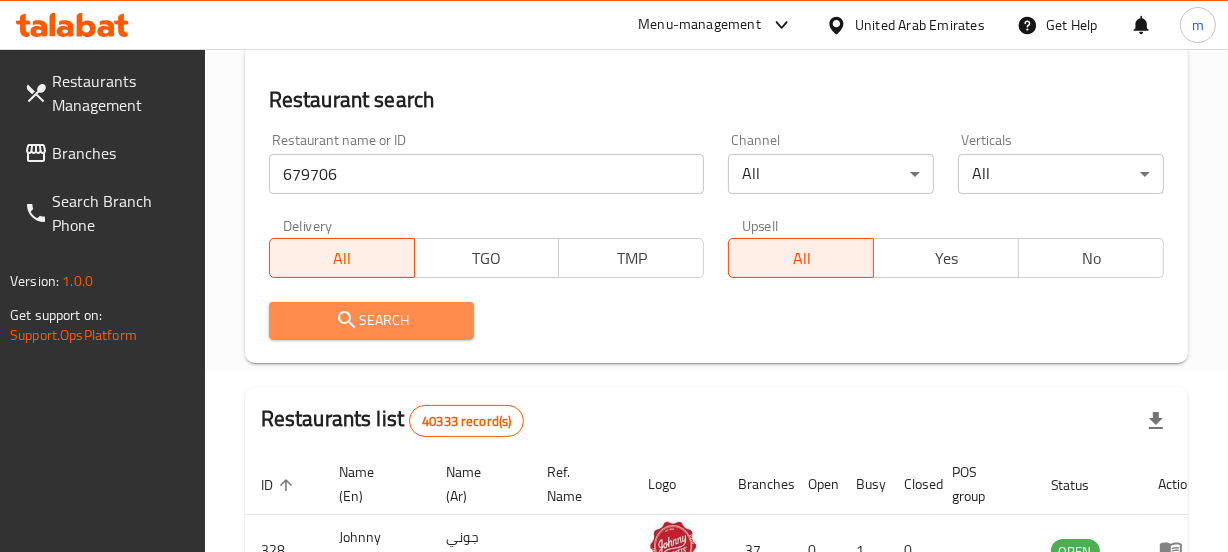 click on "Search" at bounding box center (372, 320) 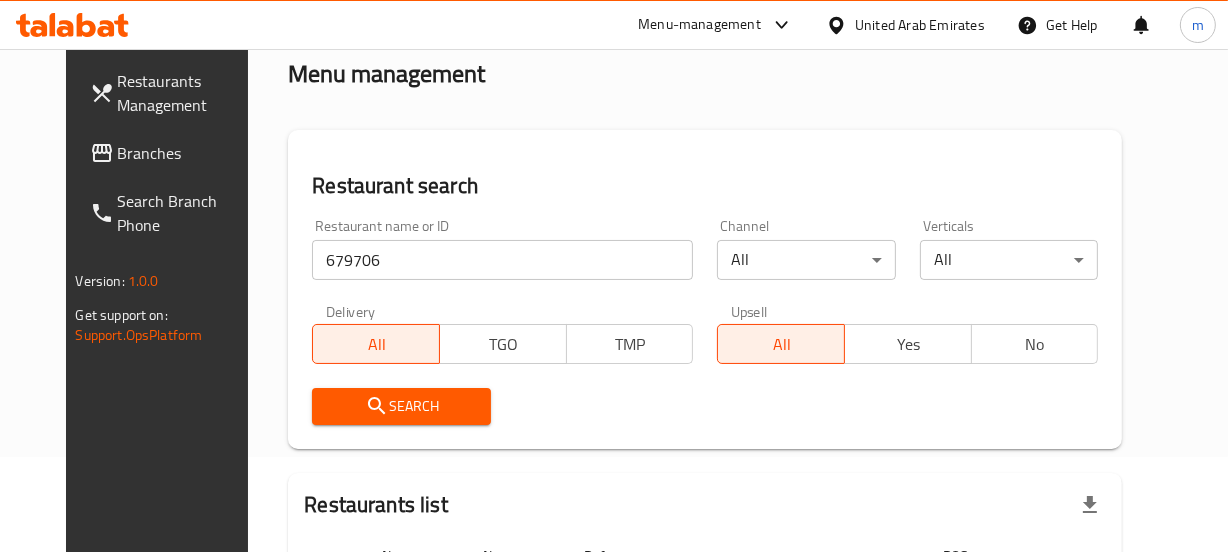 scroll, scrollTop: 0, scrollLeft: 0, axis: both 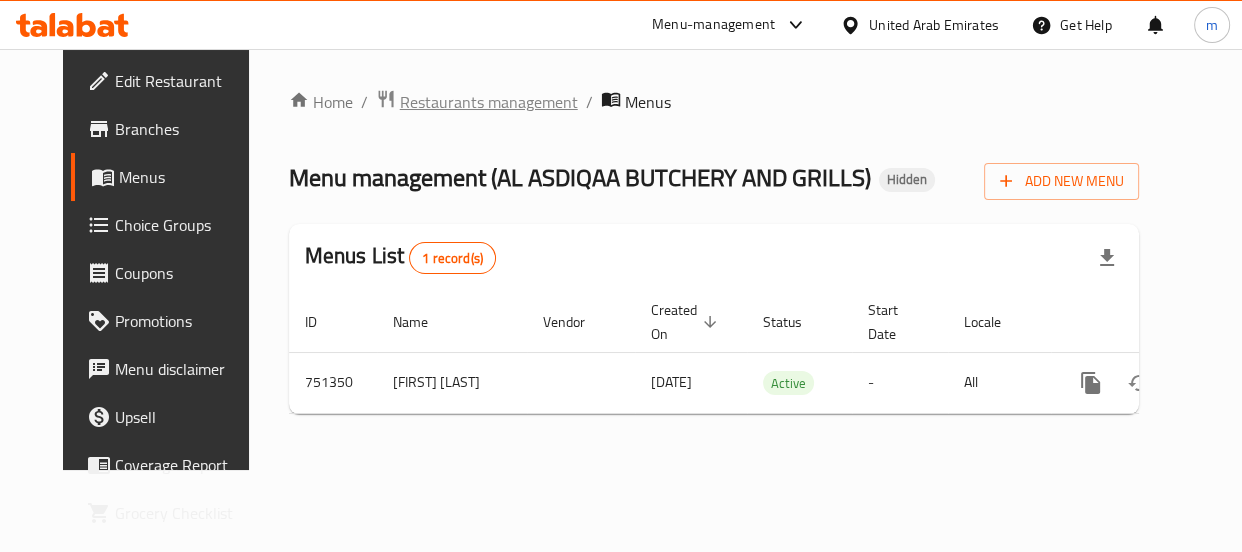 click on "Restaurants management" at bounding box center (489, 102) 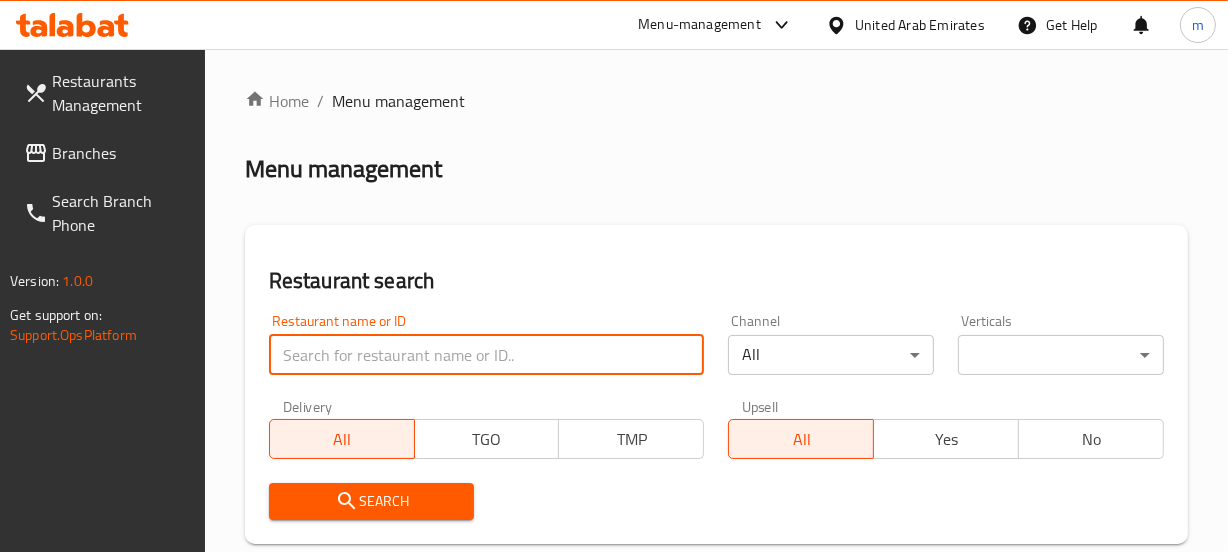 click at bounding box center [487, 355] 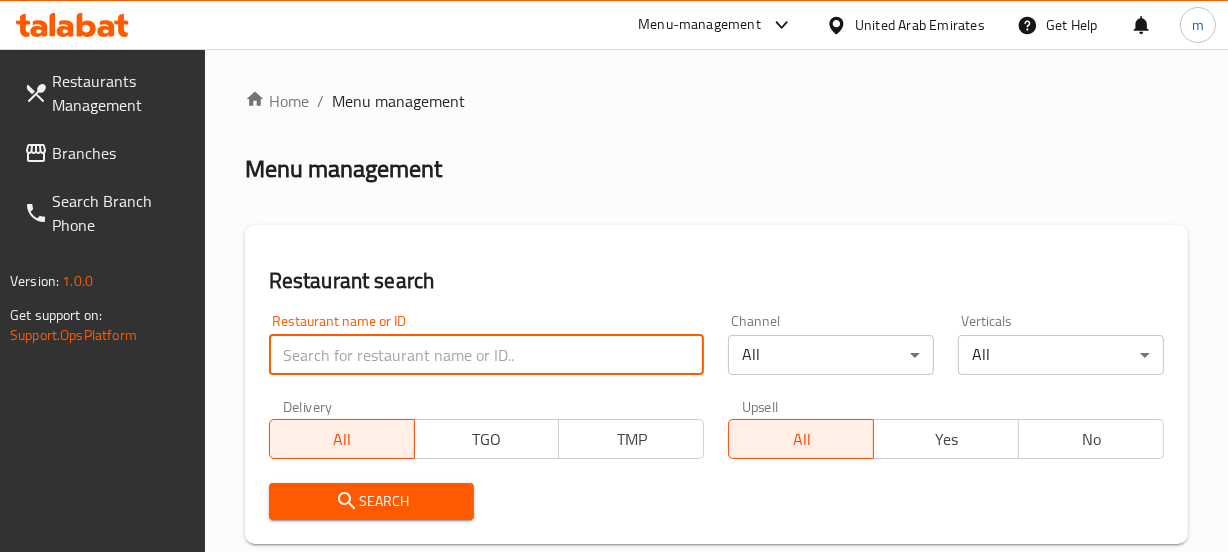 paste on "649106" 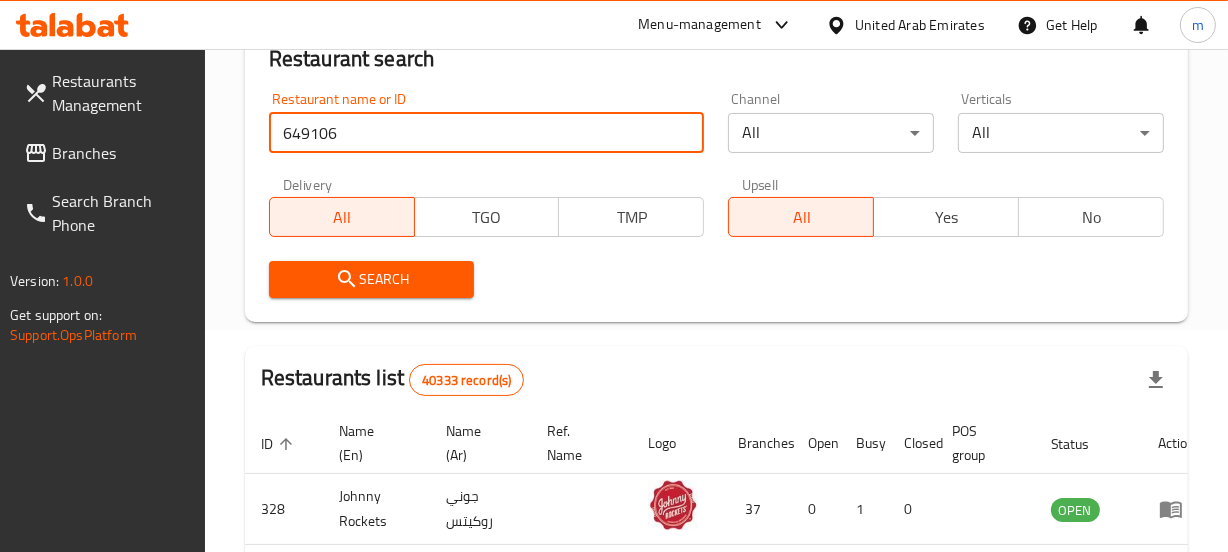 scroll, scrollTop: 272, scrollLeft: 0, axis: vertical 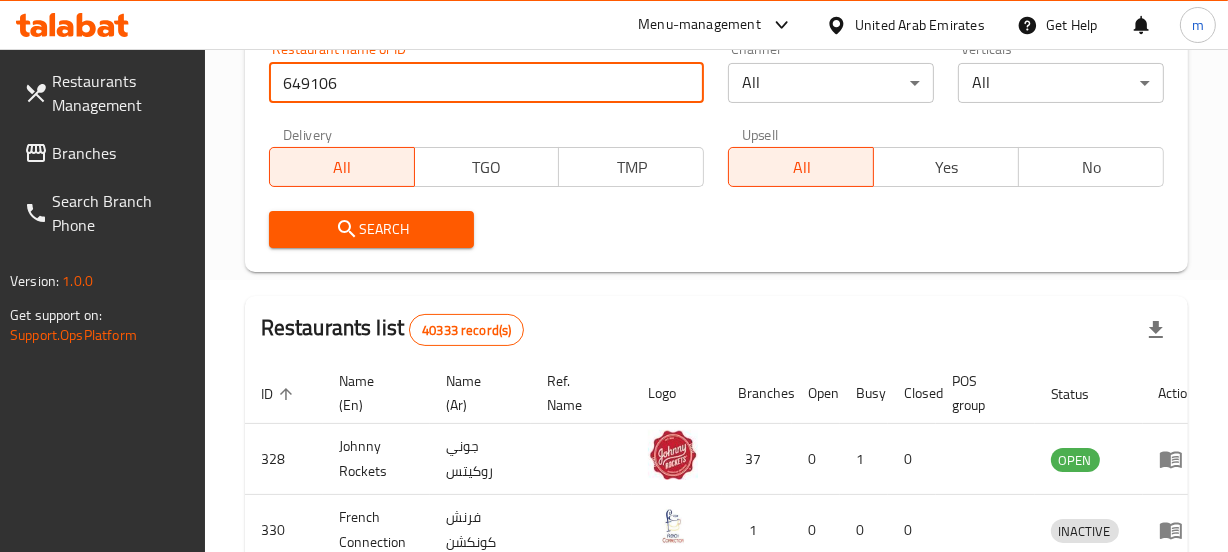 type on "649106" 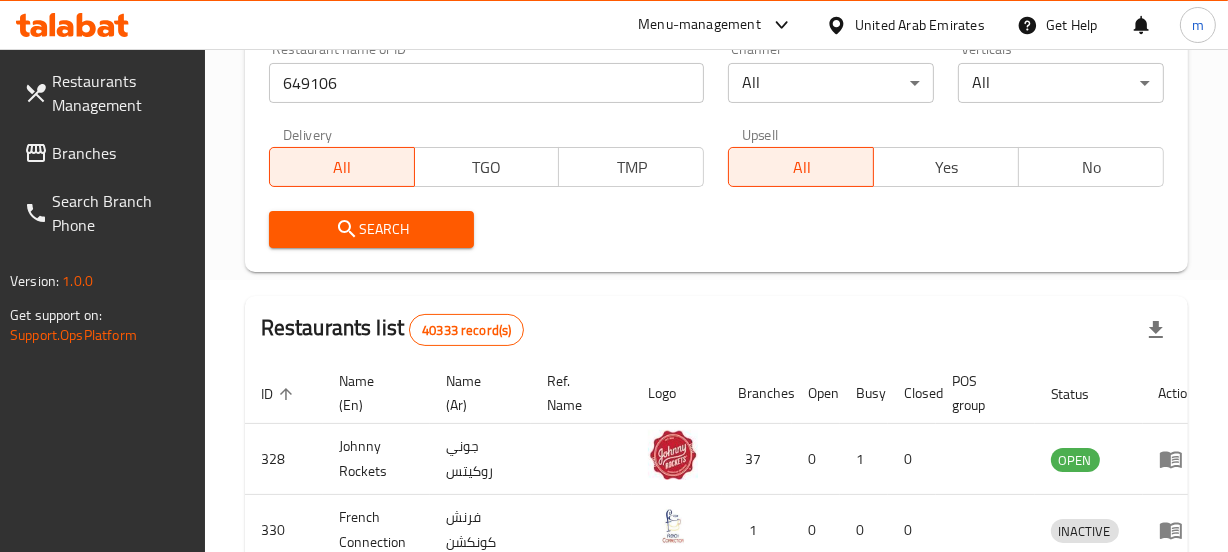 click 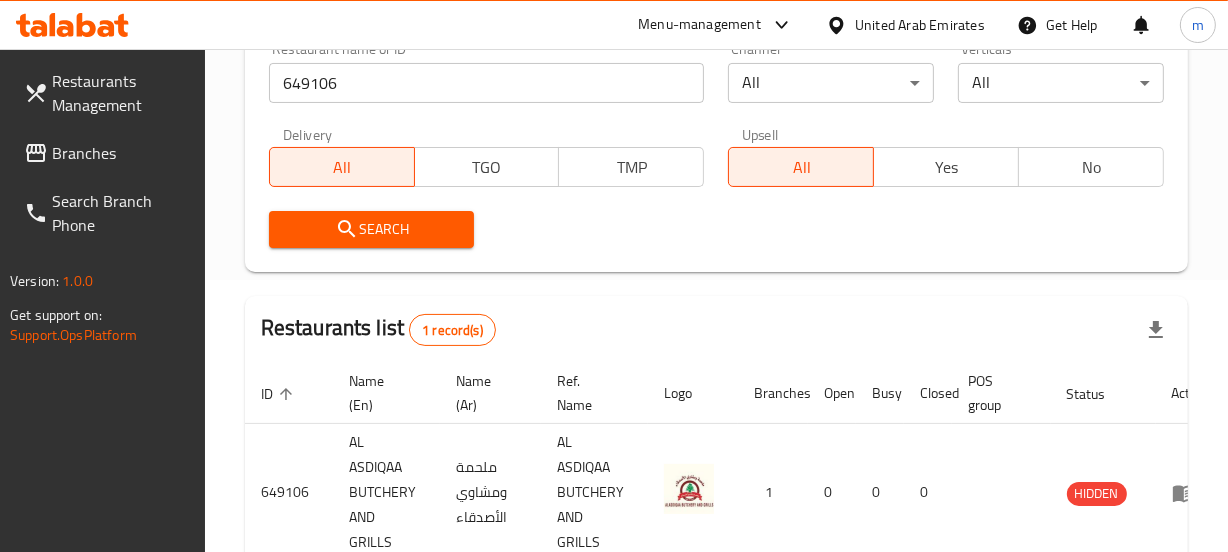 click on "Branches" at bounding box center (120, 153) 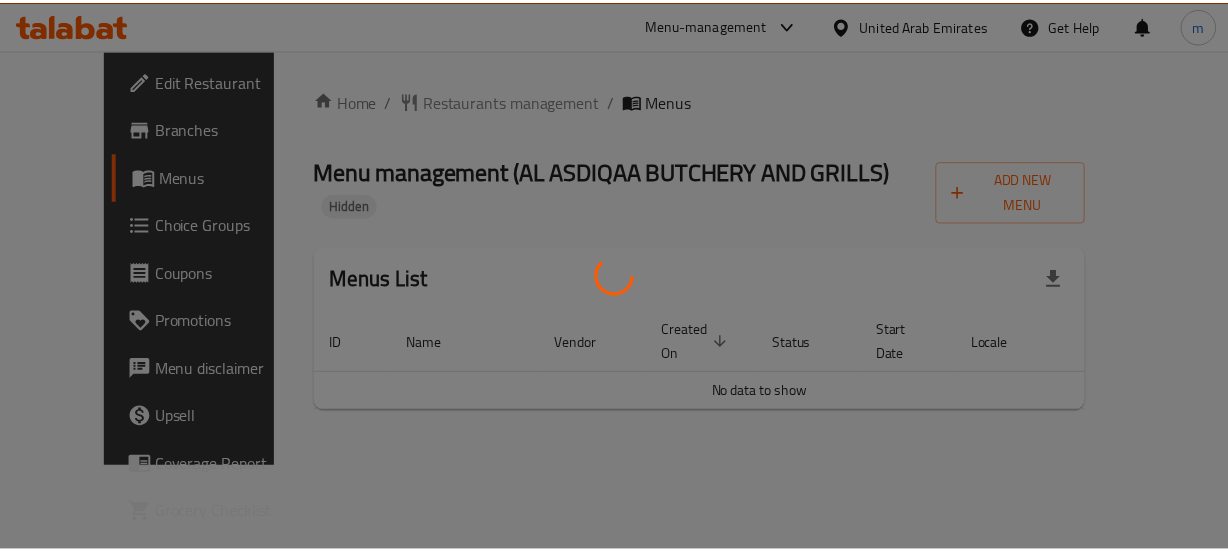scroll, scrollTop: 0, scrollLeft: 0, axis: both 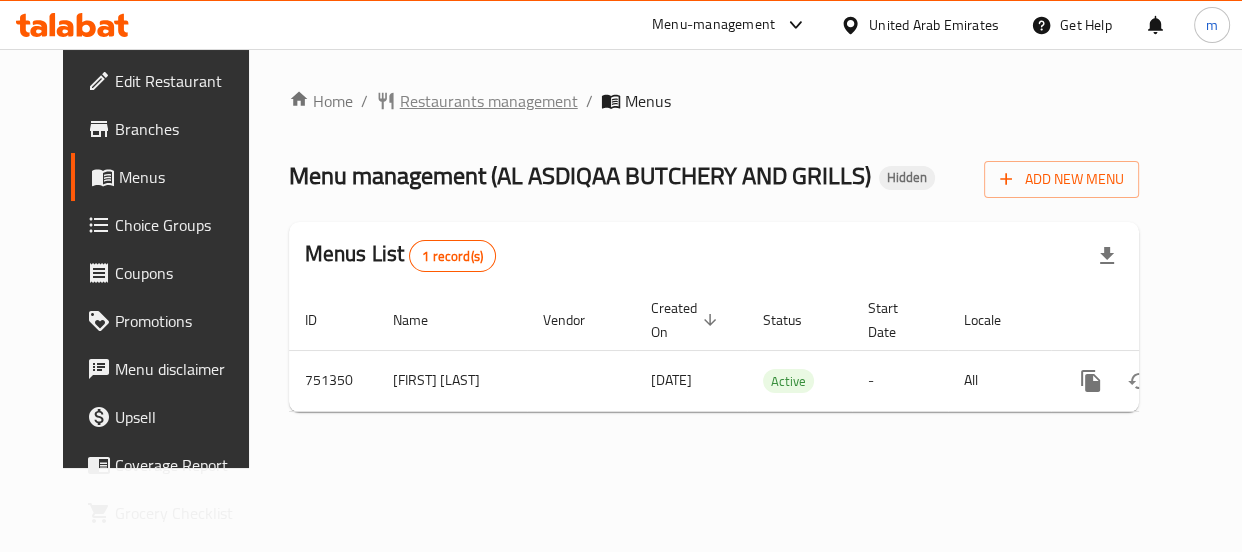 click on "Restaurants management" at bounding box center (489, 101) 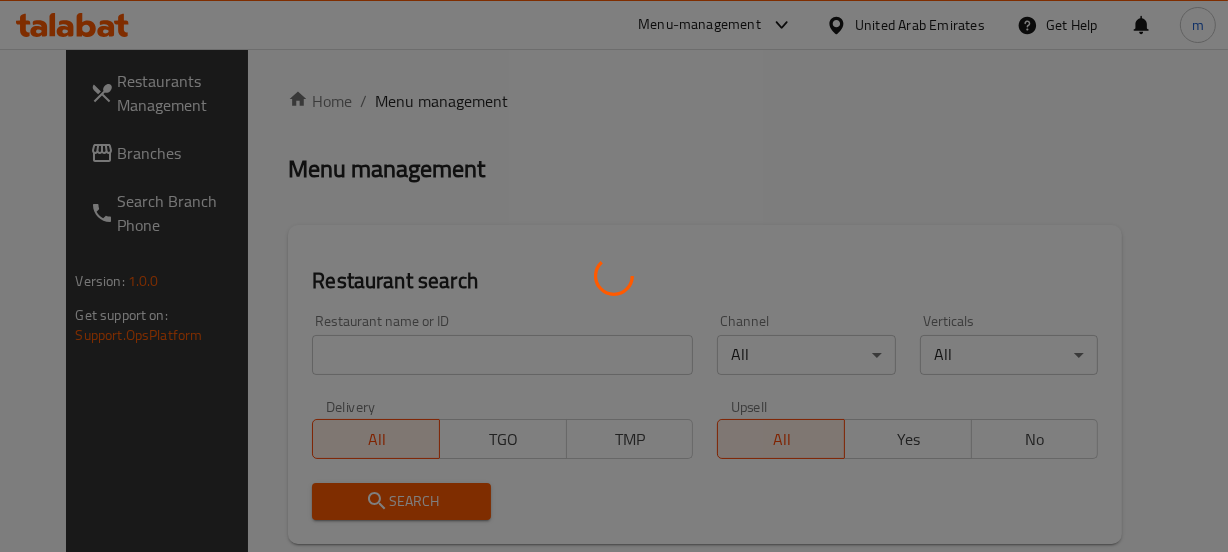 click at bounding box center (614, 276) 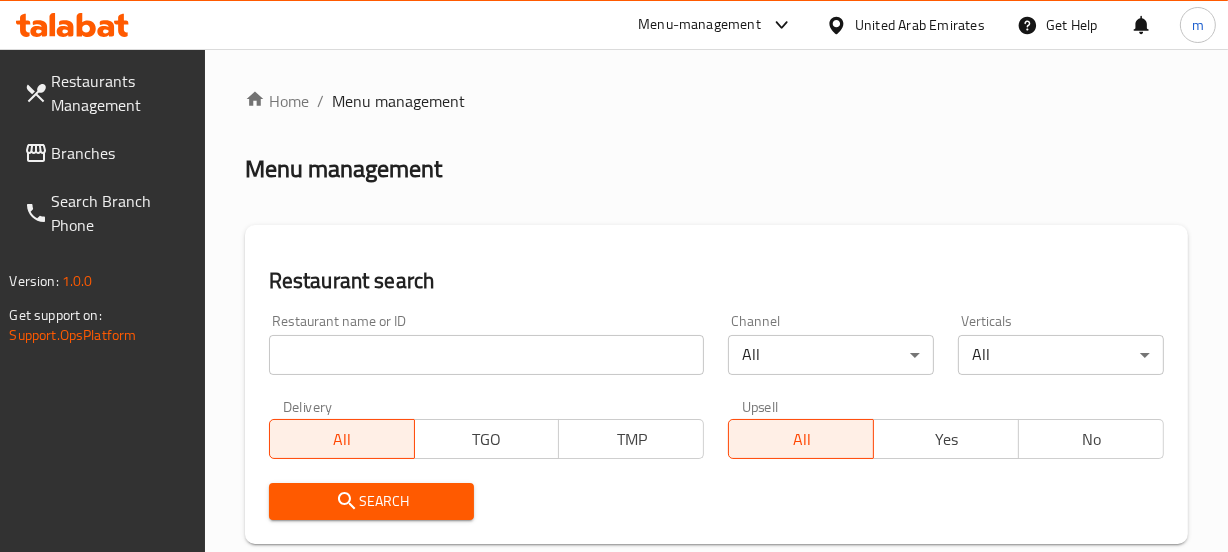 click at bounding box center (614, 276) 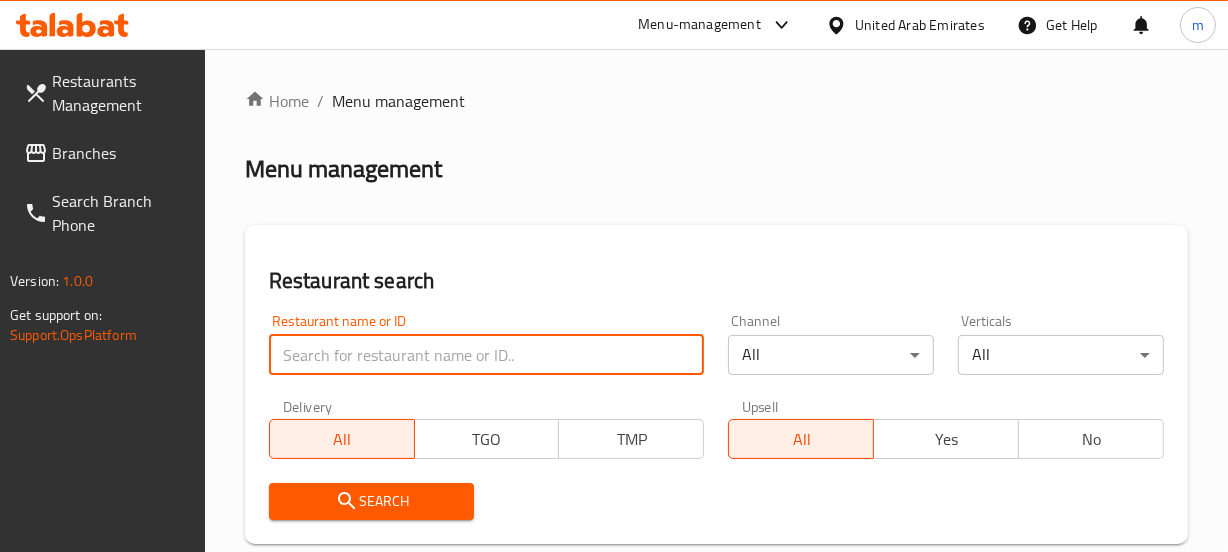 click at bounding box center (487, 355) 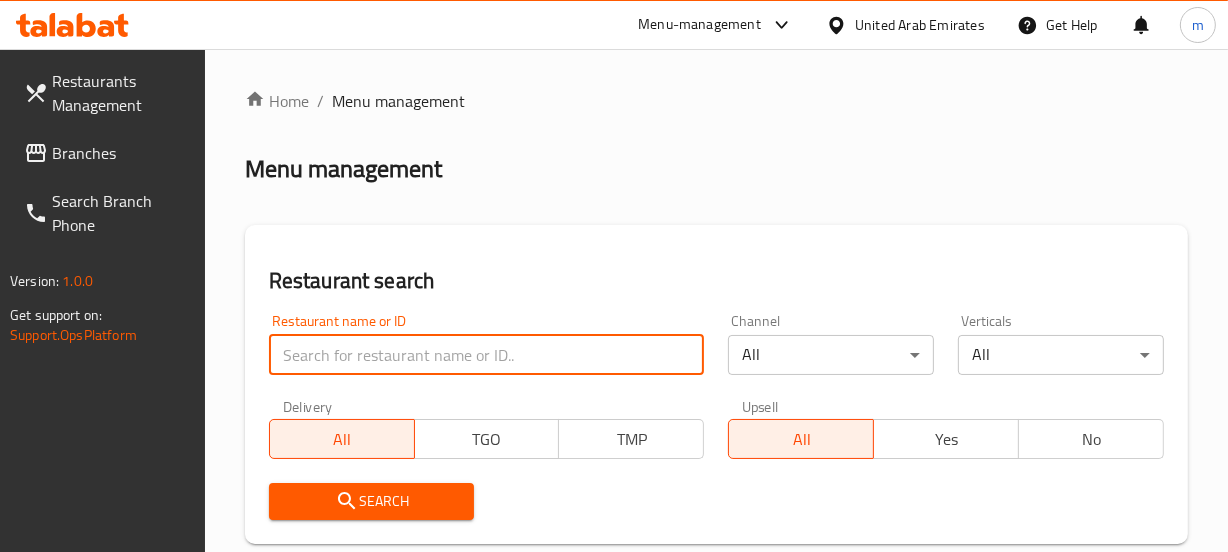paste on "649106" 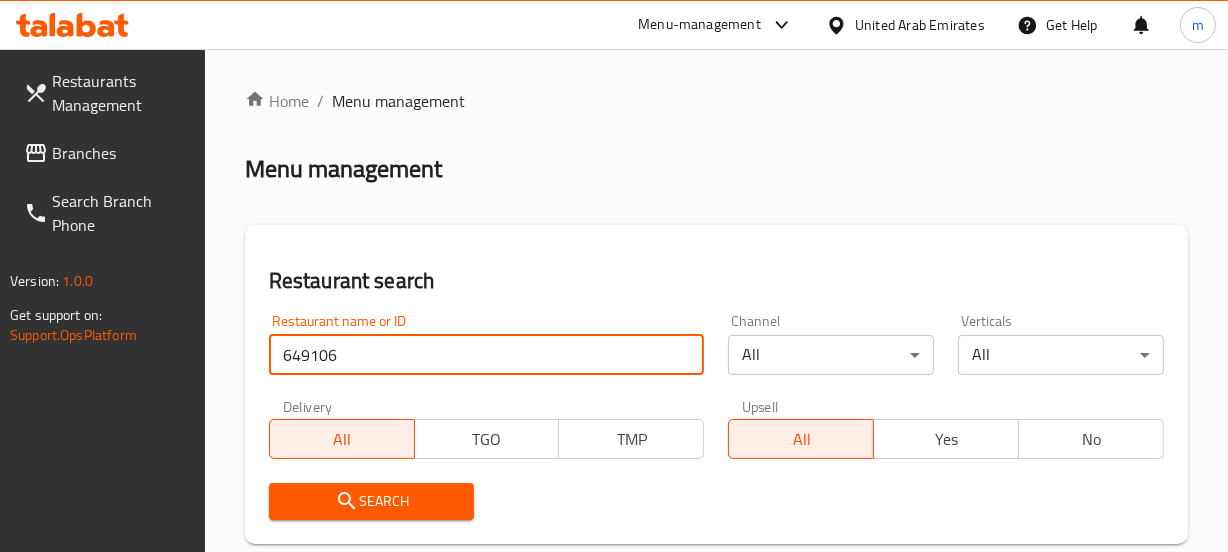 type on "649106" 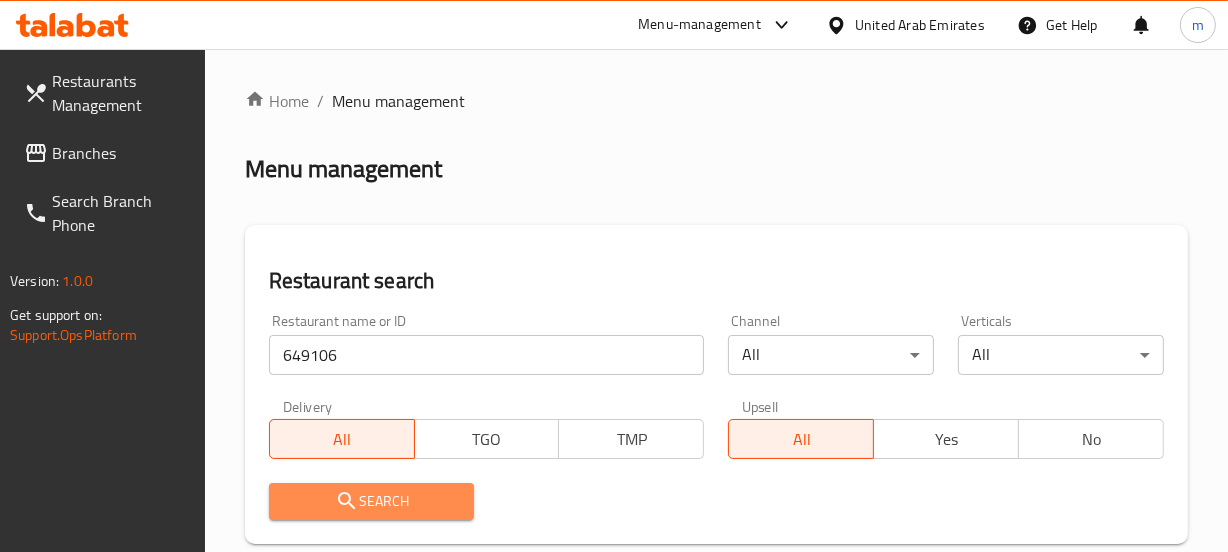 click on "Search" at bounding box center (372, 501) 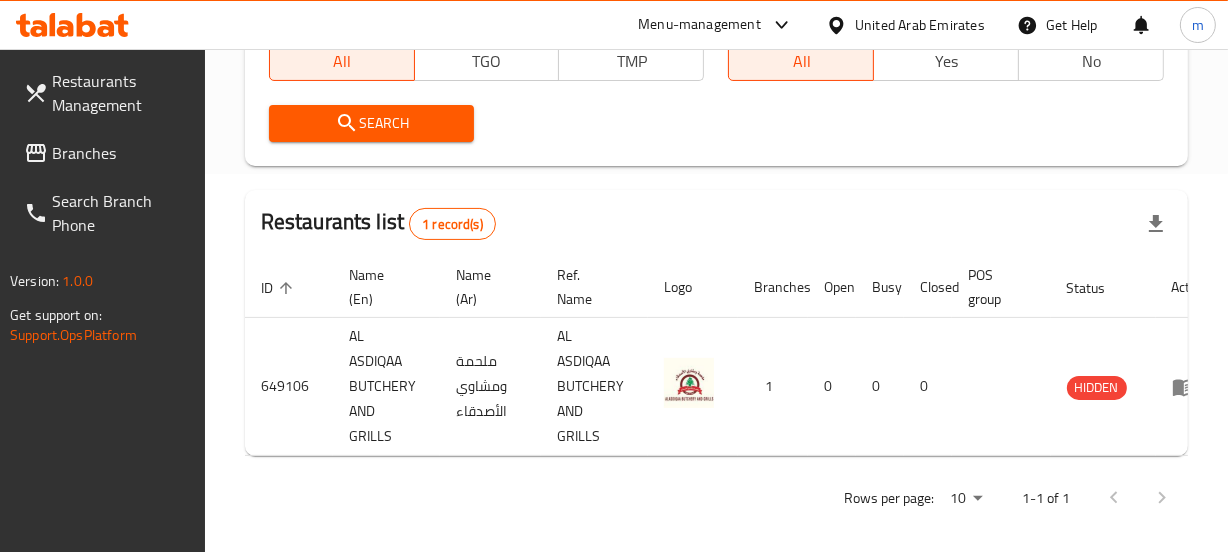 scroll, scrollTop: 404, scrollLeft: 0, axis: vertical 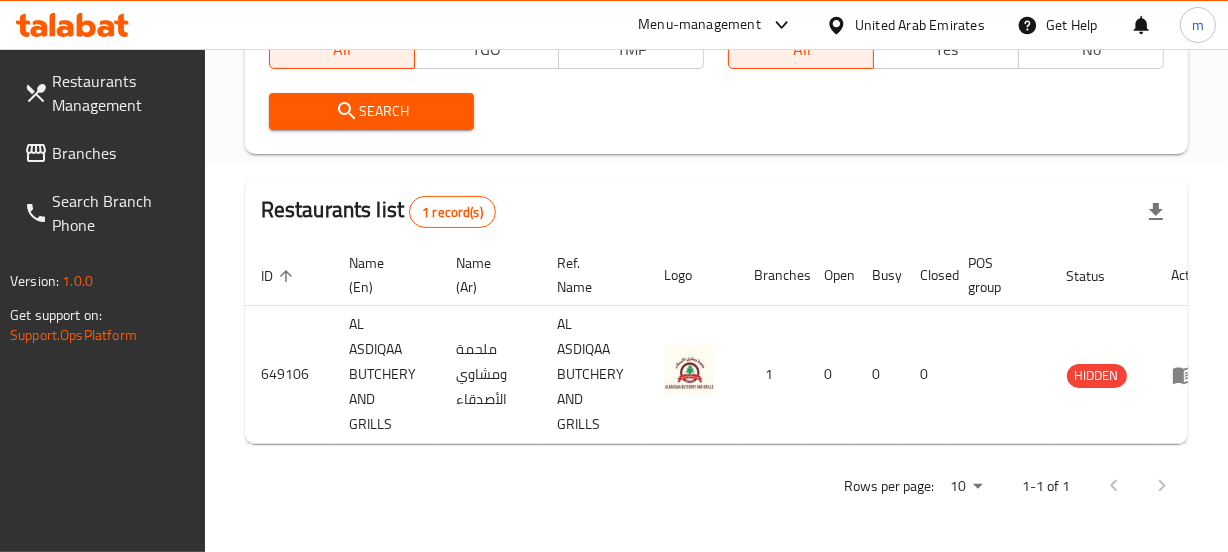 click at bounding box center [693, 375] 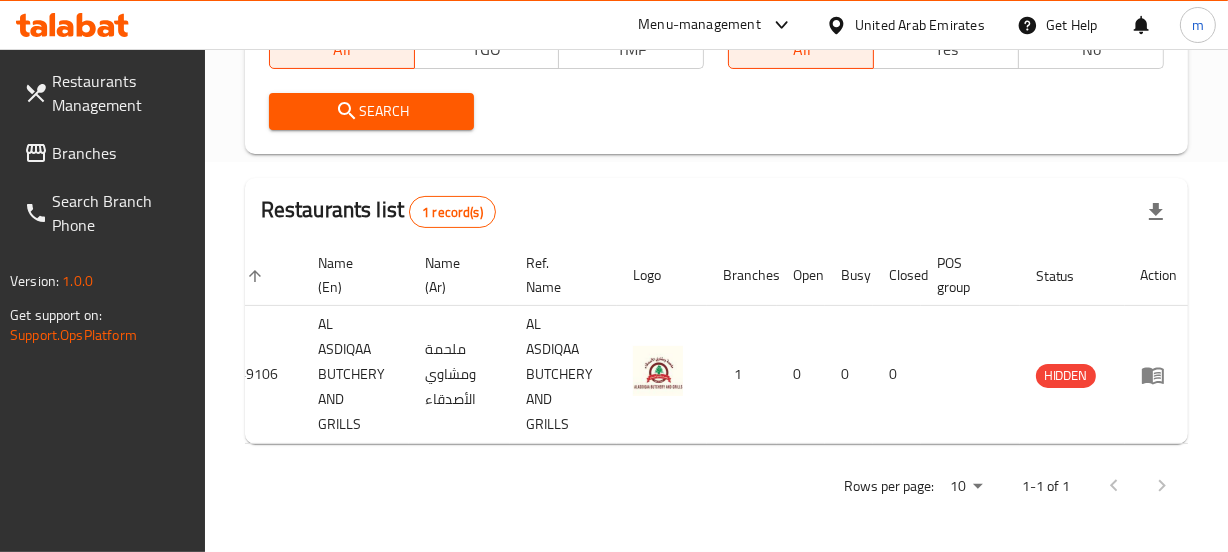 click on "Branches" at bounding box center (120, 153) 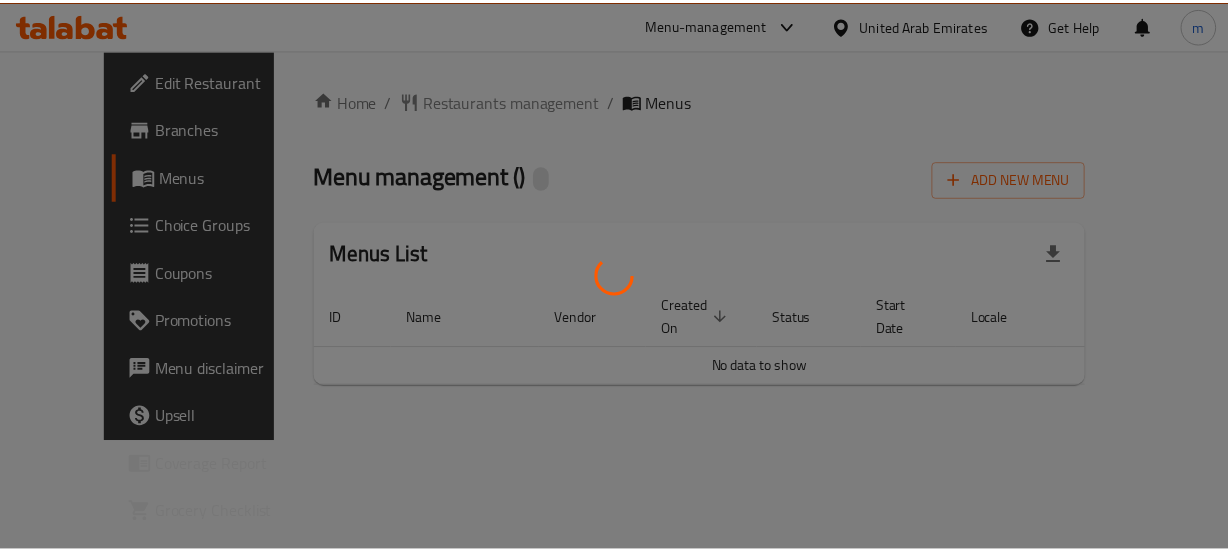 scroll, scrollTop: 0, scrollLeft: 0, axis: both 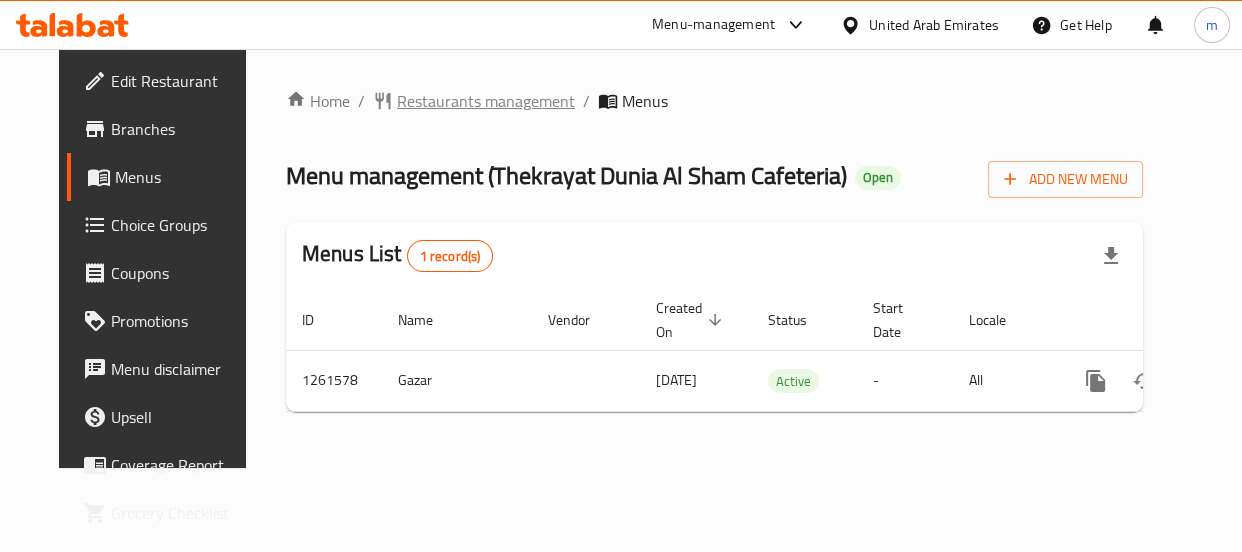 click on "Restaurants management" at bounding box center (486, 101) 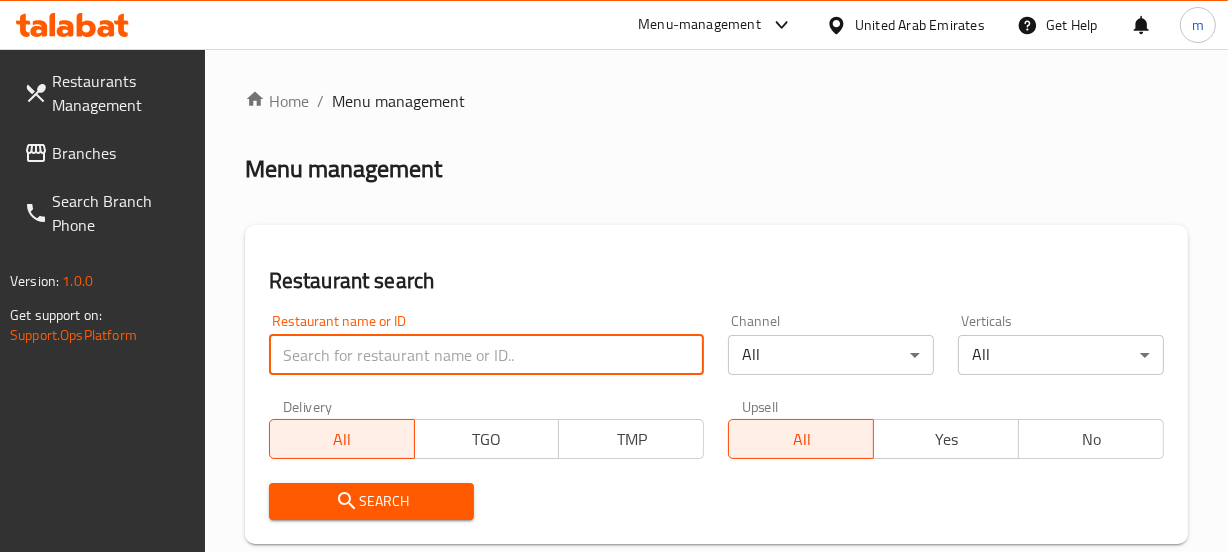 click at bounding box center (487, 355) 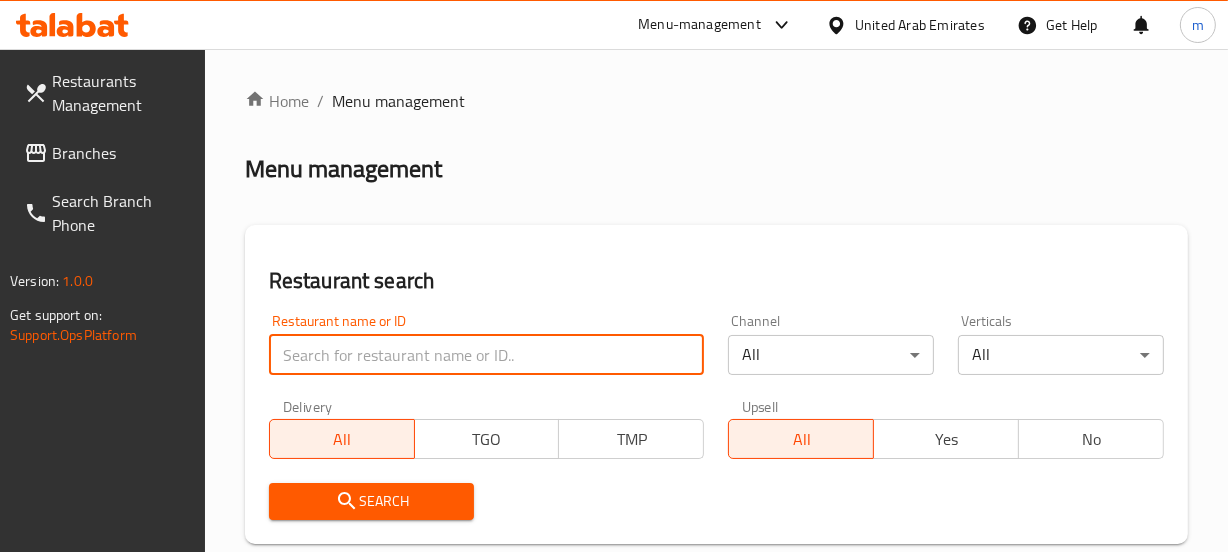 click at bounding box center [487, 355] 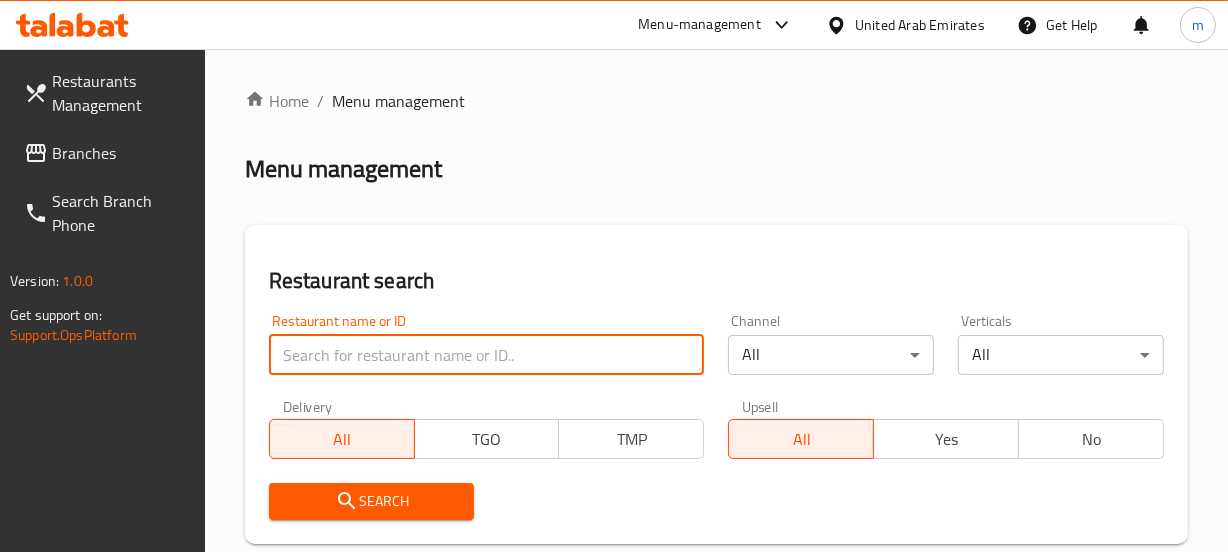 paste on "685210" 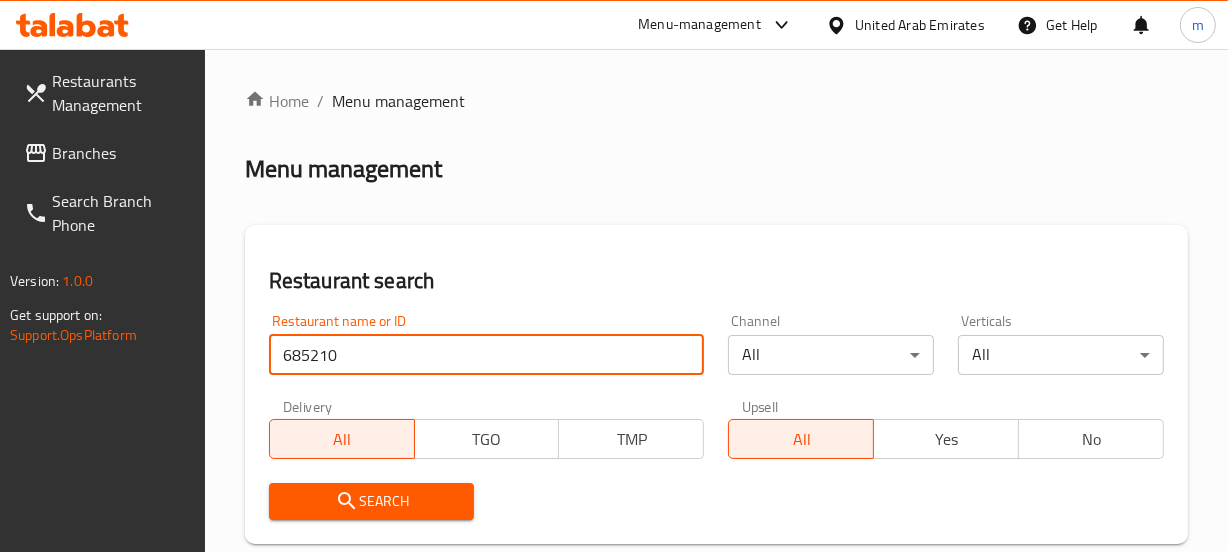 type on "685210" 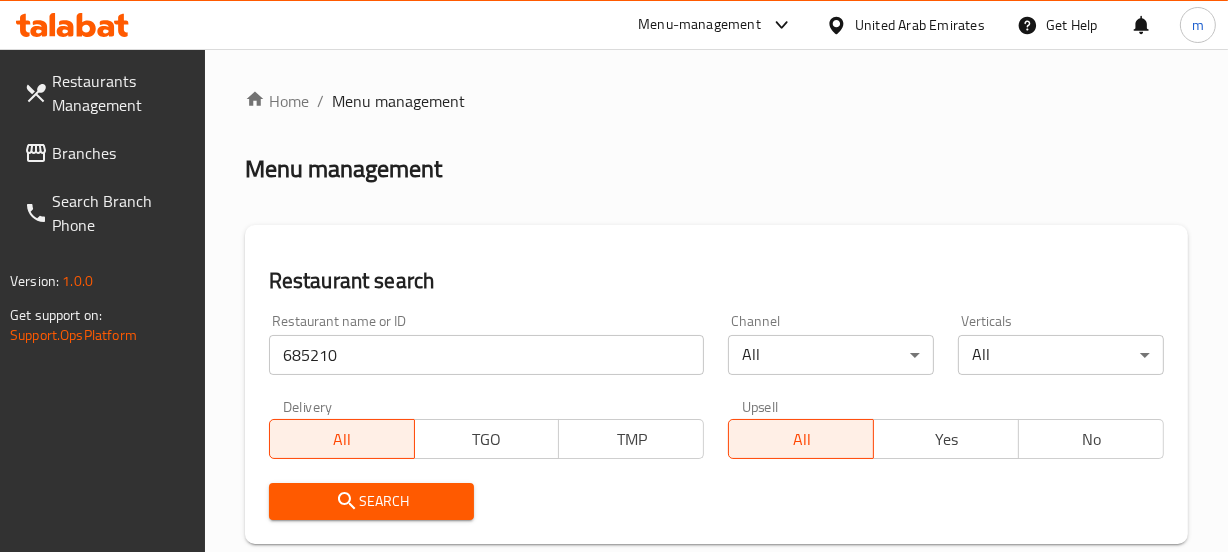 click on "Search" at bounding box center [372, 501] 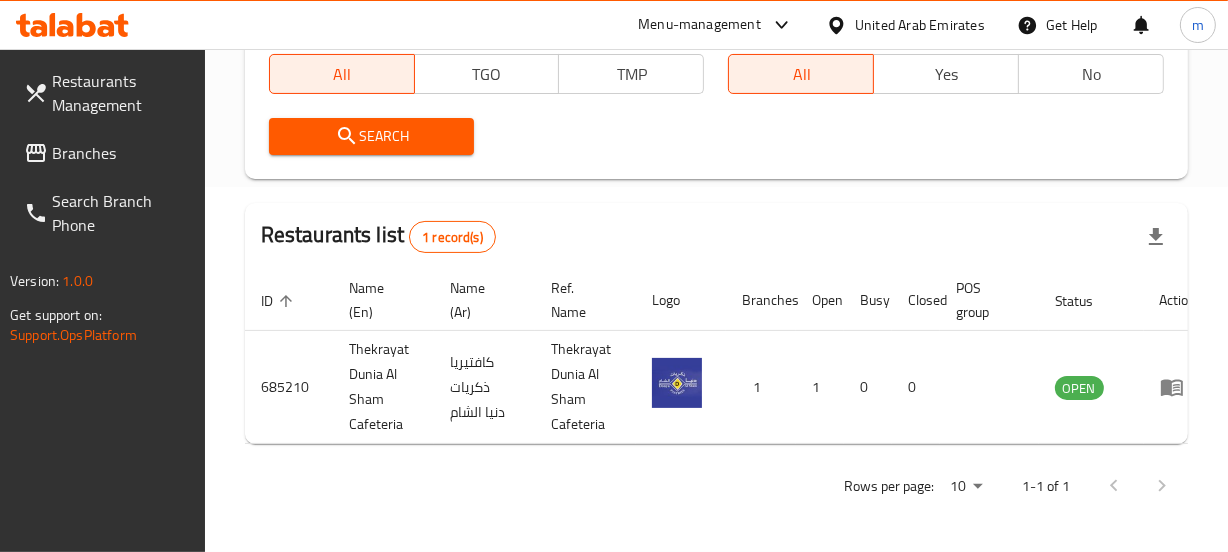 scroll, scrollTop: 380, scrollLeft: 0, axis: vertical 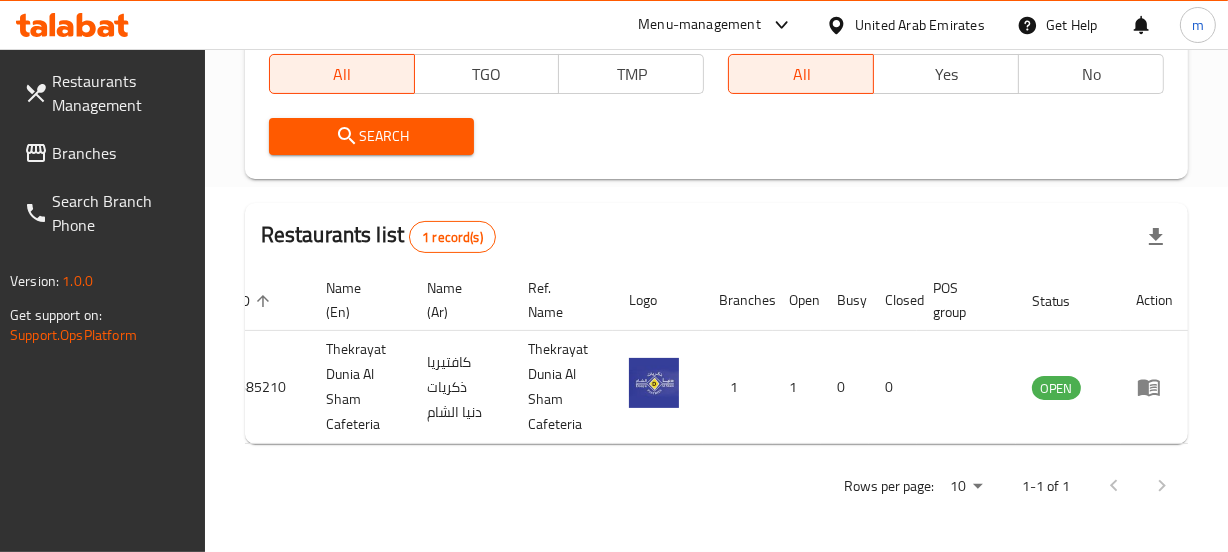 click on "Branches" at bounding box center [120, 153] 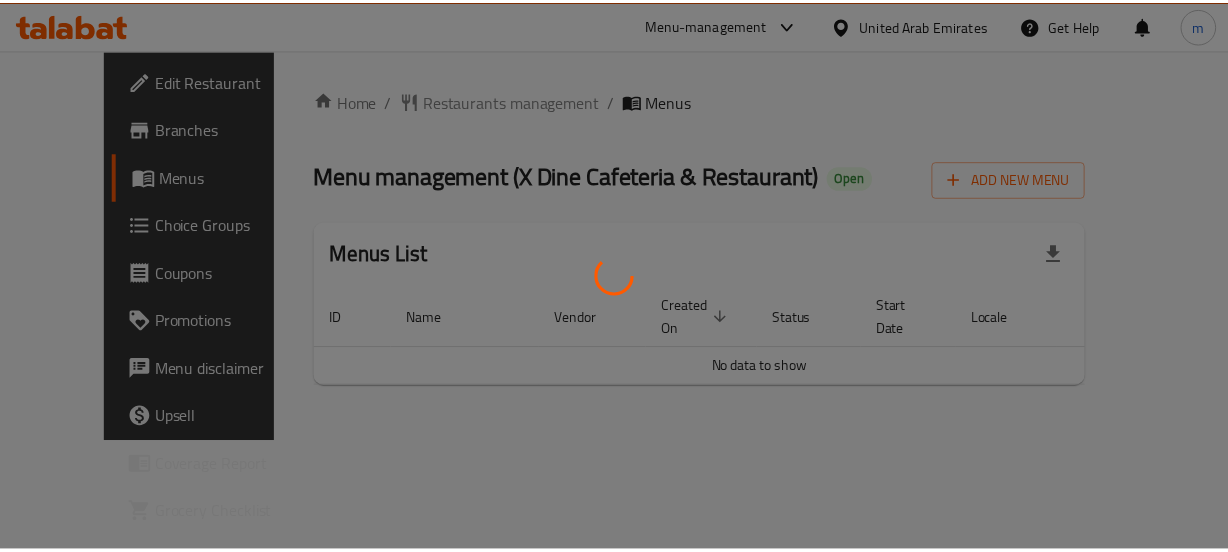 scroll, scrollTop: 0, scrollLeft: 0, axis: both 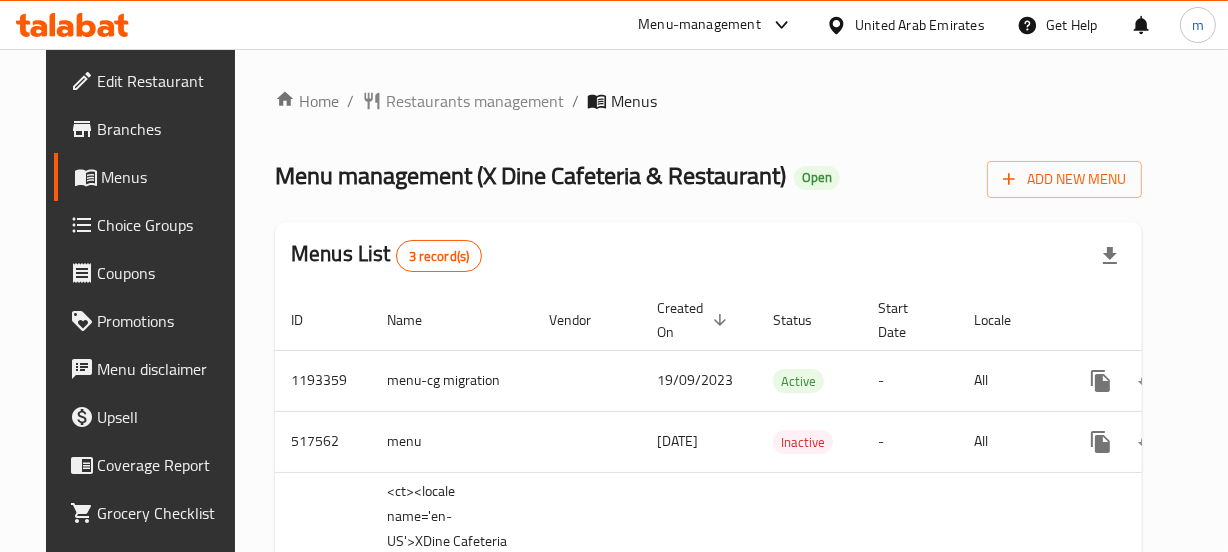 click on "Home / Restaurants management / Menus Menu management ( X Dine Cafeteria & Restaurant ) Open Add New Menu Menus List 3 record(s) ID Name Vendor Created On sorted descending Status Start Date Locale Actions 1193359 menu-cg migration [DATE] Active - All 517562 menu [DATE] Inactive - All 34834 <ct><locale name='en-US'>XDine Cafeteria & Restaurant</locale><locale name='ar-KW'>مطعم و كافتيريا اكس داين</locale></ct> [DATE] Inactive - All" at bounding box center (708, 407) 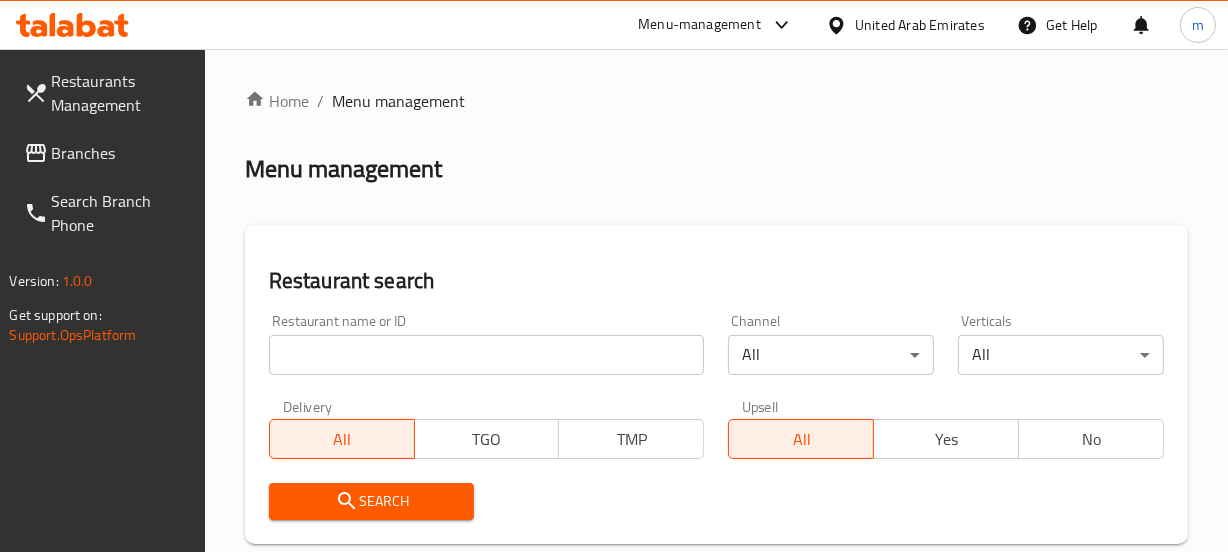 click at bounding box center [614, 276] 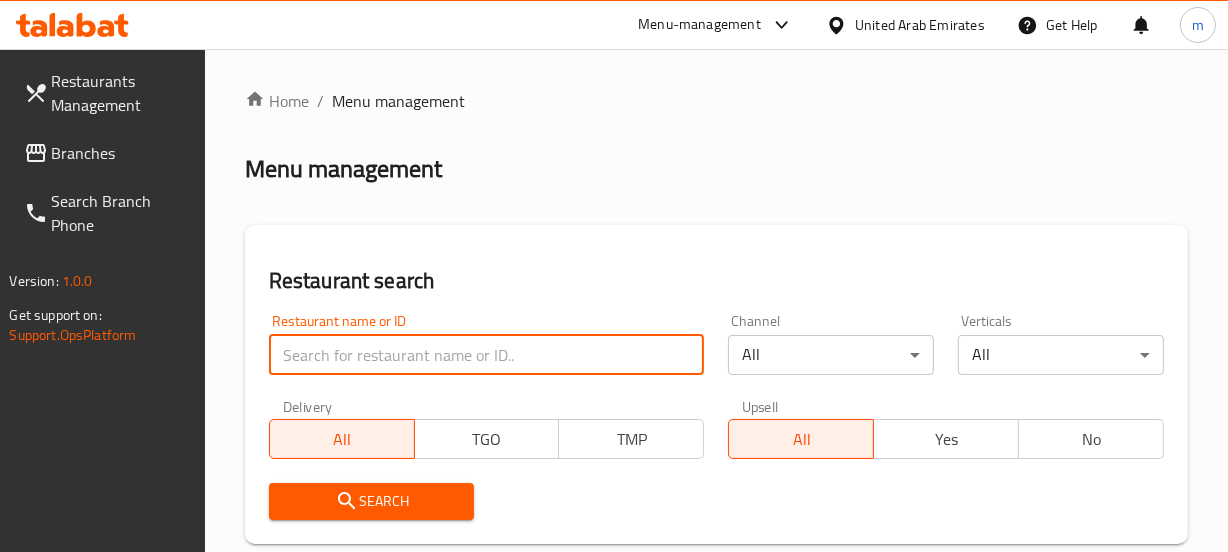 click at bounding box center [487, 355] 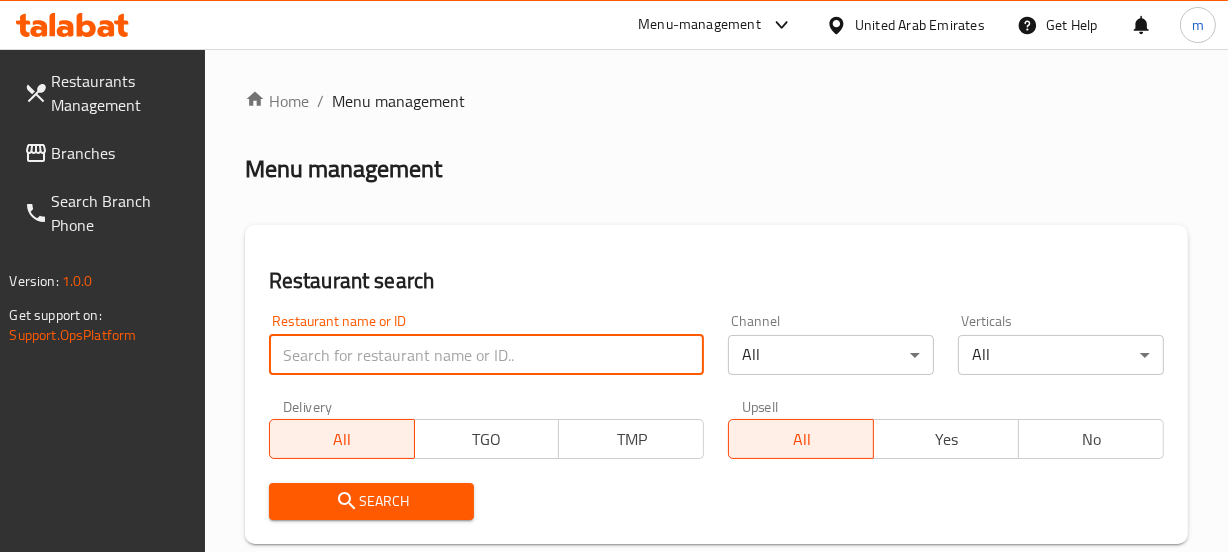 paste on "17869" 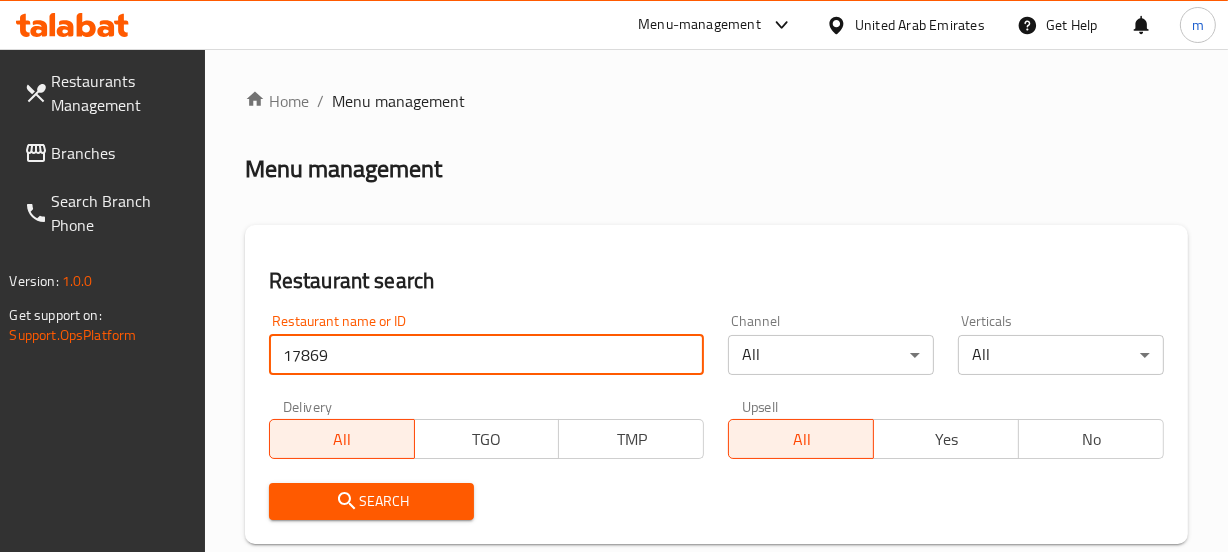 type on "17869" 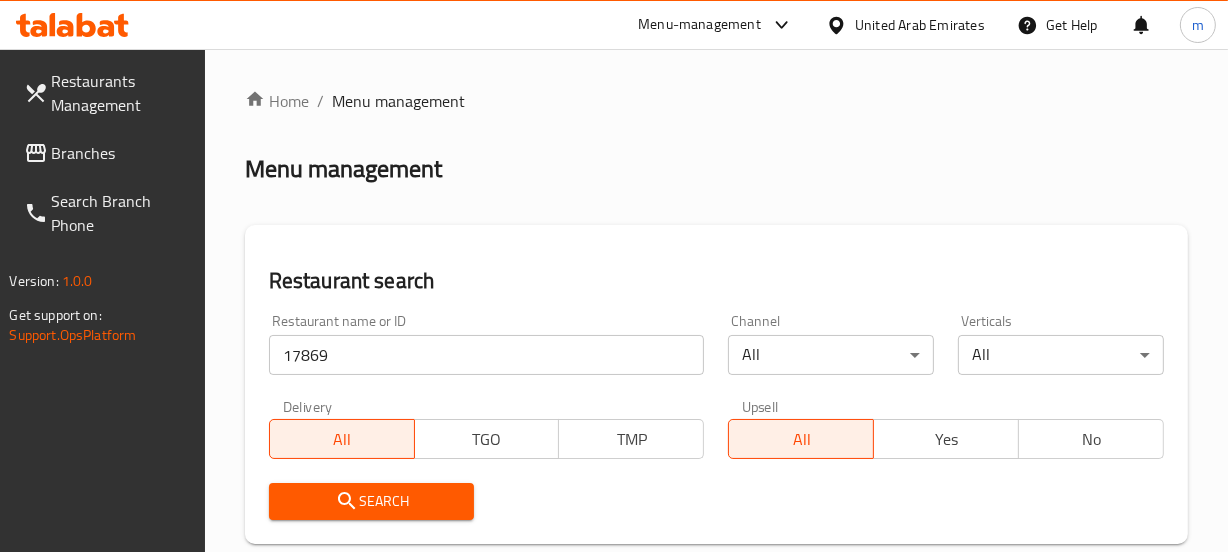 click on "Search" at bounding box center (372, 501) 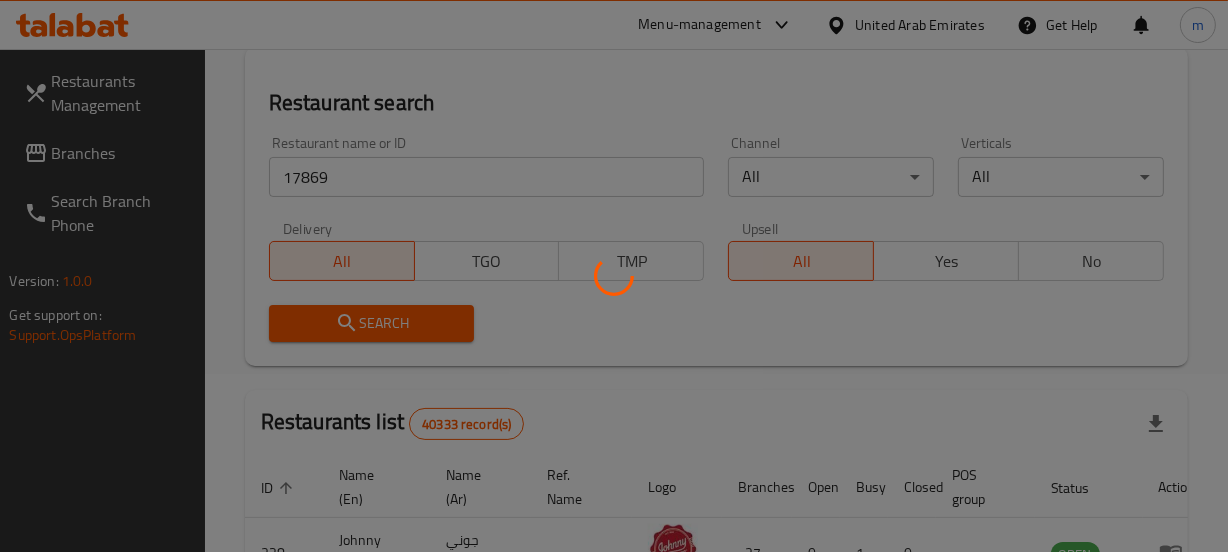 scroll, scrollTop: 181, scrollLeft: 0, axis: vertical 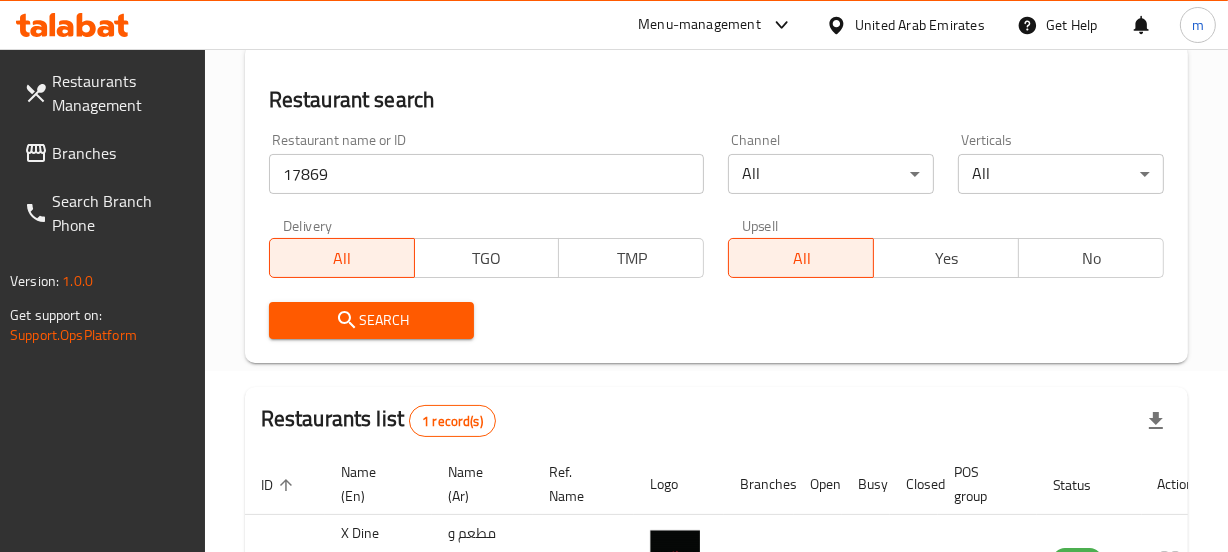 click on "Search" at bounding box center [372, 320] 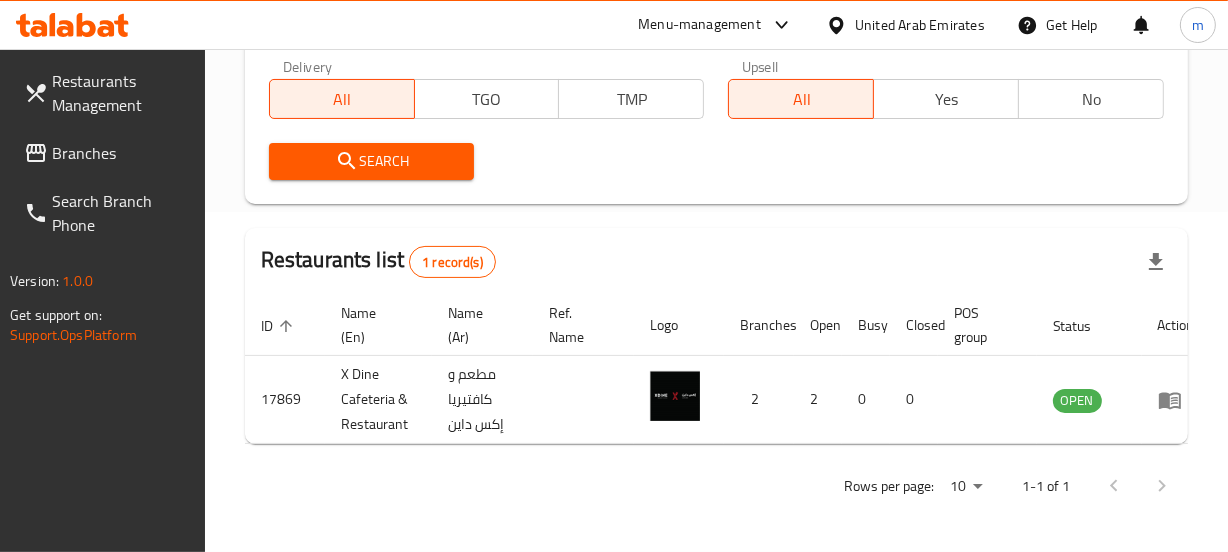 scroll, scrollTop: 380, scrollLeft: 0, axis: vertical 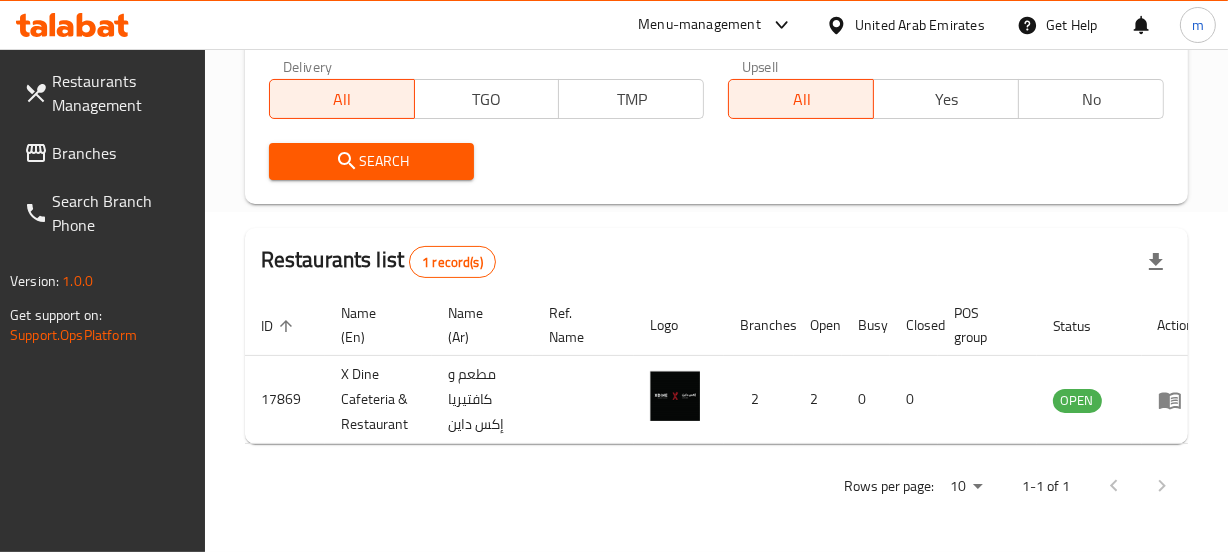 click on "United Arab Emirates" at bounding box center [920, 25] 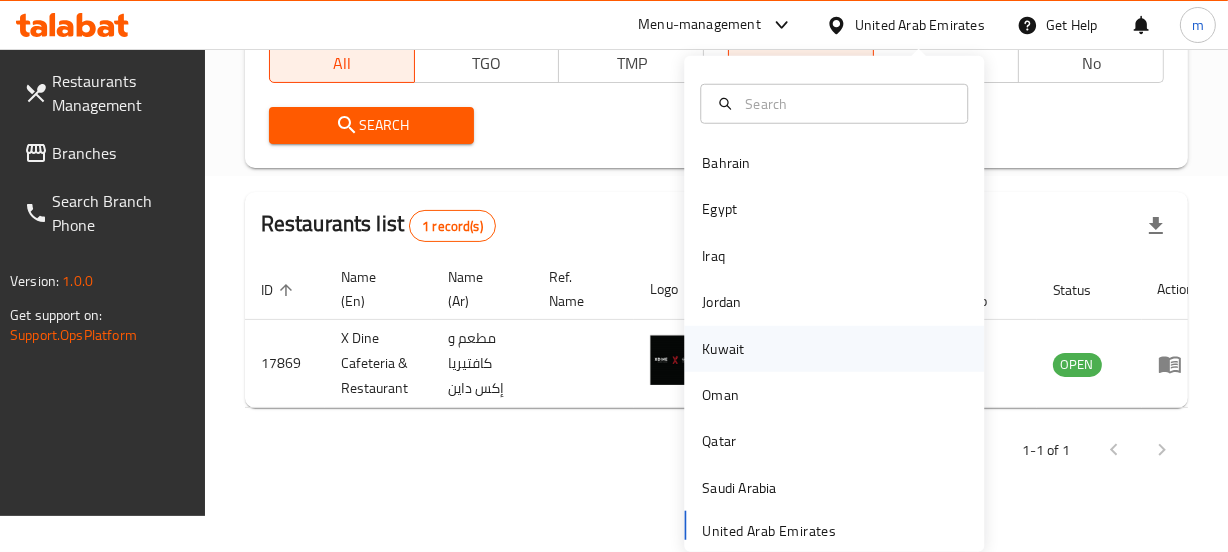 click on "Kuwait" at bounding box center [723, 348] 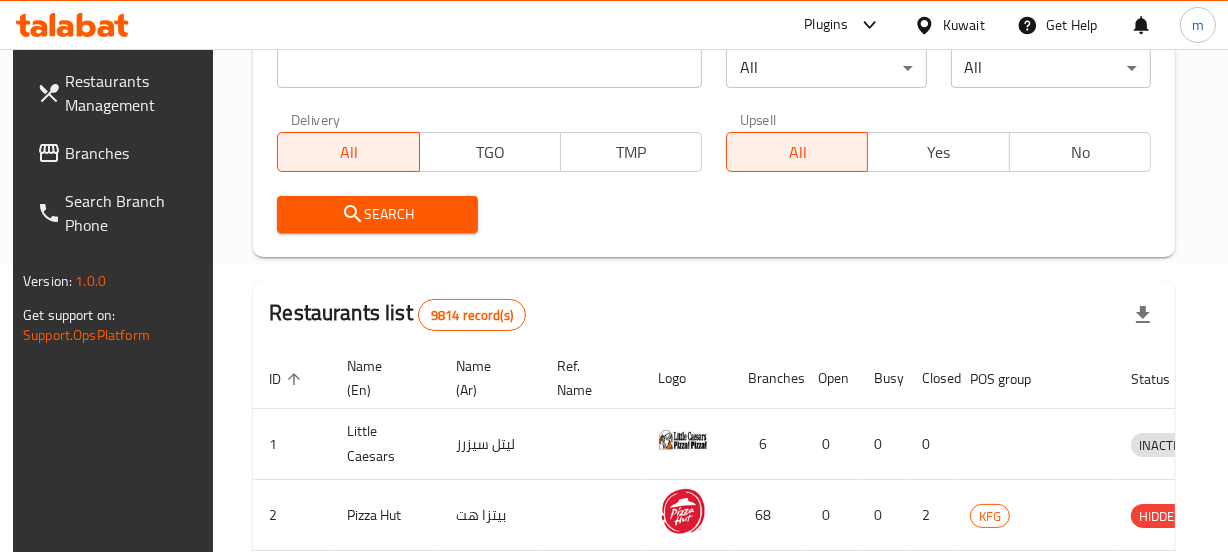 scroll, scrollTop: 380, scrollLeft: 0, axis: vertical 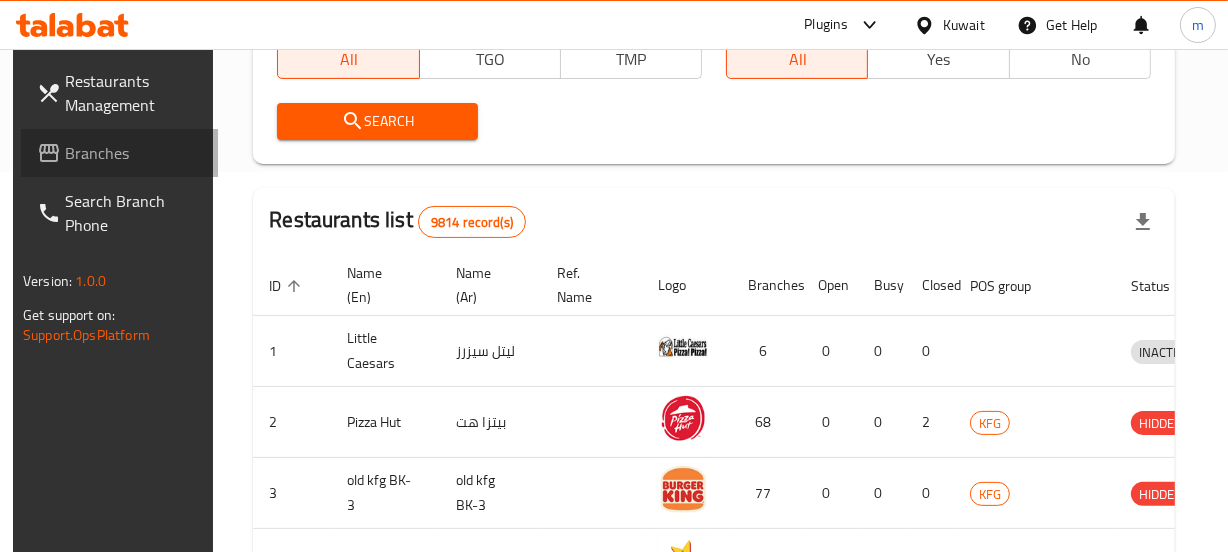 click on "Branches" at bounding box center [133, 153] 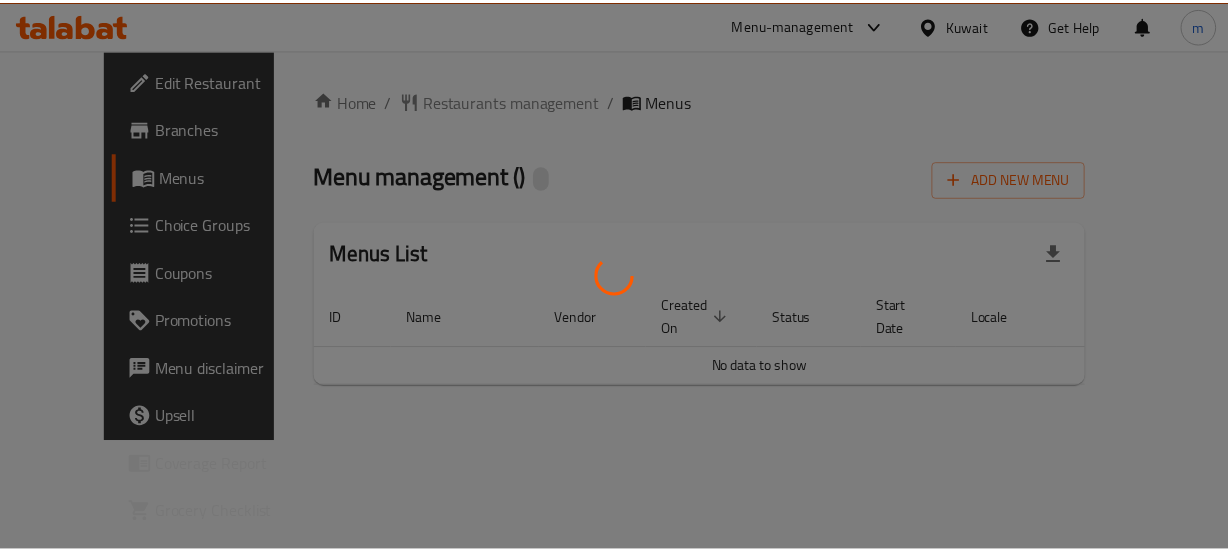 scroll, scrollTop: 0, scrollLeft: 0, axis: both 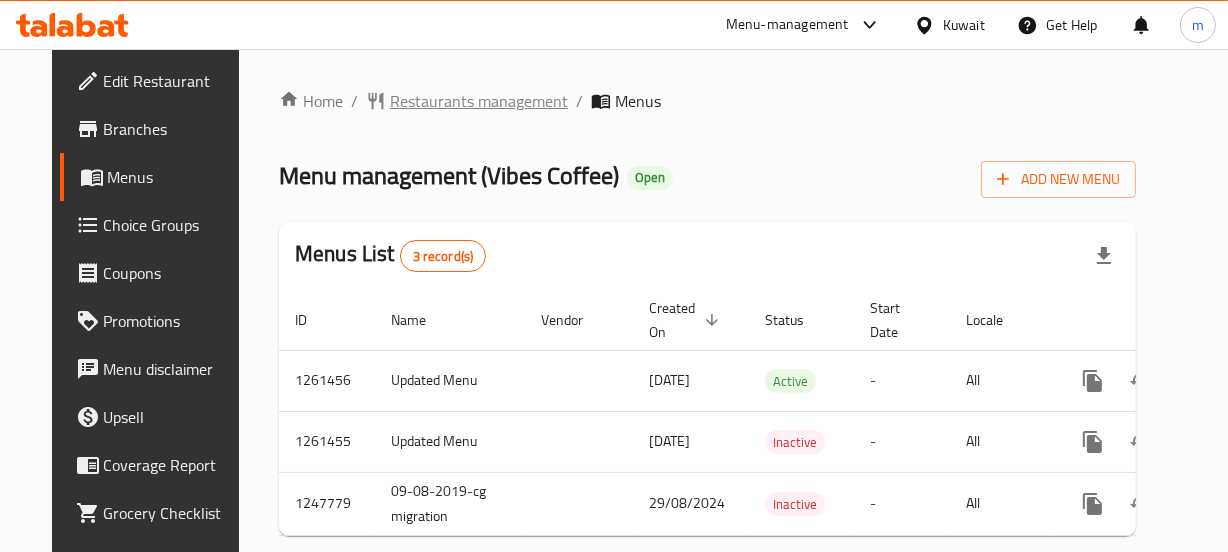 click on "Restaurants management" at bounding box center [479, 101] 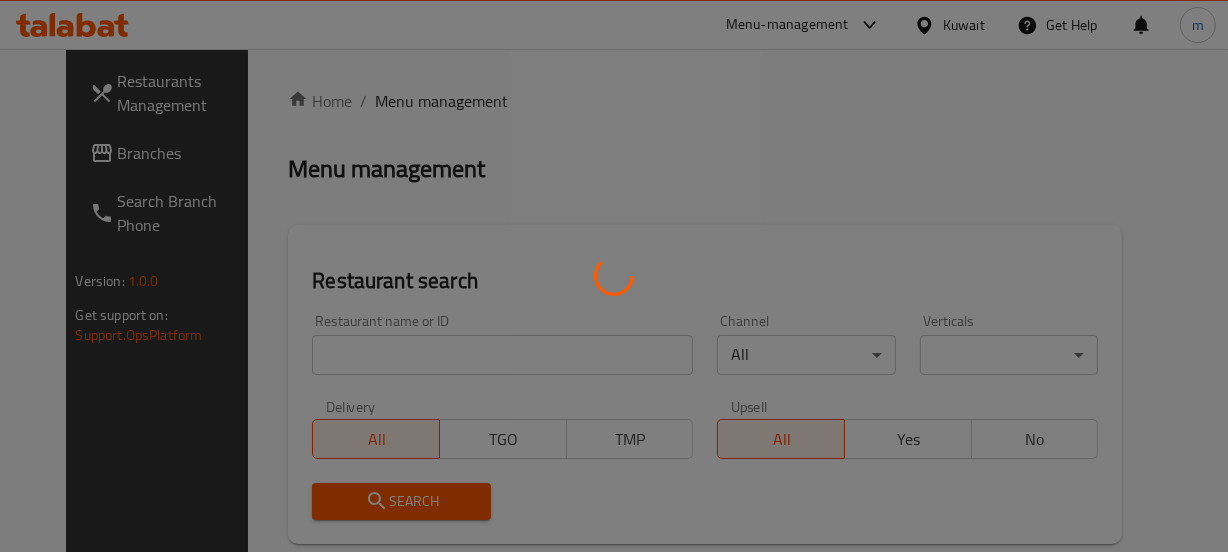 click at bounding box center (614, 276) 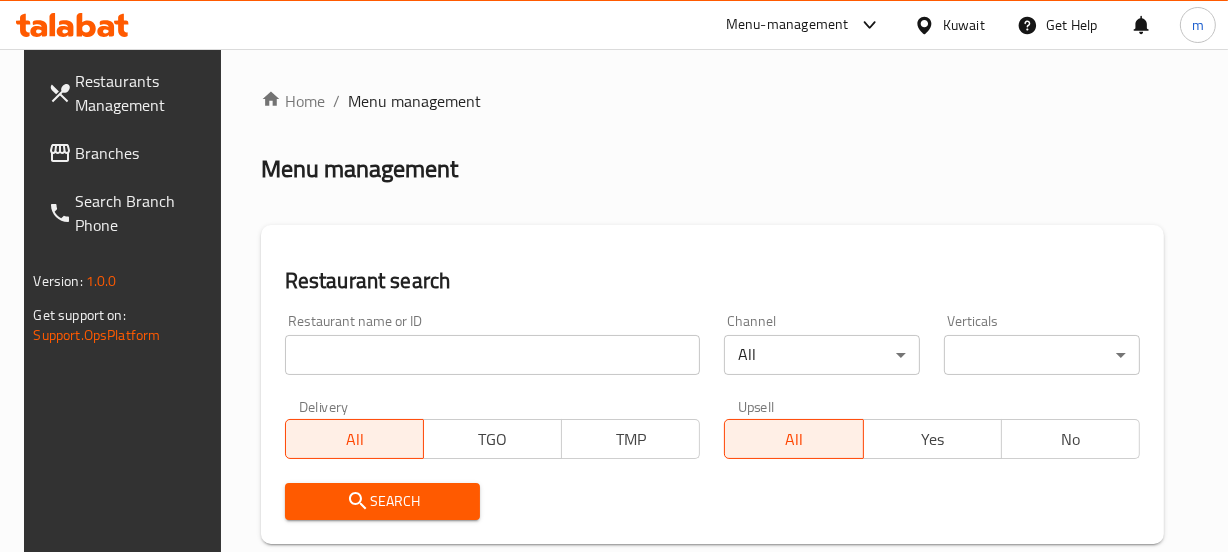 click at bounding box center [493, 355] 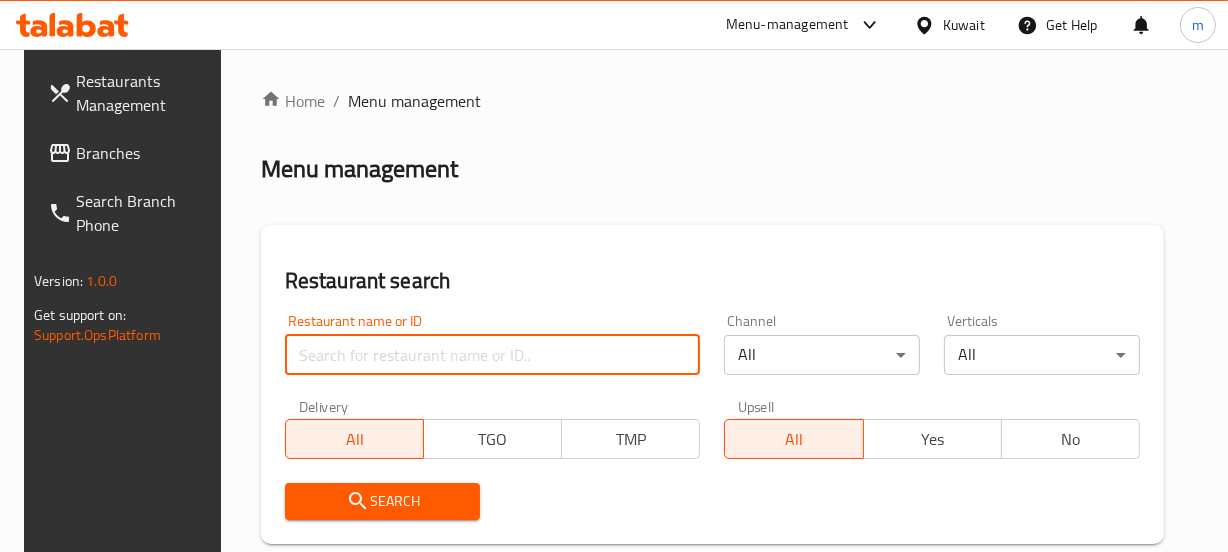 paste on "21521" 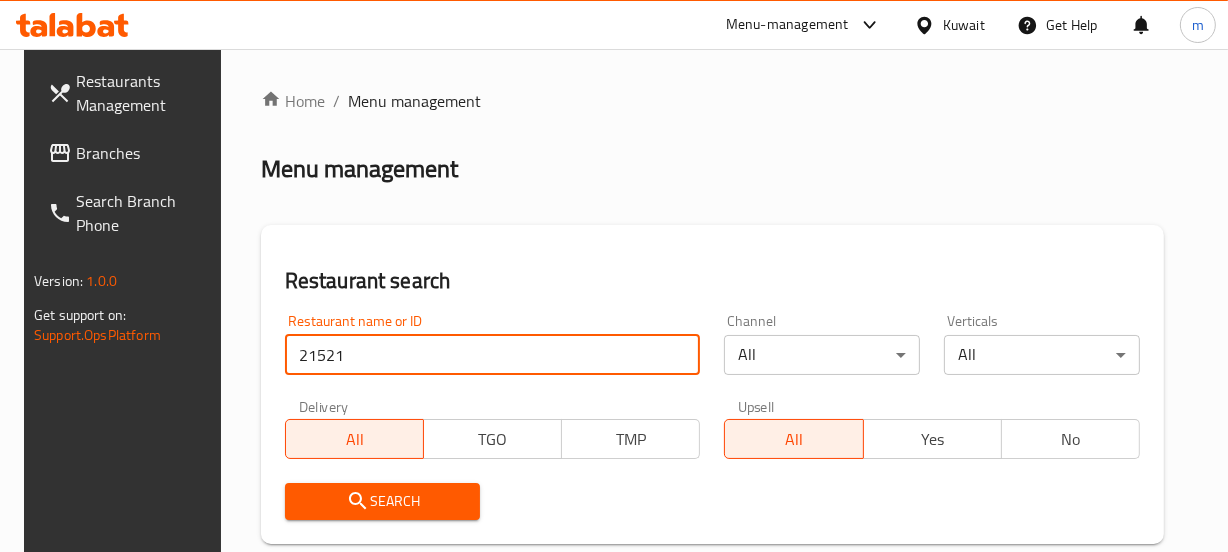 type on "21521" 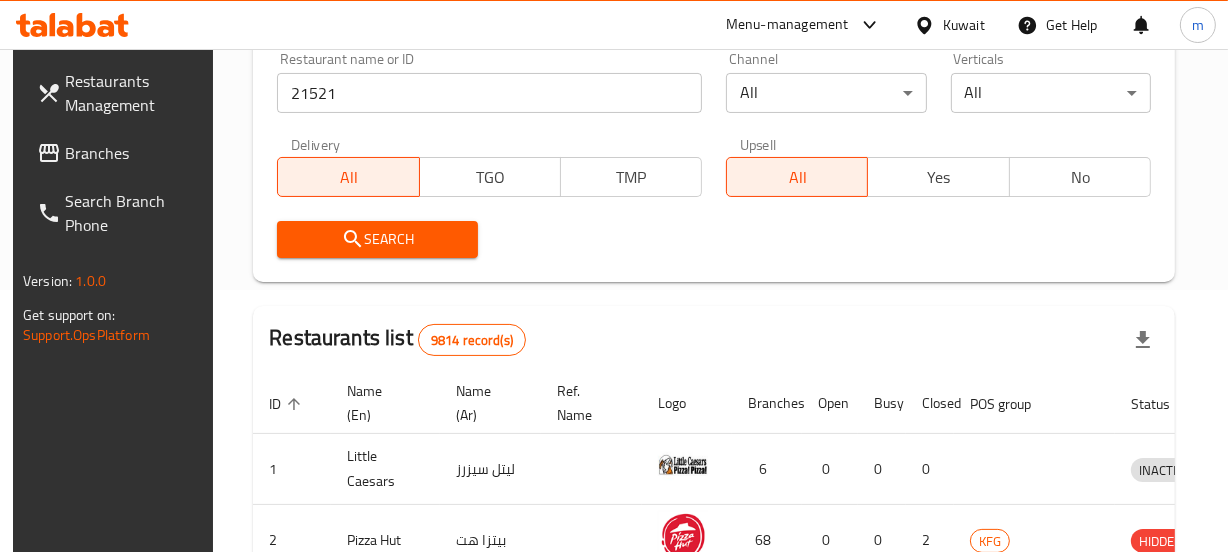 scroll, scrollTop: 272, scrollLeft: 0, axis: vertical 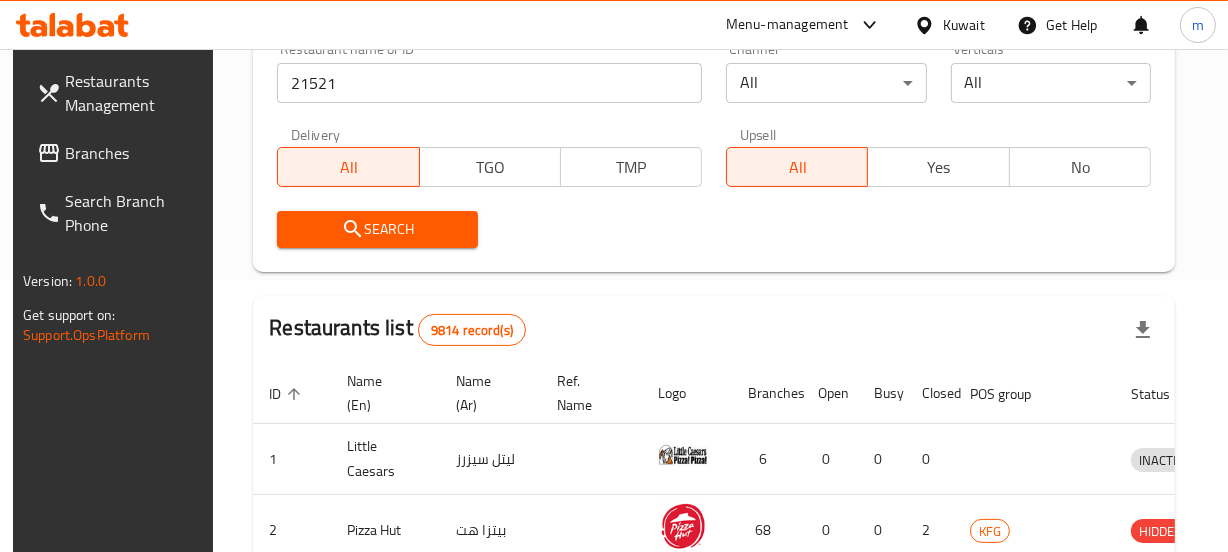 click on "Search" at bounding box center [377, 229] 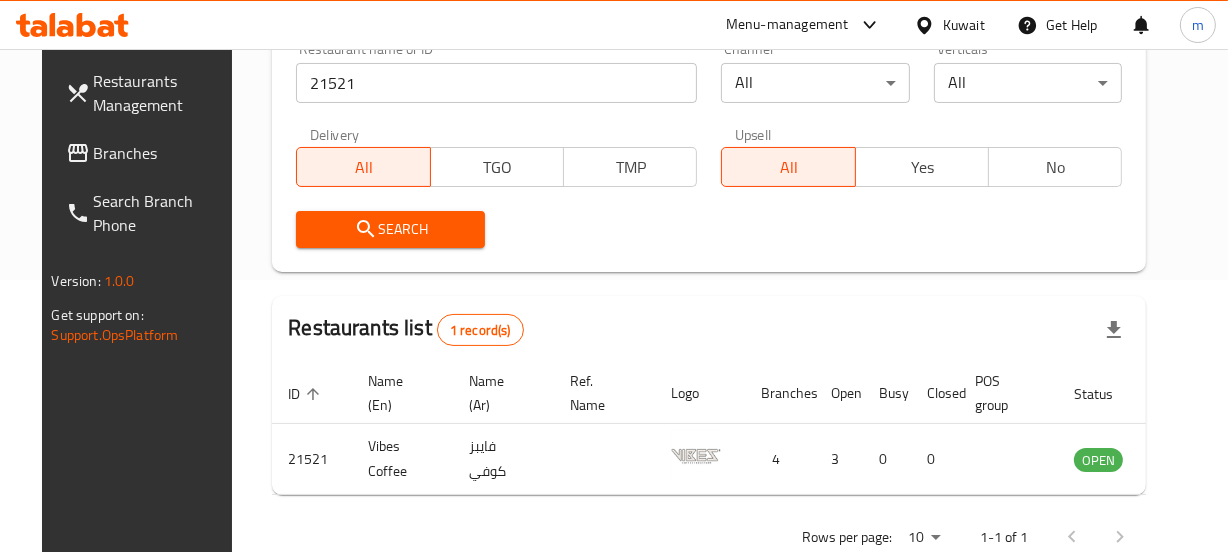 scroll, scrollTop: 337, scrollLeft: 0, axis: vertical 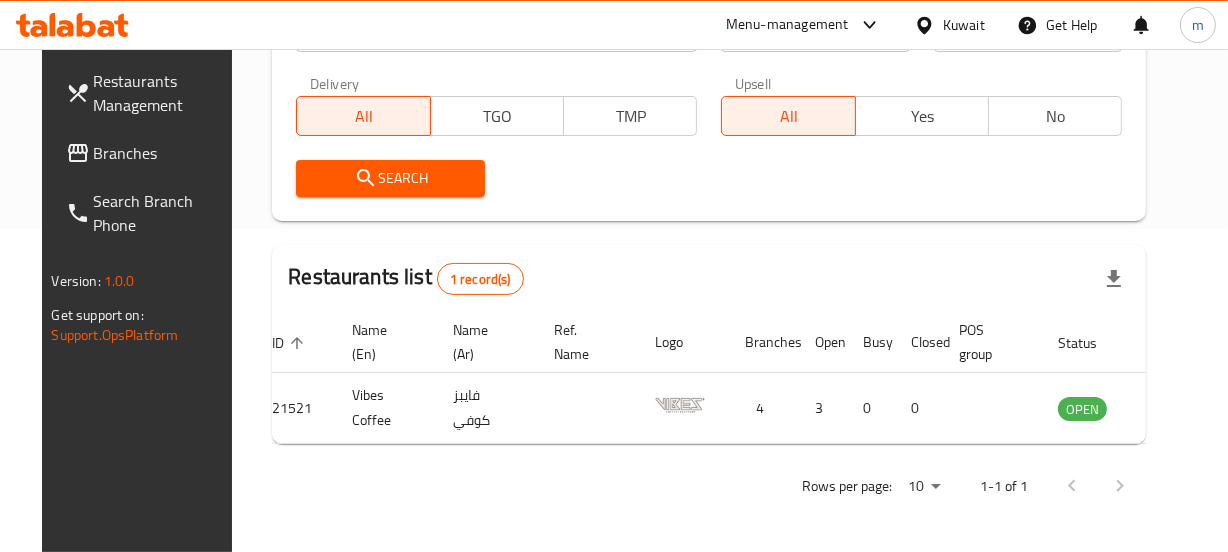 click on "Branches" at bounding box center (162, 153) 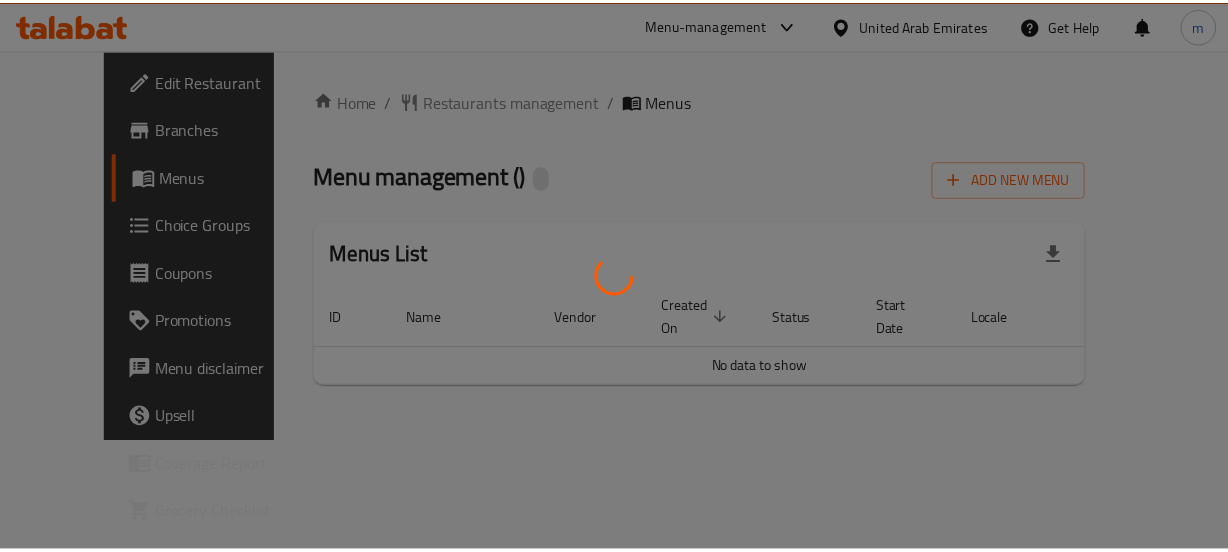 scroll, scrollTop: 0, scrollLeft: 0, axis: both 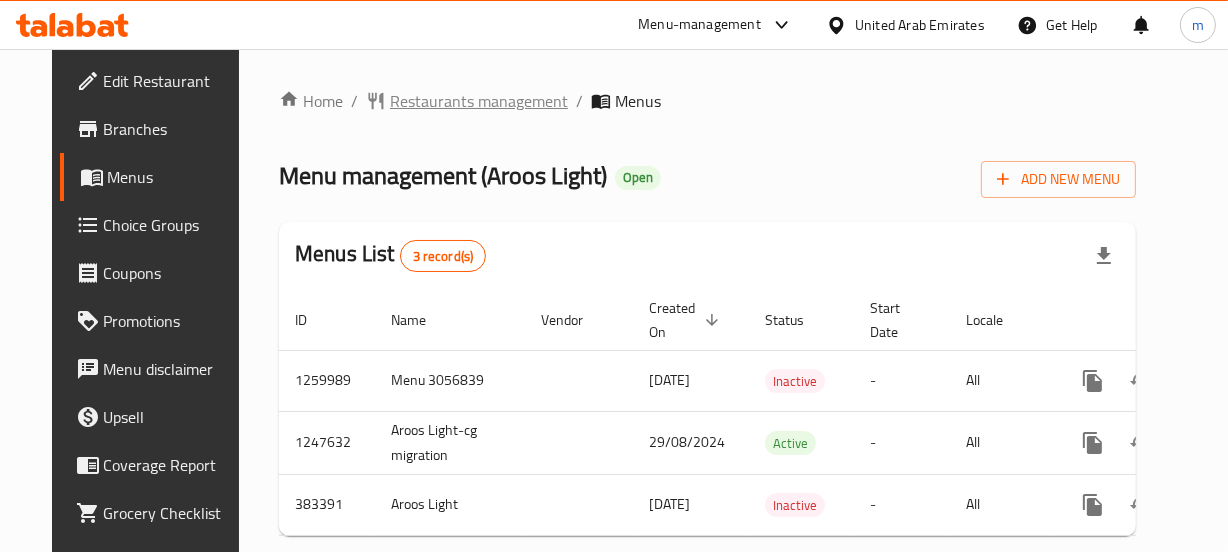 click on "Restaurants management" at bounding box center (479, 101) 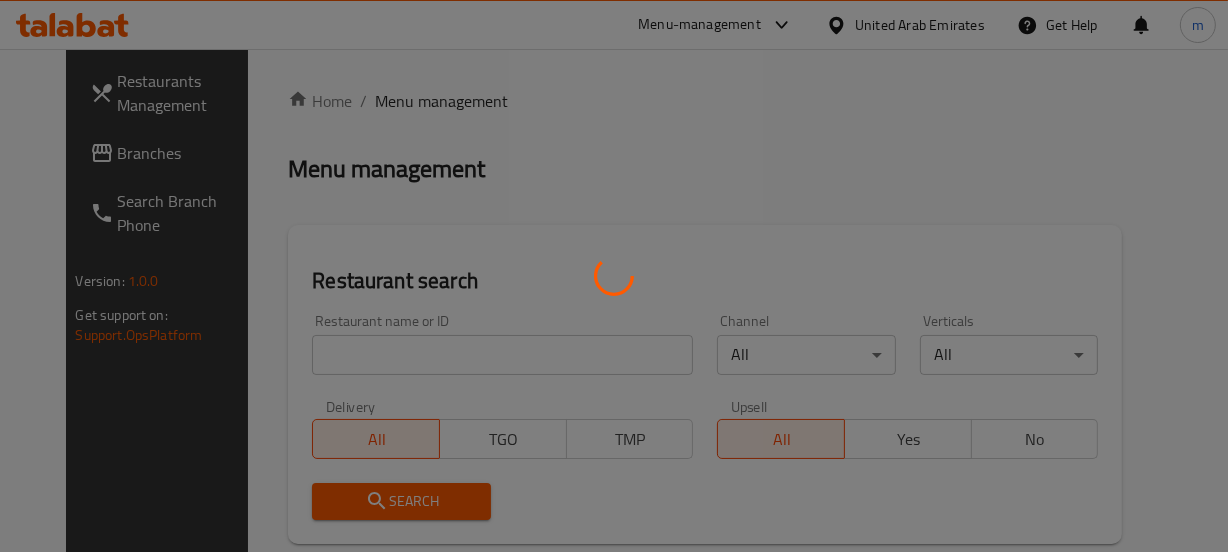 click at bounding box center [614, 276] 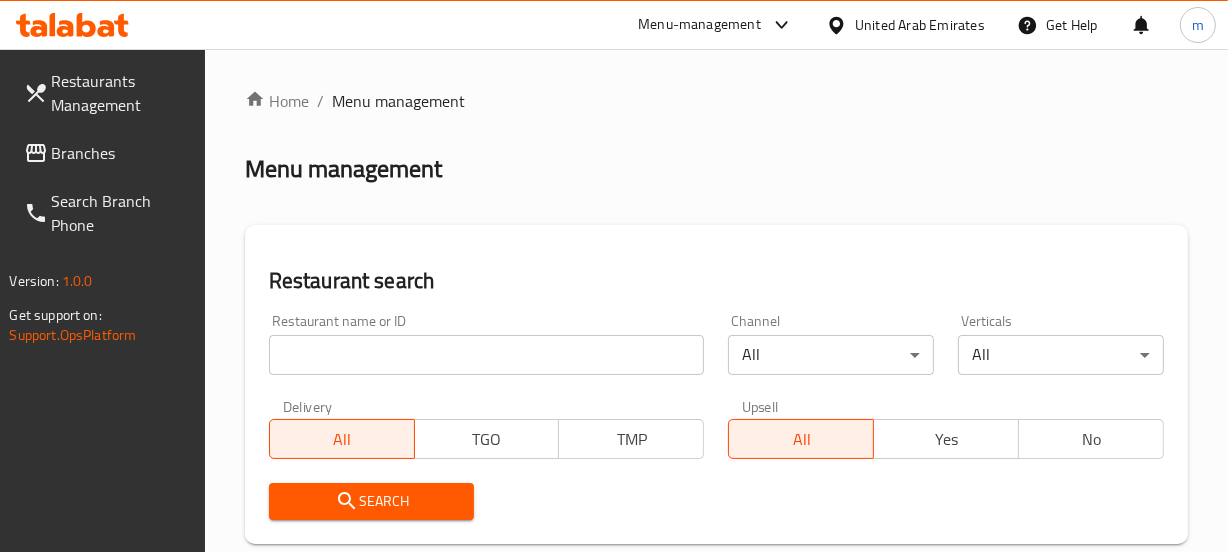 click at bounding box center [487, 355] 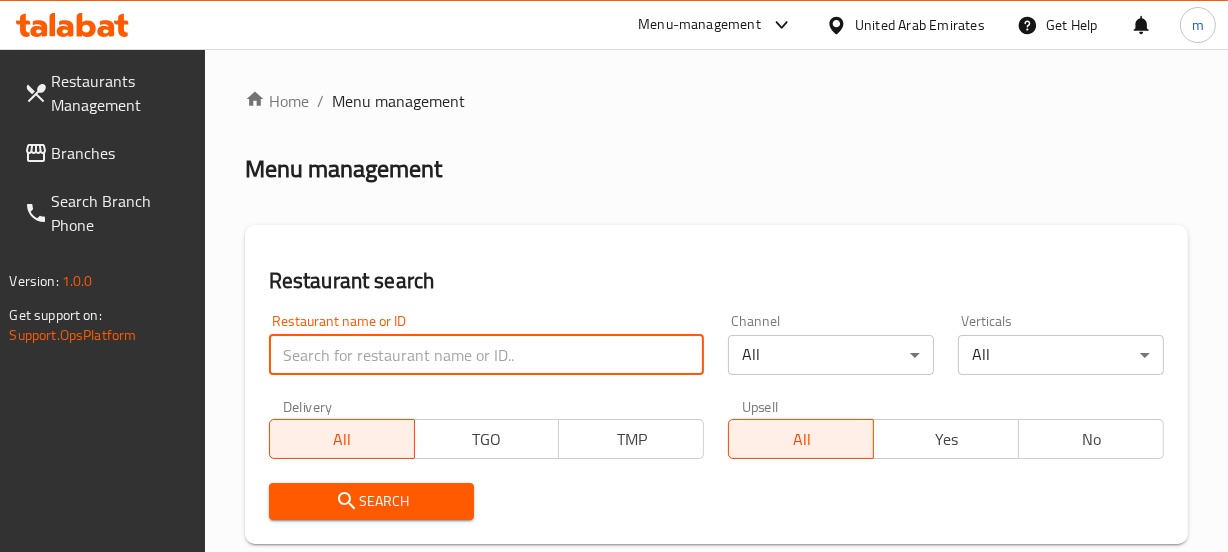 paste on "631371" 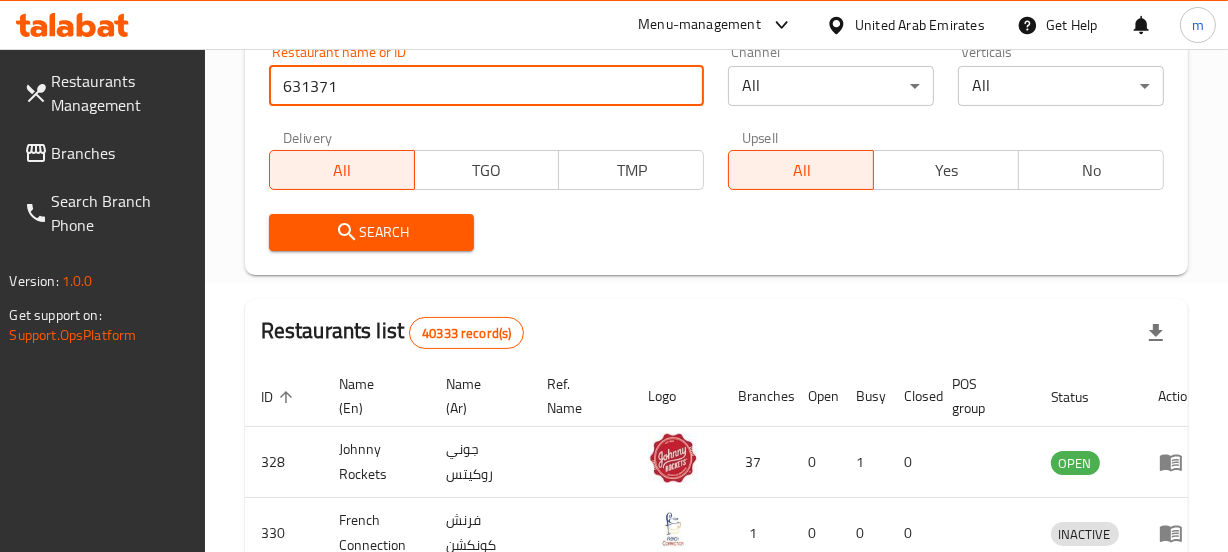 scroll, scrollTop: 272, scrollLeft: 0, axis: vertical 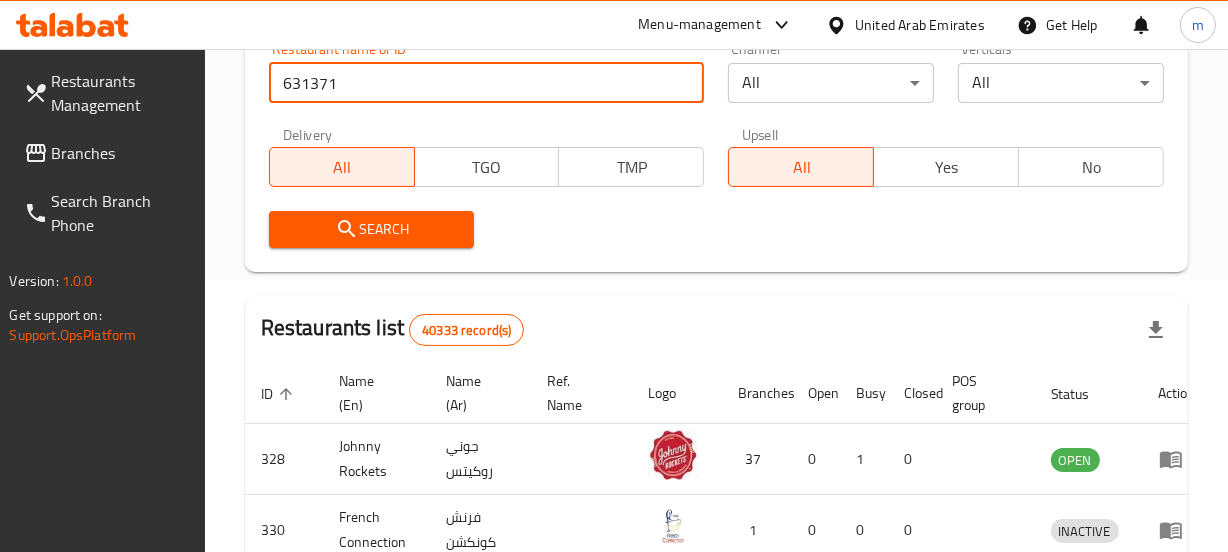type on "631371" 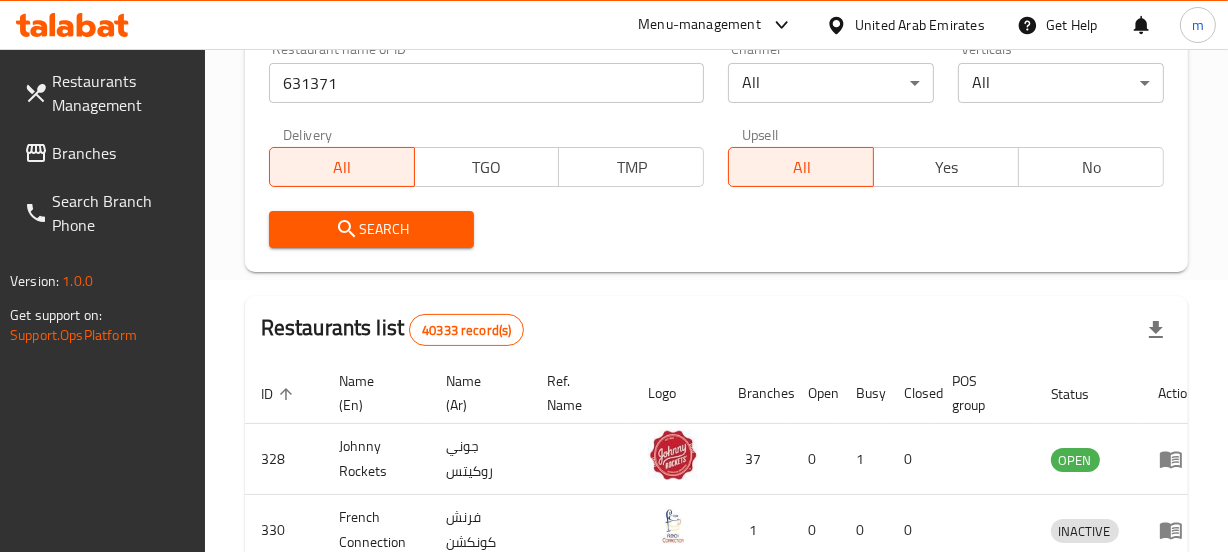 click on "Search" at bounding box center (372, 229) 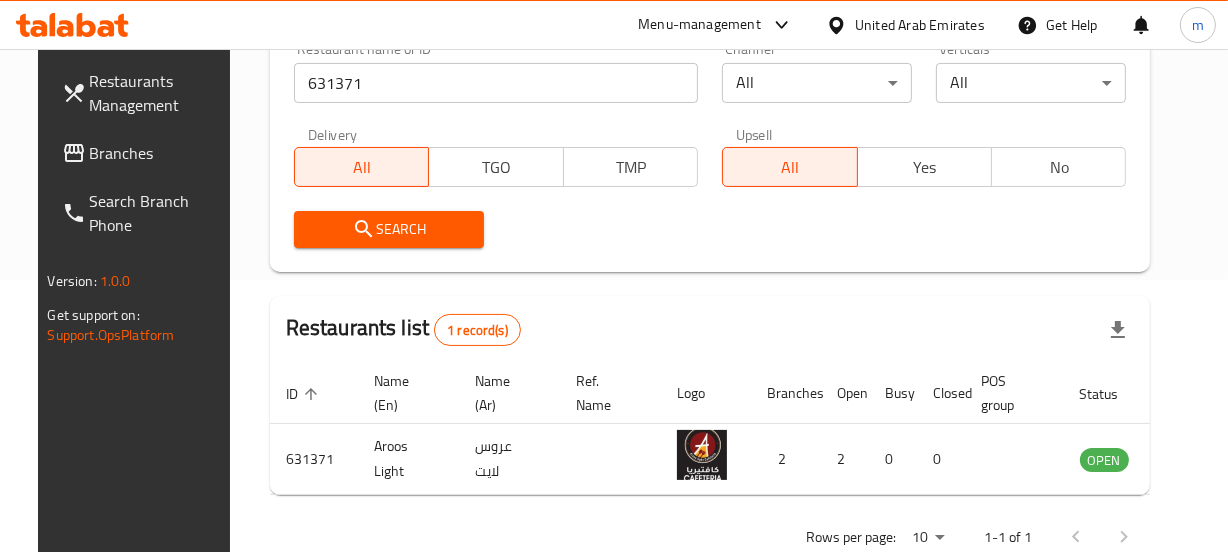 scroll, scrollTop: 0, scrollLeft: 23, axis: horizontal 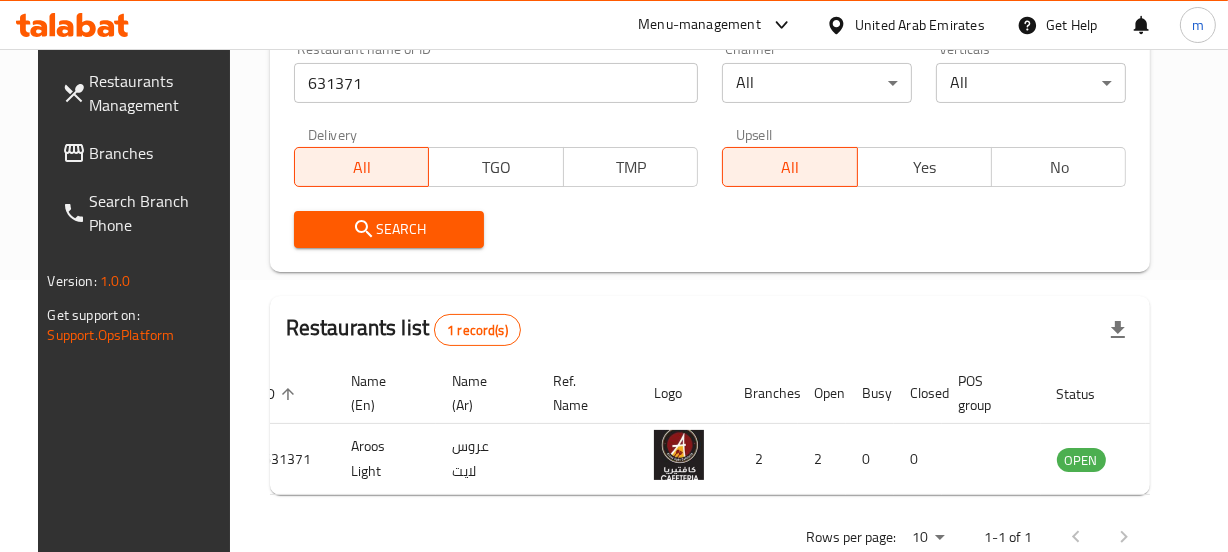 click on "United Arab Emirates" at bounding box center [920, 25] 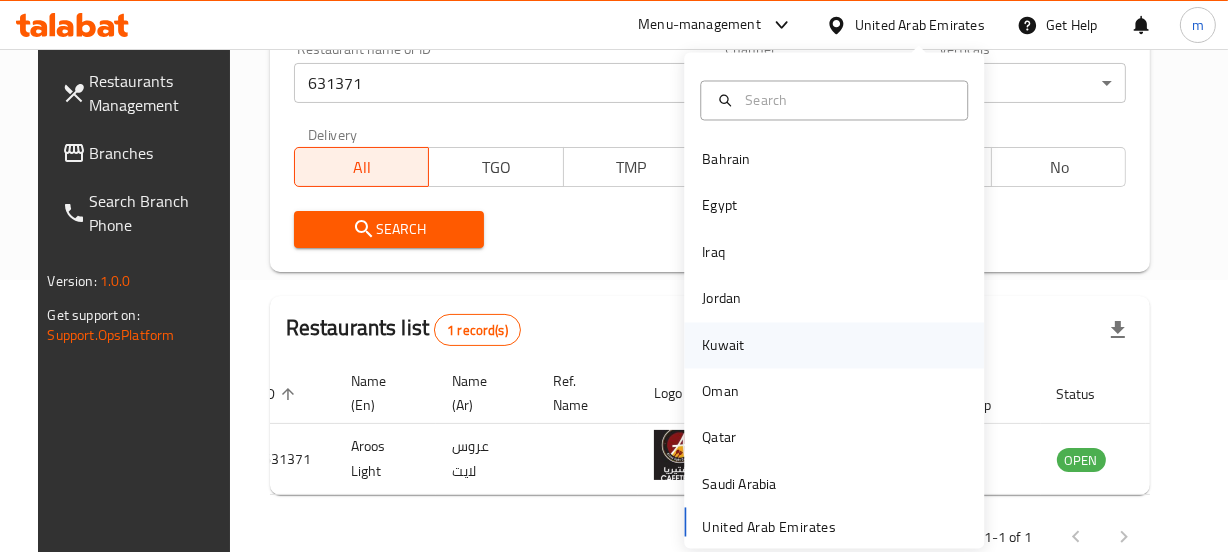 click on "Kuwait" at bounding box center (723, 345) 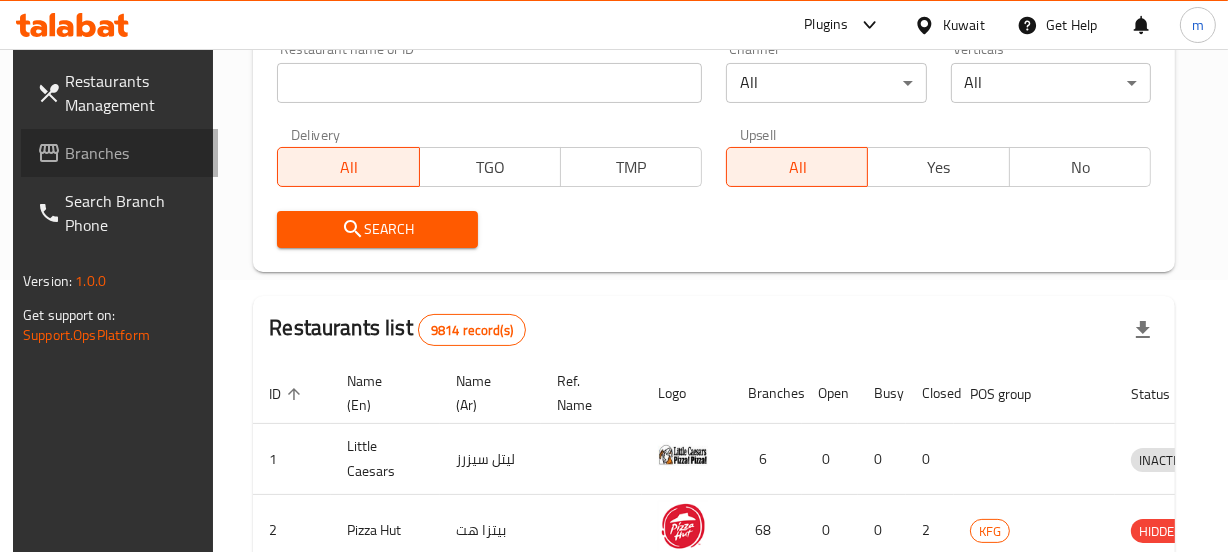 click on "Branches" at bounding box center (133, 153) 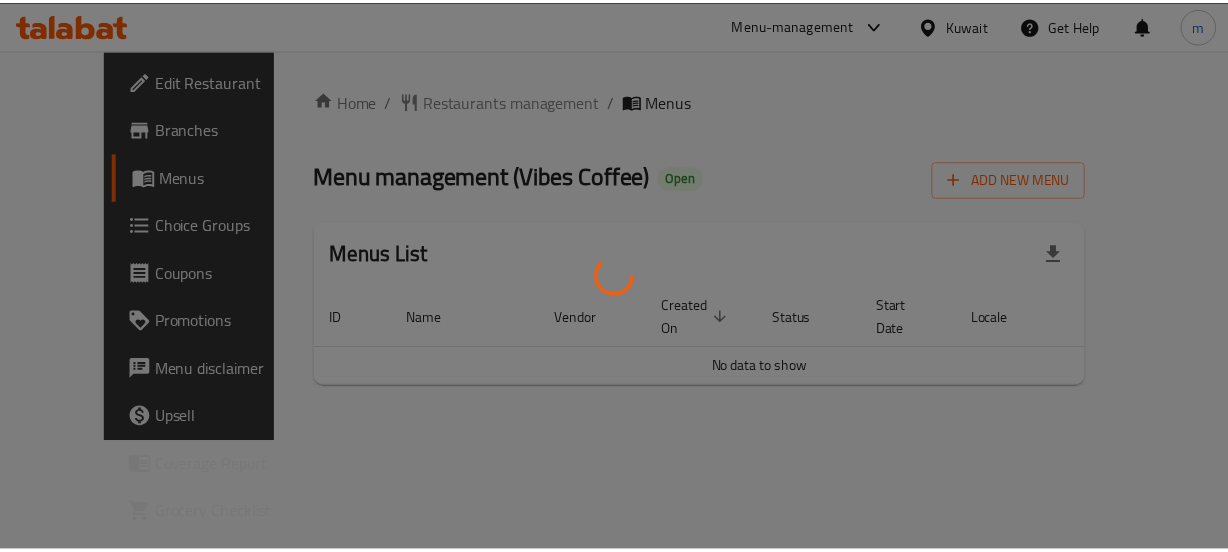 scroll, scrollTop: 0, scrollLeft: 0, axis: both 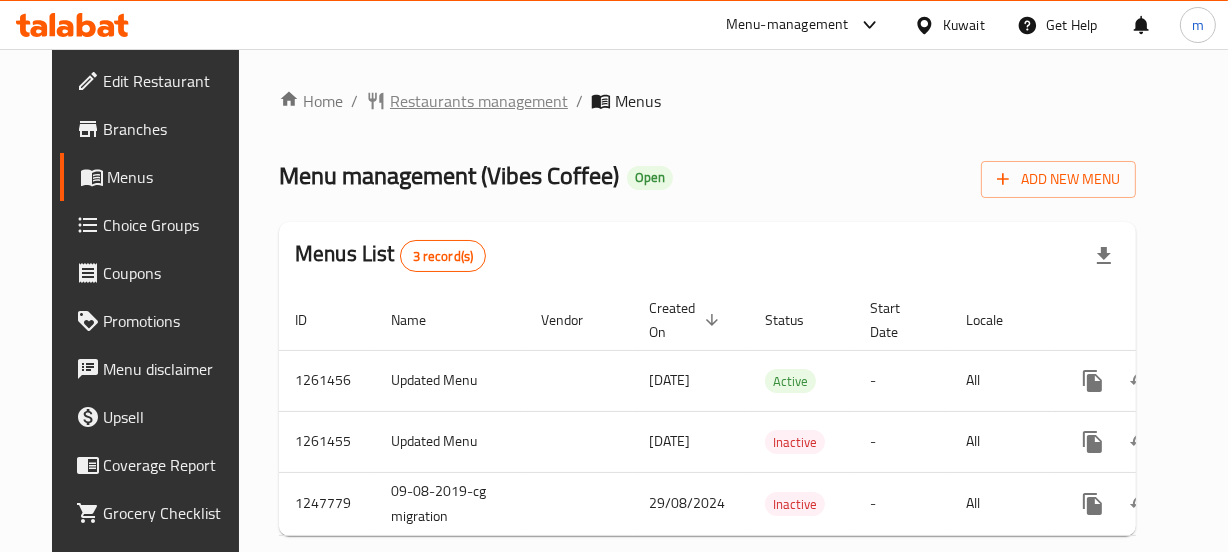 click on "Restaurants management" at bounding box center [479, 101] 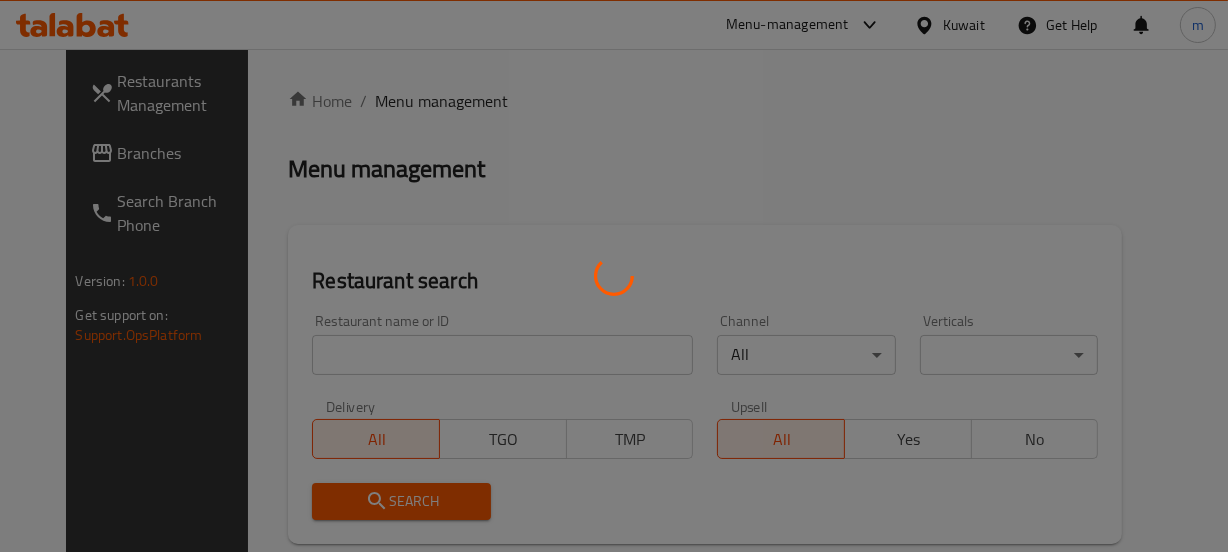 click at bounding box center (614, 276) 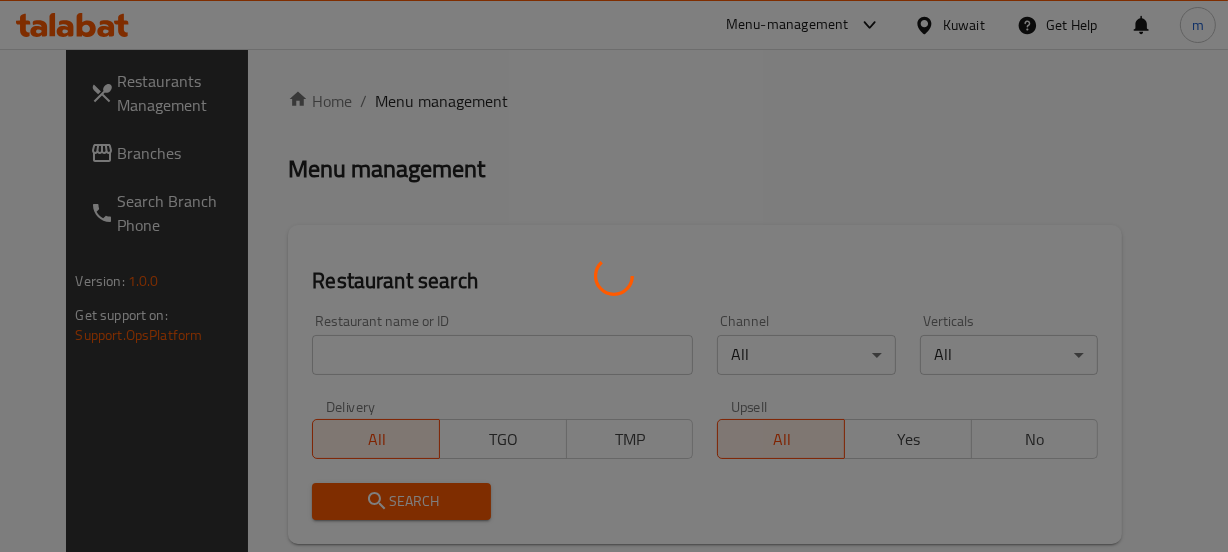 click at bounding box center [614, 276] 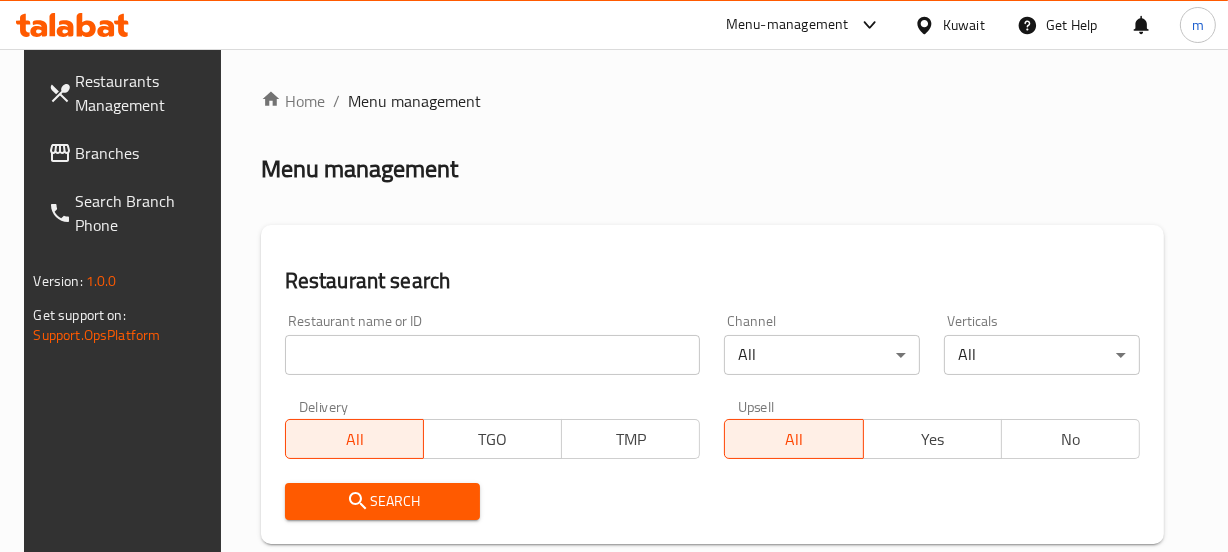 click on "Home / Menu management Menu management Restaurant search Restaurant name or ID Restaurant name or ID Channel All ​ Verticals All ​ Delivery All TGO TMP Upsell All Yes No   Search Restaurants list   9814 record(s) ID sorted ascending Name (En) Name (Ar) Ref. Name Logo Branches Open Busy Closed POS group Status Action 1 Little Caesars  ليتل سيزرز 6 0 0 0 INACTIVE 2 Pizza Hut بيتزا هت 68 0 0 2 KFG HIDDEN 3 old kfg BK-3 old kfg BK-3 77 0 0 0 KFG HIDDEN 4 Hardee's هارديز 58 51 0 0 Americana-Digital OPEN 5 Chicken Tikka دجاج تكا 15 12 0 0 OPEN 6 KFC كنتاكى 69 61 0 0 Americana-Digital OPEN 7 Dairy Queen ديري كوين 0 0 0 0 OPEN 8 Mais Alghanim ميس الغانم 11 11 0 0 OCIMS OPEN 9 Maki ماكي 2 2 0 0 OPEN 10 Rose PATISSERIE روز للمعجنات 1 1 0 0 OPEN Rows per page: 10 1-10 of 9814" at bounding box center [712, 692] 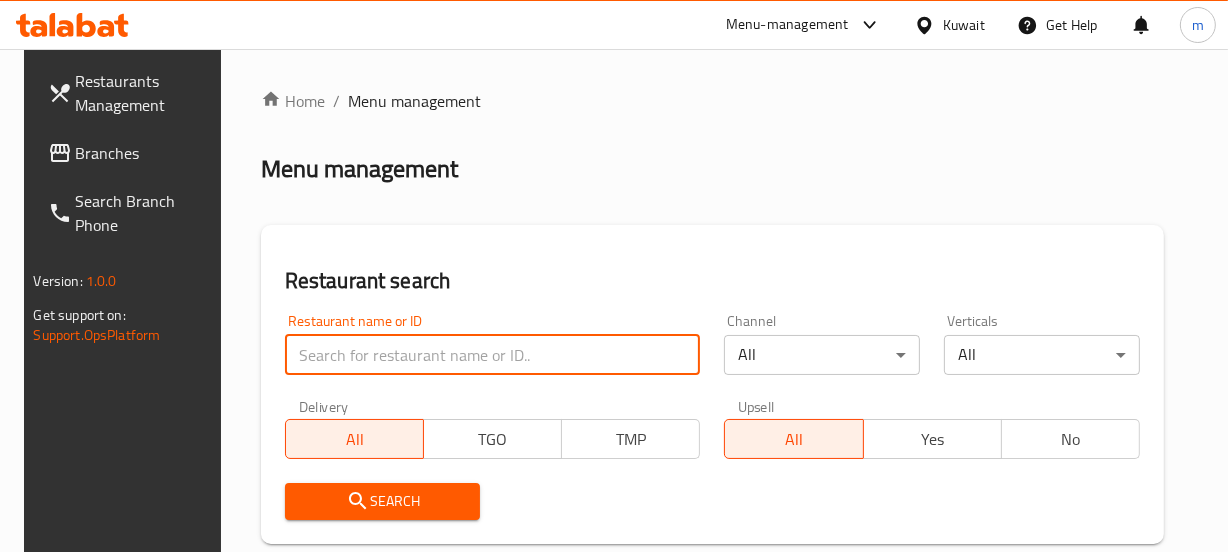 click at bounding box center [493, 355] 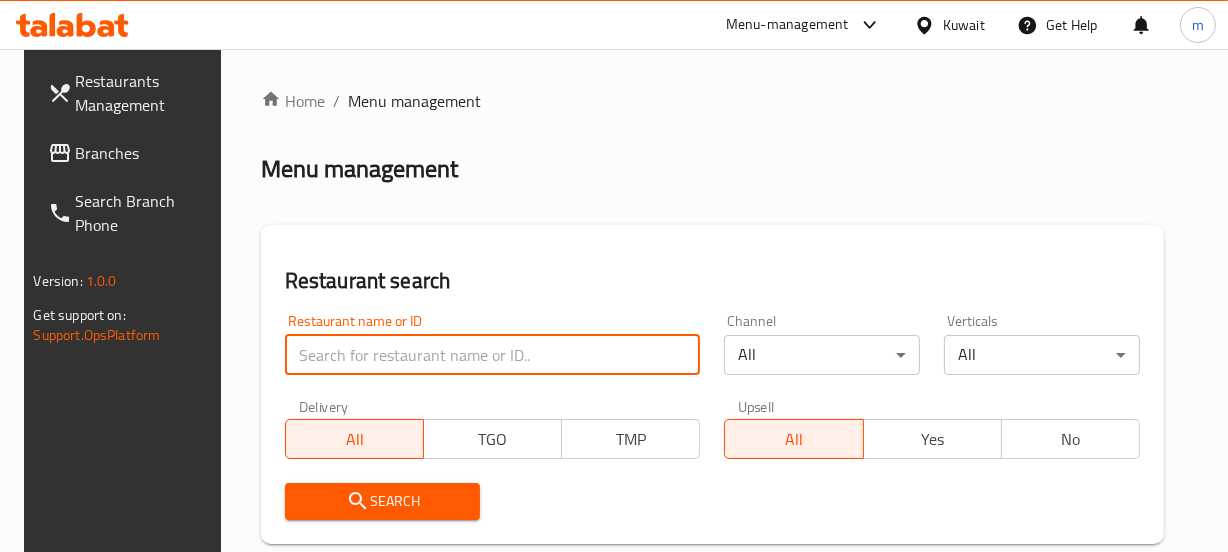 paste on "21521" 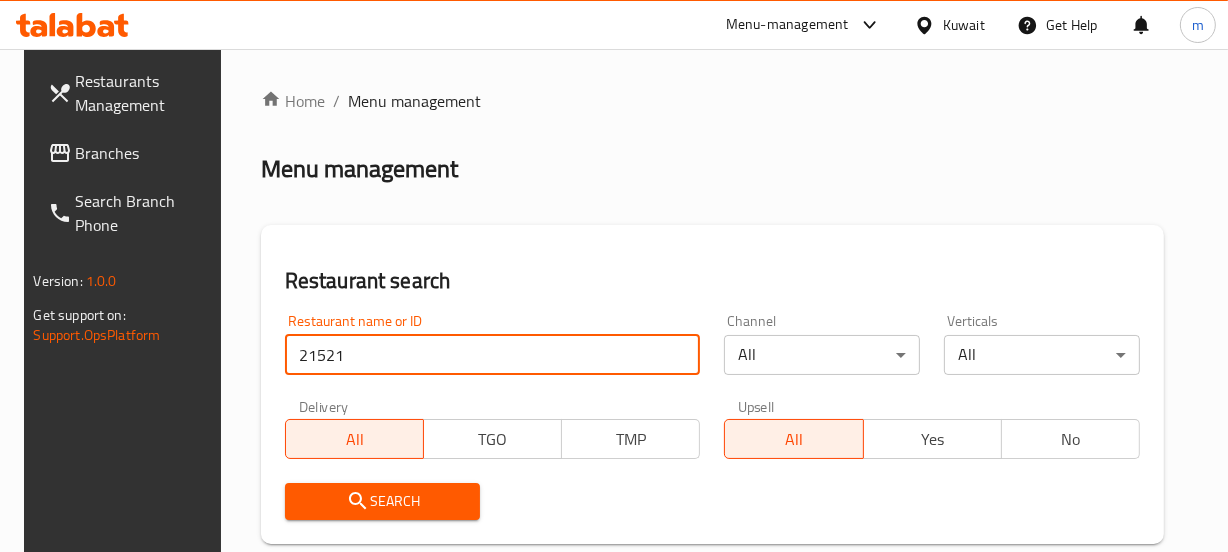 type on "21521" 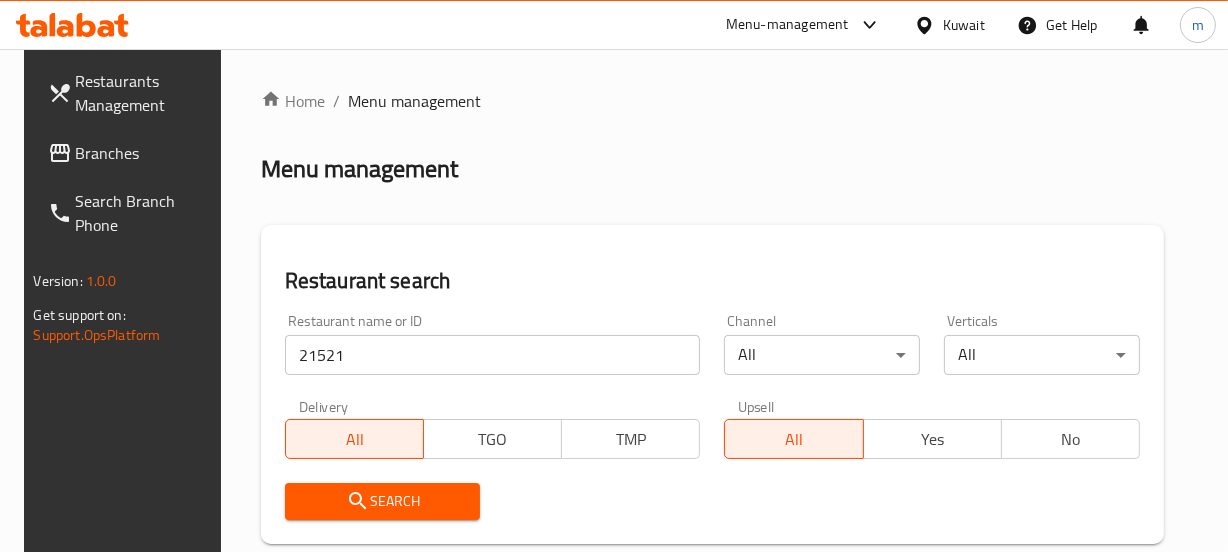 drag, startPoint x: 373, startPoint y: 493, endPoint x: 529, endPoint y: 0, distance: 517.09283 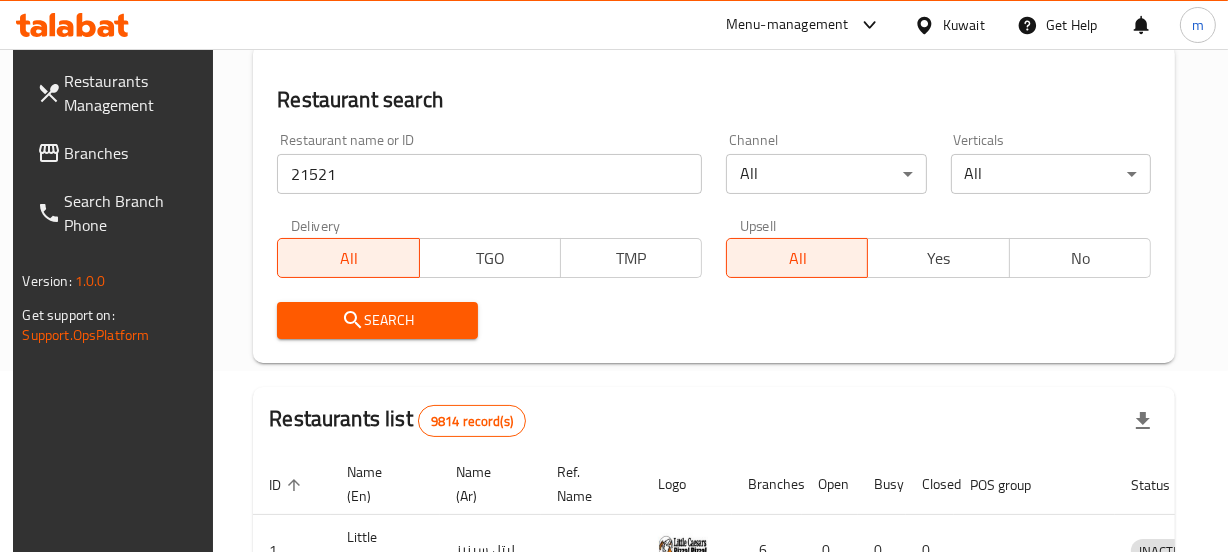 click on "Search" at bounding box center (377, 320) 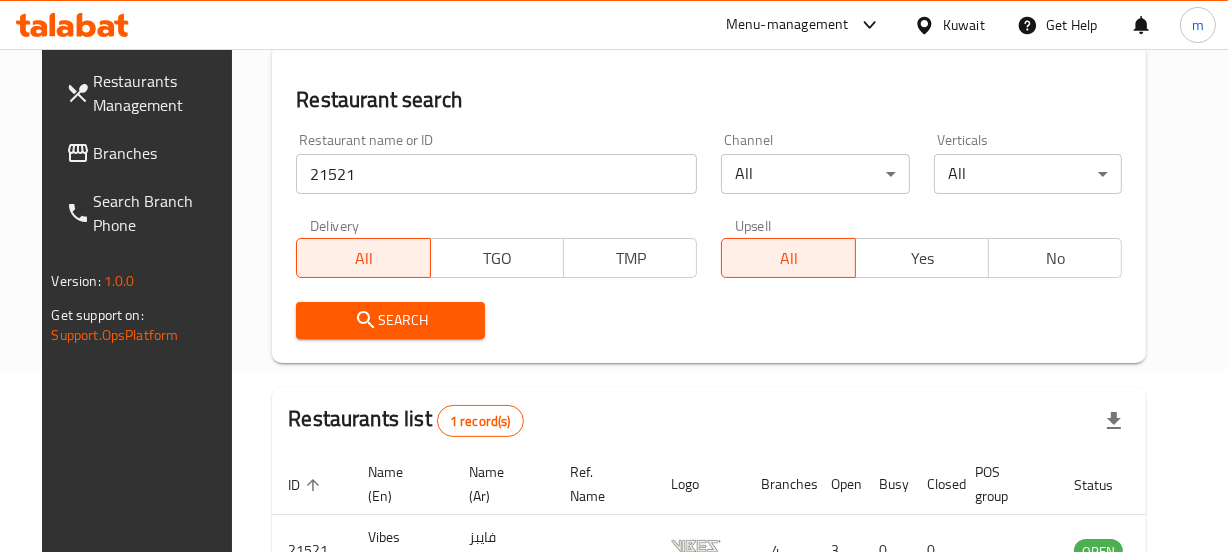 click 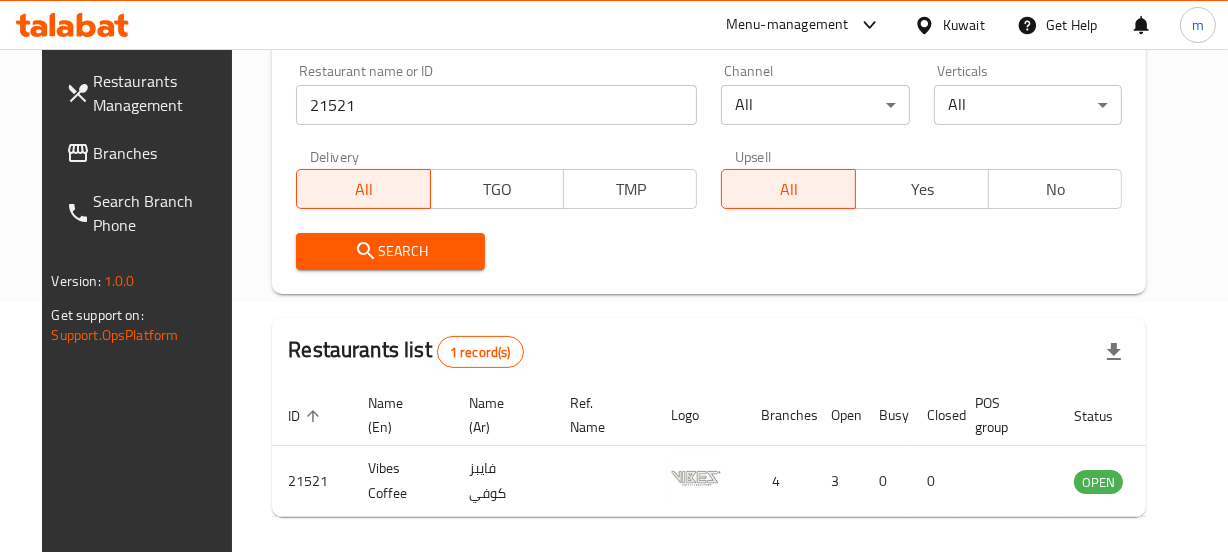 scroll, scrollTop: 337, scrollLeft: 0, axis: vertical 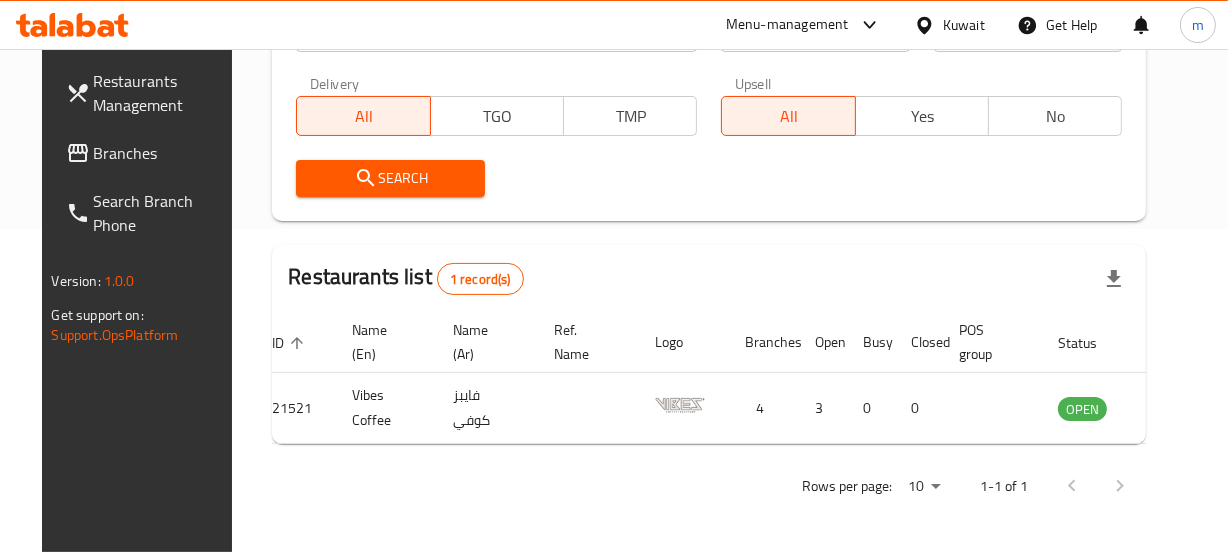 click on "Rows per page: 10 1-1 of 1" at bounding box center (709, 486) 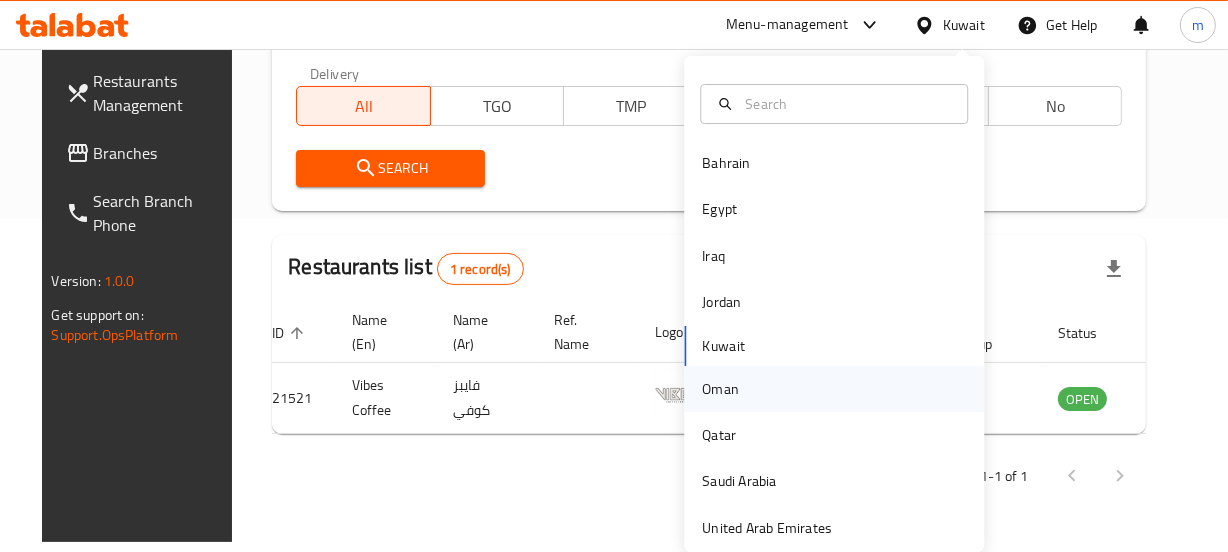 click on "Oman" at bounding box center (720, 389) 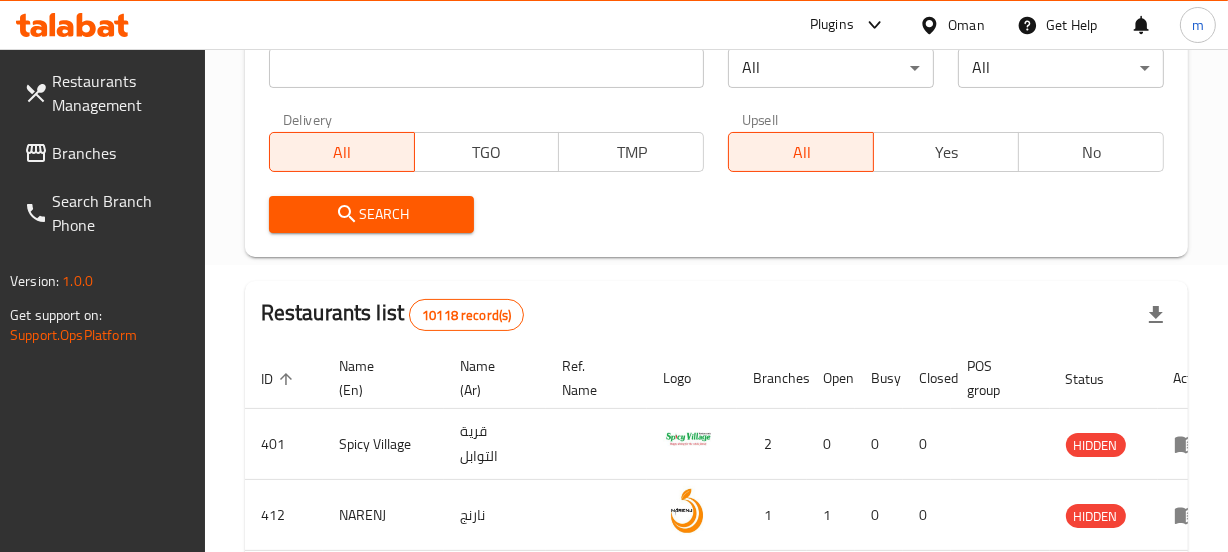 scroll, scrollTop: 337, scrollLeft: 0, axis: vertical 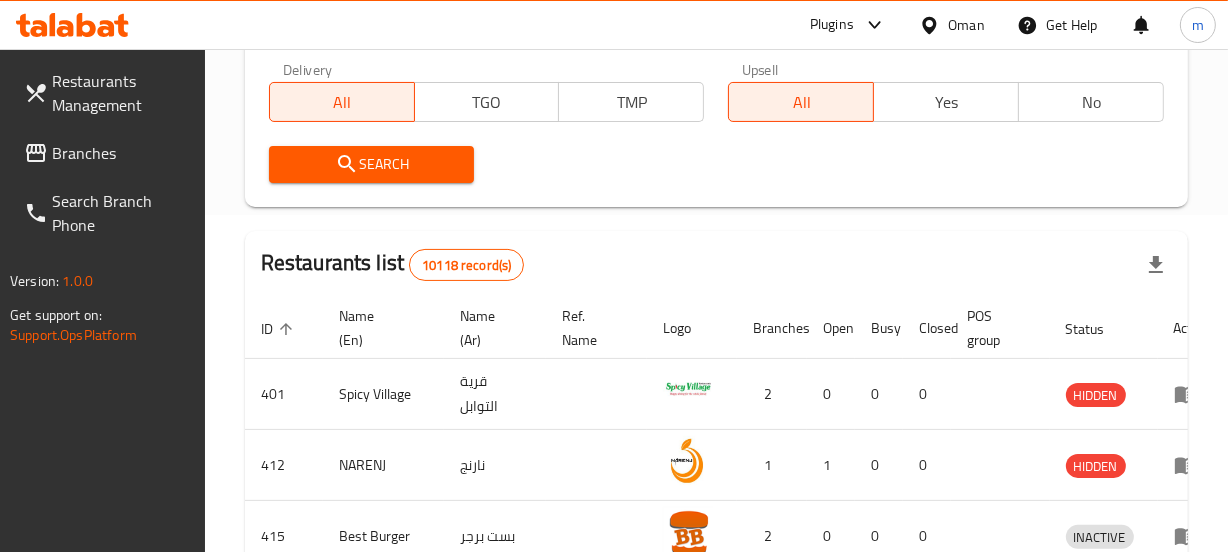 click on "Branches" at bounding box center [120, 153] 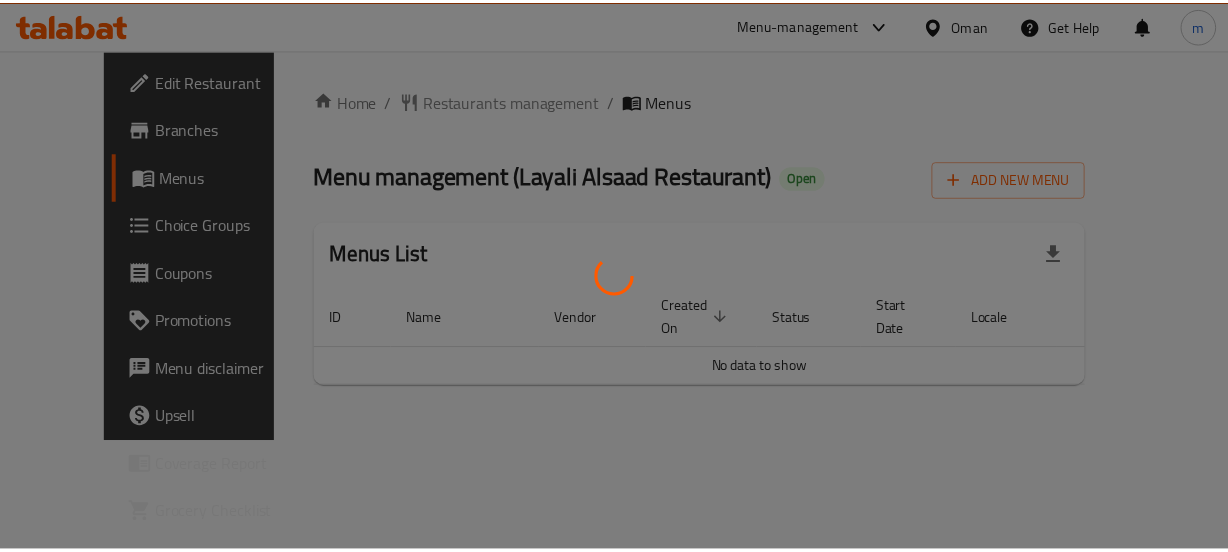scroll, scrollTop: 0, scrollLeft: 0, axis: both 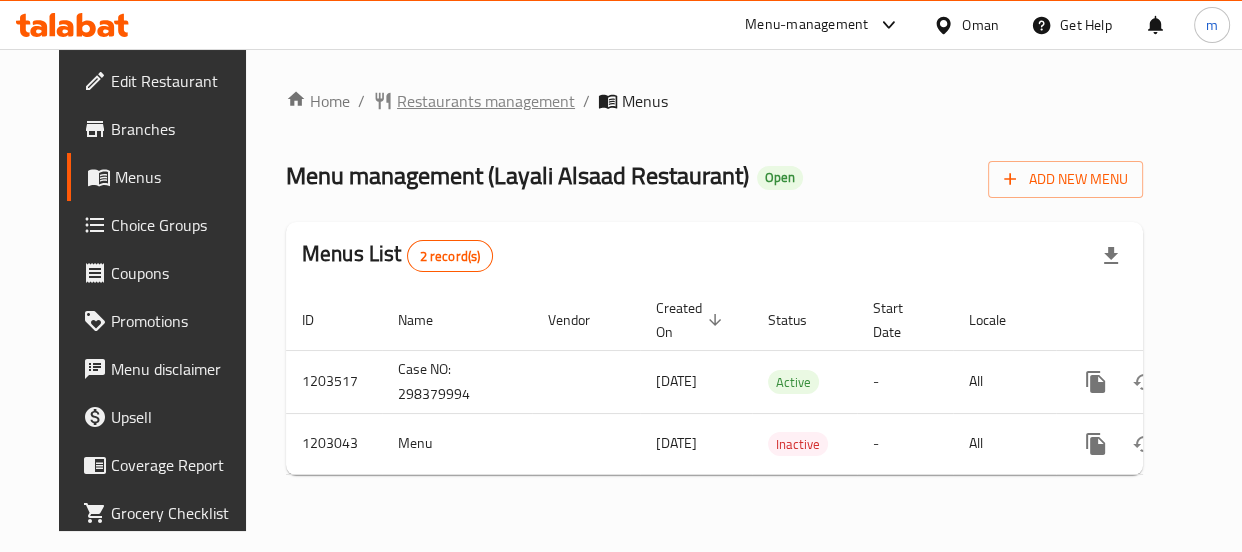 click on "Restaurants management" at bounding box center (486, 101) 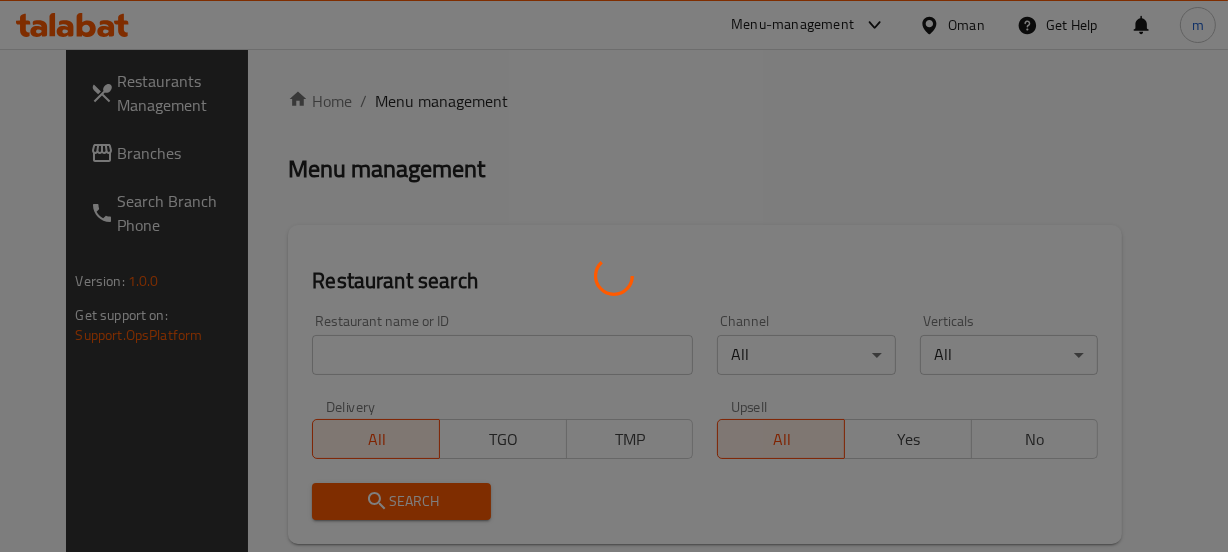 click at bounding box center [614, 276] 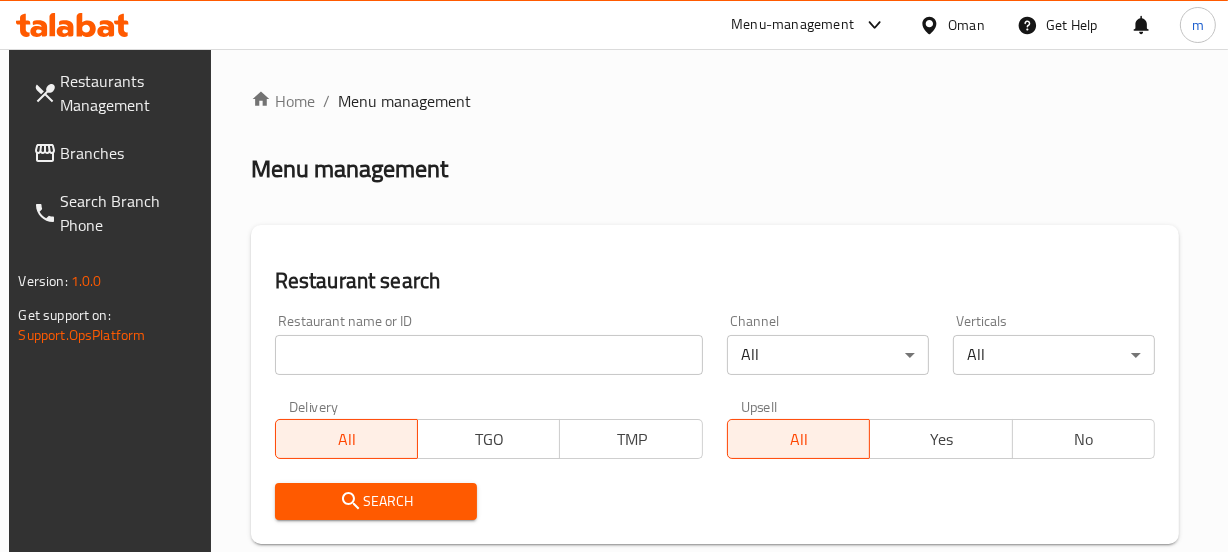 click on "Home / Menu management Menu management Restaurant search Restaurant name or ID Restaurant name or ID Channel All ​ Verticals All ​ Delivery All TGO TMP Upsell All Yes No   Search Restaurants list   10118 record(s) ID sorted ascending Name (En) Name (Ar) Ref. Name Logo Branches Open Busy Closed POS group Status Action 401 Spicy Village قرية التوابل 2 0 0 0 HIDDEN 412 NARENJ نارنج 1 1 0 0 HIDDEN 415 Best Burger بست برجر 2 0 0 0 INACTIVE 416 HOT POT RESTAURANT مطعم الوعاء الساخن Darsait Branch  1 0 0 0 INACTIVE 417 FUSION فيوجن 1 0 0 0 INACTIVE 420 BAMBOO KITCHEN بامبو كتشن 1 1 0 0 HIDDEN 422 GOLDEN BEAN CAFE مقهى البن الذهبي 1 1 0 0 INACTIVE 424 Just Grilled جست جريلد 1 0 0 0 INACTIVE 467 MEERATH FAMOUS ميرات المشهورة 1 1 0 0 OPEN 470 ZAIKA DELHI KA مذاق من دلهي  1 0 0 0 INACTIVE Rows per page: 10 1-10 of 10118" at bounding box center (715, 730) 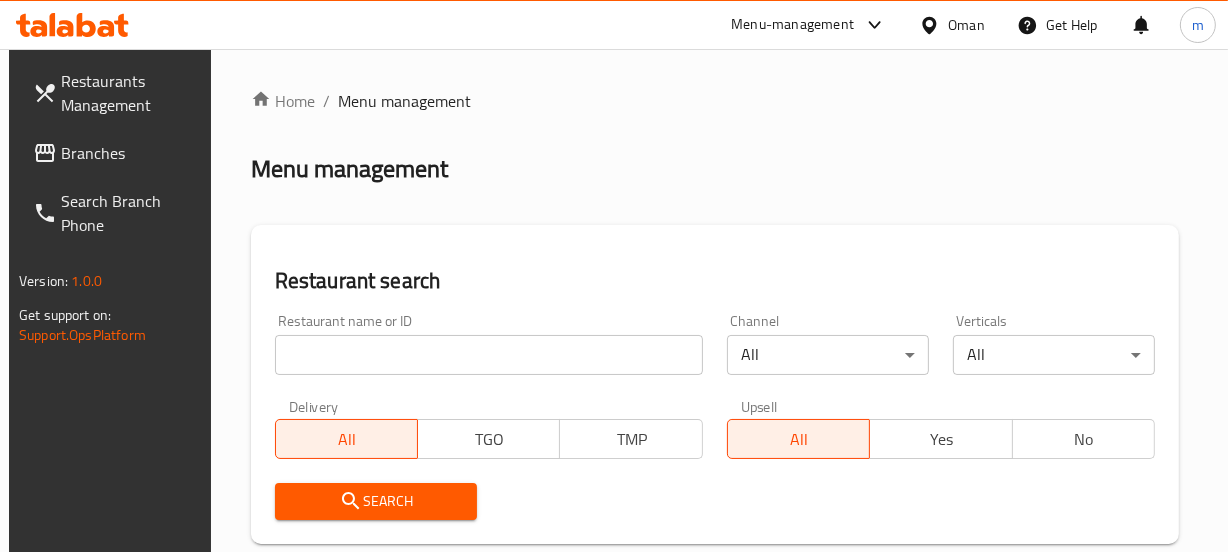 click at bounding box center (489, 355) 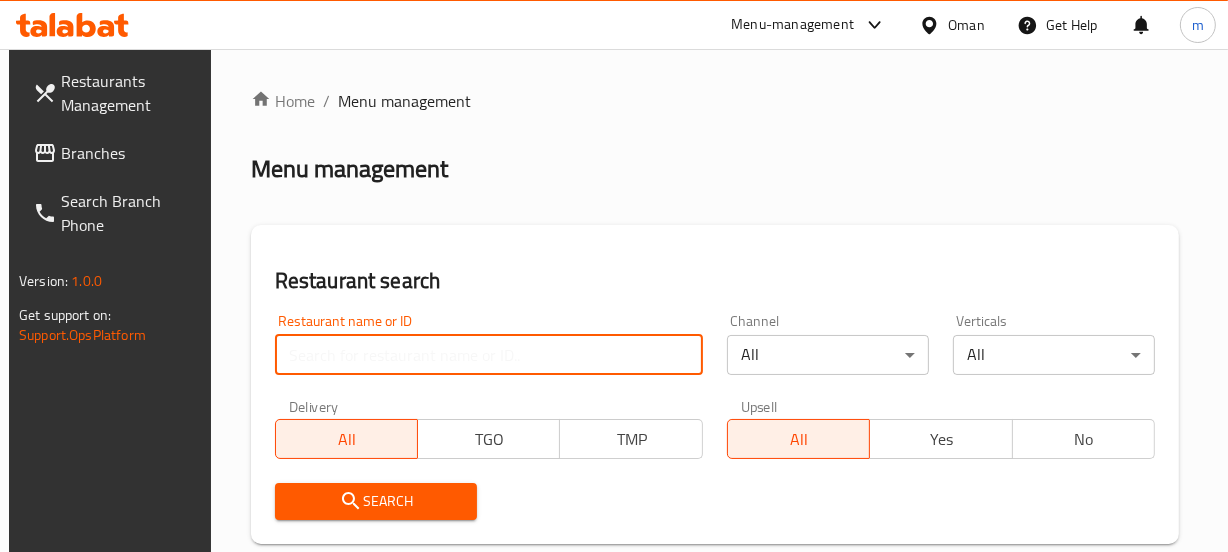 paste on "669445" 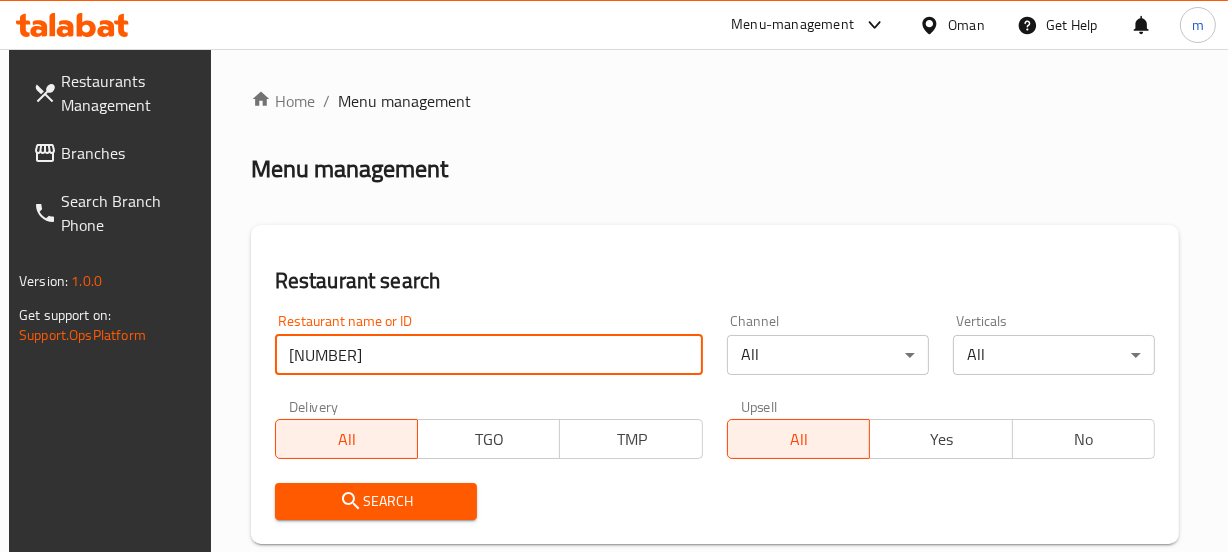 type on "669445" 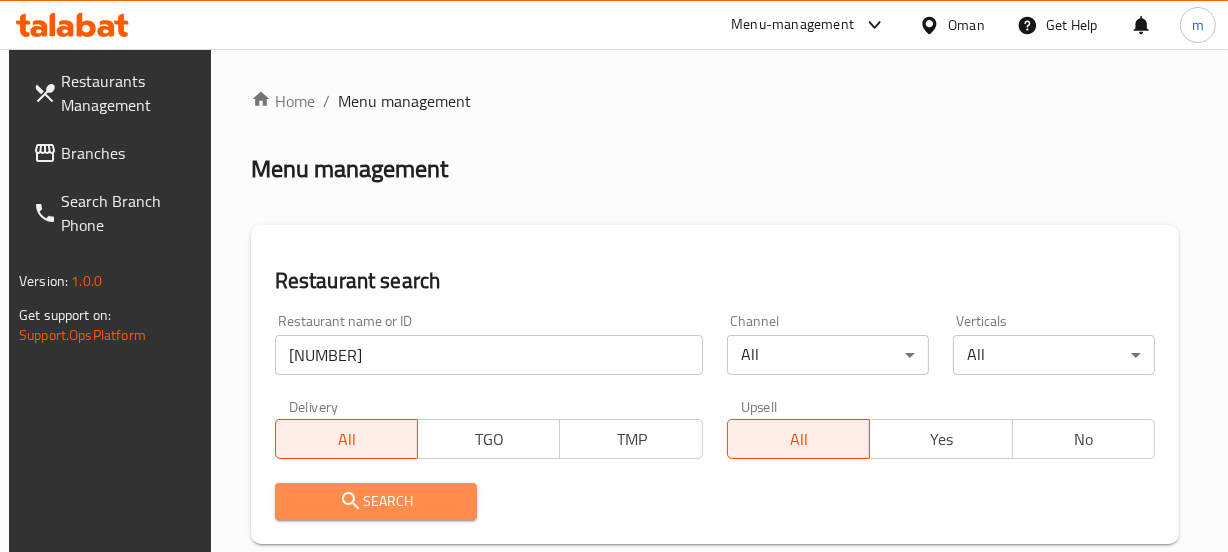 click on "Search" at bounding box center (376, 501) 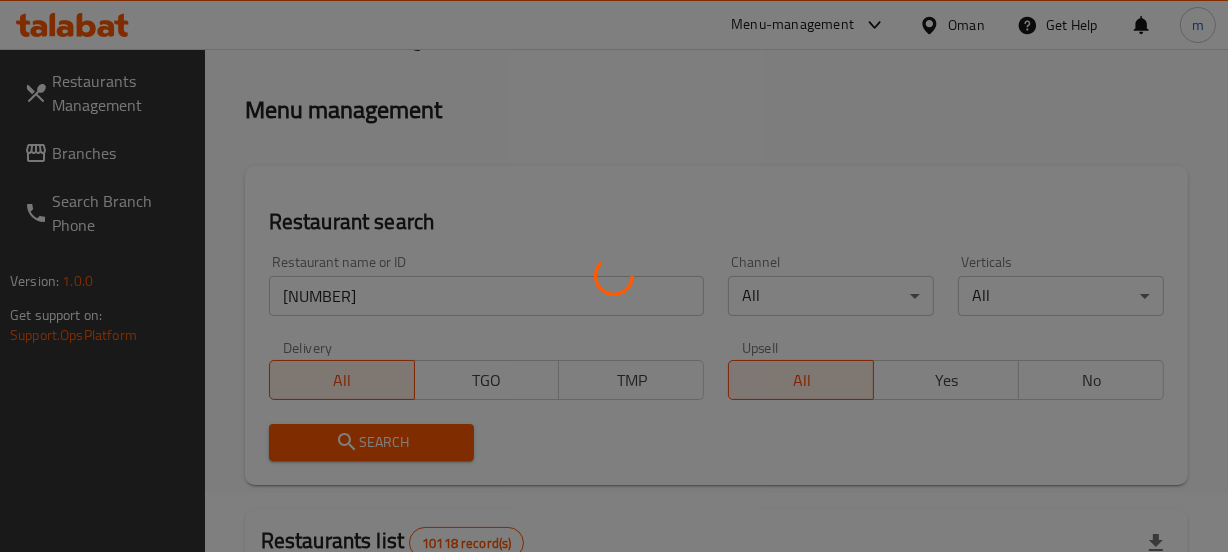 scroll, scrollTop: 272, scrollLeft: 0, axis: vertical 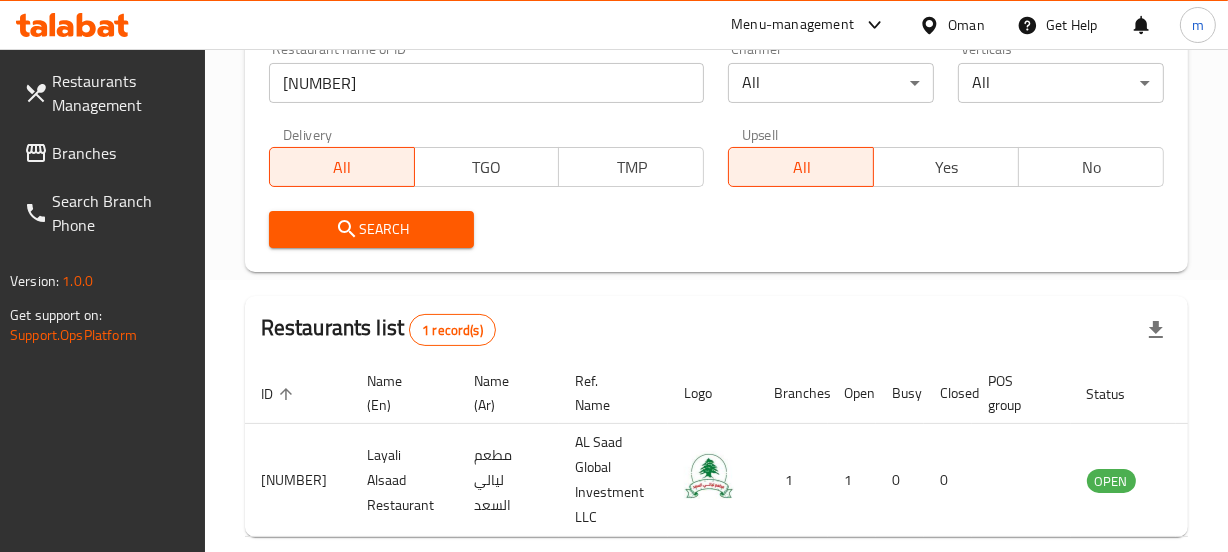 click on "Search" at bounding box center [372, 229] 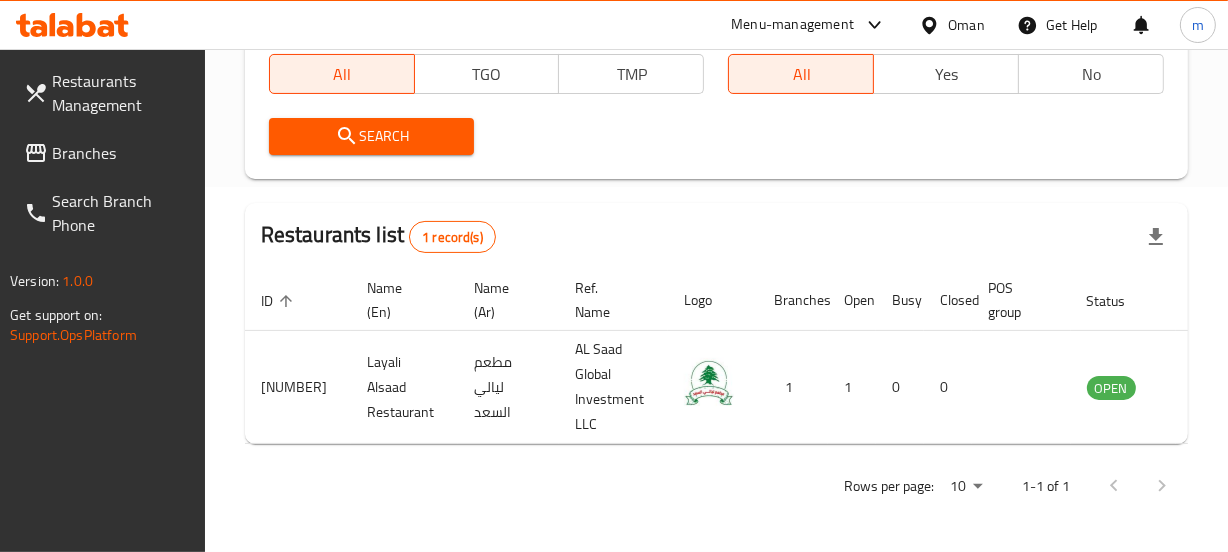 scroll, scrollTop: 380, scrollLeft: 0, axis: vertical 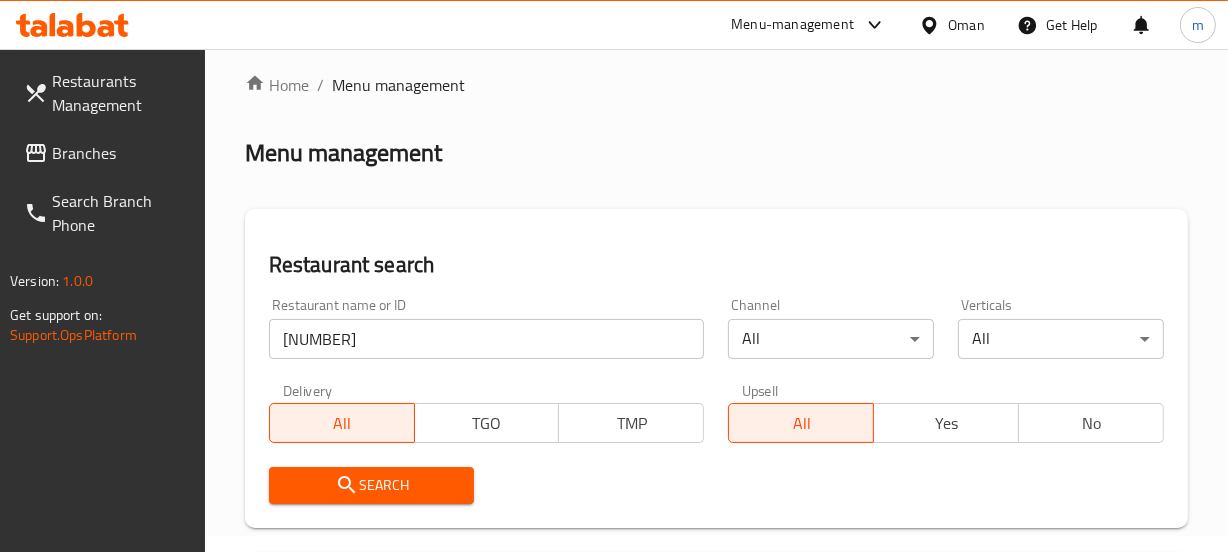 click on "Oman" at bounding box center (966, 25) 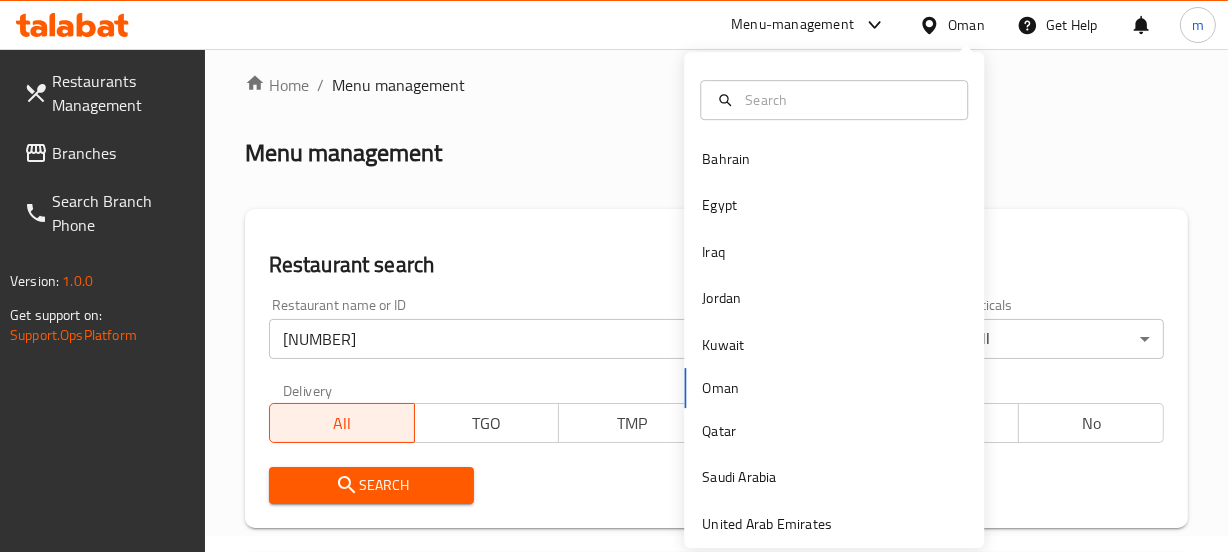 click on "Oman" at bounding box center (966, 25) 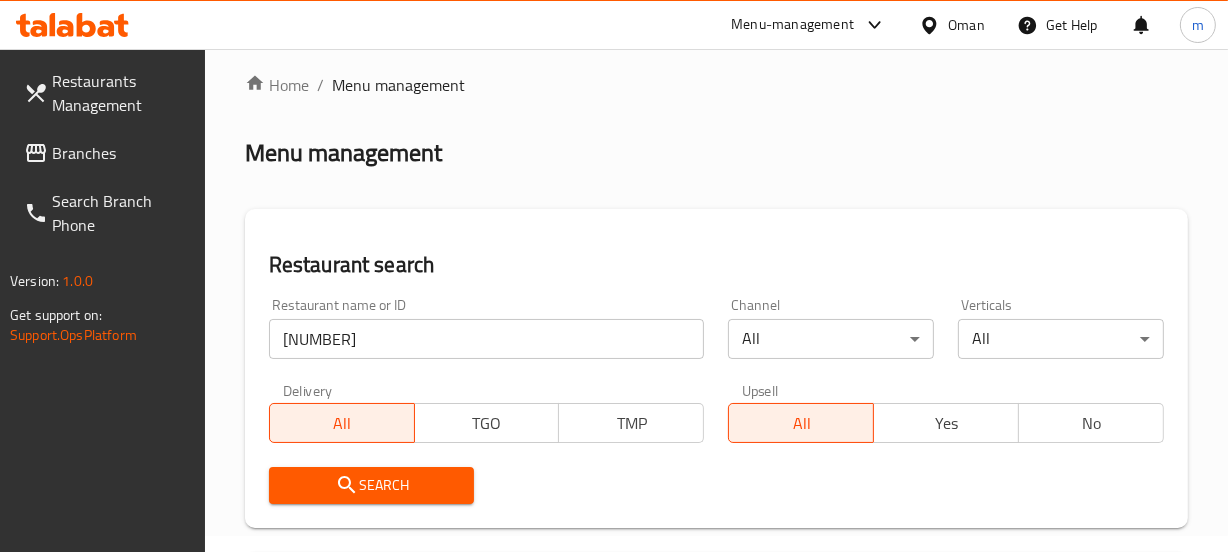 click on "Oman" at bounding box center [952, 25] 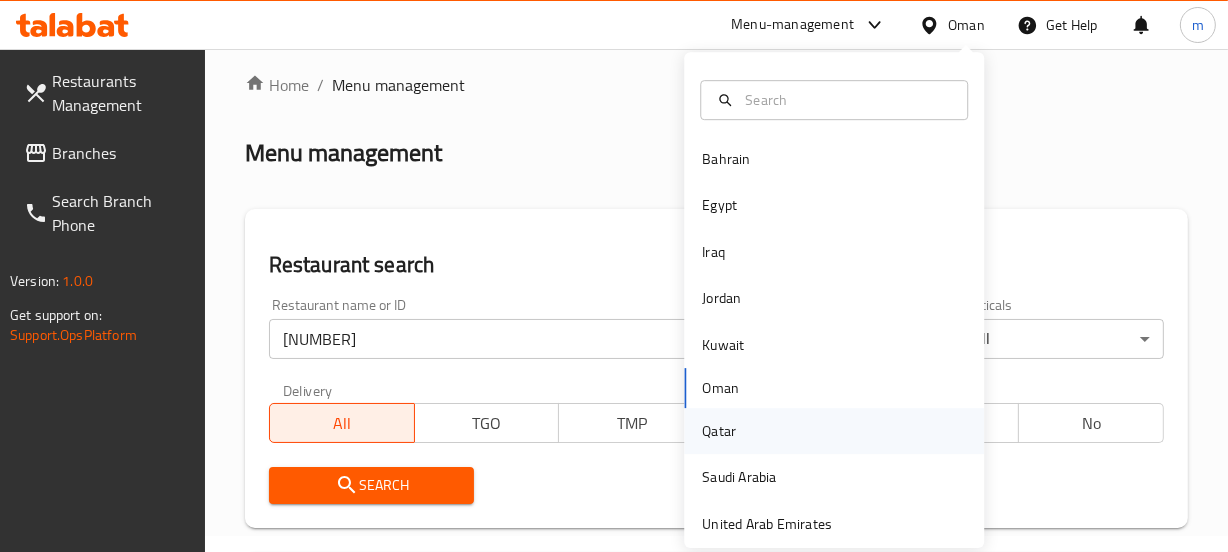 click on "Qatar" at bounding box center [719, 431] 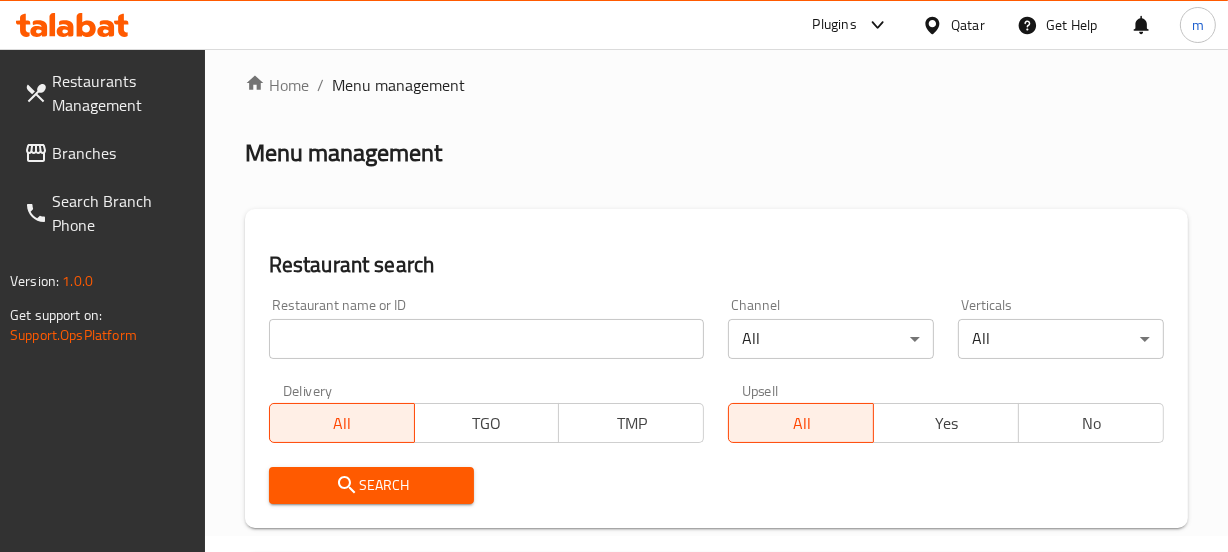 click at bounding box center [487, 339] 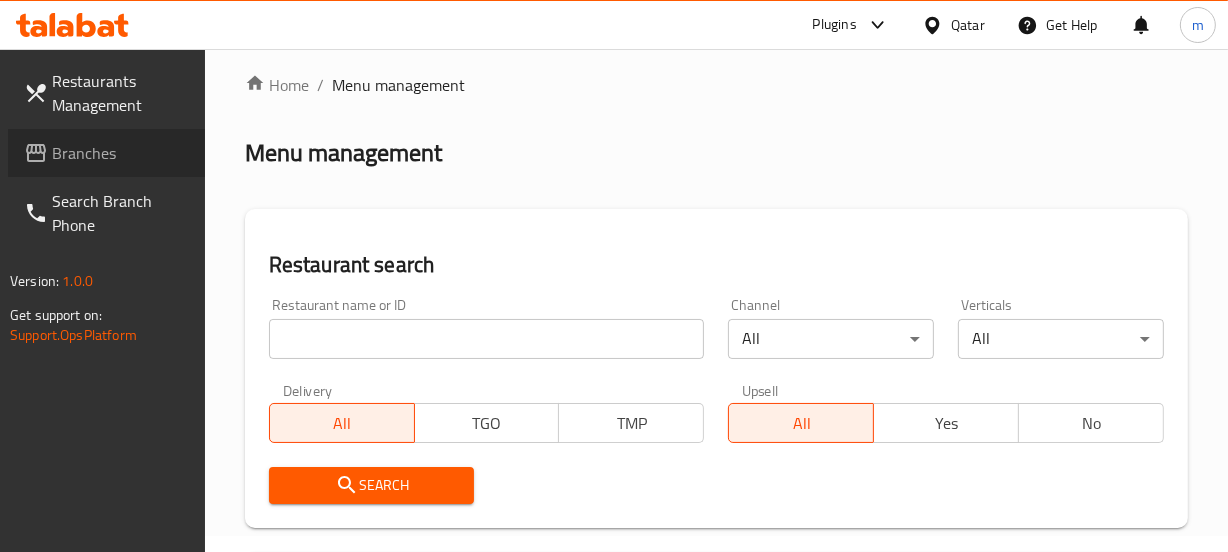 drag, startPoint x: 361, startPoint y: 349, endPoint x: 87, endPoint y: 154, distance: 336.30493 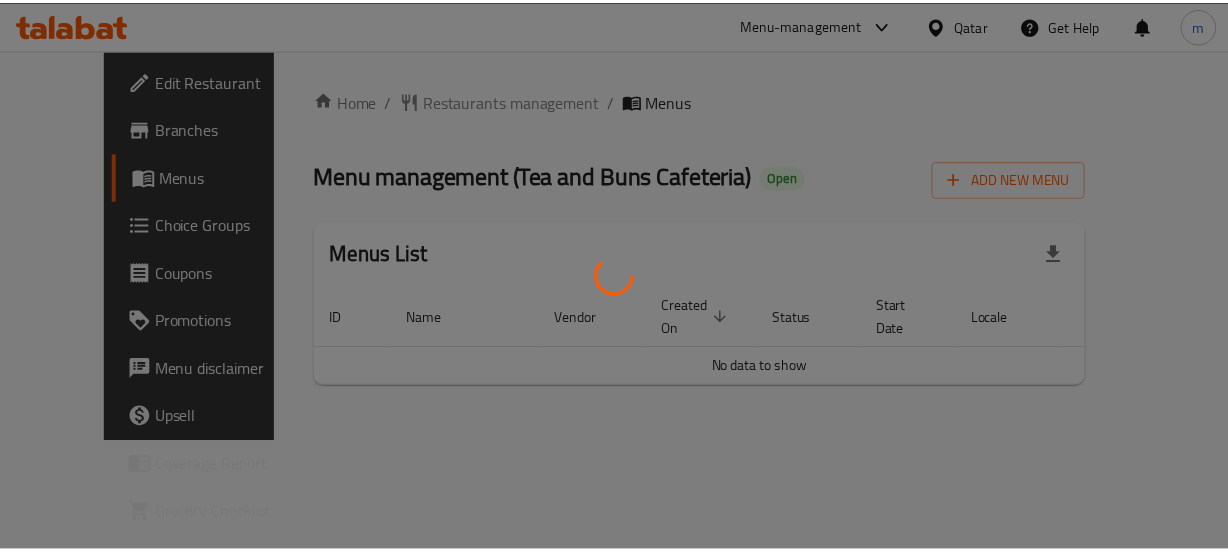 scroll, scrollTop: 0, scrollLeft: 0, axis: both 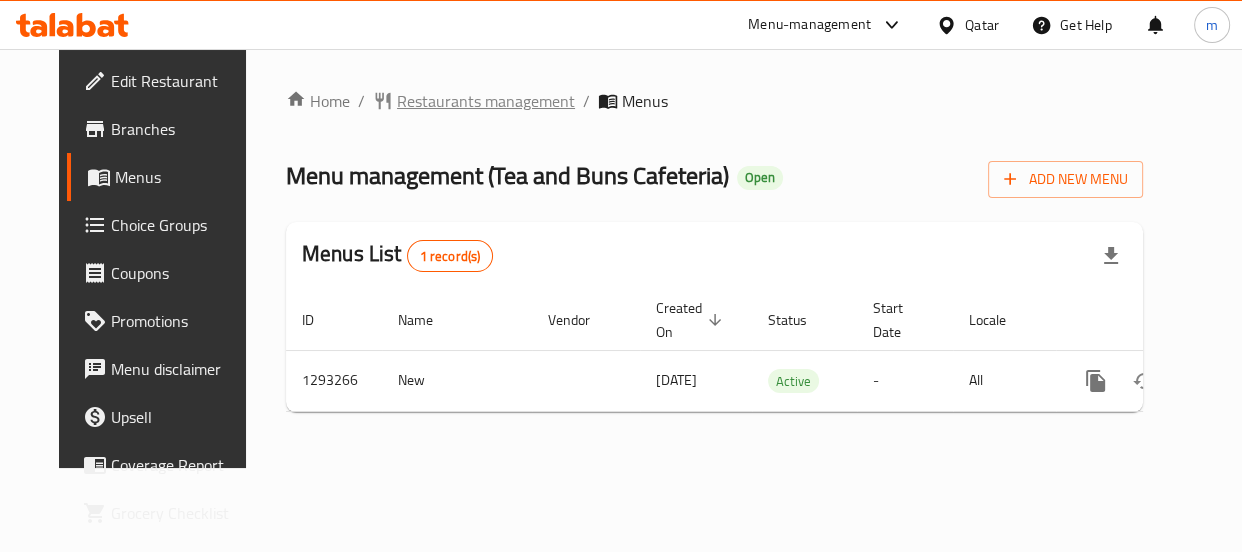 click on "Restaurants management" at bounding box center [486, 101] 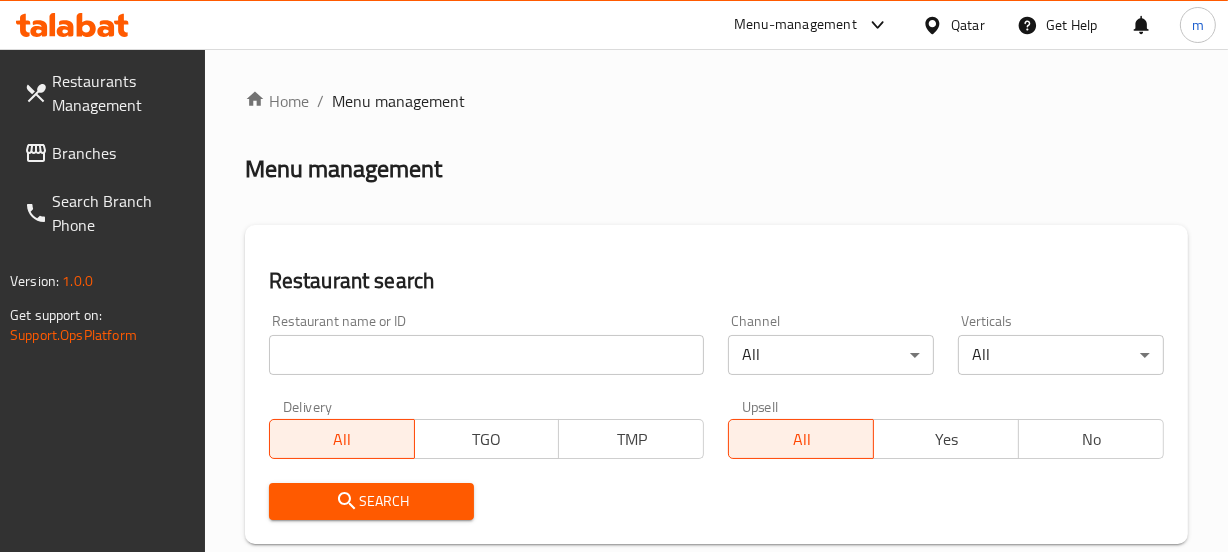 click on "Home / Menu management Menu management Restaurant search Restaurant name or ID Restaurant name or ID Channel All ​ Verticals All ​ Delivery All TGO TMP Upsell All Yes No   Search Restaurants list   8913 record(s) ID sorted ascending Name (En) Name (Ar) Ref. Name Logo Branches Open Busy Closed POS group Status Action 639 Hardee's هارديز TMP 23 18 0 0 Americana-Digital OPEN 663 Jabal Lebnan جبل لبنان 1 1 0 0 HIDDEN 664 Kanafji كنفجي 1 1 0 0 HIDDEN 665 Take Away تيك آوي 1 1 0 0 HIDDEN 666 Zaman Al-Khair Restaurant مطعم زمان الخير 1 0 0 0 INACTIVE 667 Al-Rabwah الربوة 1 0 0 0 INACTIVE 672 Bait Jedy بيت جدي 1 1 0 0 HIDDEN 673 Coffee Centre مركز القهوة 1 0 0 0 INACTIVE 676 Morning fresh مورنيج فريش 1 1 0 0 HIDDEN 680 Al-Qarmouty القرموطي 1 0 0 0 HIDDEN Rows per page: 10 1-10 of 8913" at bounding box center (716, 693) 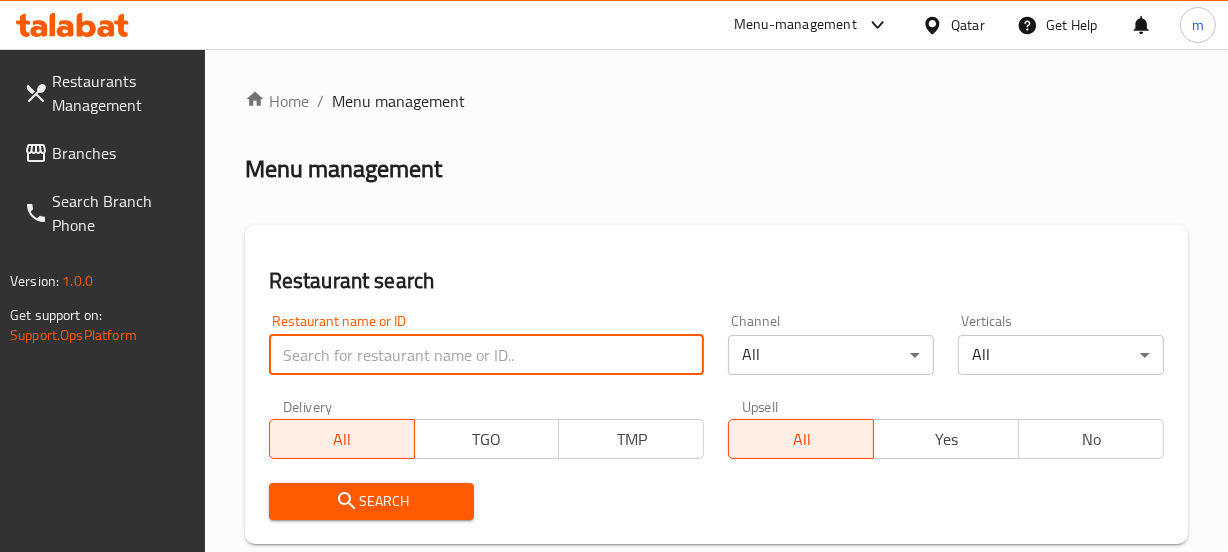 click at bounding box center (487, 355) 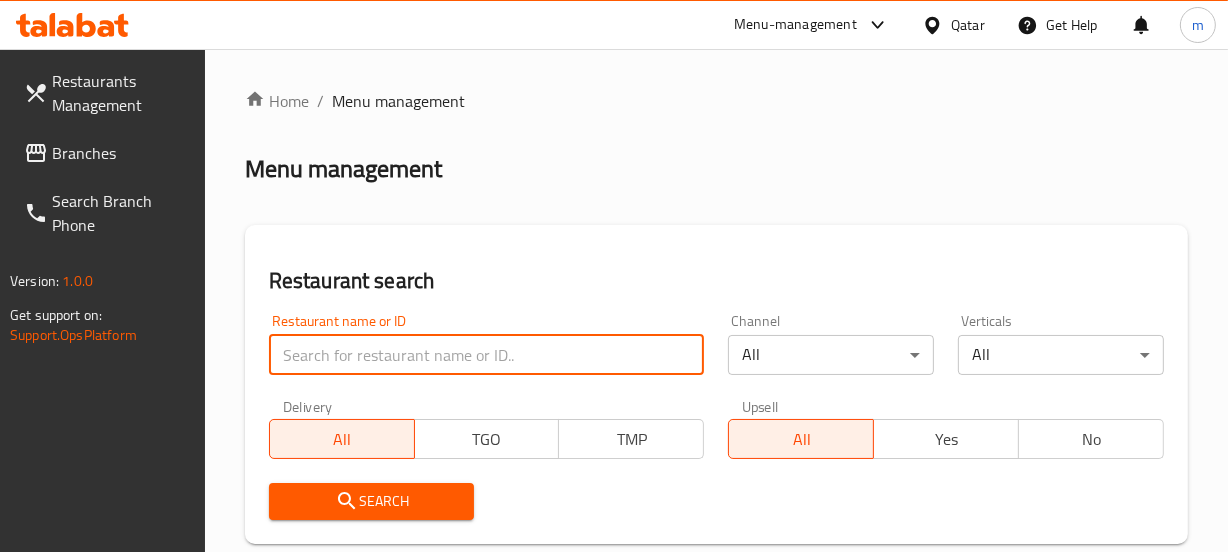 paste on "699412" 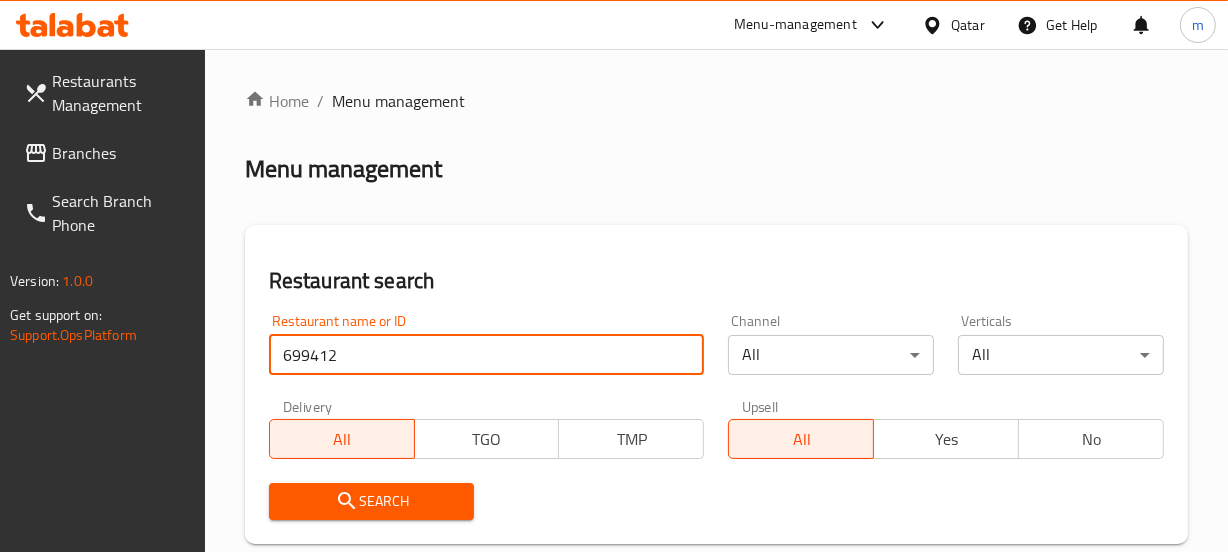 type on "699412" 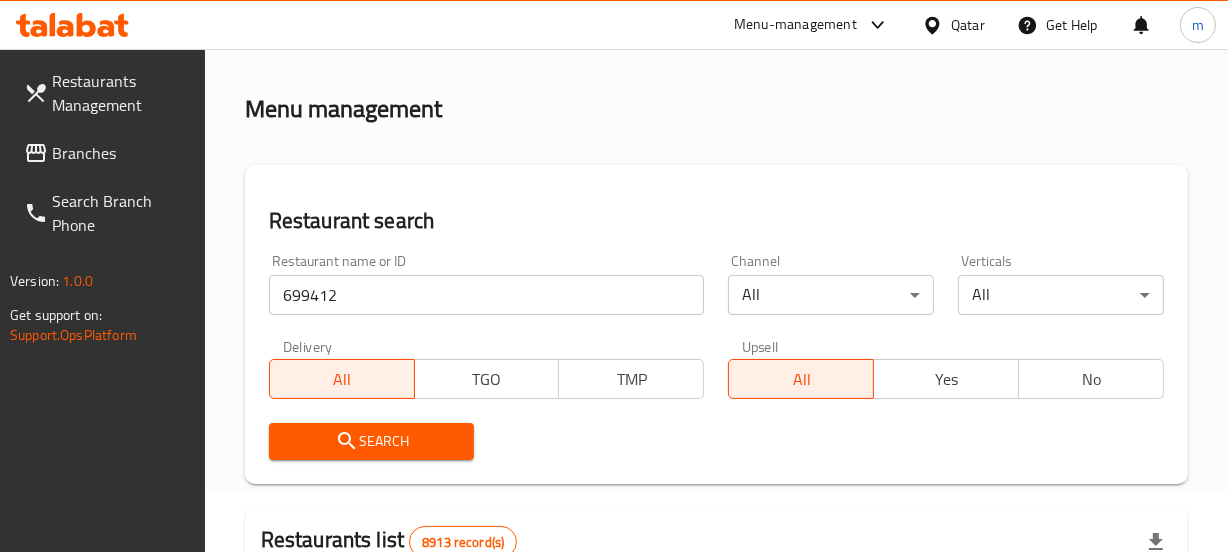 scroll, scrollTop: 181, scrollLeft: 0, axis: vertical 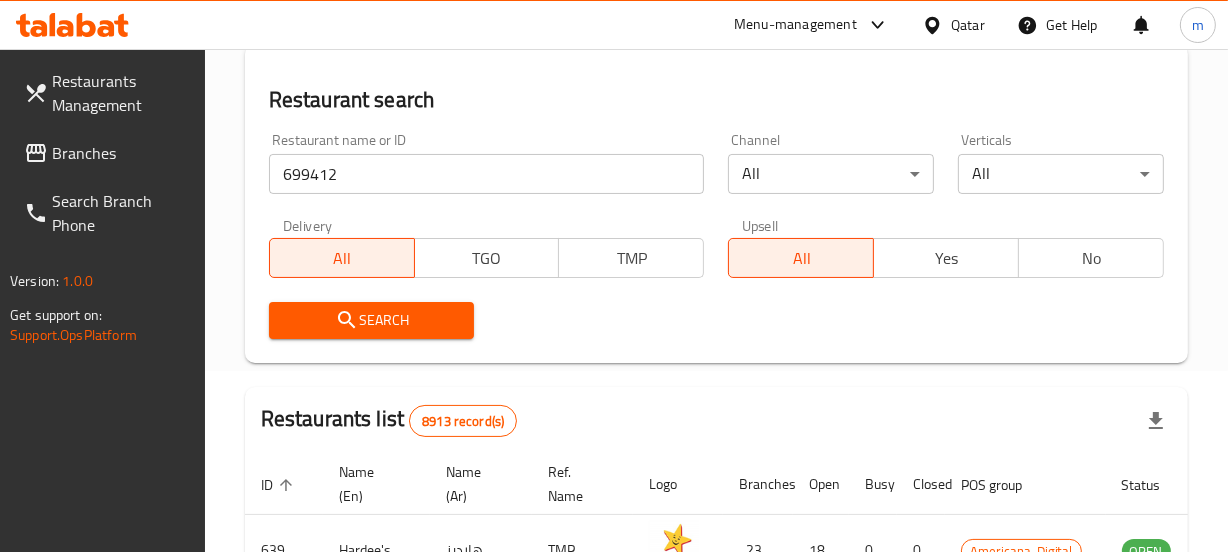 click on "Search" at bounding box center (372, 320) 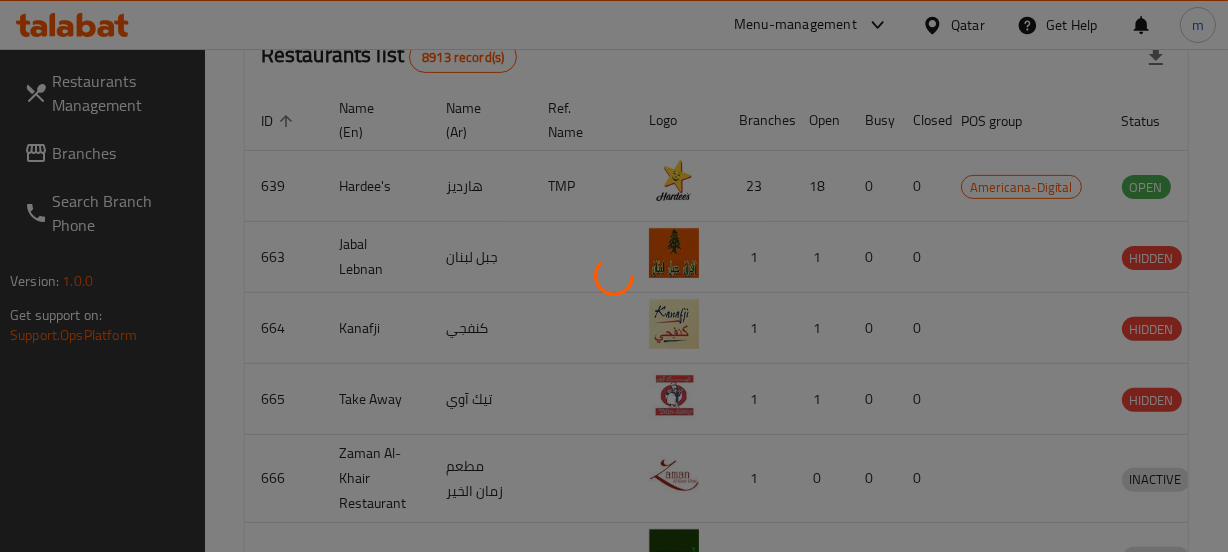 scroll, scrollTop: 354, scrollLeft: 0, axis: vertical 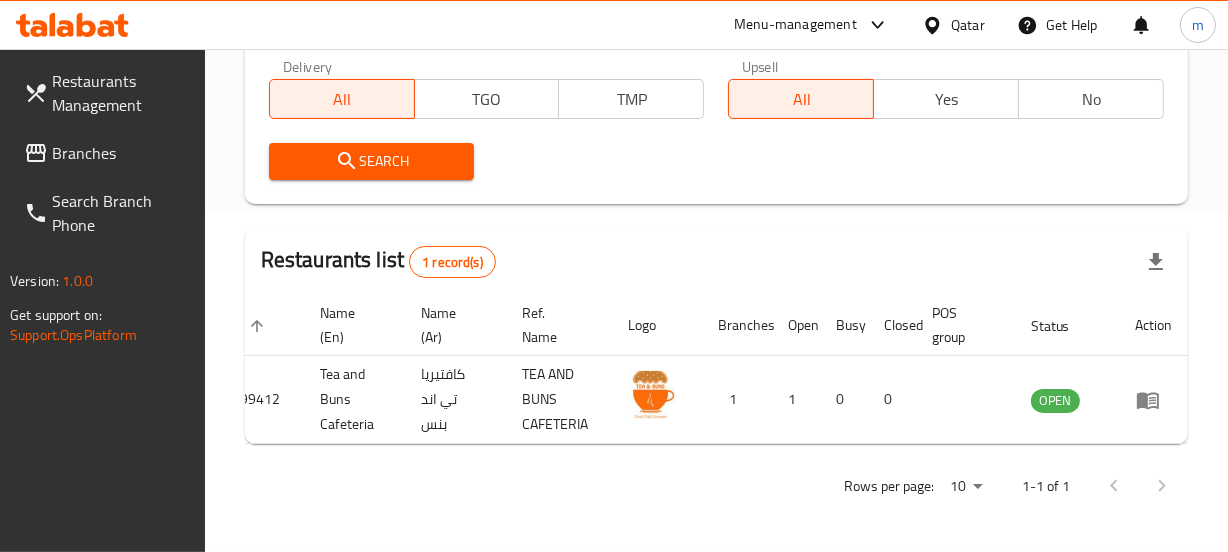 click at bounding box center (936, 25) 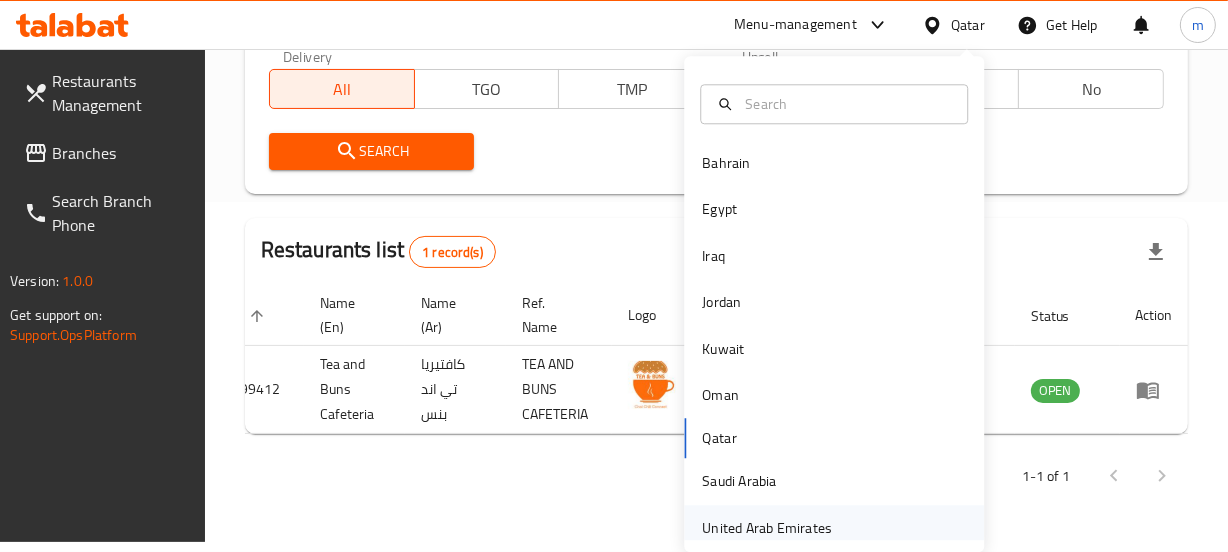click on "United Arab Emirates" at bounding box center (767, 528) 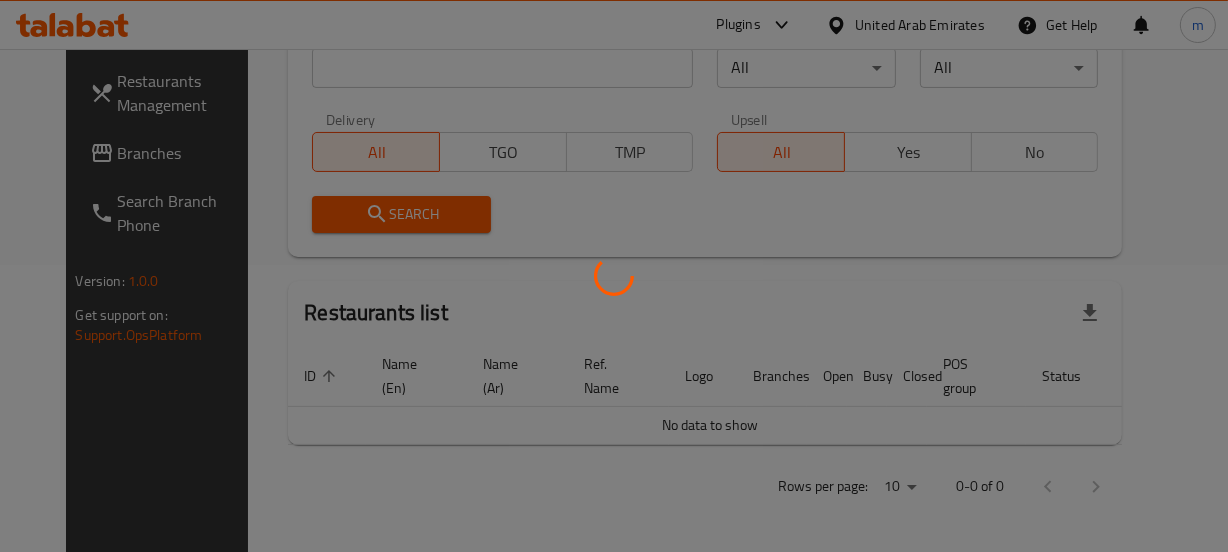 scroll, scrollTop: 354, scrollLeft: 0, axis: vertical 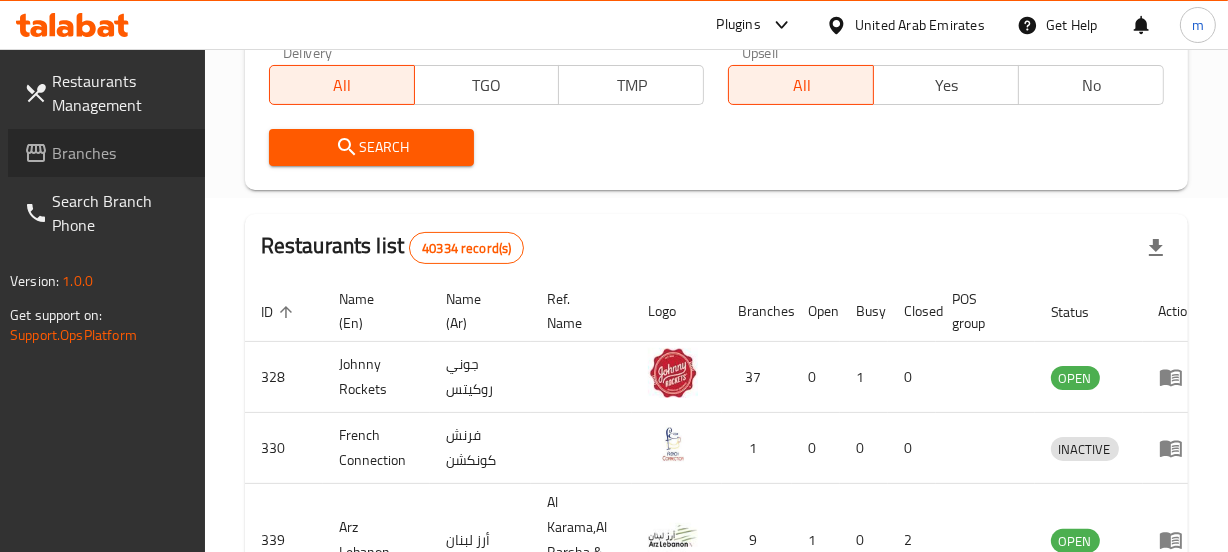 click on "Branches" at bounding box center (120, 153) 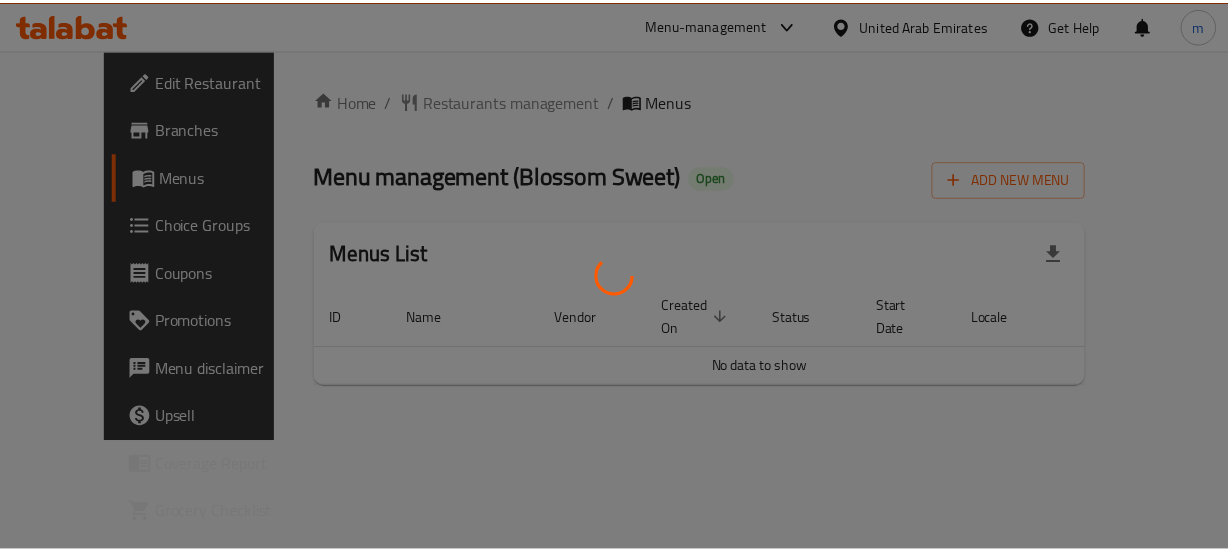 scroll, scrollTop: 0, scrollLeft: 0, axis: both 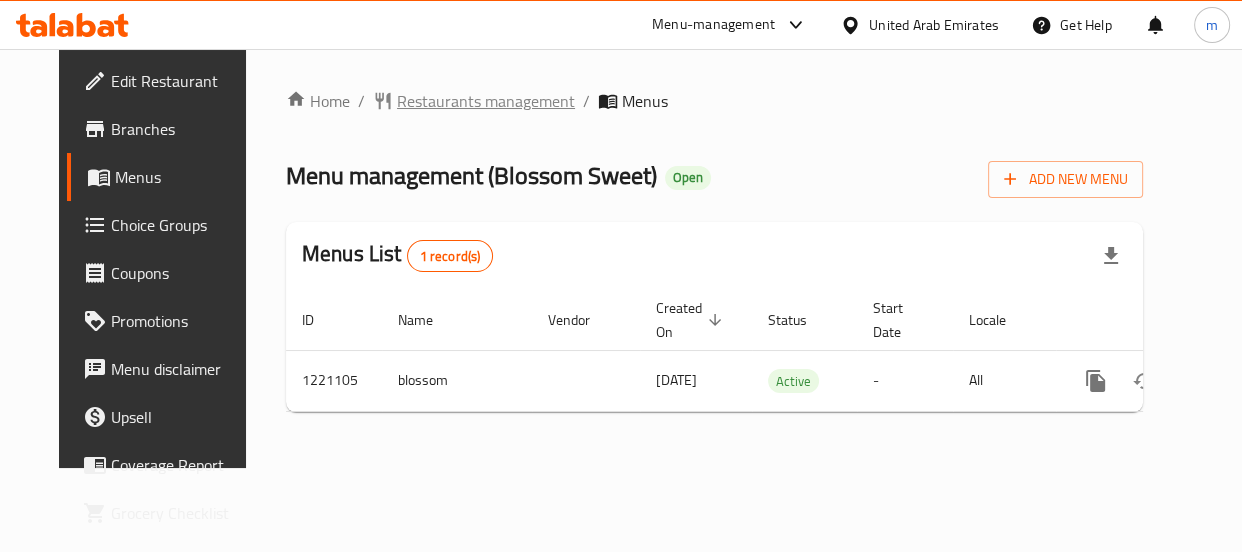 click on "Restaurants management" at bounding box center [486, 101] 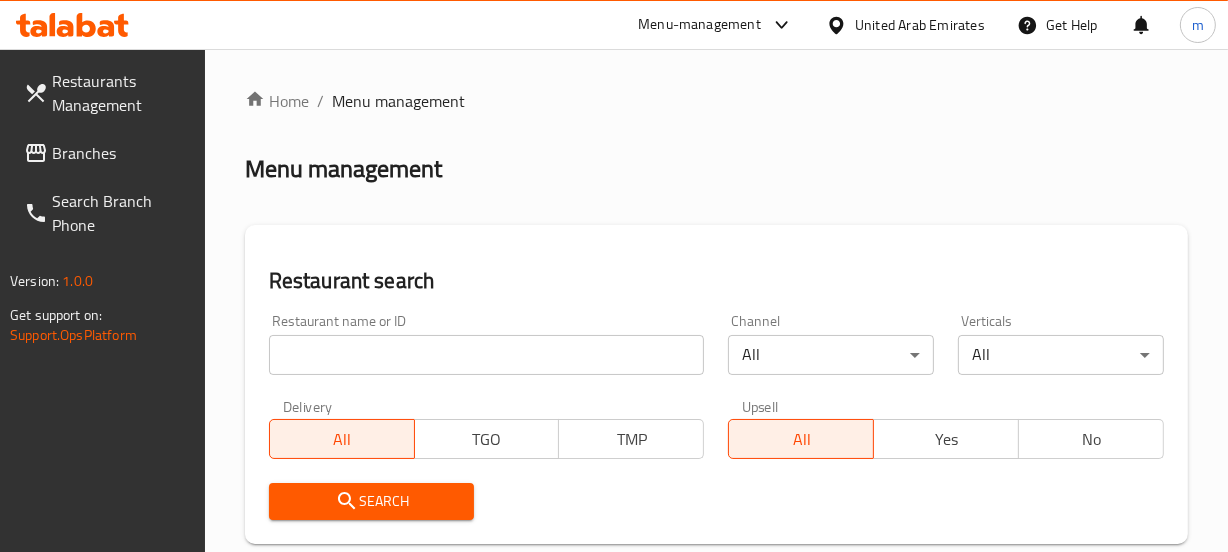 click at bounding box center [487, 355] 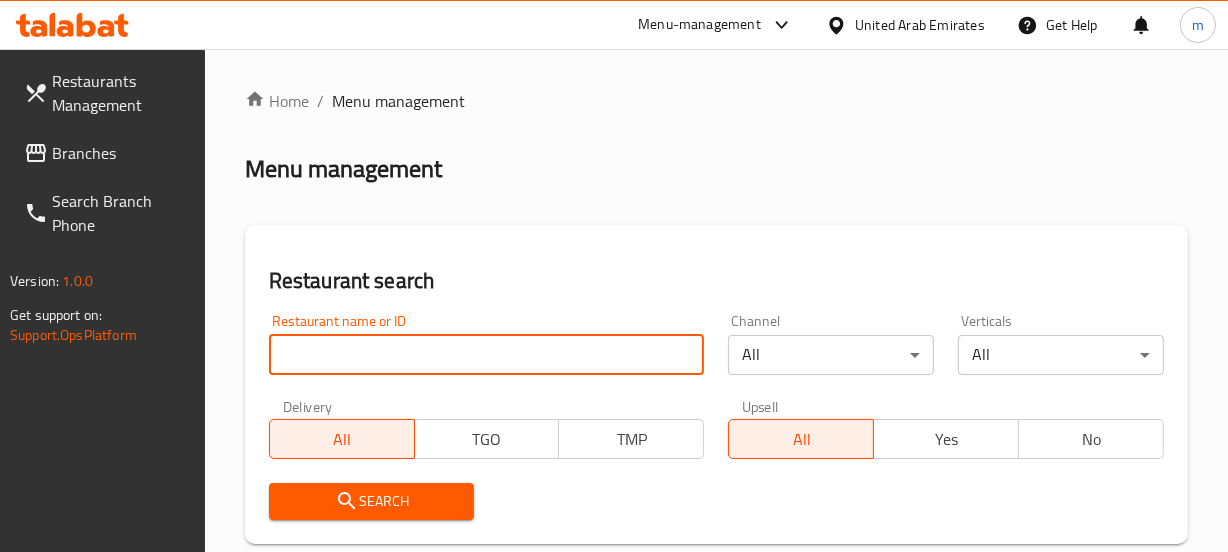 paste on "673650" 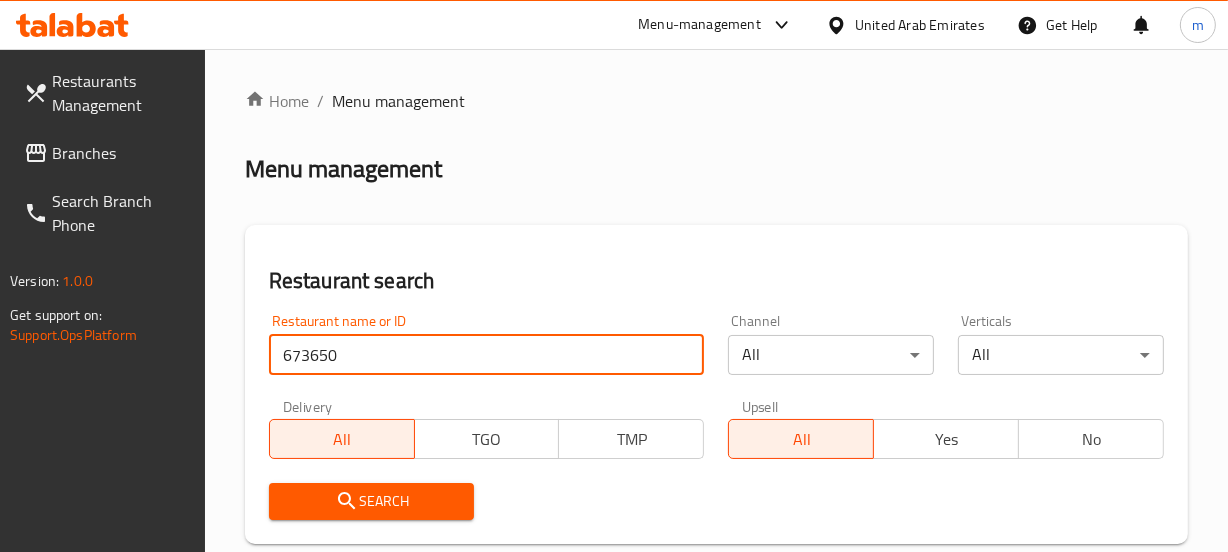 type on "673650" 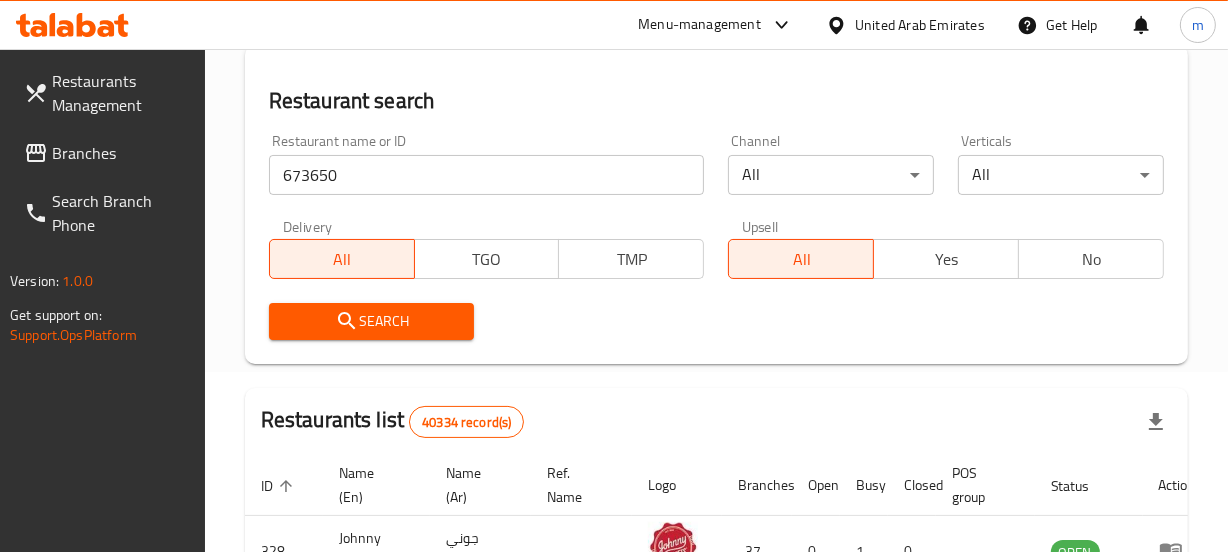 scroll, scrollTop: 181, scrollLeft: 0, axis: vertical 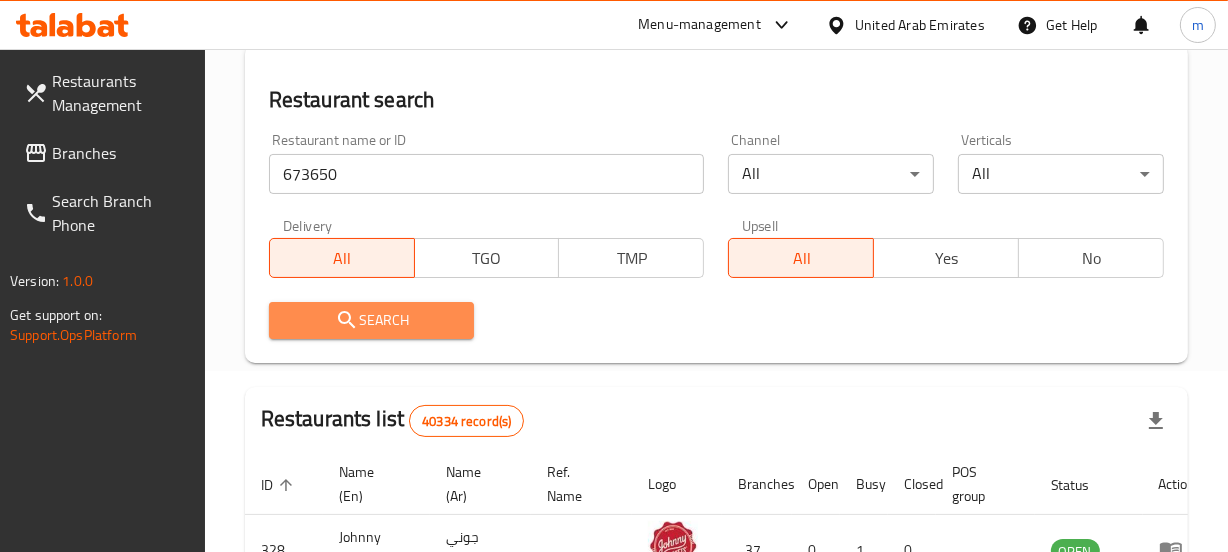 click on "Search" at bounding box center (372, 320) 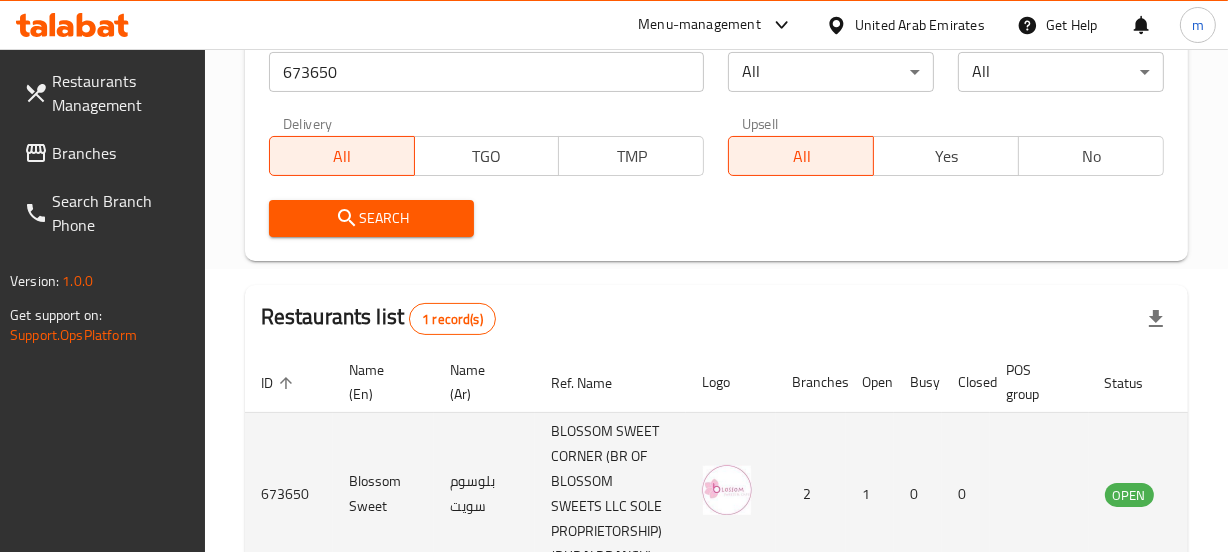 scroll, scrollTop: 430, scrollLeft: 0, axis: vertical 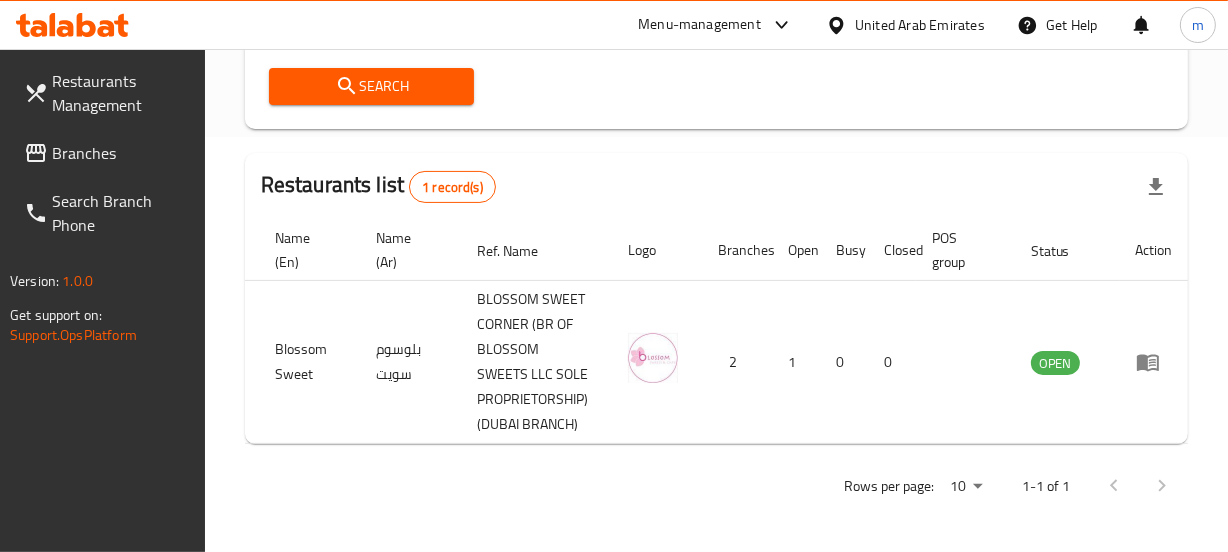 click on "United Arab Emirates" at bounding box center [920, 25] 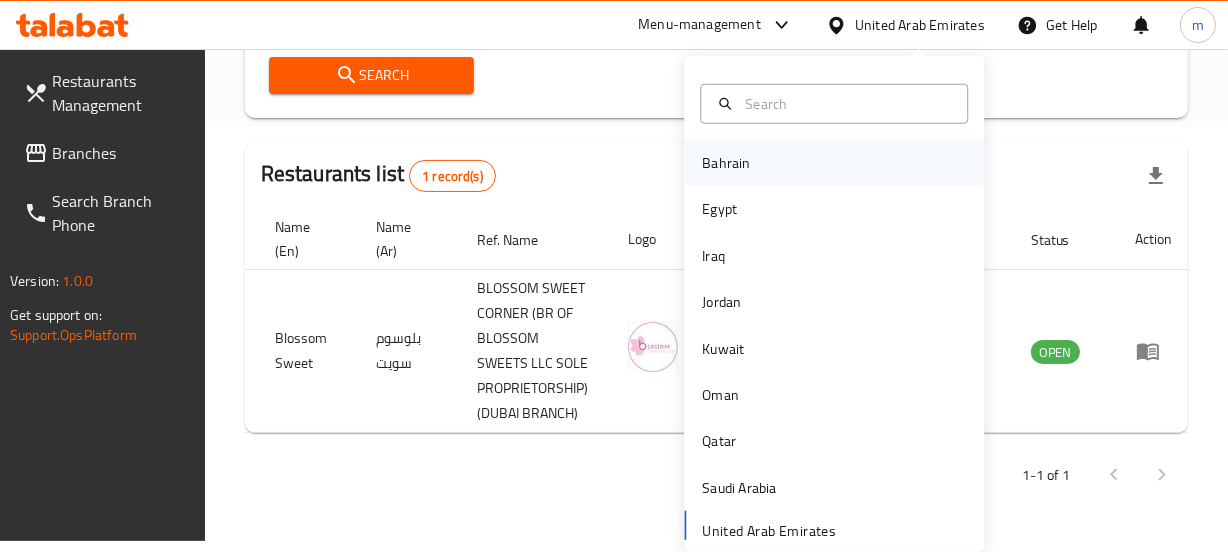 click on "Bahrain" at bounding box center [726, 163] 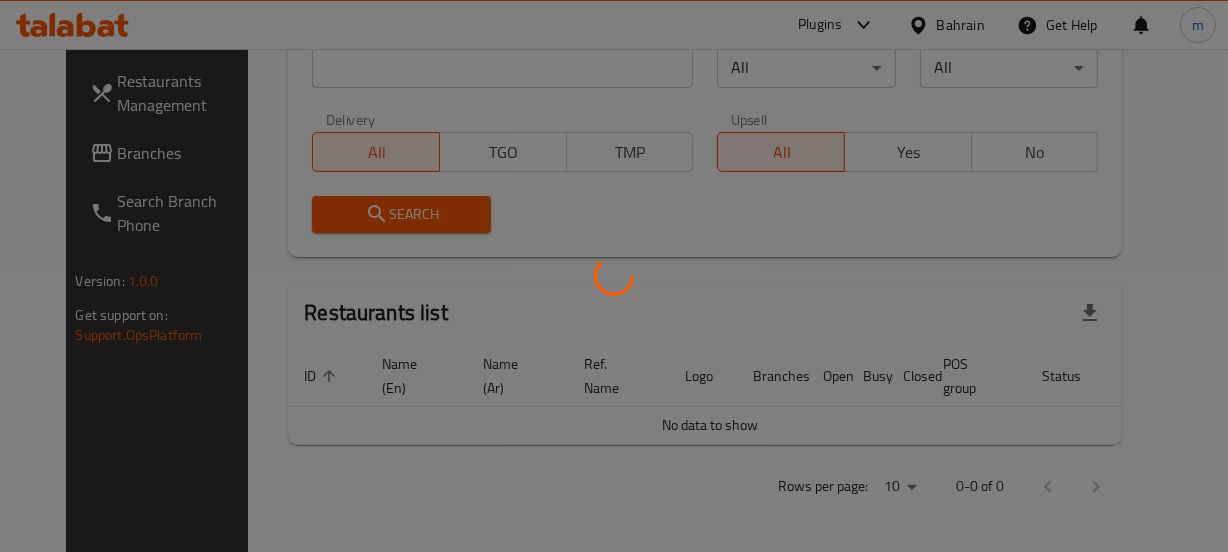 scroll, scrollTop: 430, scrollLeft: 0, axis: vertical 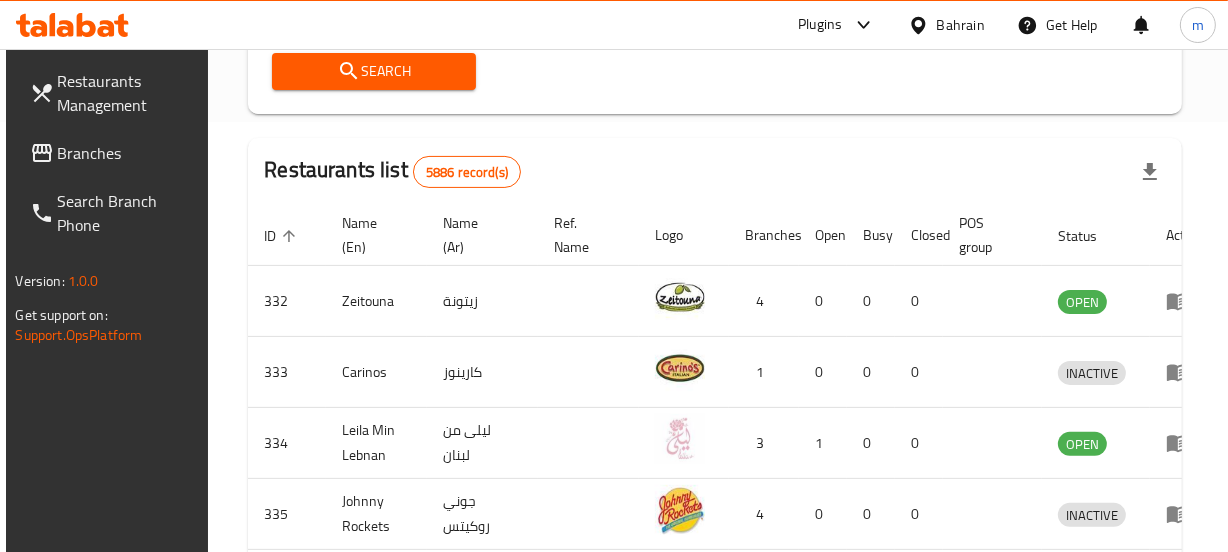 click on "Branches" at bounding box center [126, 153] 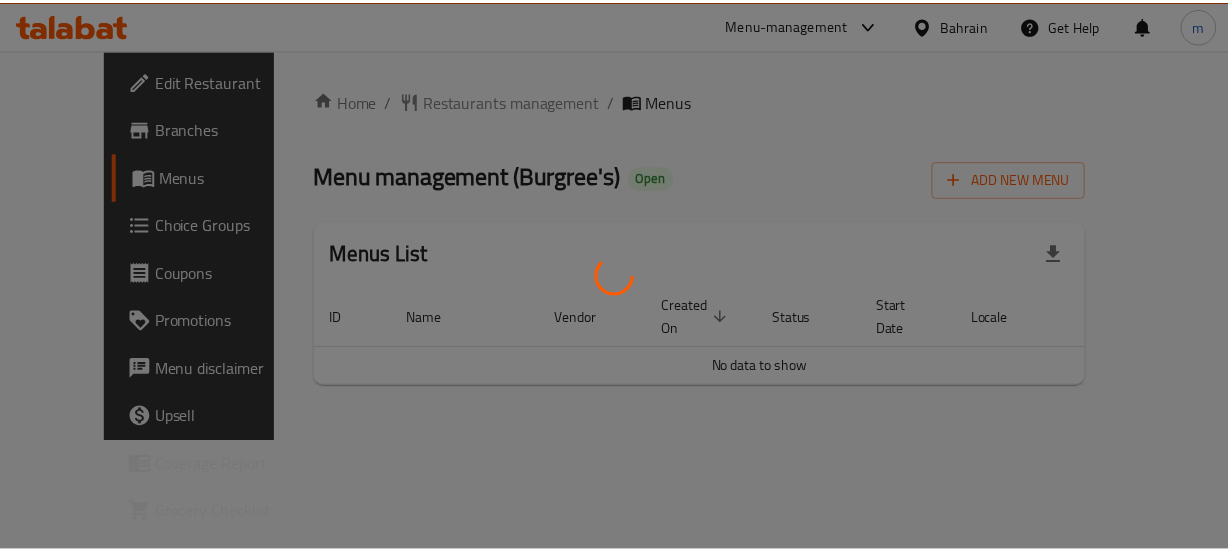 scroll, scrollTop: 0, scrollLeft: 0, axis: both 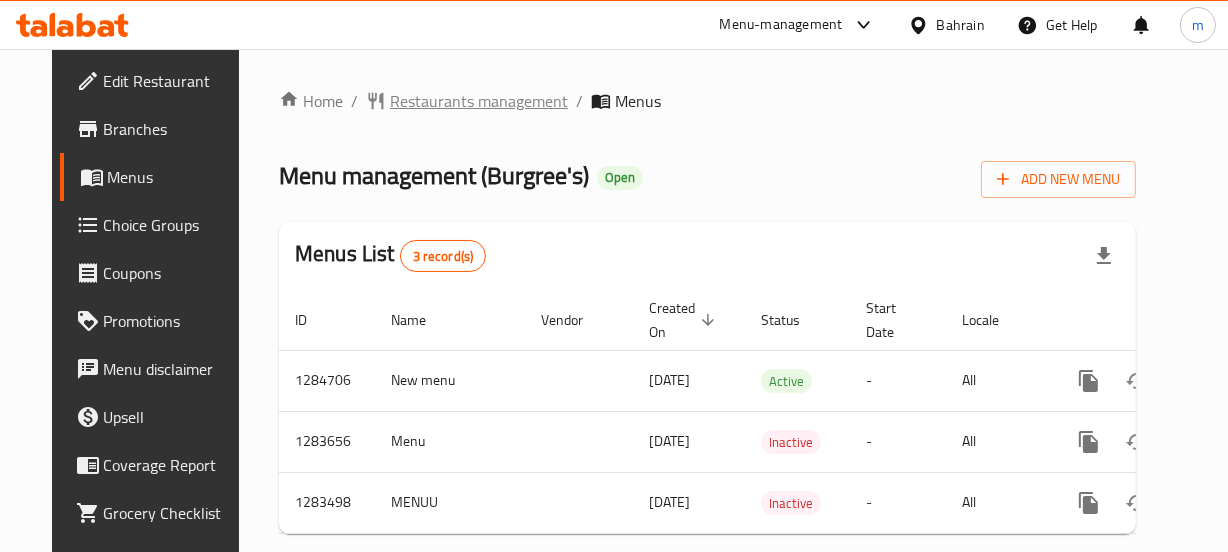 click on "Restaurants management" at bounding box center (479, 101) 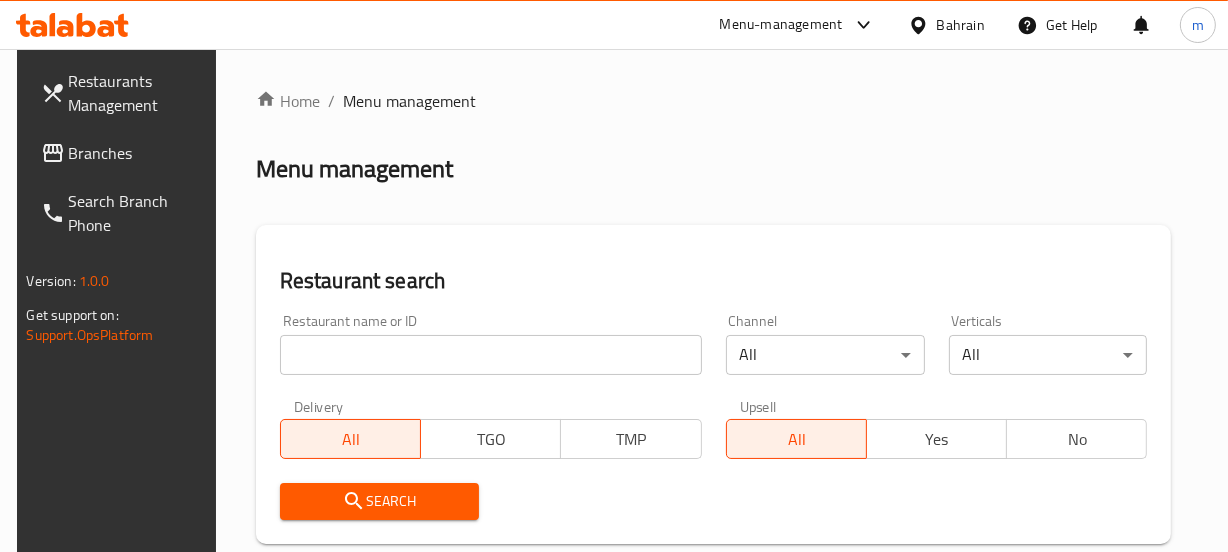 click on "Home / Menu management Menu management Restaurant search Restaurant name or ID Restaurant name or ID Channel All ​ Verticals All ​ Delivery All TGO TMP Upsell All Yes No   Search Restaurants list   5886 record(s) ID sorted ascending Name (En) Name (Ar) Ref. Name Logo Branches Open Busy Closed POS group Status Action 332 Zeitouna زيتونة 4 0 0 0 OPEN 333 Carinos كارينوز 1 0 0 0 INACTIVE 334 Leila Min Lebnan ليلى من لبنان 3 1 0 0 OPEN 335 Johnny Rockets جوني روكيتس 4 0 0 0 INACTIVE 336 Hussien حسين 1 0 0 0 INACTIVE 337 2466 2466 1 0 0 0 INACTIVE 341 Healthy Calorie هيلثي كالوري 7 3 0 0 OPEN 344 Franks A Lot فرانكس ألوت 2 1 0 0 OPEN 346 Mr.Candy مستر.كاندي 1 0 0 0 INACTIVE 351 REDPAN BURGER STEAK رد بان برجر ستيك 1 0 0 0 INACTIVE Rows per page: 10 1-10 of 5886" at bounding box center [714, 693] 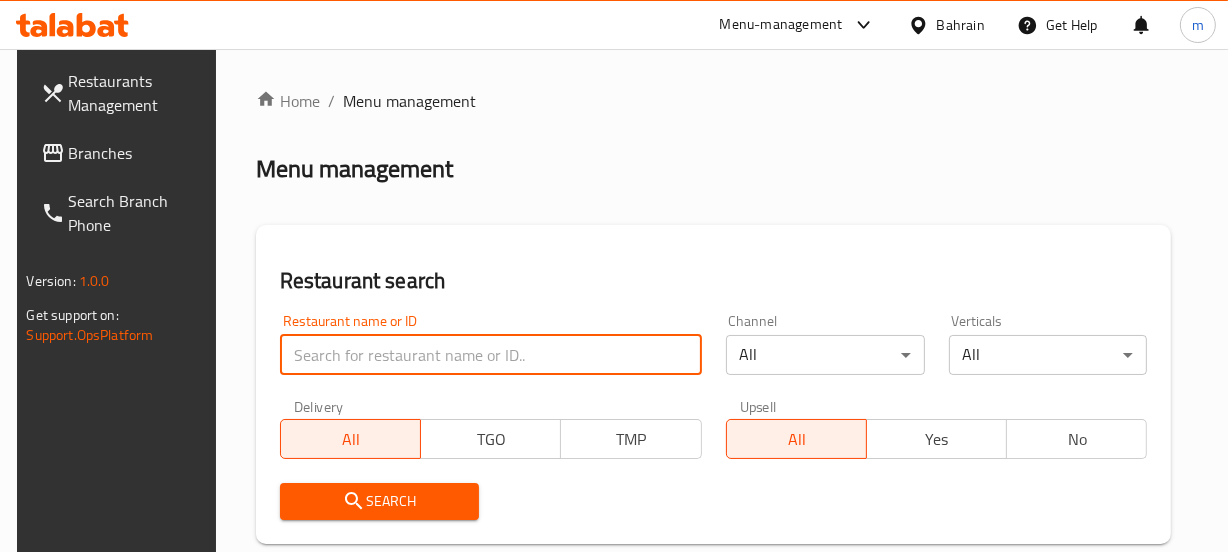 click at bounding box center [491, 355] 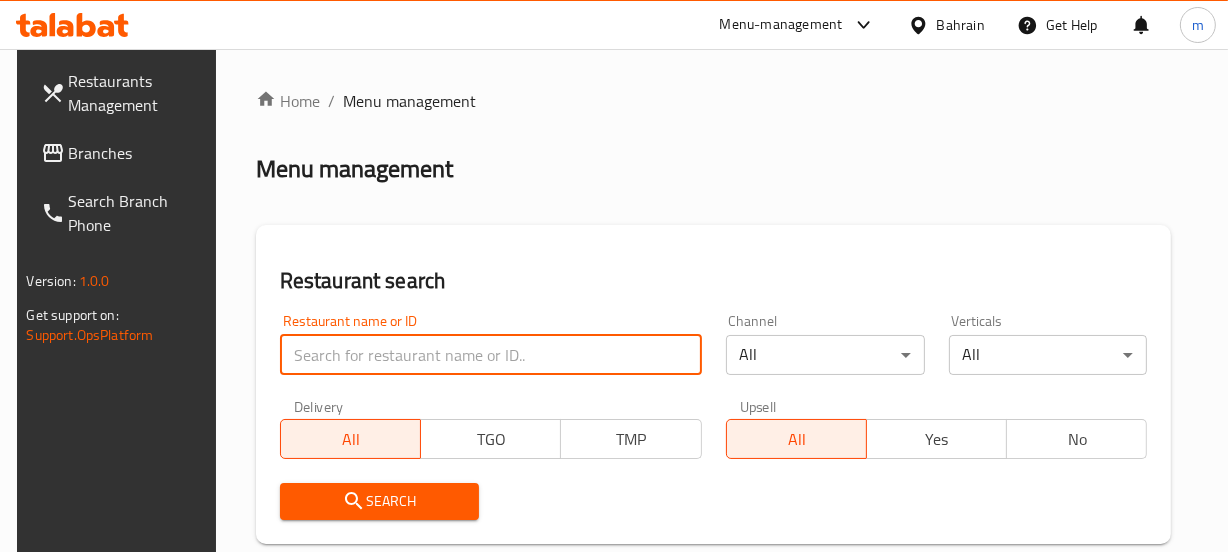 paste on "695274" 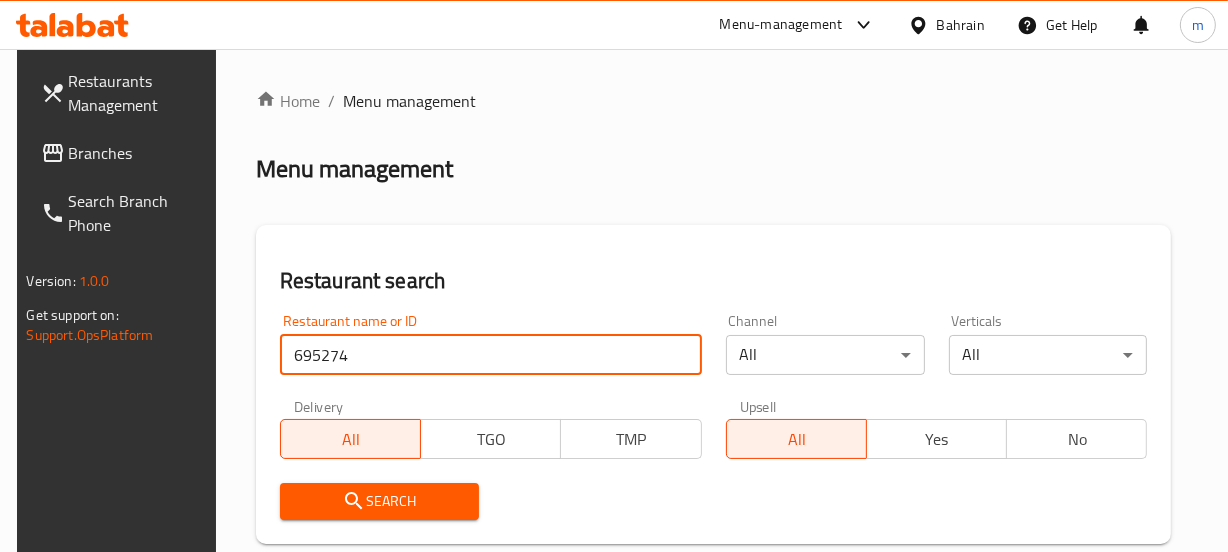 type on "695274" 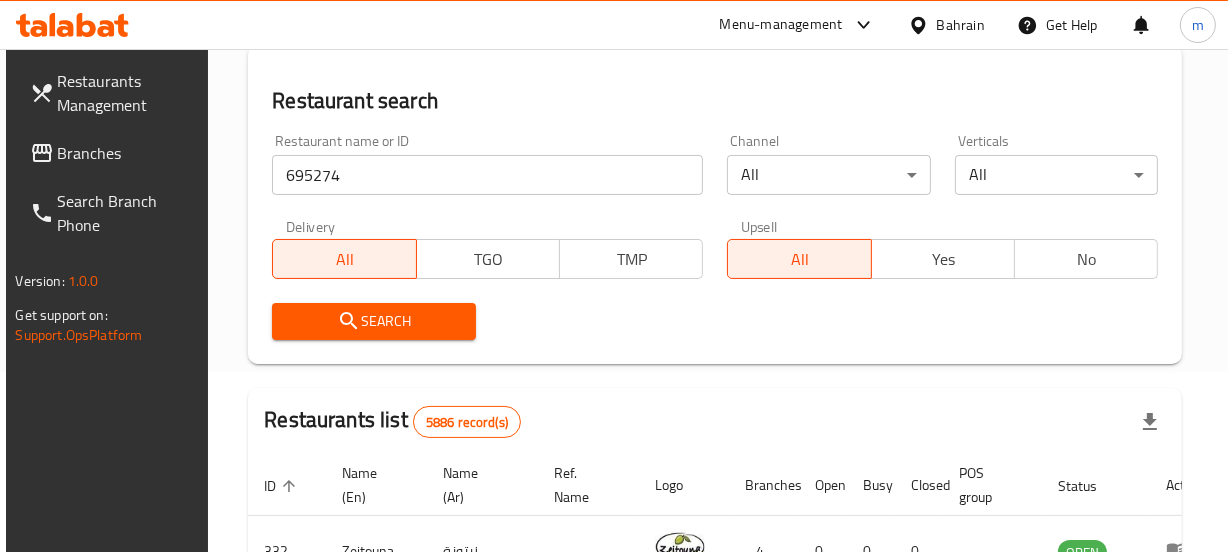 scroll, scrollTop: 181, scrollLeft: 0, axis: vertical 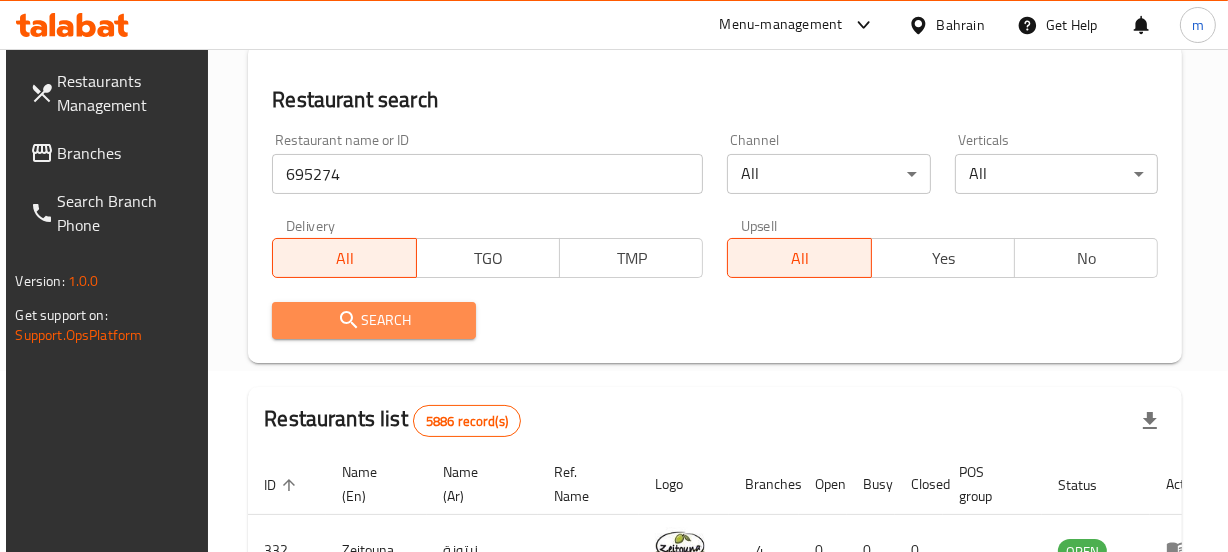 click on "Search" at bounding box center (374, 320) 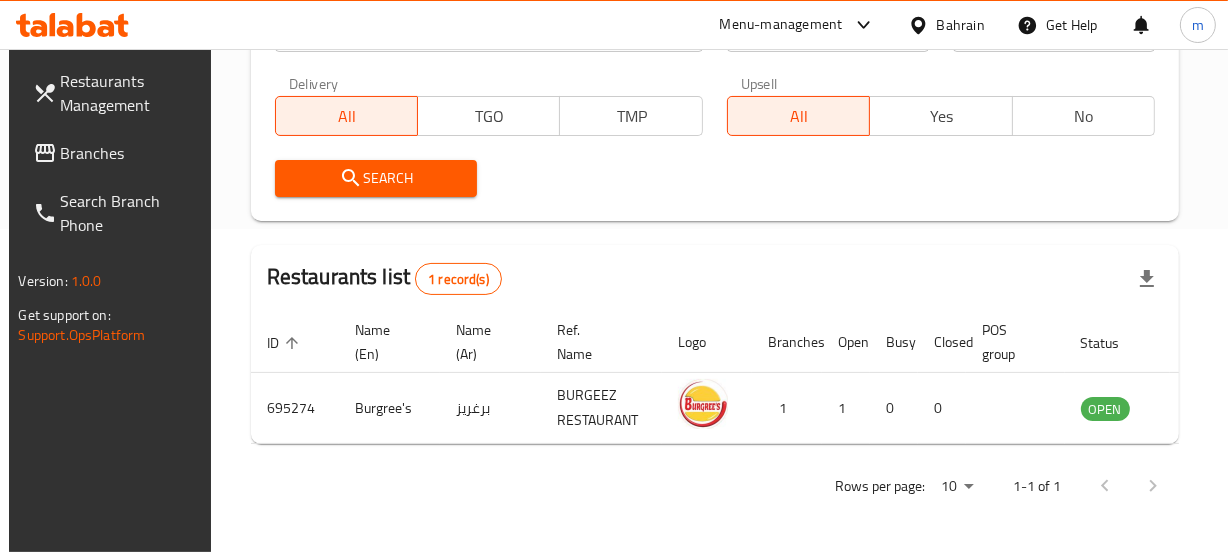scroll, scrollTop: 337, scrollLeft: 0, axis: vertical 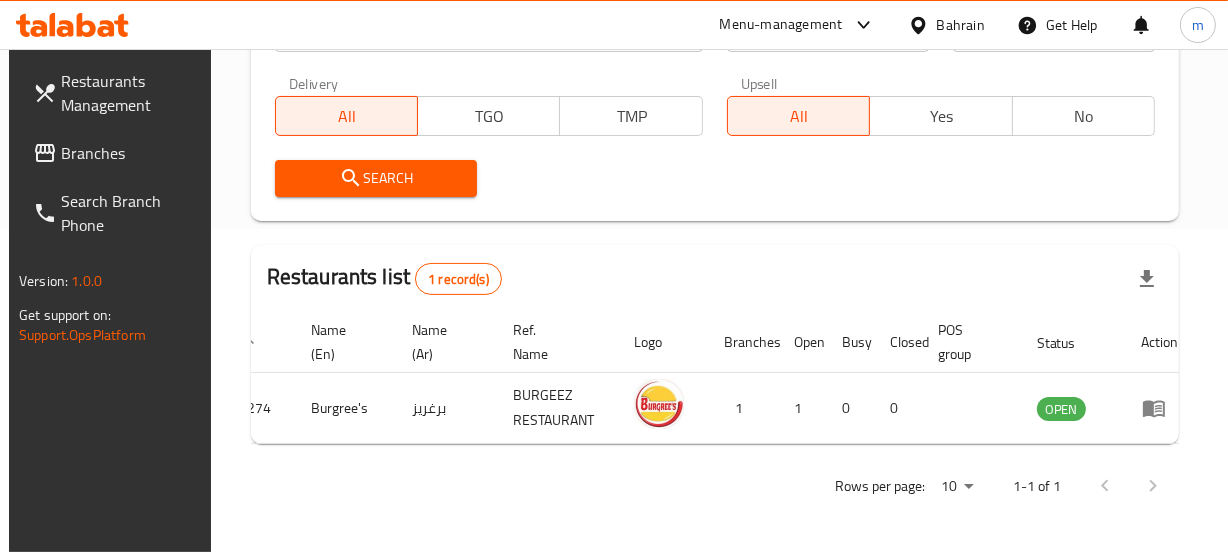 click on "Bahrain" at bounding box center (946, 25) 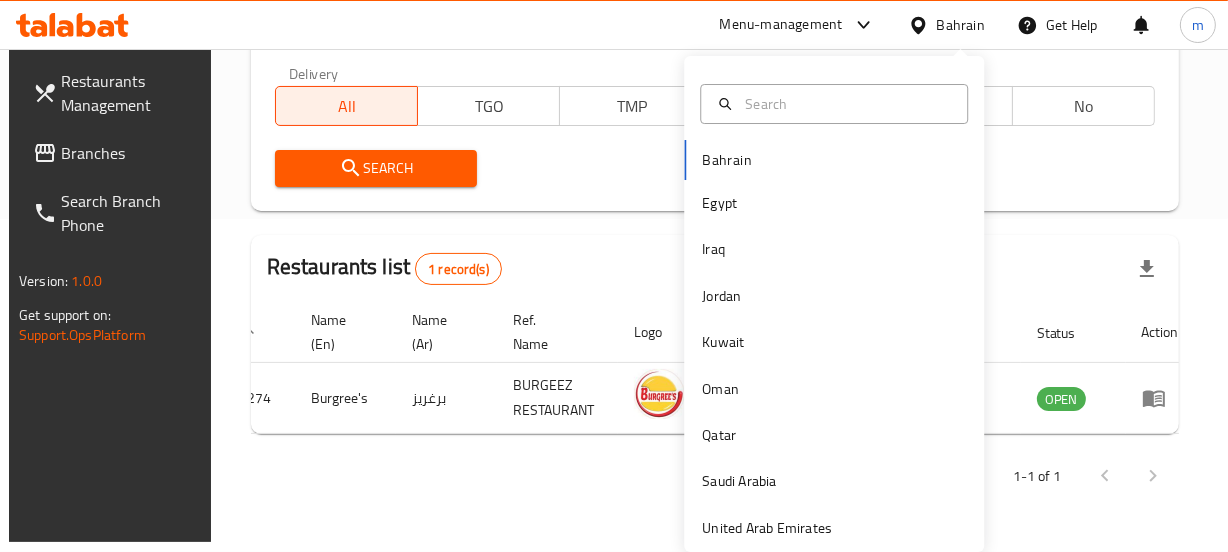 drag, startPoint x: 738, startPoint y: 520, endPoint x: 1234, endPoint y: 122, distance: 635.94025 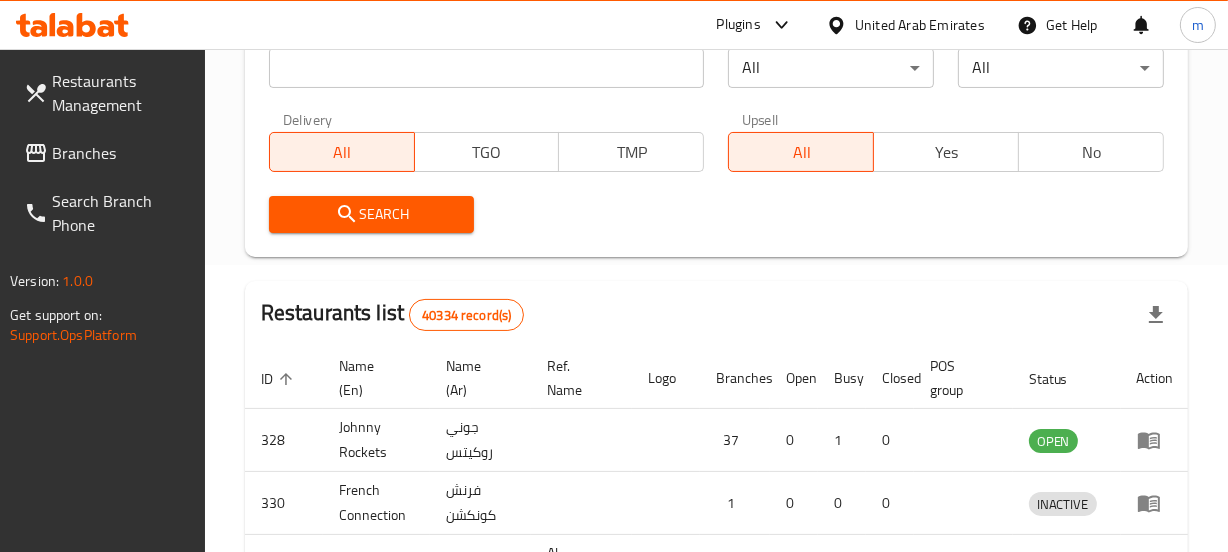 scroll, scrollTop: 337, scrollLeft: 0, axis: vertical 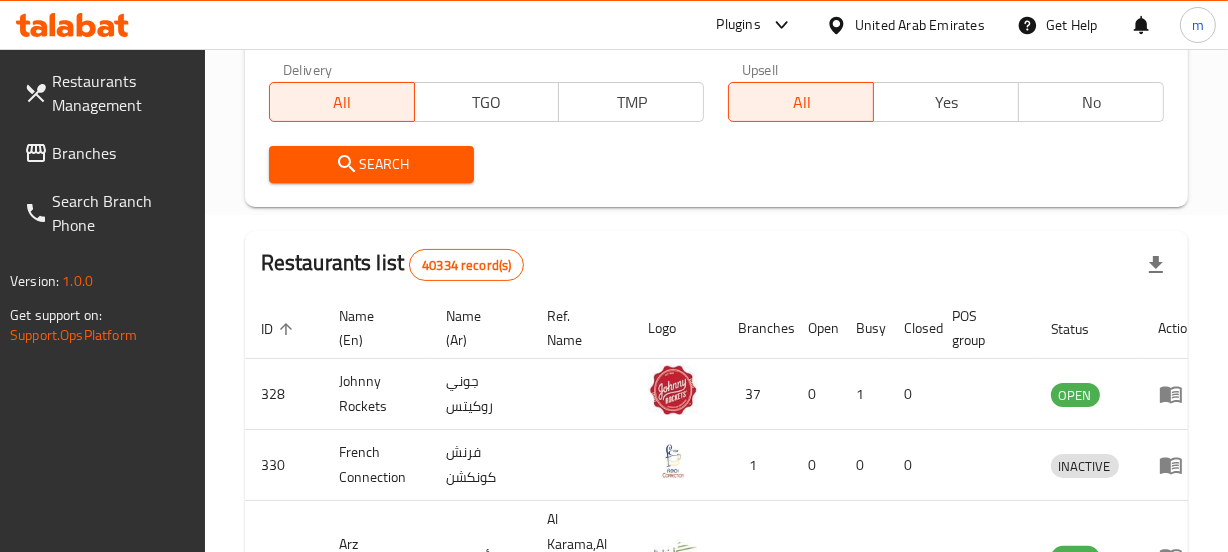 click on "Branches" at bounding box center (120, 153) 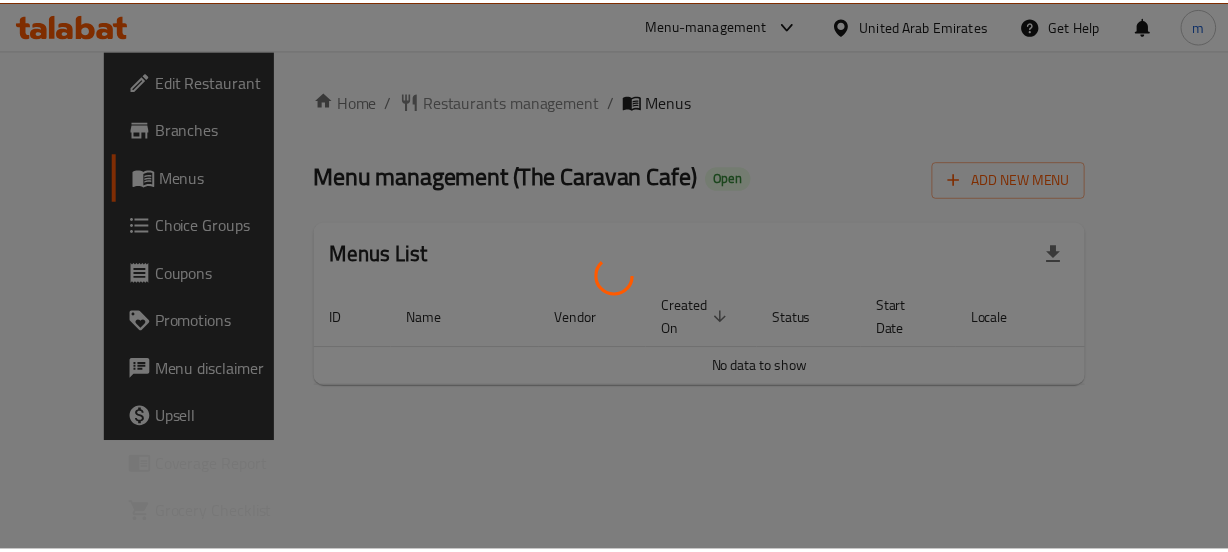 scroll, scrollTop: 0, scrollLeft: 0, axis: both 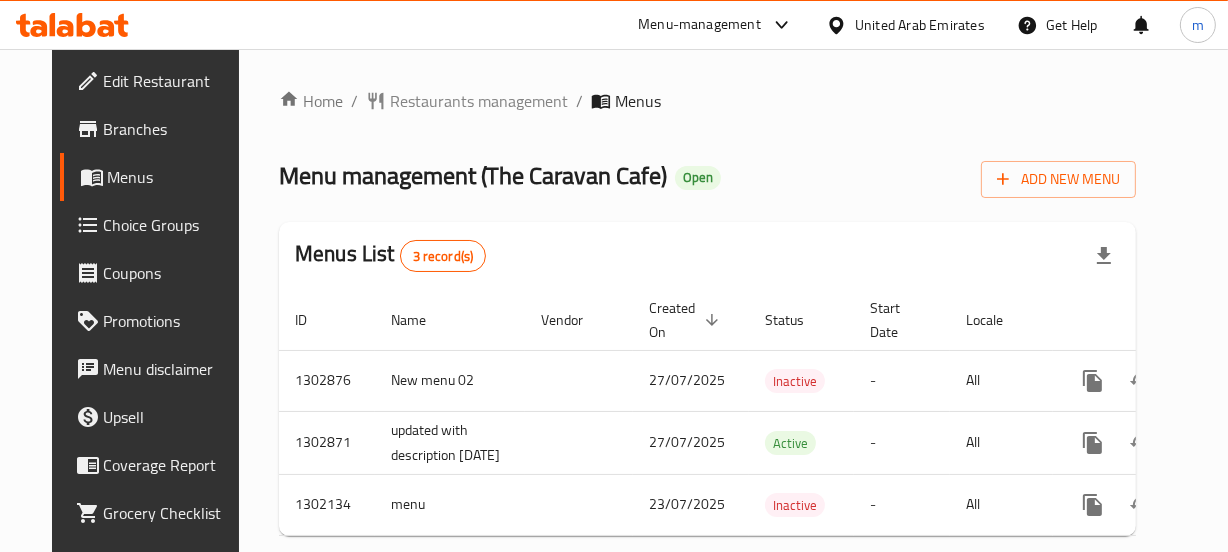 click on "Menu-management United Arab Emirates Get Help m" at bounding box center [614, 25] 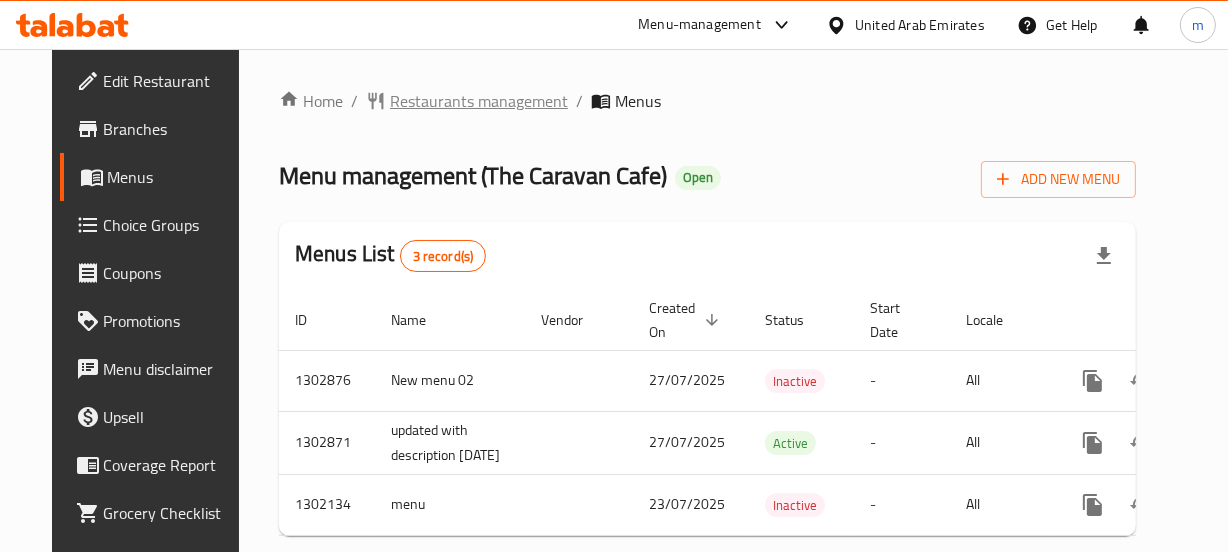 click on "Restaurants management" at bounding box center [479, 101] 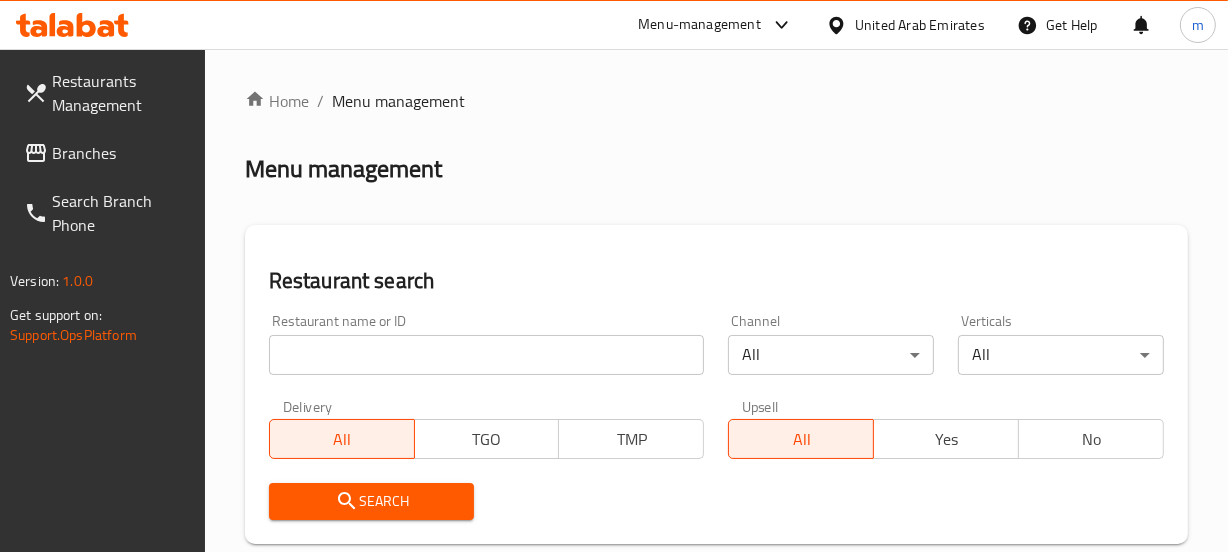 click at bounding box center (487, 355) 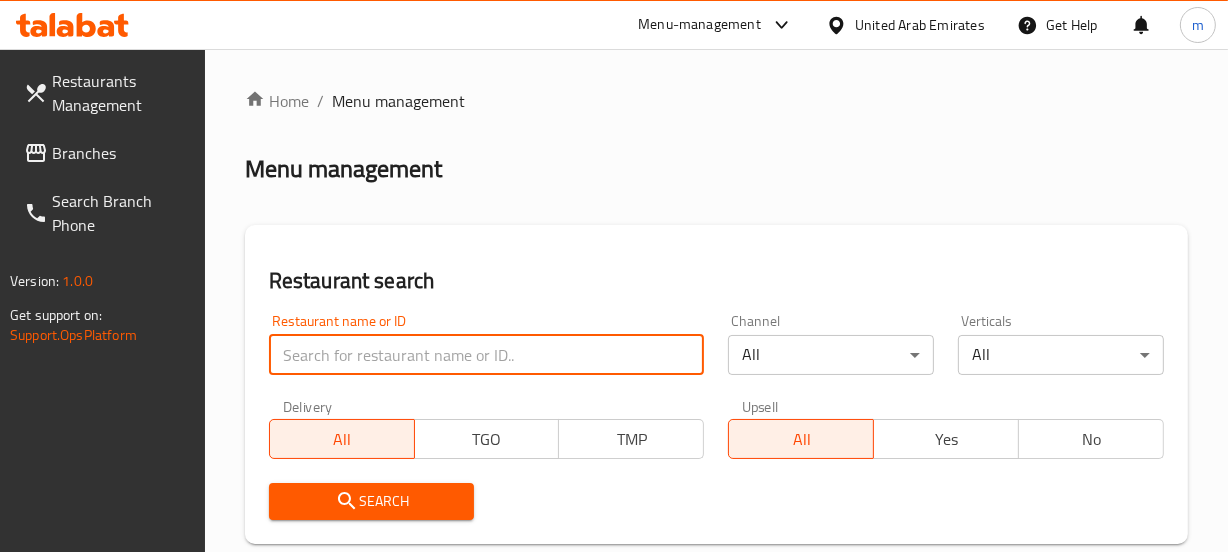 paste on "702243" 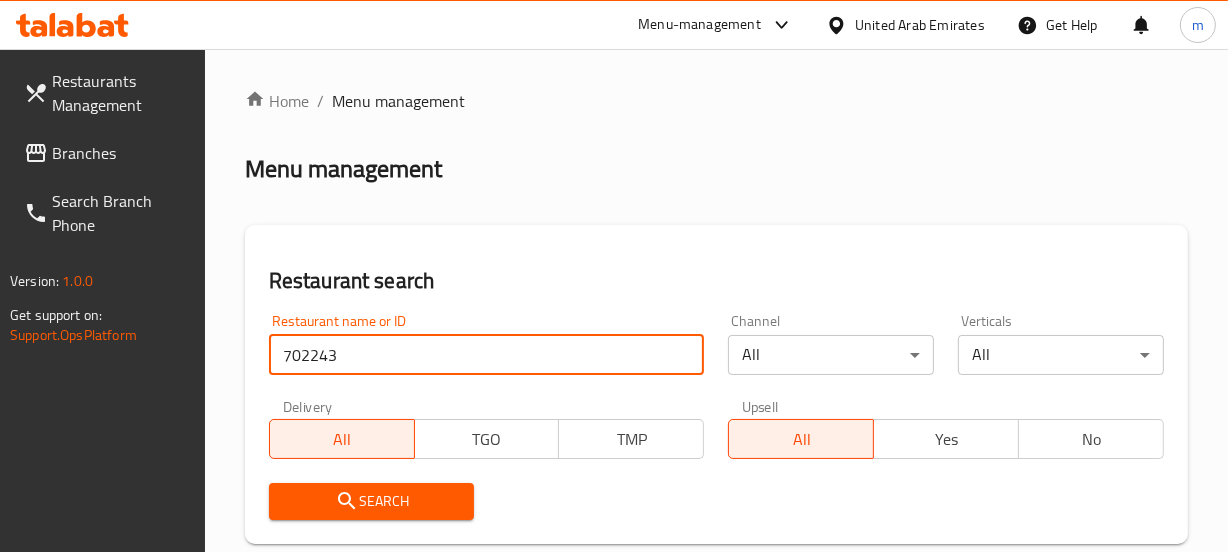 type on "702243" 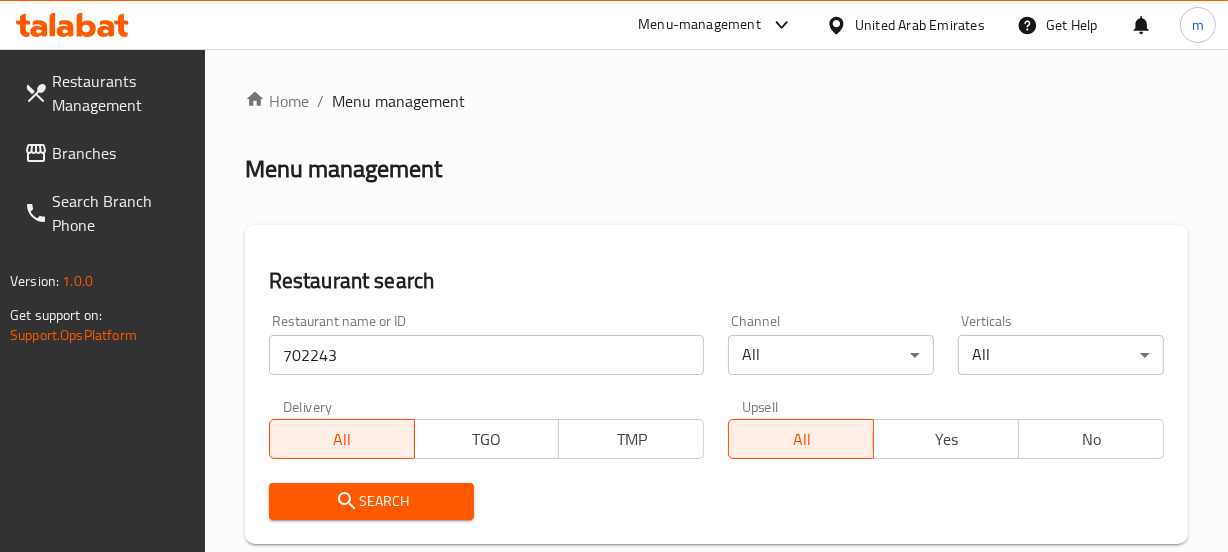 click on "Search" at bounding box center [372, 501] 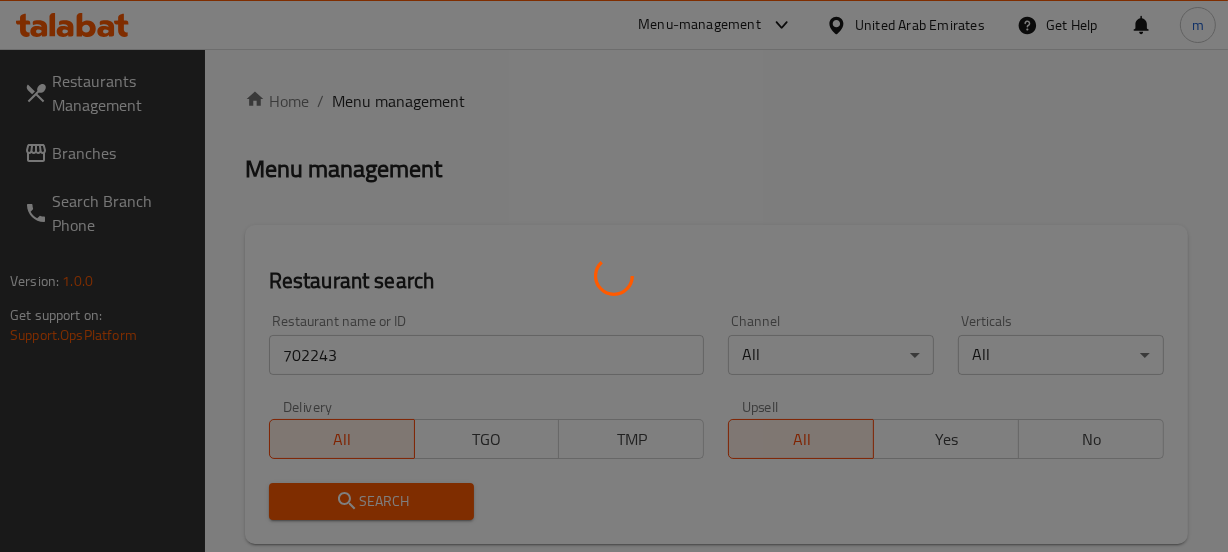 scroll, scrollTop: 272, scrollLeft: 0, axis: vertical 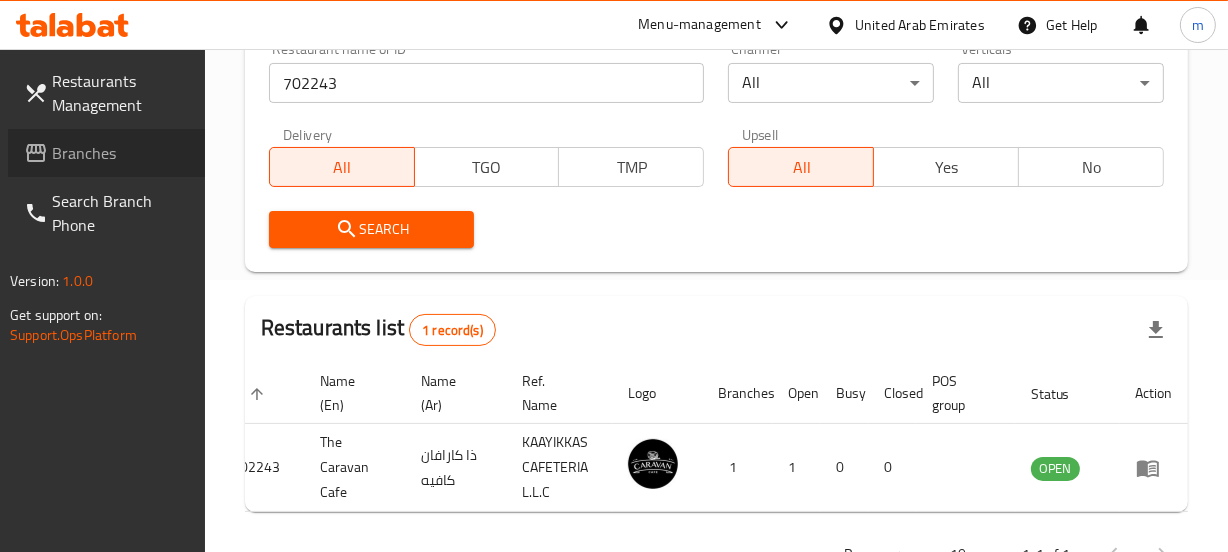 click on "Branches" at bounding box center (120, 153) 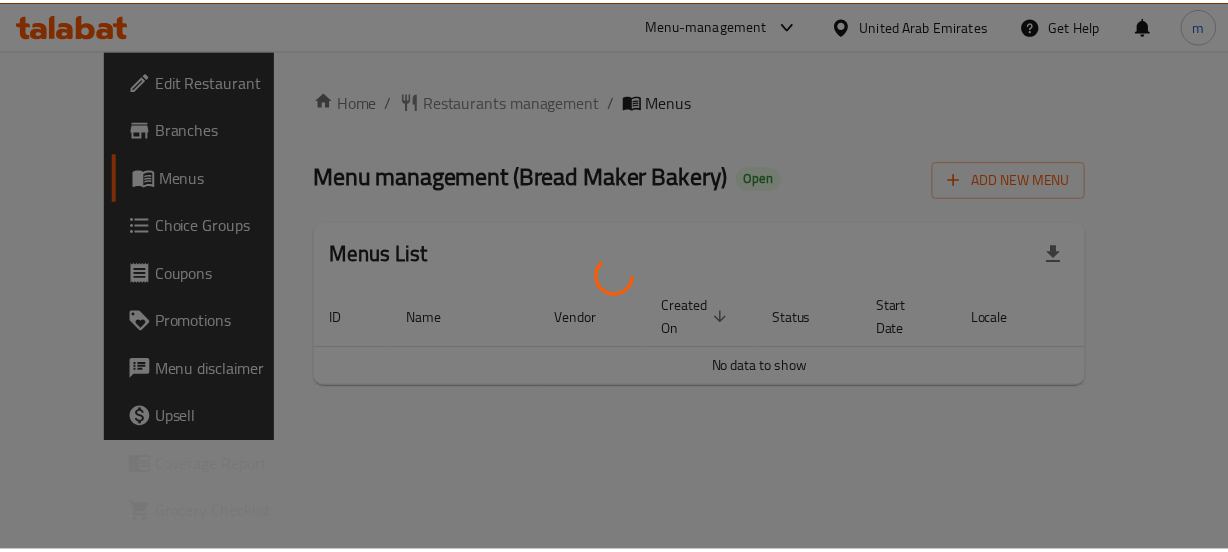 scroll, scrollTop: 0, scrollLeft: 0, axis: both 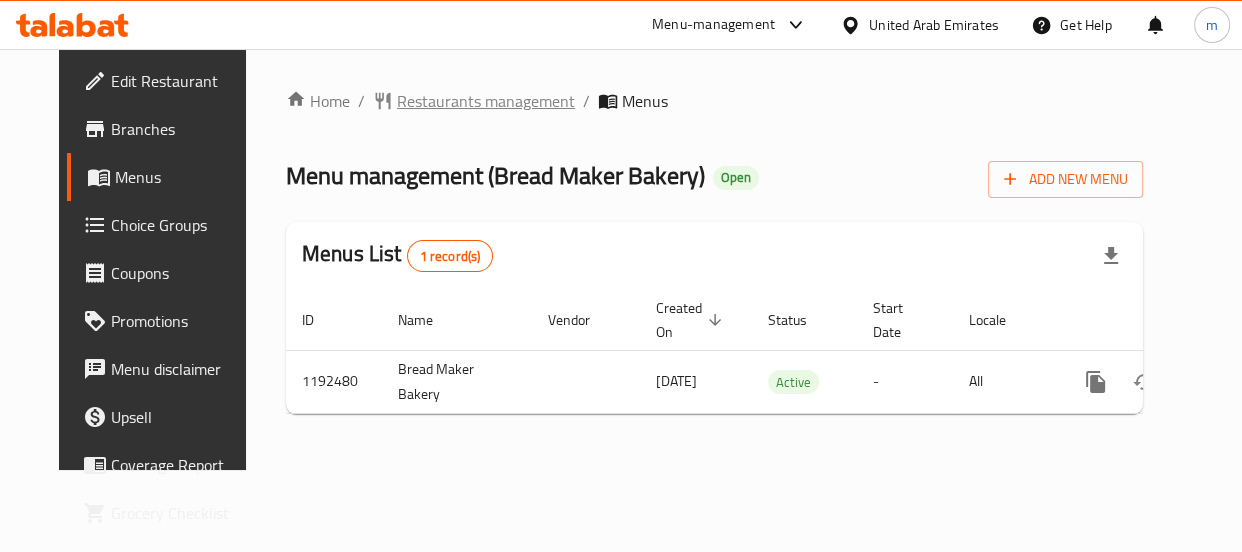 click on "Restaurants management" at bounding box center (486, 101) 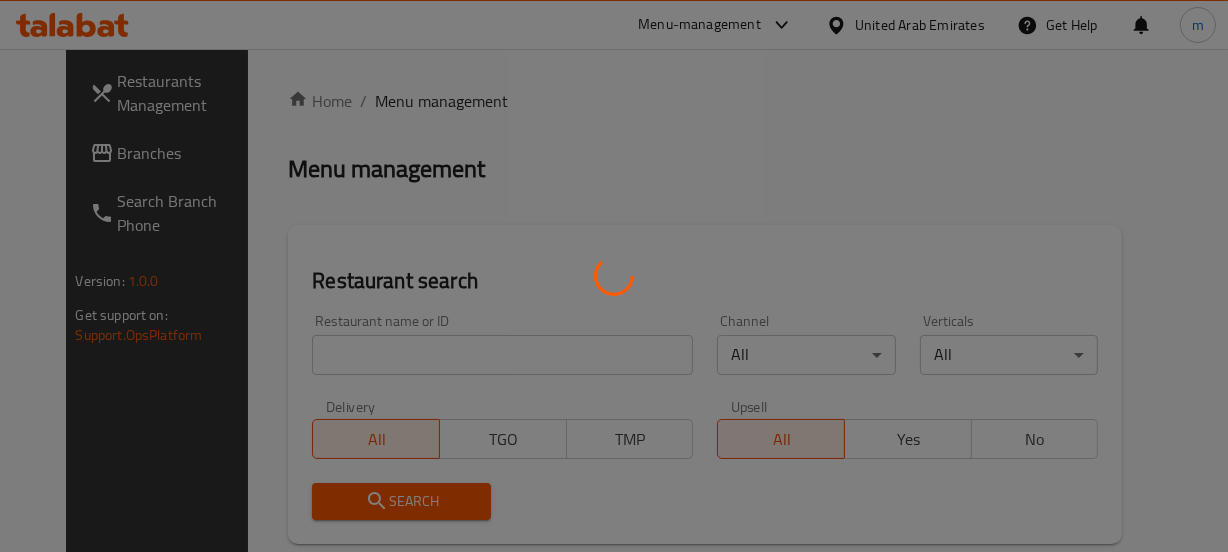 click at bounding box center [614, 276] 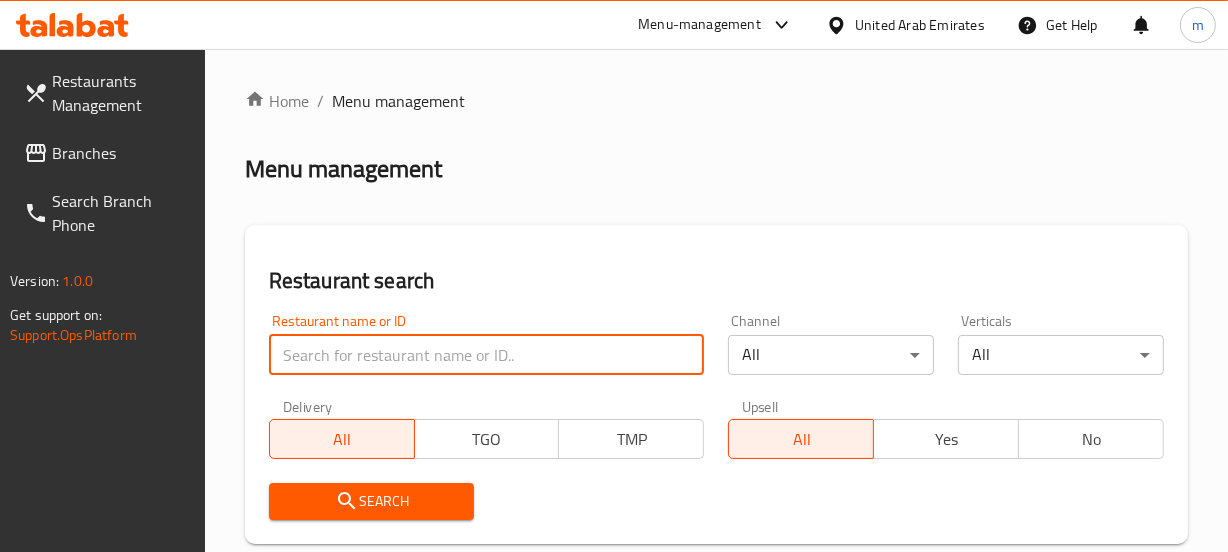 paste on "667478" 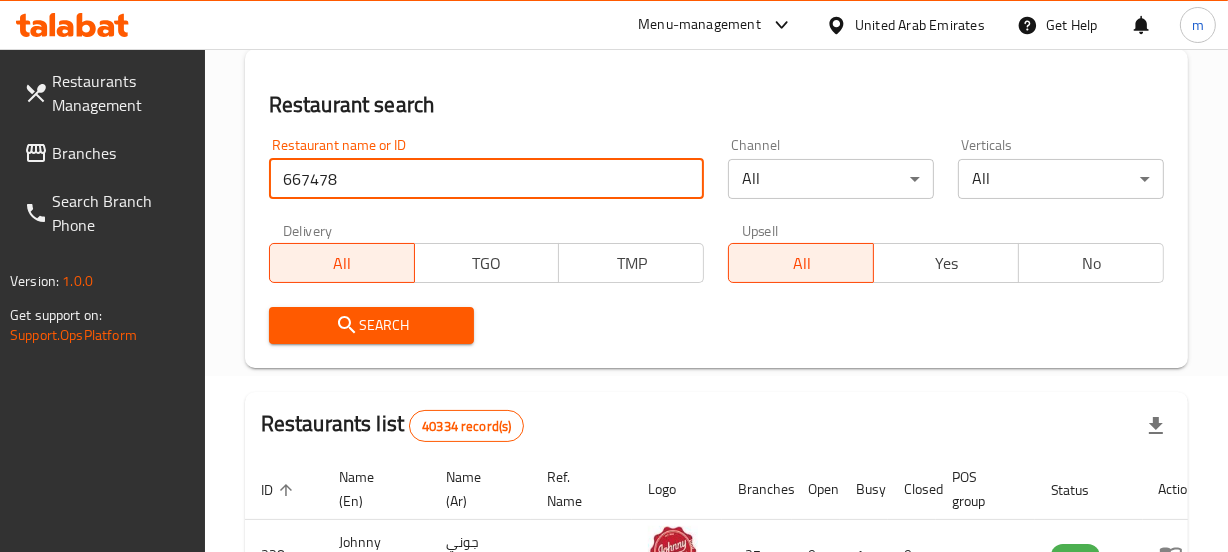 scroll, scrollTop: 181, scrollLeft: 0, axis: vertical 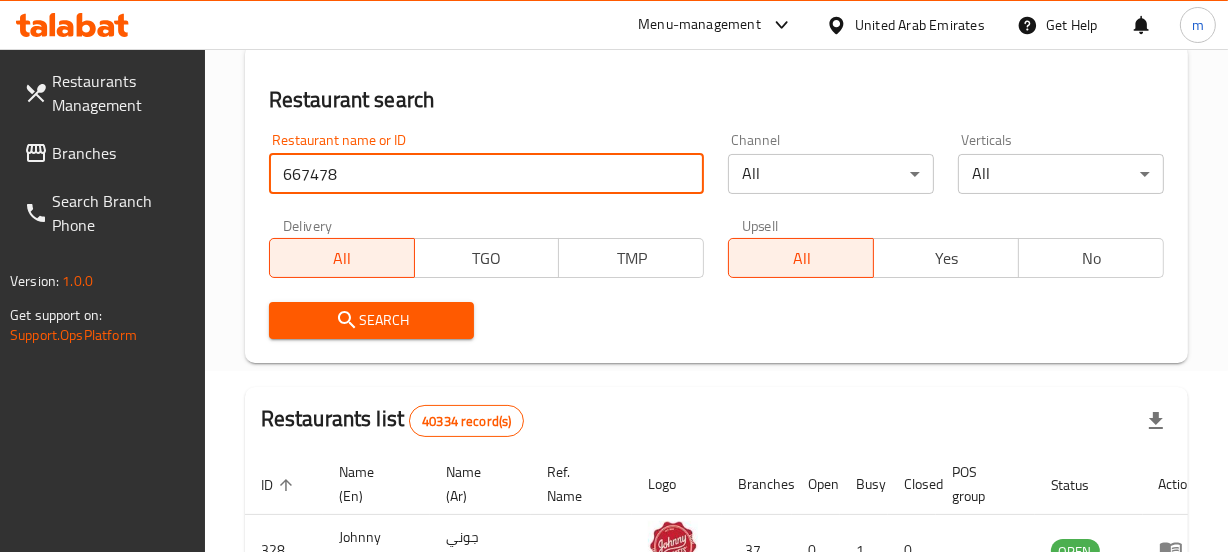 type on "667478" 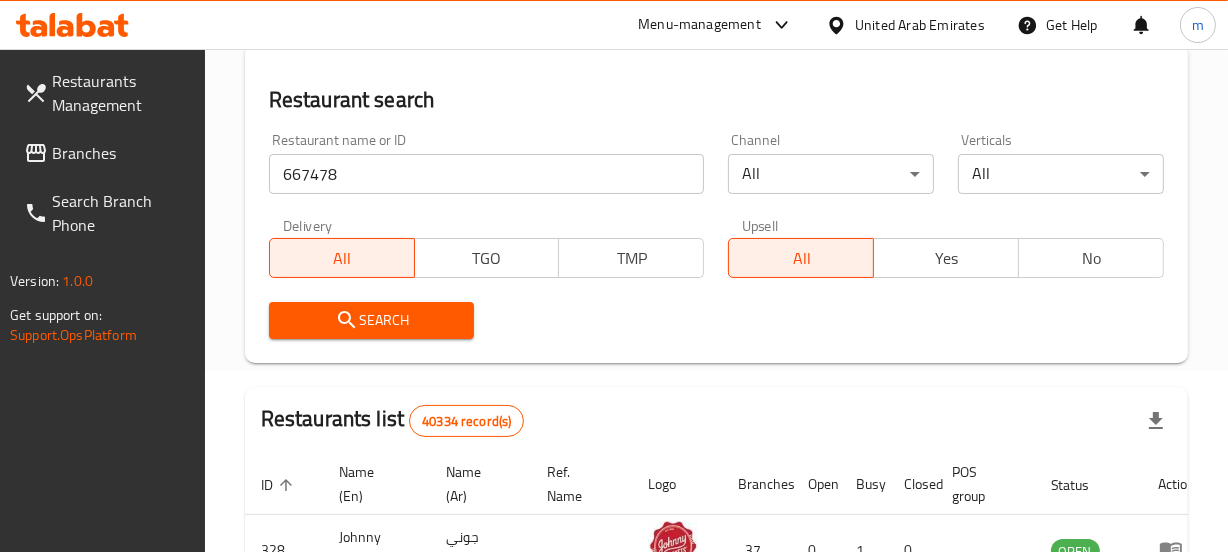 click 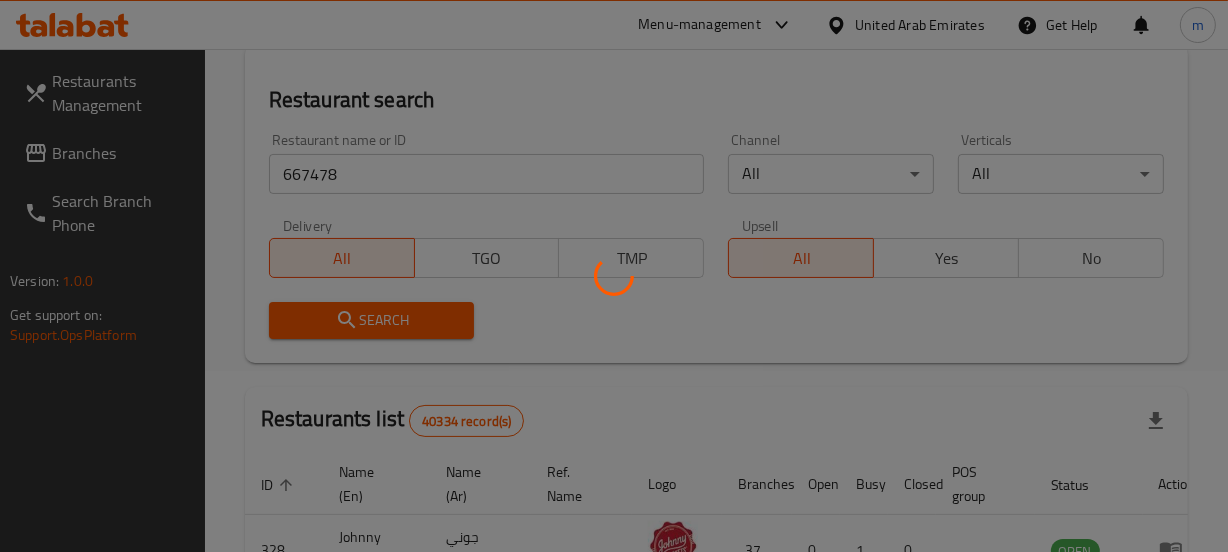click at bounding box center [614, 276] 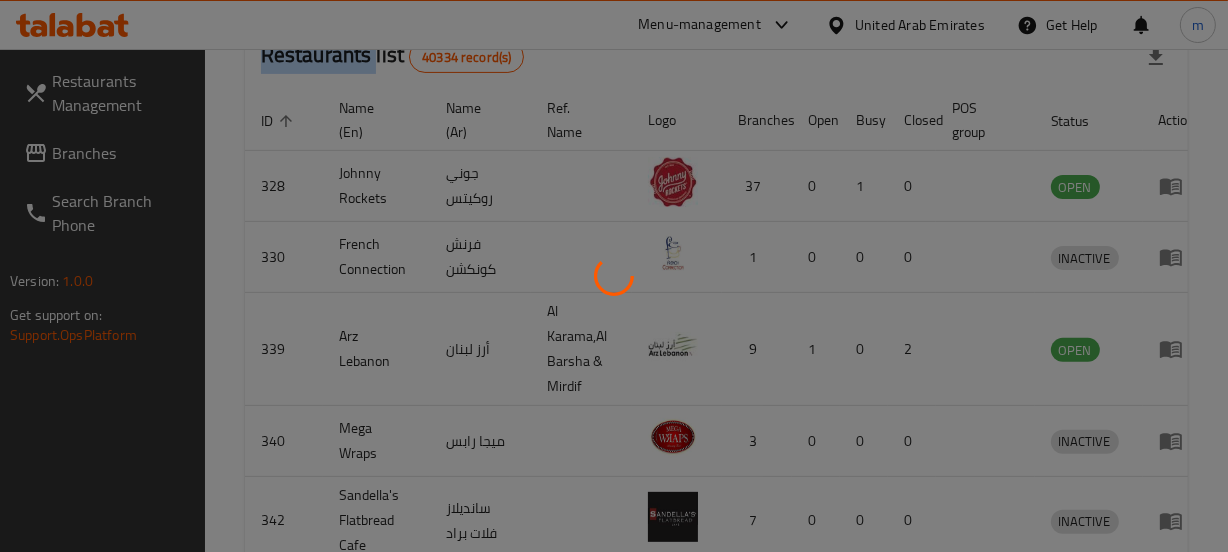 scroll, scrollTop: 354, scrollLeft: 0, axis: vertical 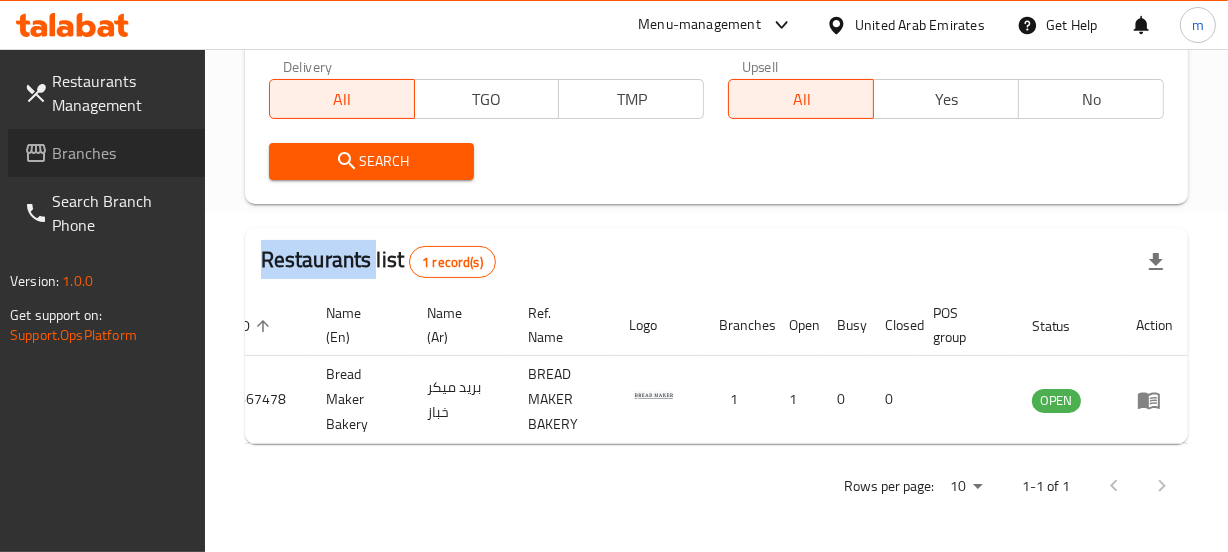 click on "Branches" at bounding box center [120, 153] 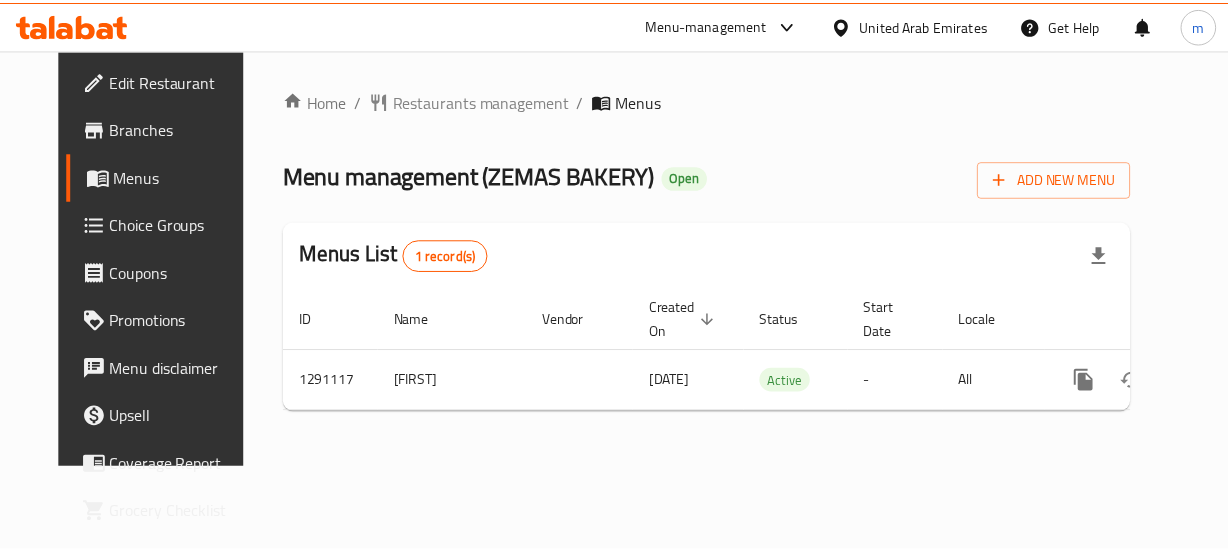 scroll, scrollTop: 0, scrollLeft: 0, axis: both 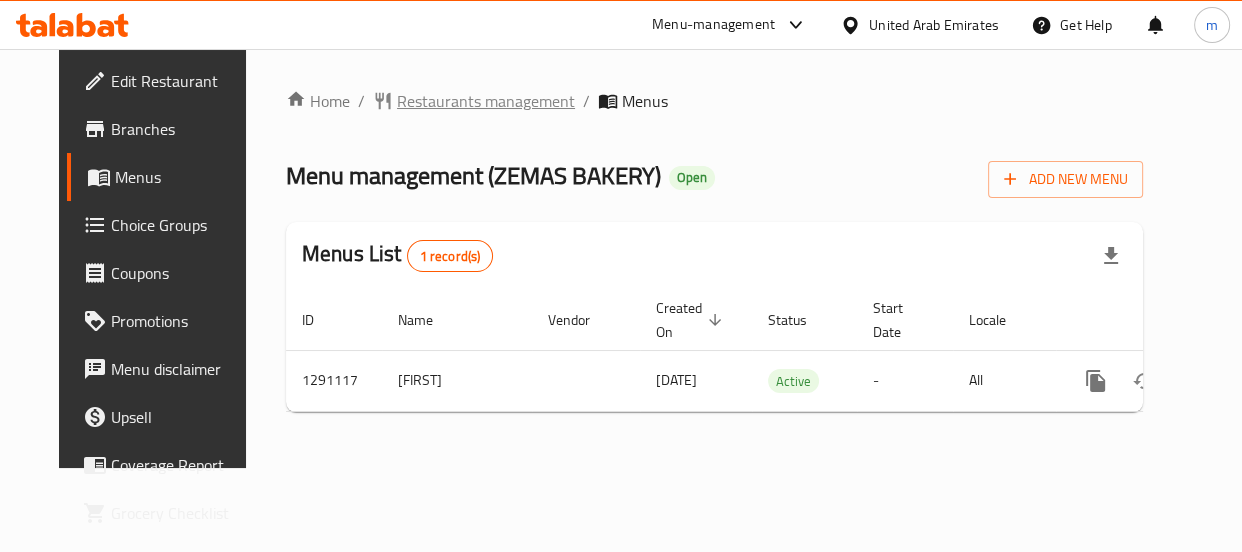 click on "Restaurants management" at bounding box center [486, 101] 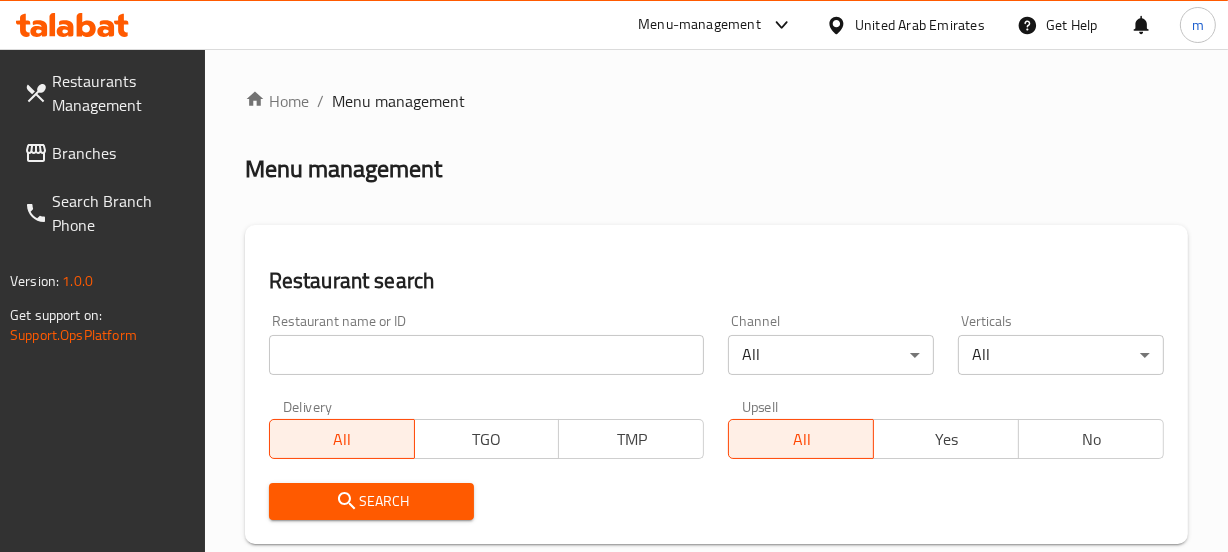 click at bounding box center [614, 276] 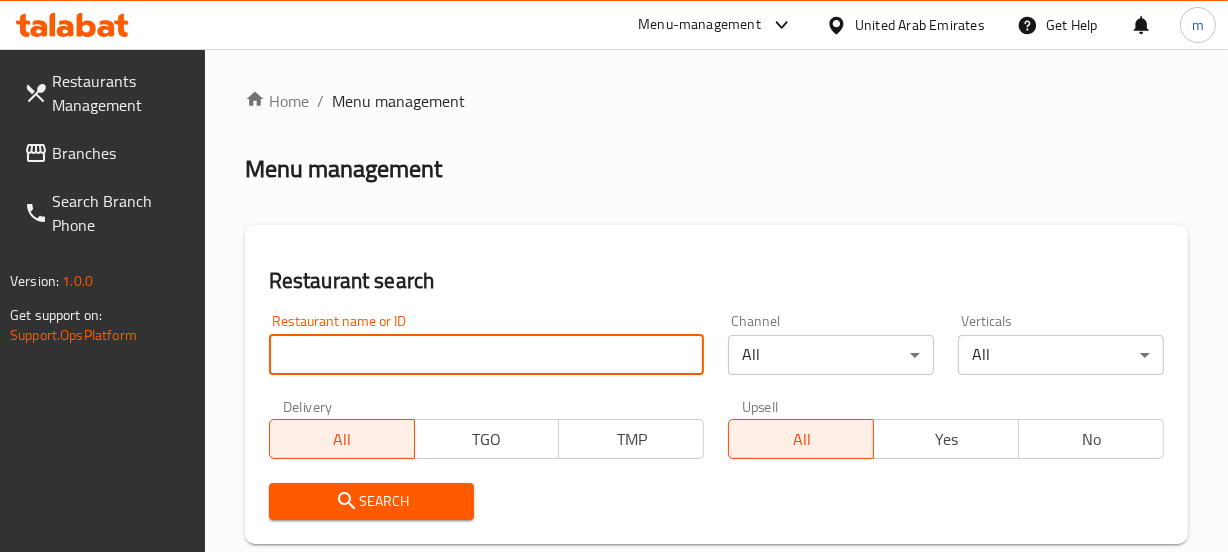 paste on "698481" 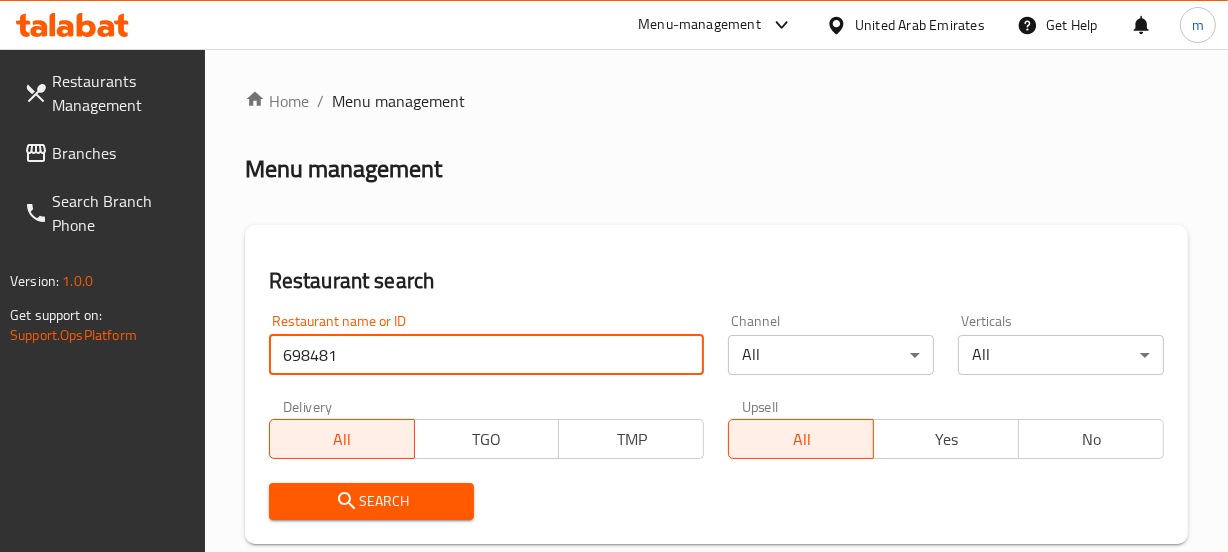 type on "698481" 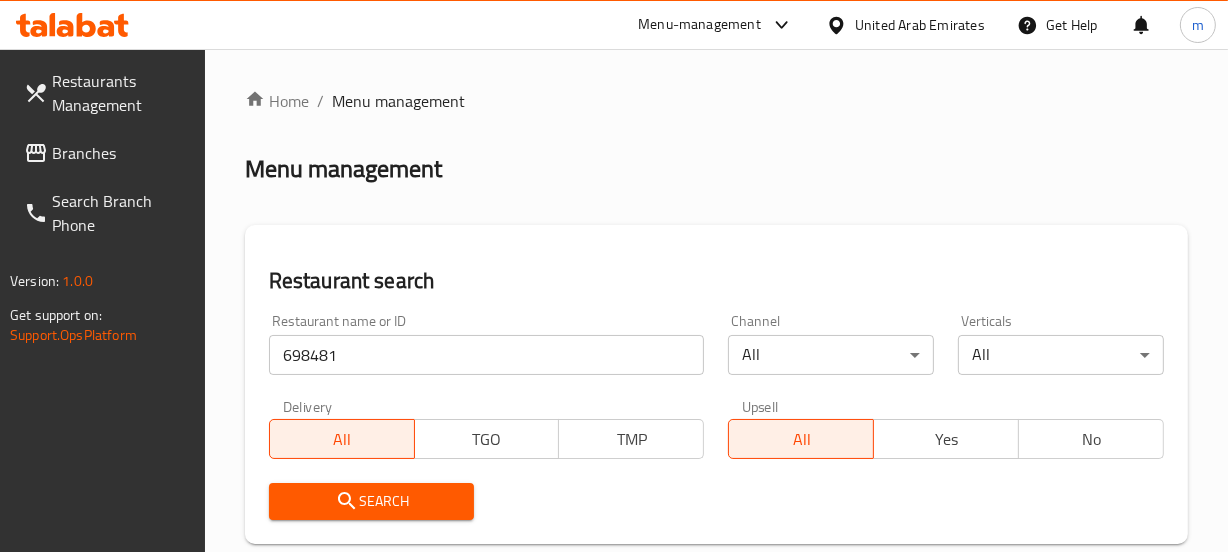 click on "Search" at bounding box center [372, 501] 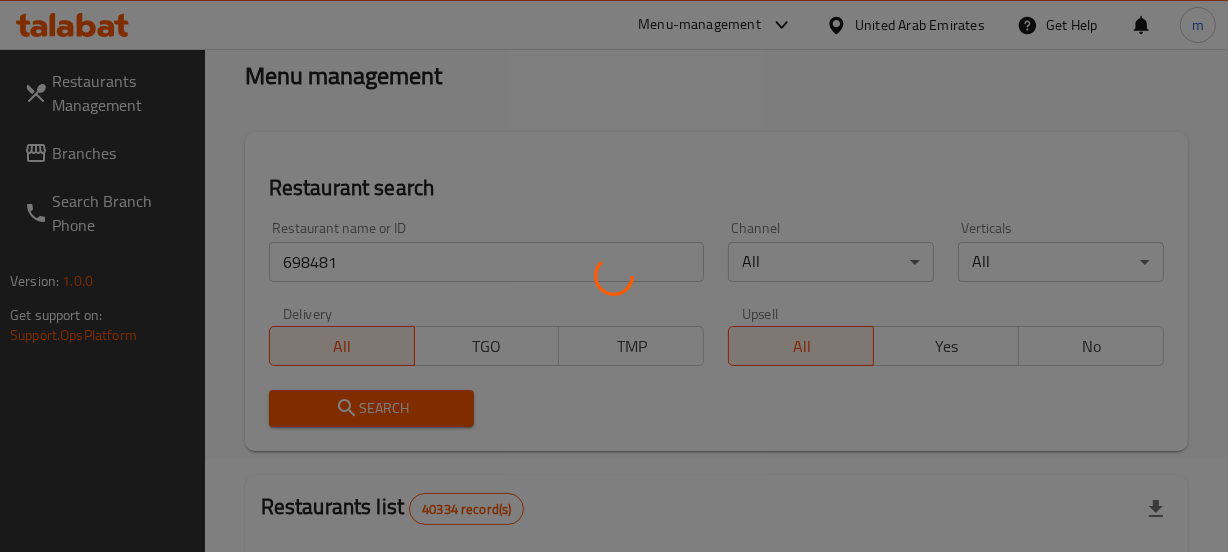 scroll, scrollTop: 181, scrollLeft: 0, axis: vertical 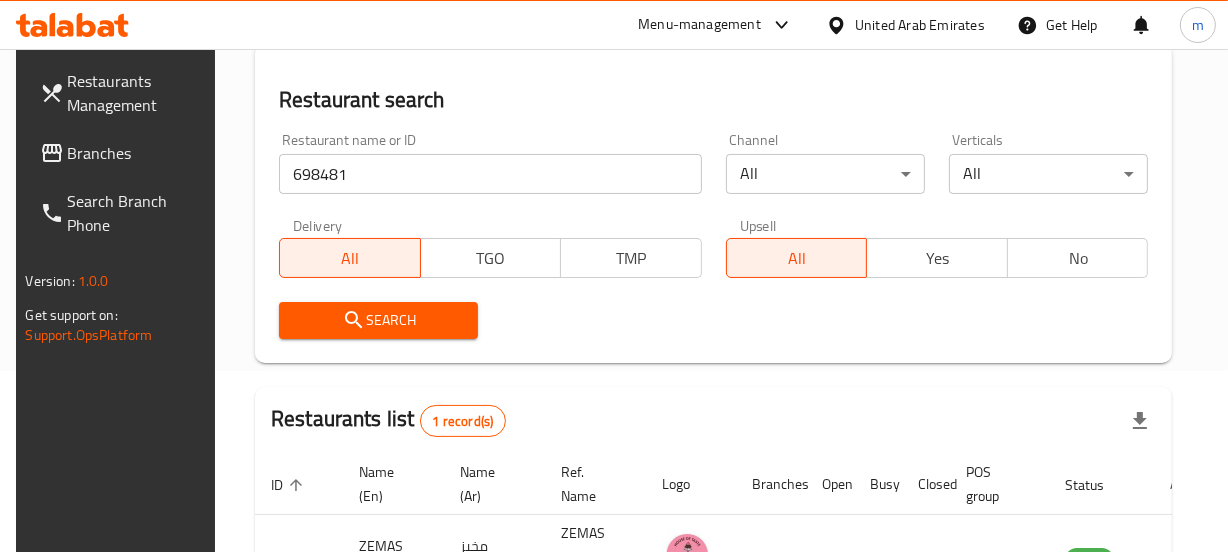 click on "Search" at bounding box center (378, 320) 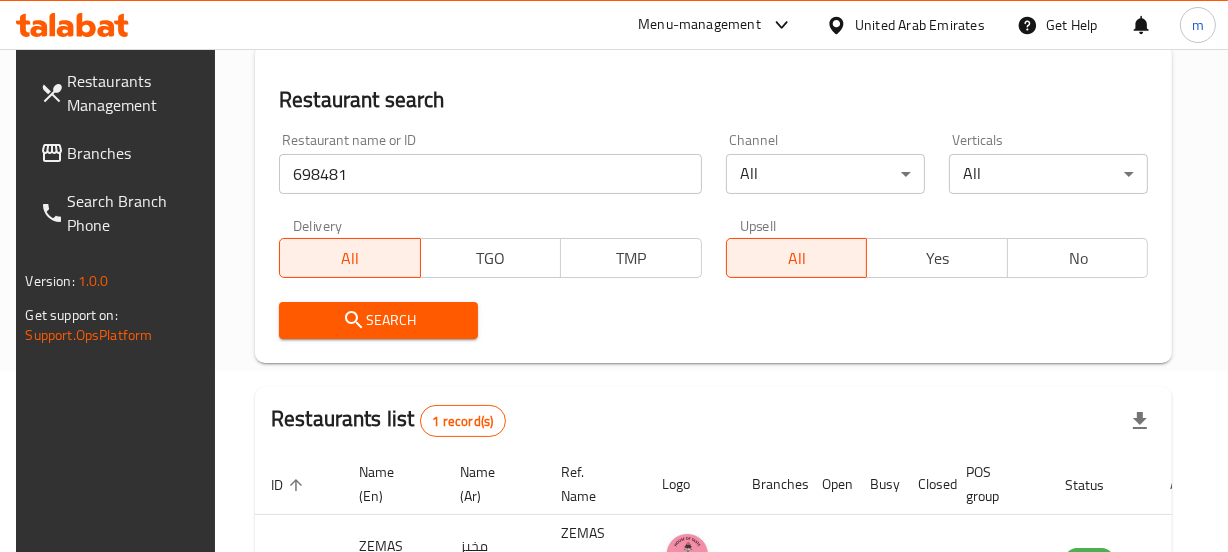 click on "Search" at bounding box center (378, 320) 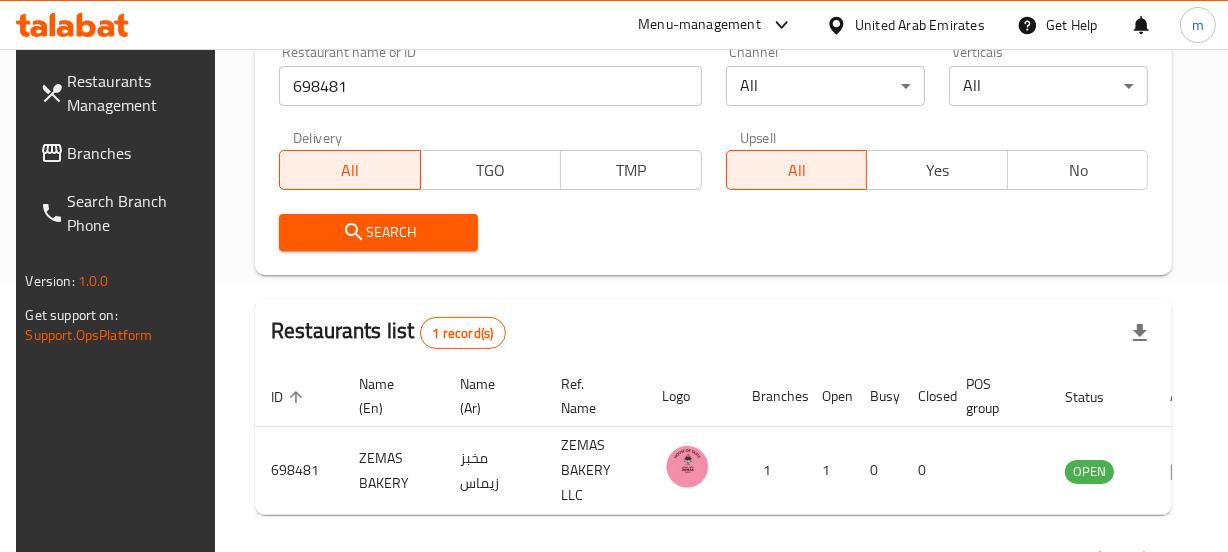scroll, scrollTop: 354, scrollLeft: 0, axis: vertical 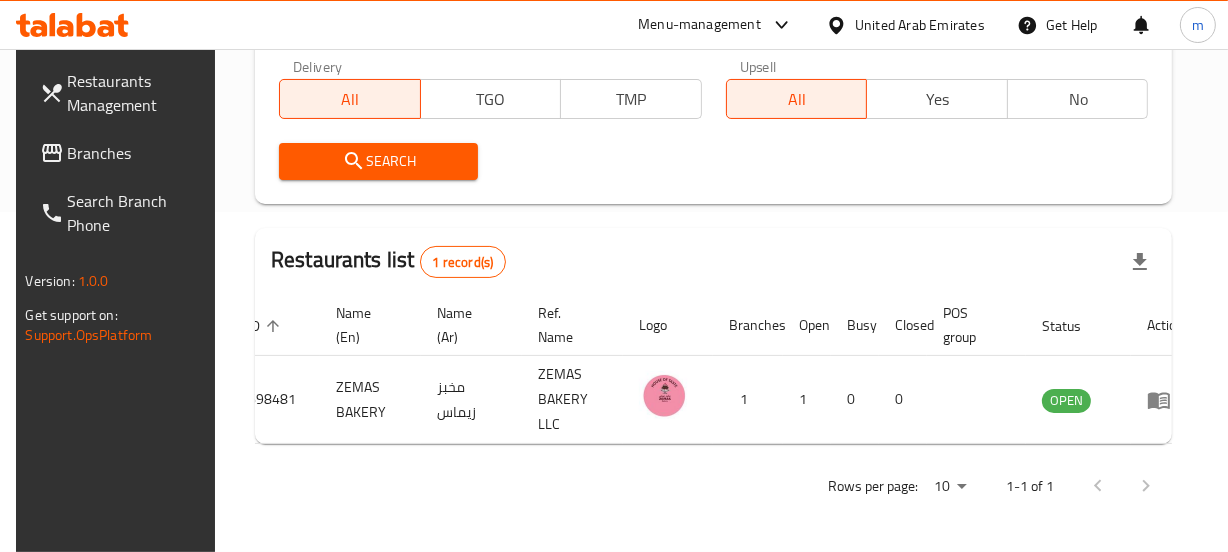 click at bounding box center [840, 25] 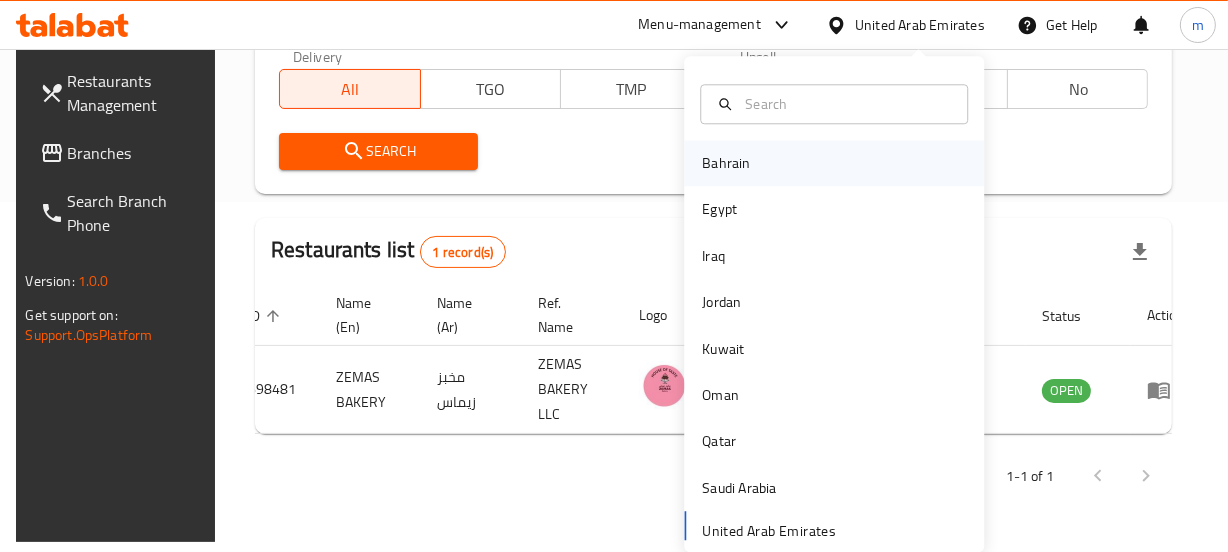 click on "Bahrain" at bounding box center [726, 163] 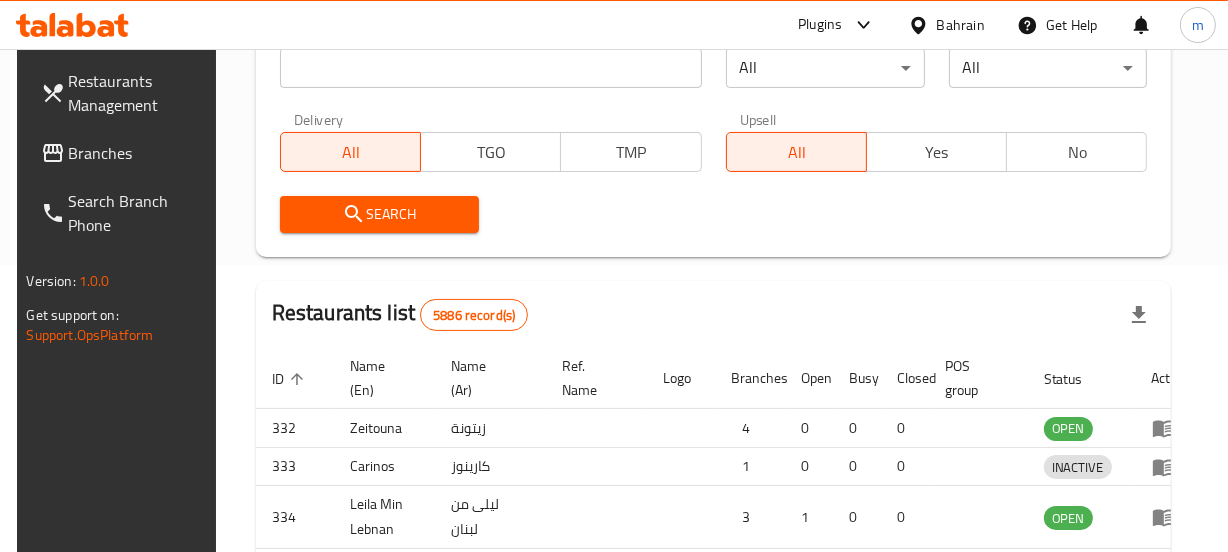 scroll, scrollTop: 354, scrollLeft: 0, axis: vertical 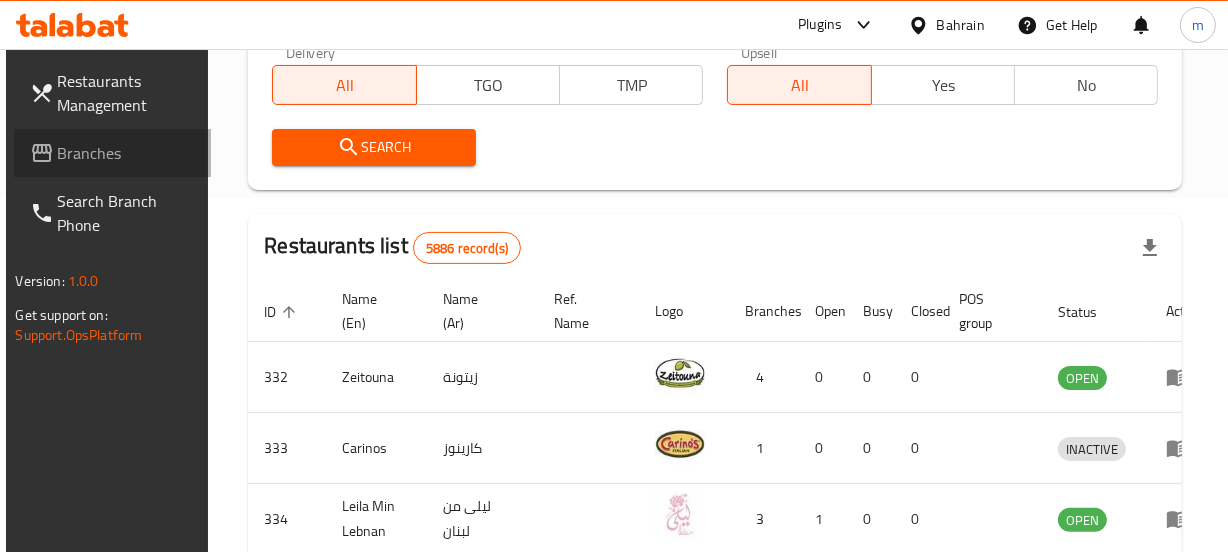 click on "Branches" at bounding box center [126, 153] 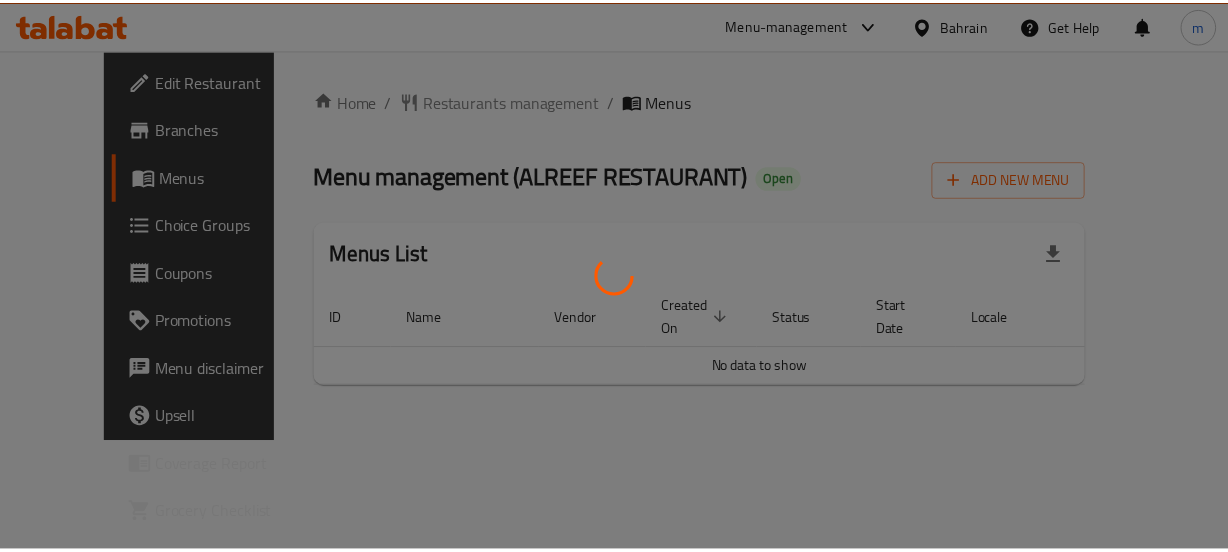 scroll, scrollTop: 0, scrollLeft: 0, axis: both 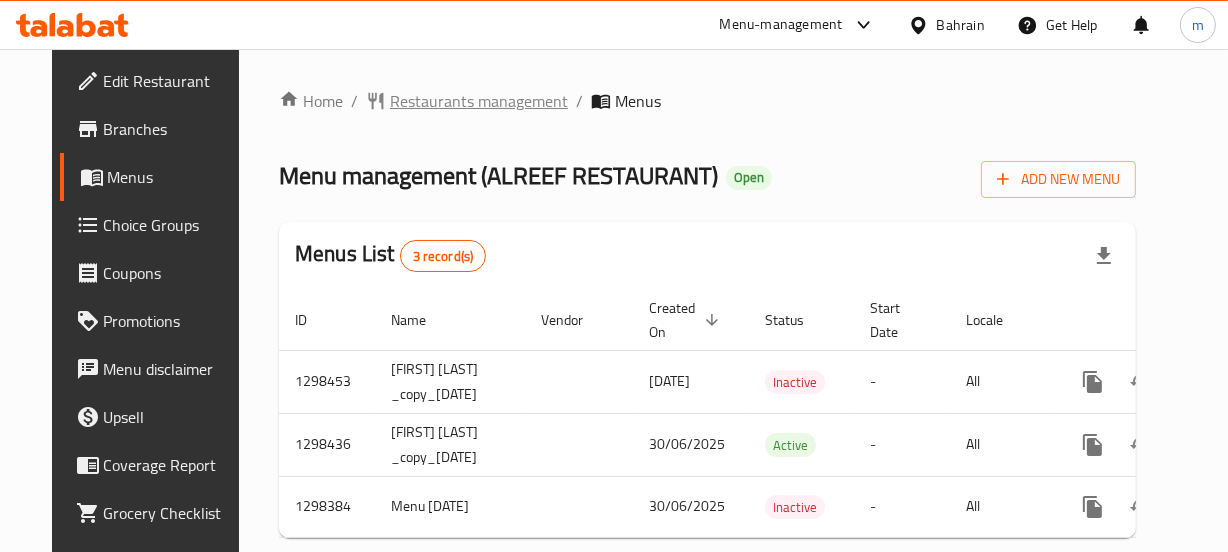 click on "Restaurants management" at bounding box center [479, 101] 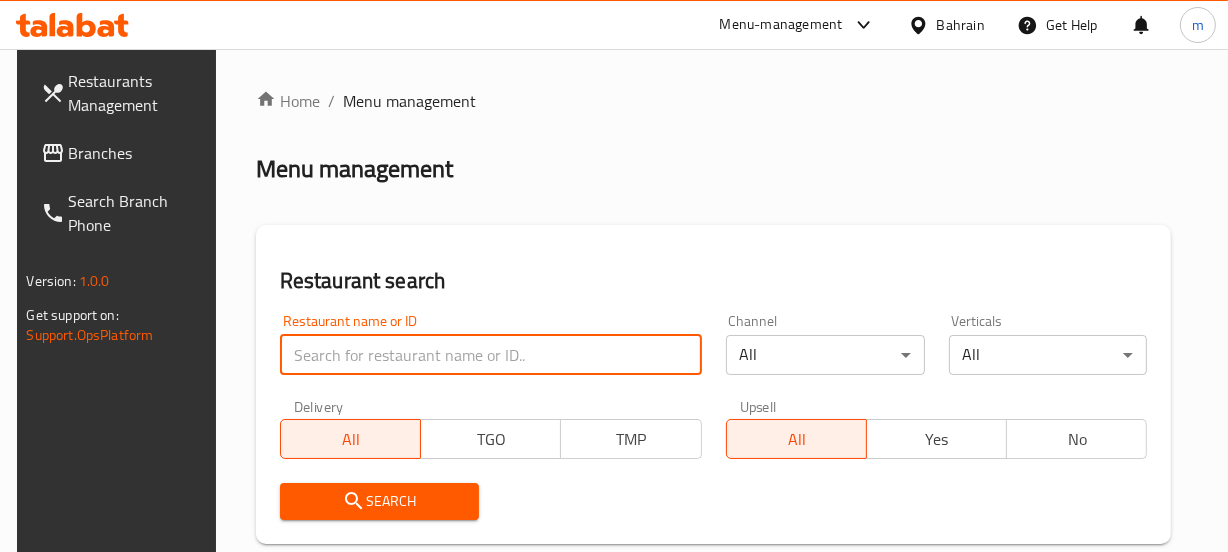 click at bounding box center [491, 355] 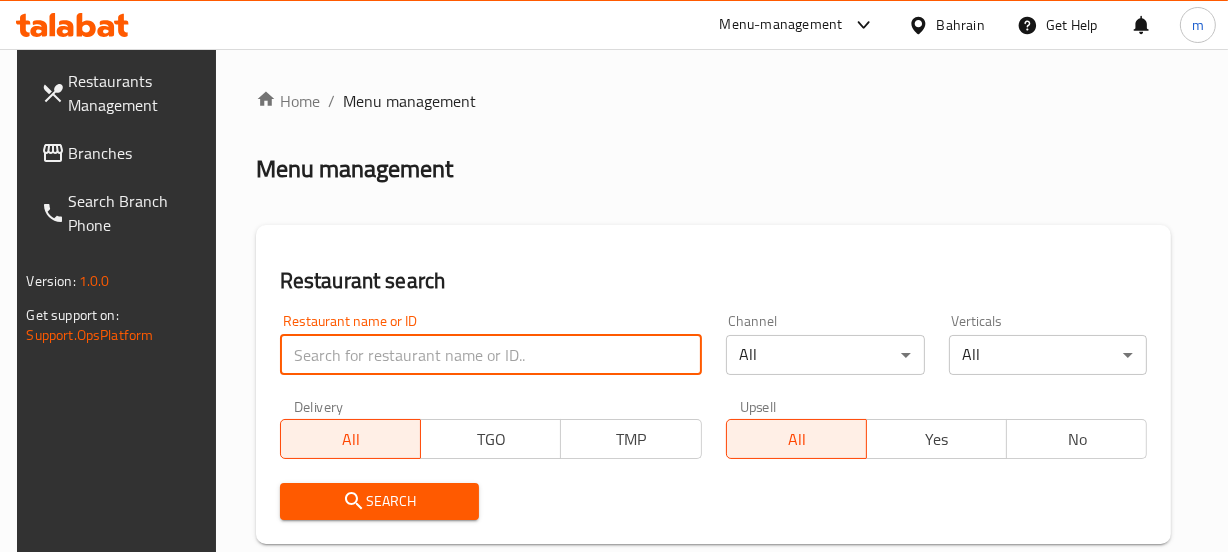 click at bounding box center (491, 355) 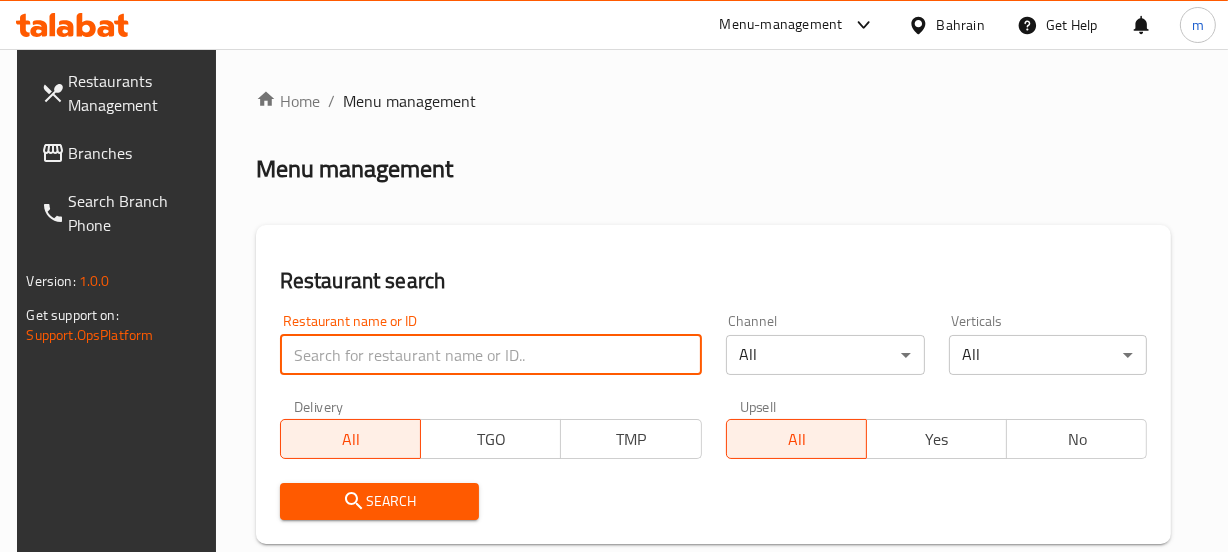 paste on "700917" 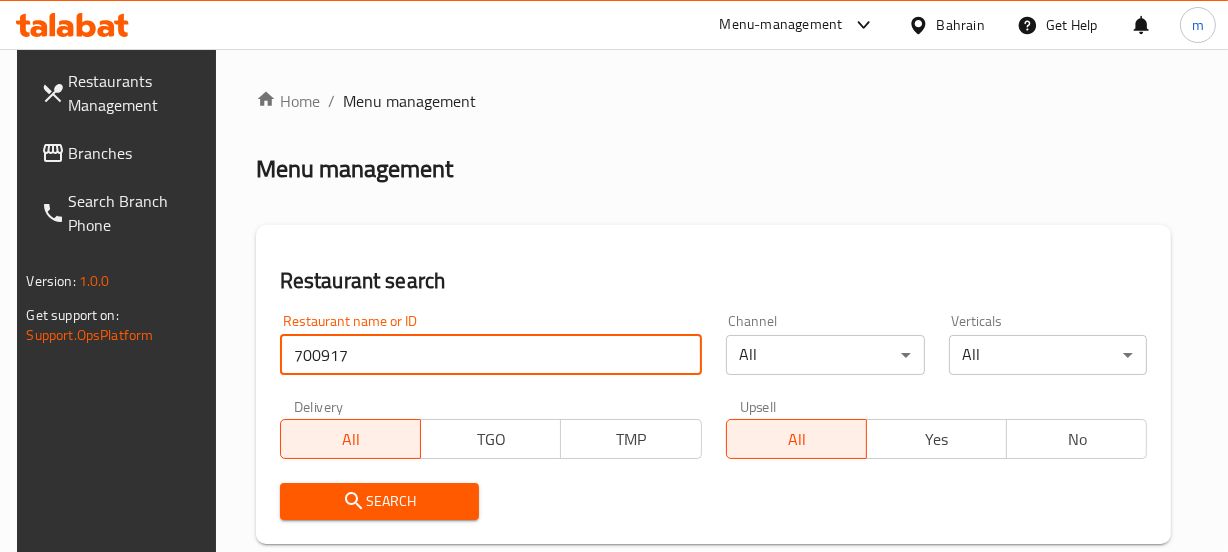 type on "700917" 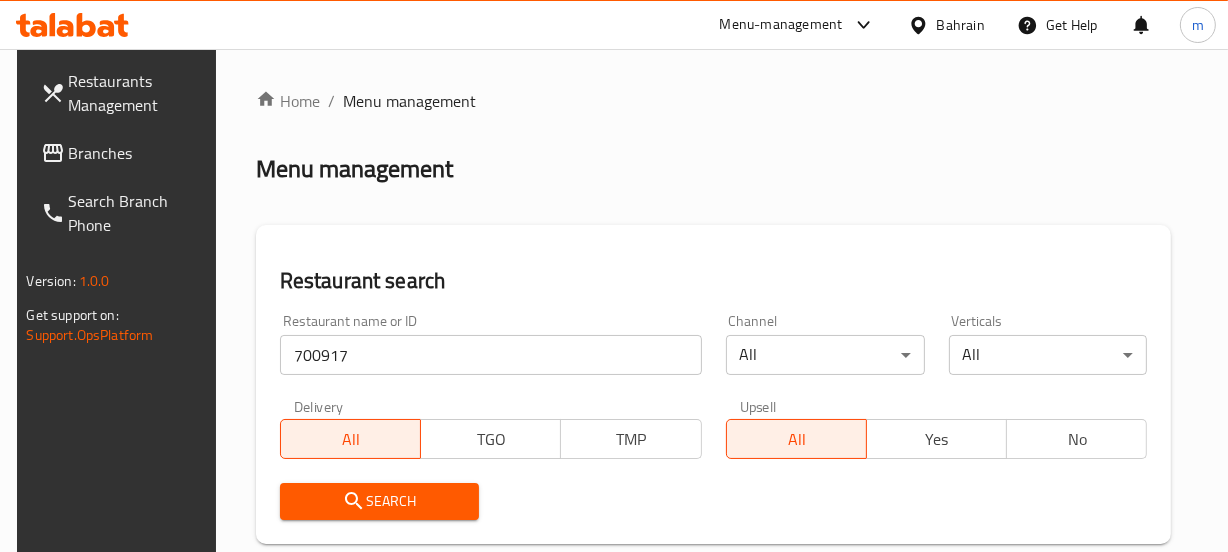 click on "Search" at bounding box center (379, 501) 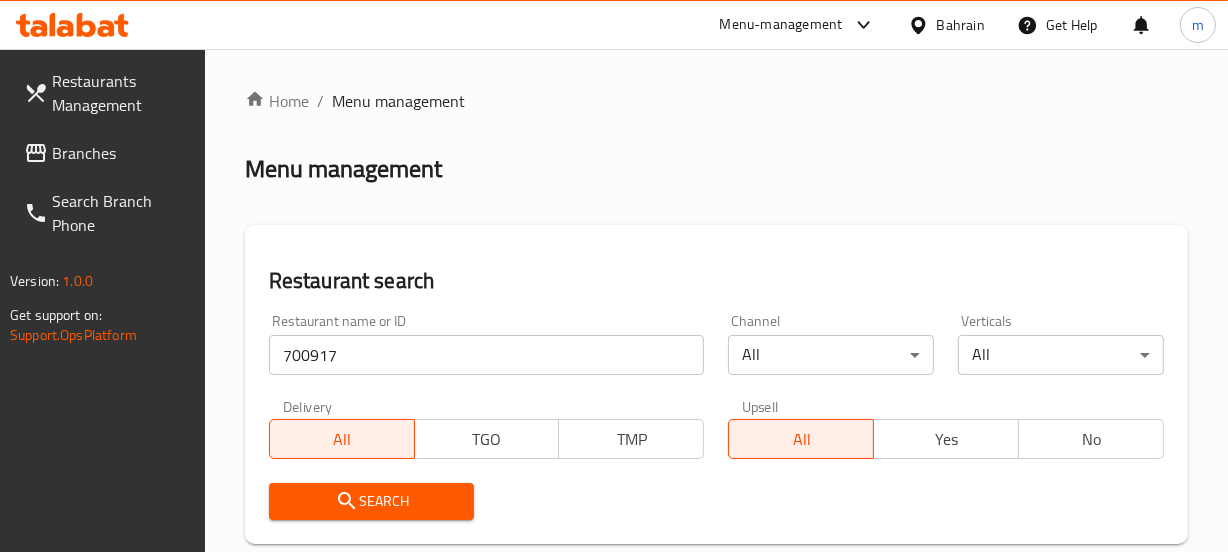 click on "Search" at bounding box center [372, 501] 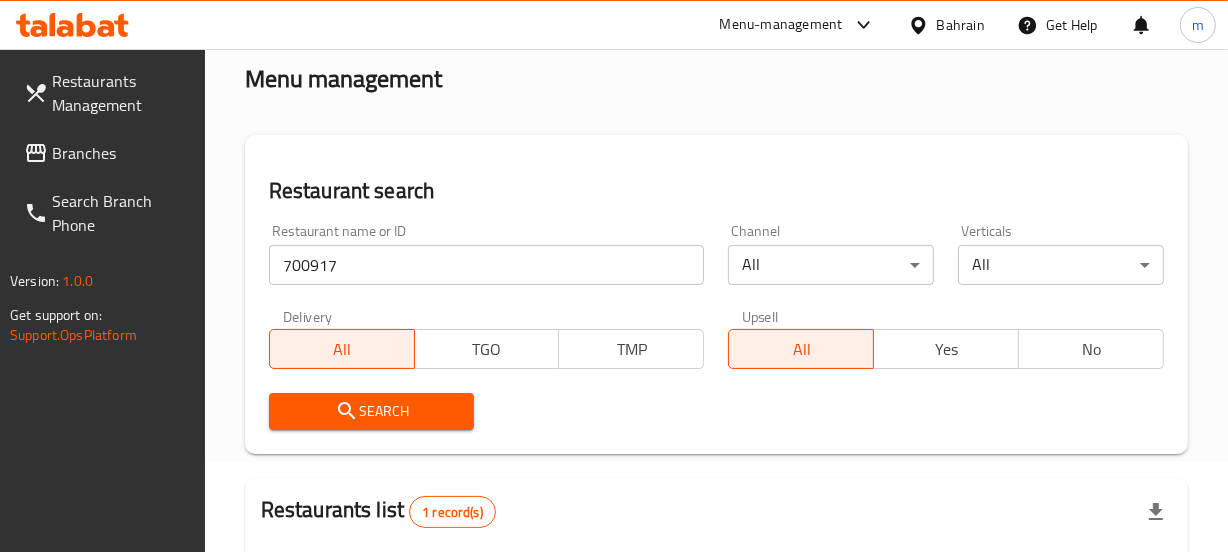 scroll, scrollTop: 90, scrollLeft: 0, axis: vertical 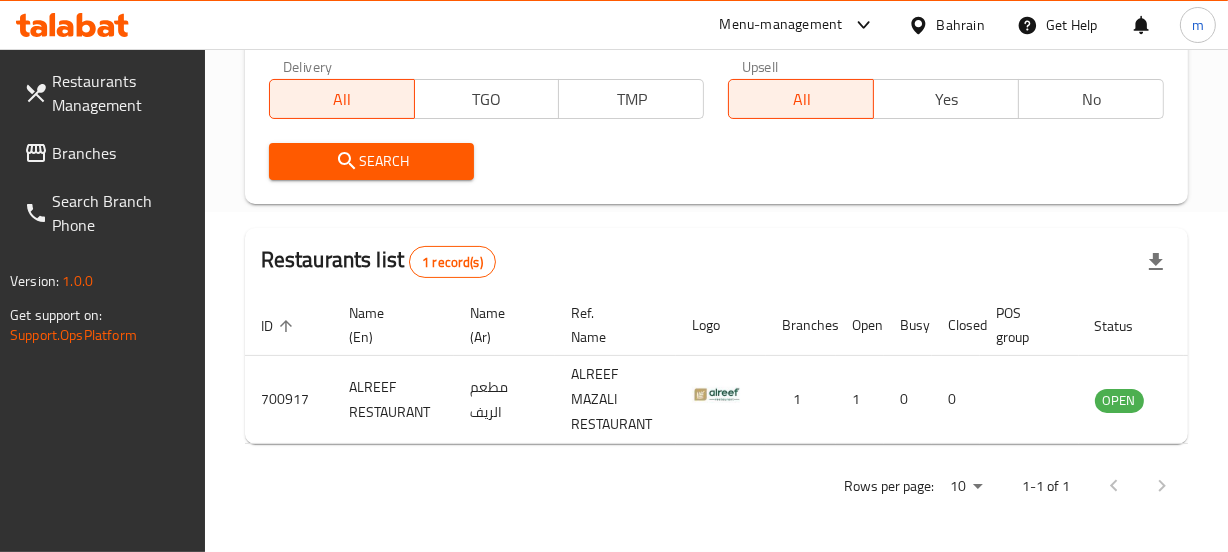 click on "Home / Menu management Menu management Restaurant search Restaurant name or ID 700917 Restaurant name or ID Channel All ​ Verticals All ​ Delivery All TGO TMP Upsell All Yes No   Search Restaurants list   1 record(s) ID sorted ascending Name (En) Name (Ar) Ref. Name Logo Branches Open Busy Closed POS group Status Action 700917 ALREEF RESTAURANT مطعم الريف ALREEF MAZALI RESTAURANT 1 1 0 0 OPEN Rows per page: 10 1-1 of 1" at bounding box center (716, 130) 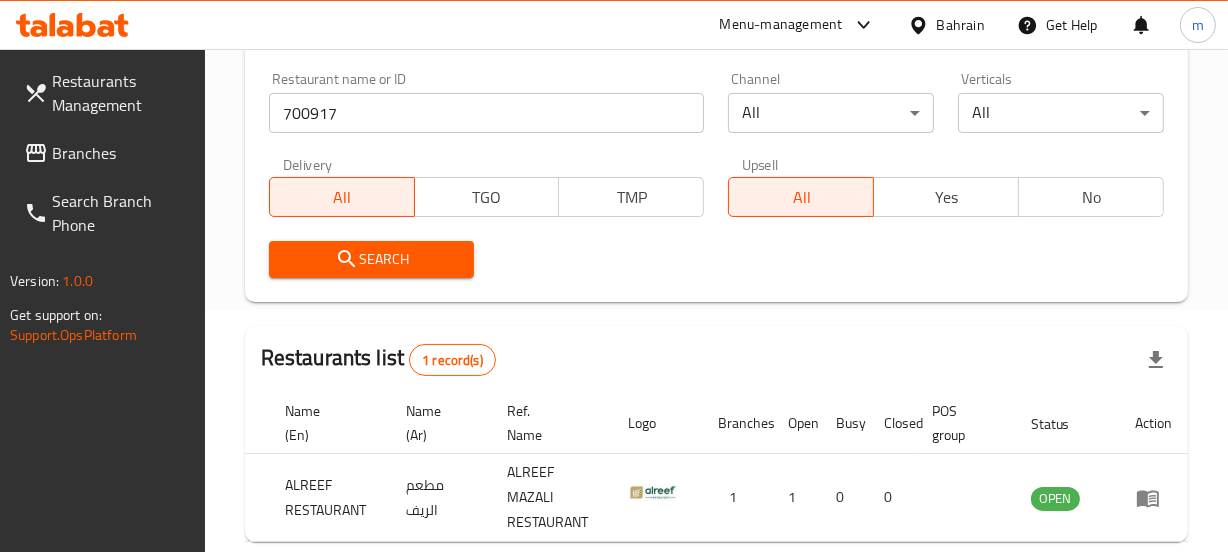 scroll, scrollTop: 354, scrollLeft: 0, axis: vertical 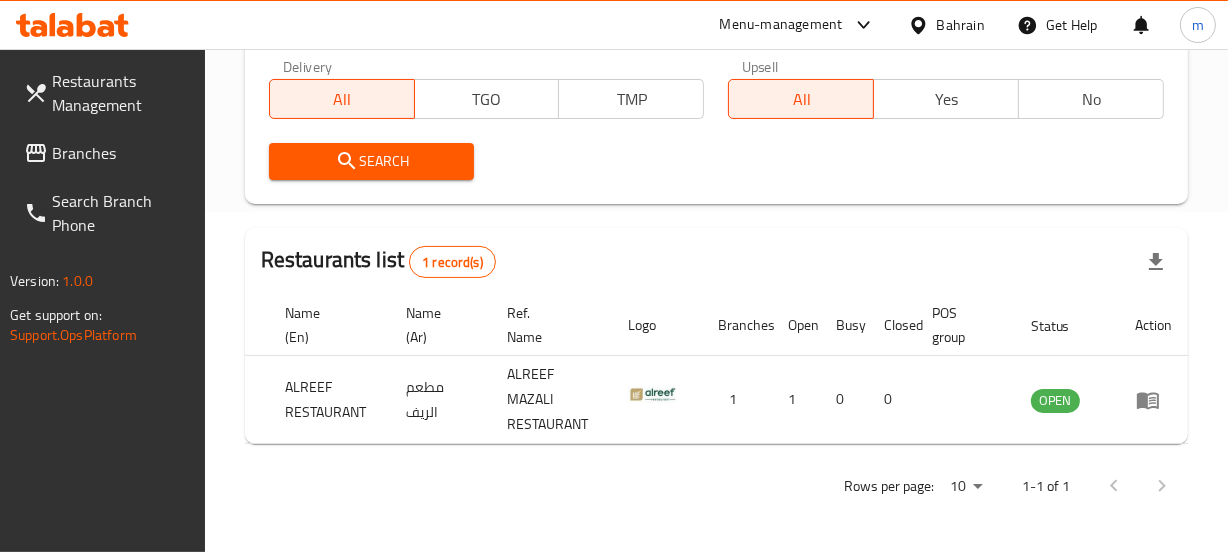 click at bounding box center (922, 25) 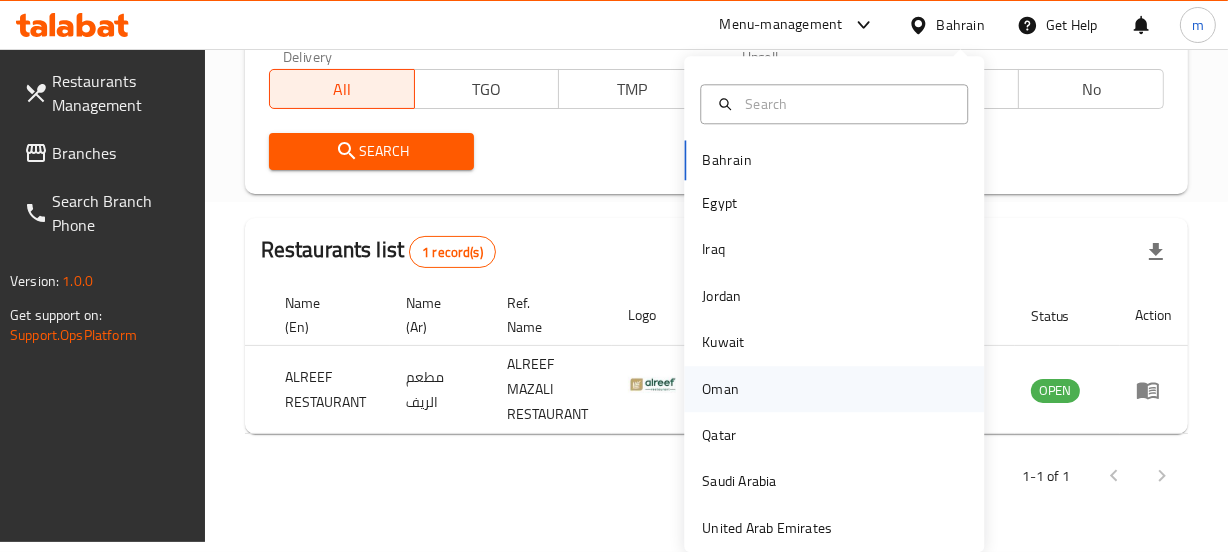 click on "Oman" at bounding box center (720, 389) 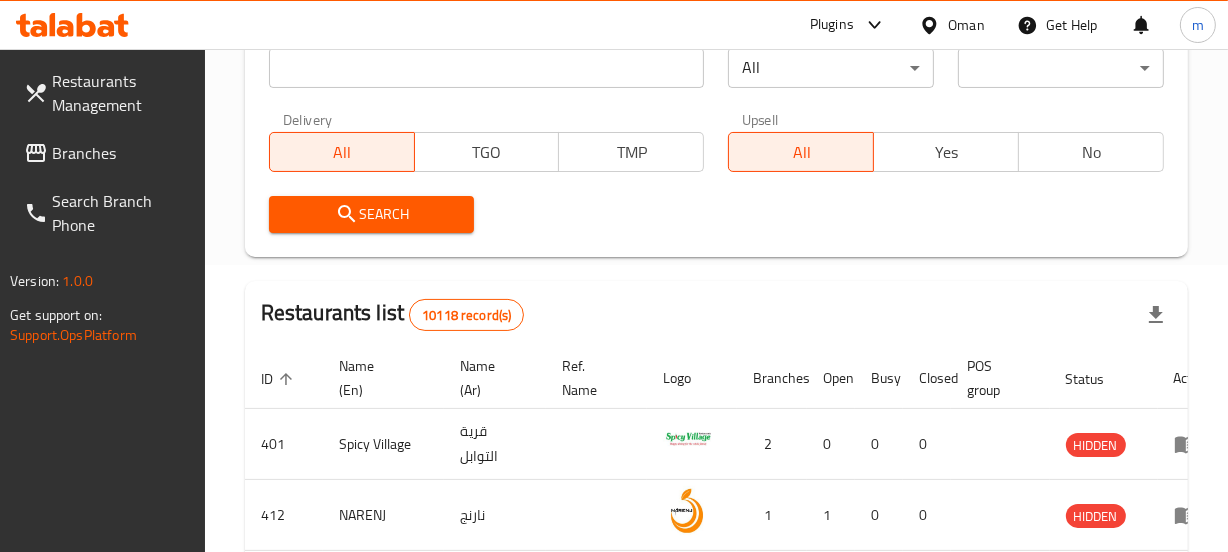 scroll, scrollTop: 354, scrollLeft: 0, axis: vertical 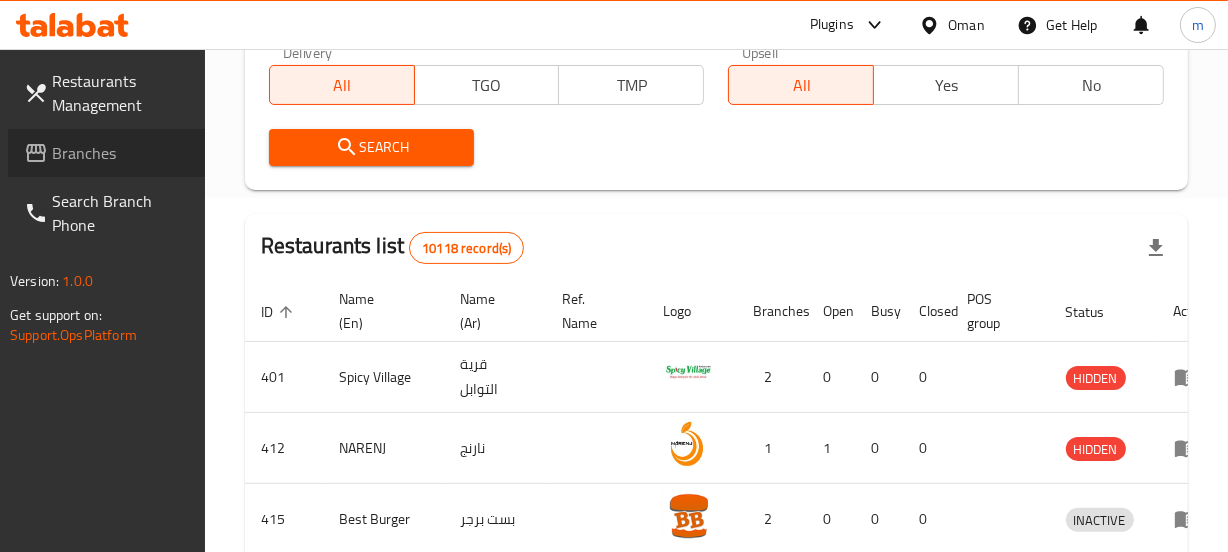 click on "Branches" at bounding box center (120, 153) 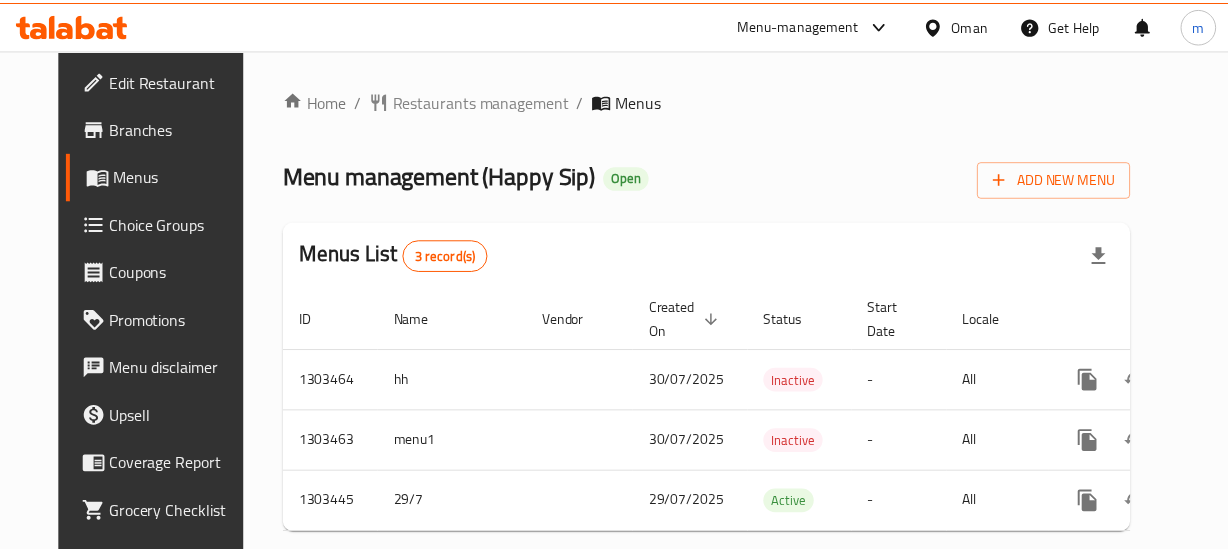 scroll, scrollTop: 0, scrollLeft: 0, axis: both 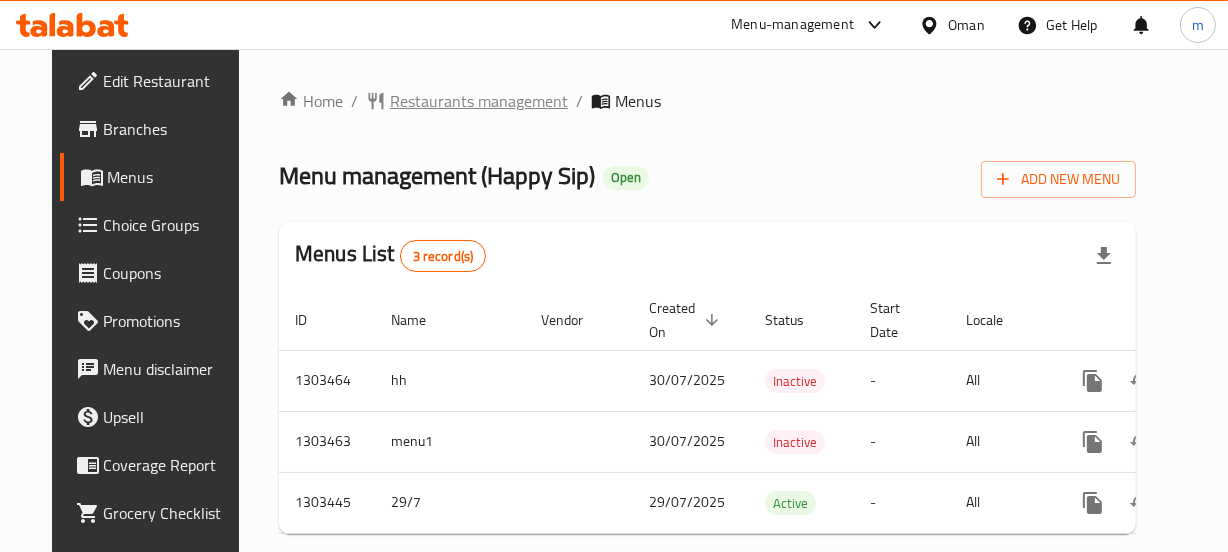 click on "Restaurants management" at bounding box center [479, 101] 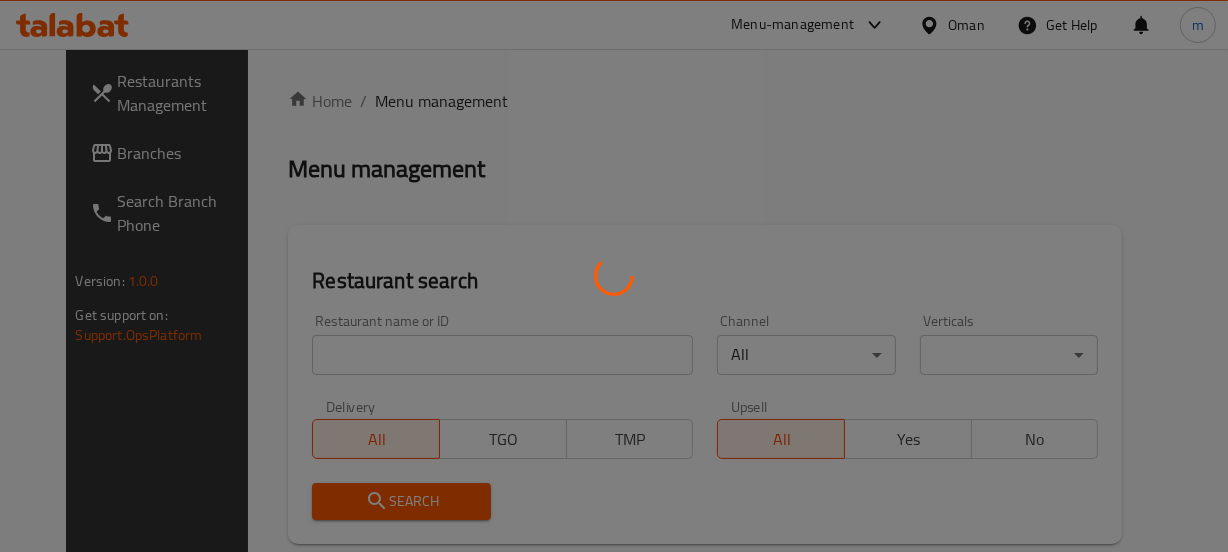 click at bounding box center [614, 276] 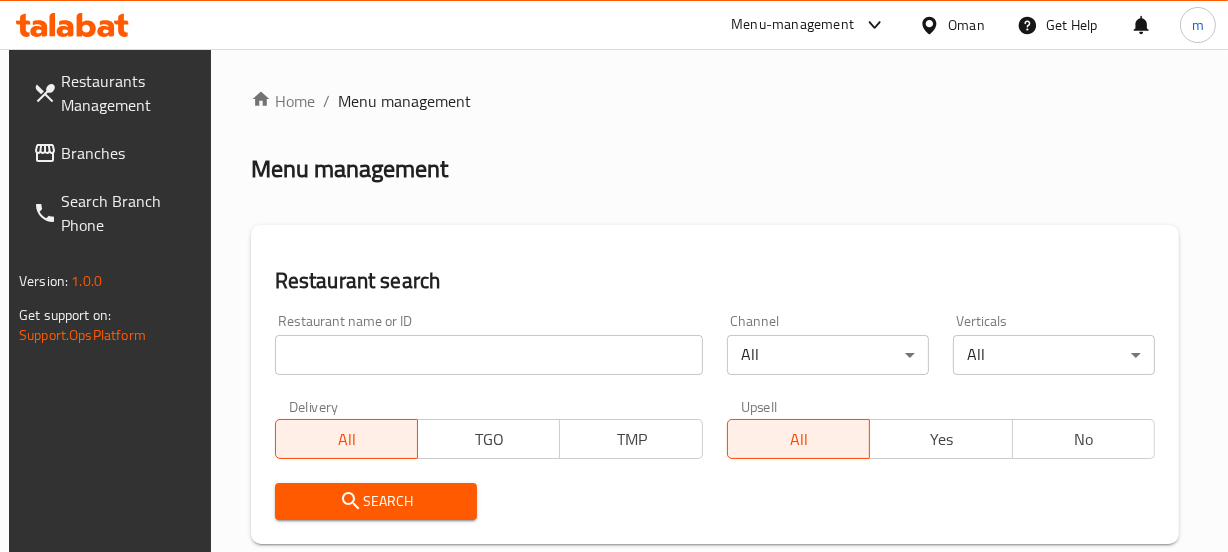 click at bounding box center [489, 355] 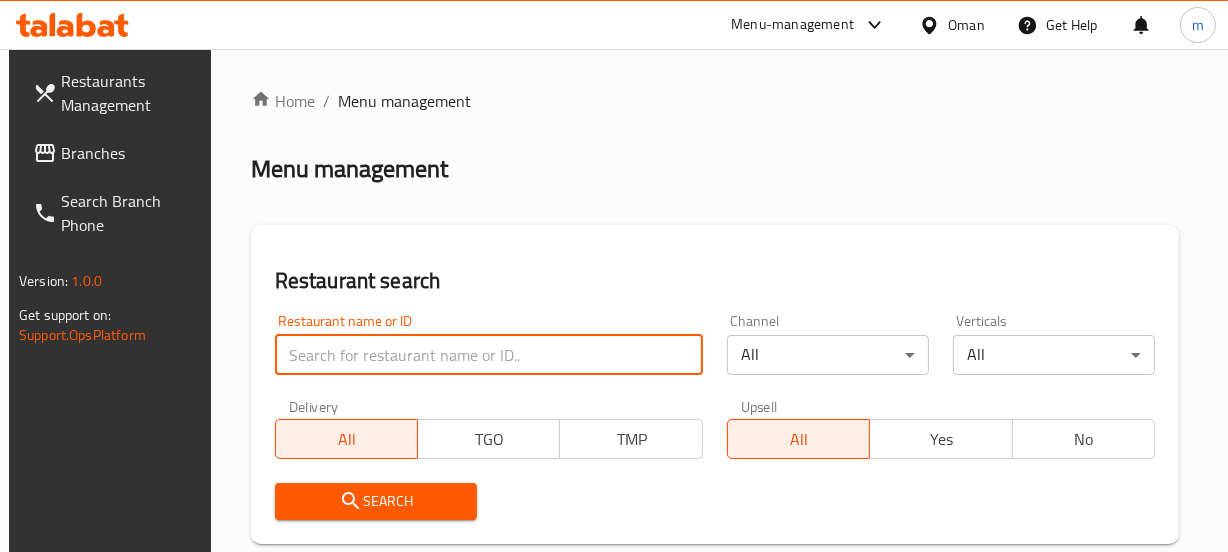 click at bounding box center [489, 355] 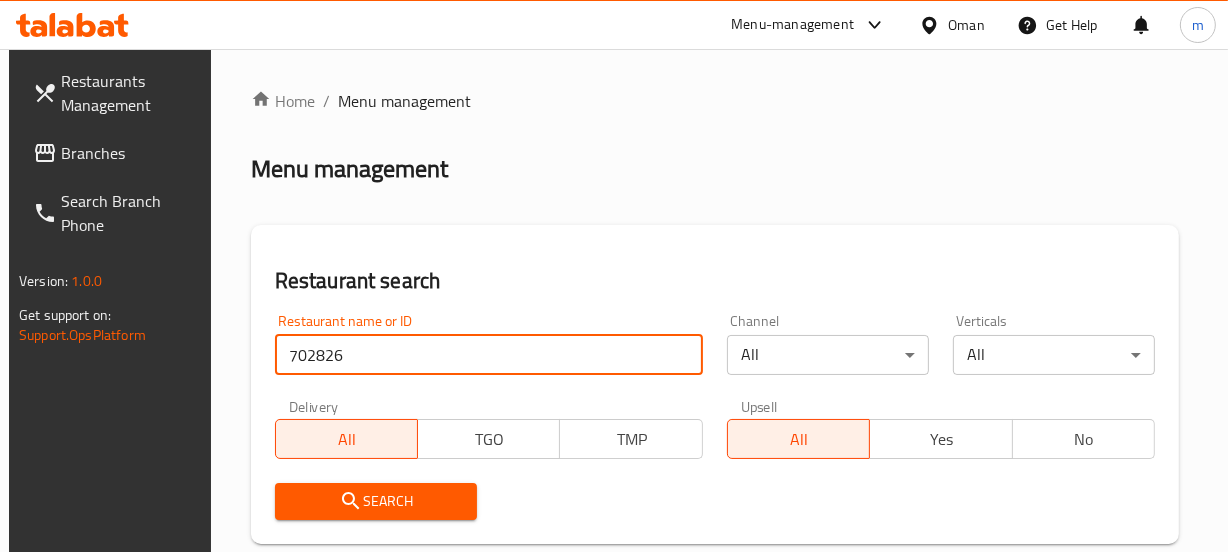 type on "702826" 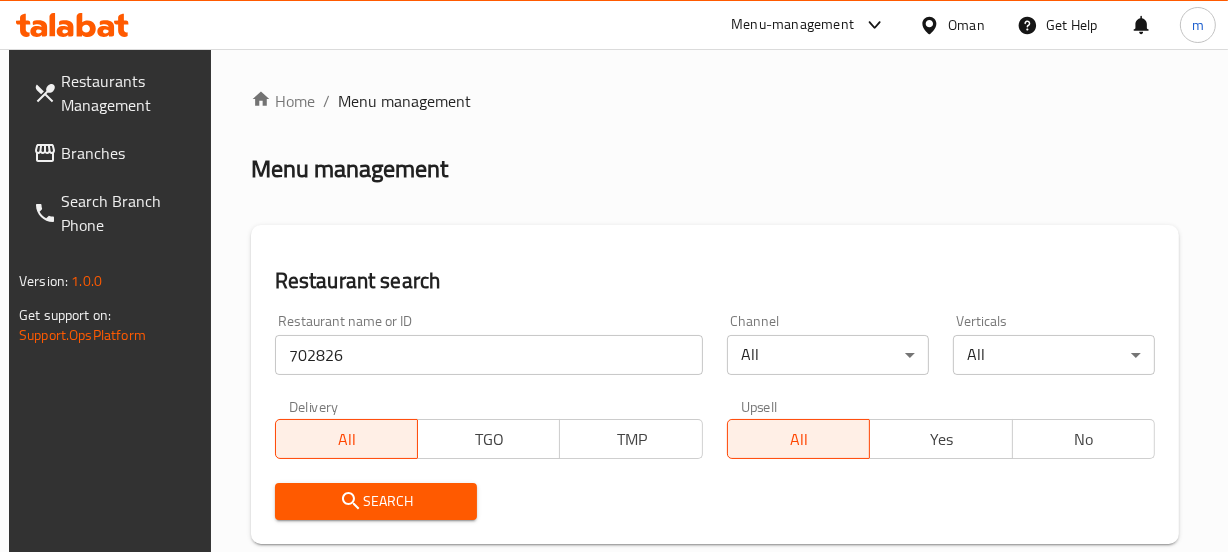 click on "Search" at bounding box center [376, 501] 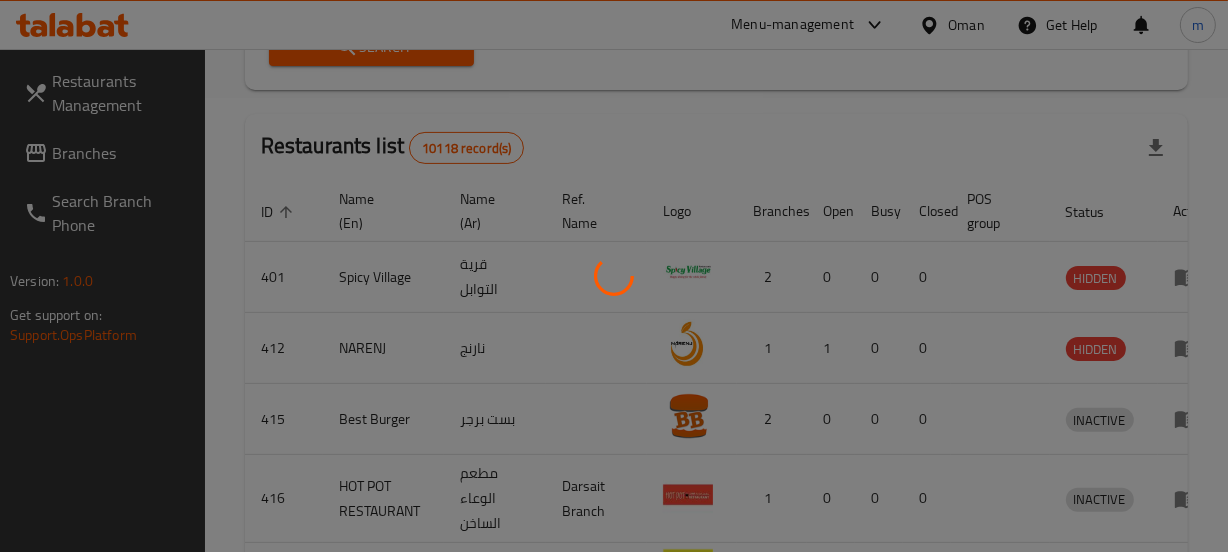 scroll, scrollTop: 380, scrollLeft: 0, axis: vertical 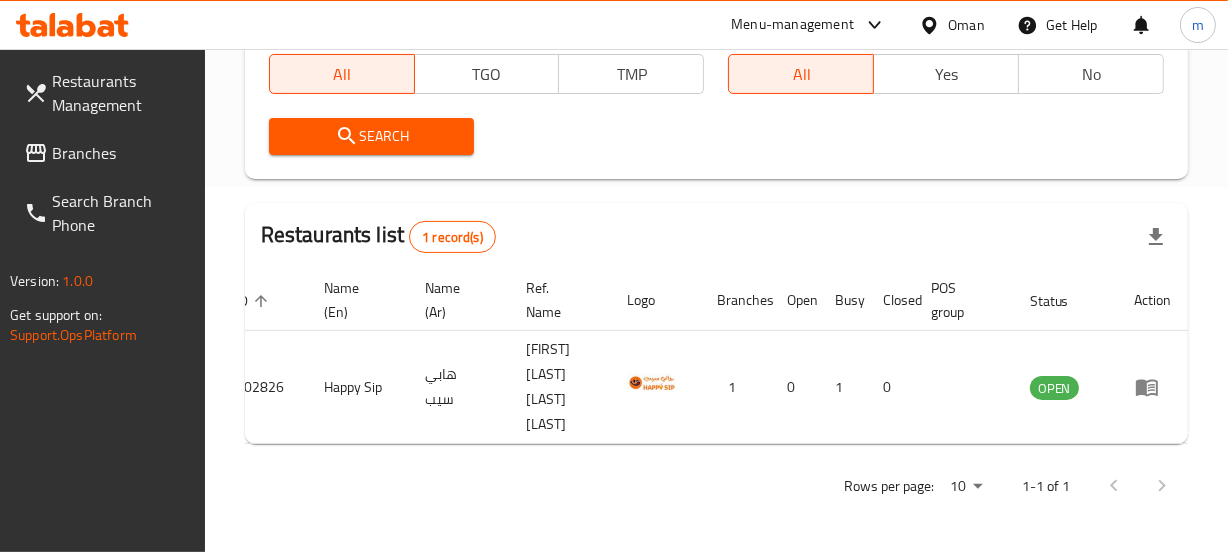 click on "Oman" at bounding box center (966, 25) 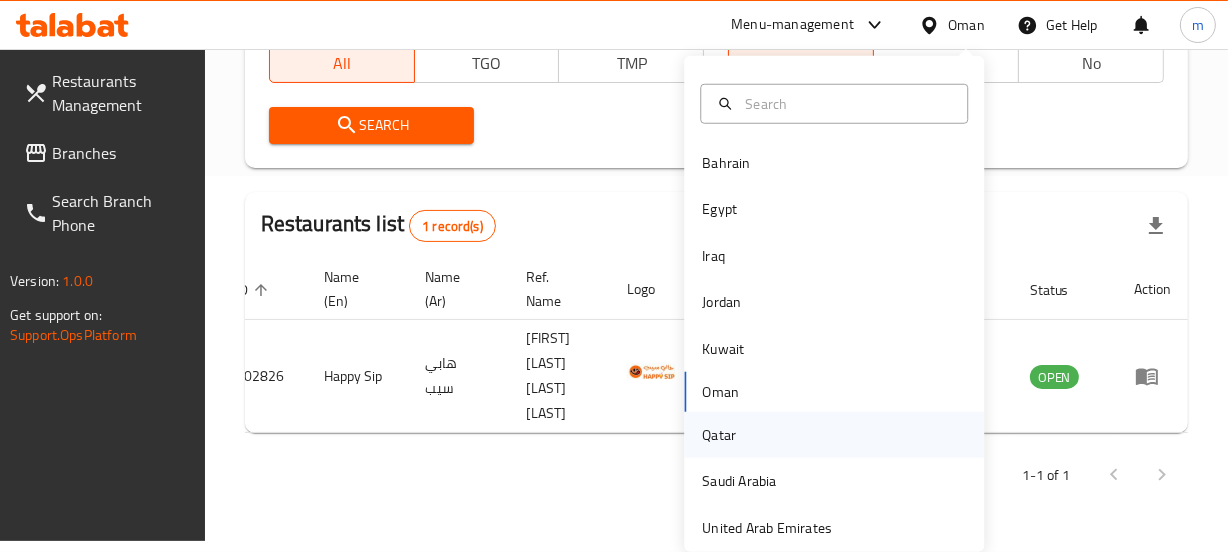 click on "Qatar" at bounding box center (719, 435) 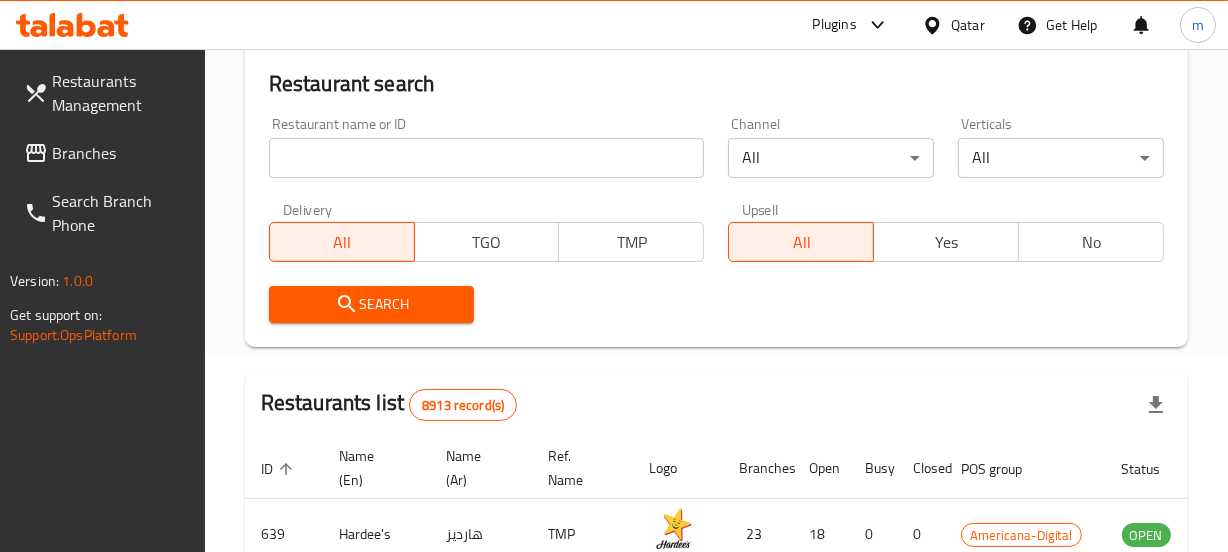 scroll, scrollTop: 0, scrollLeft: 0, axis: both 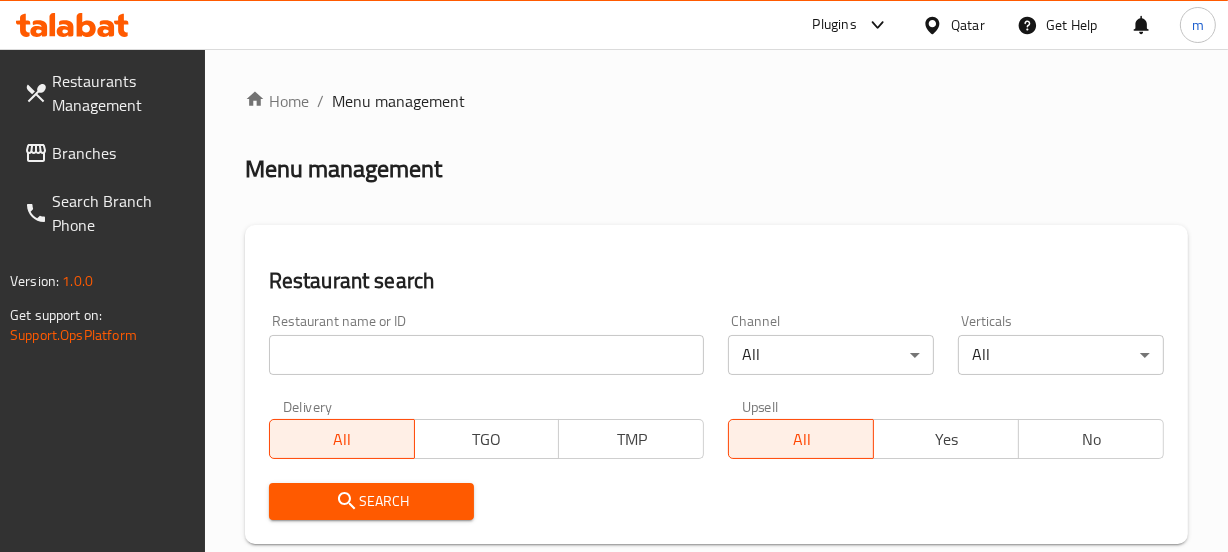 click 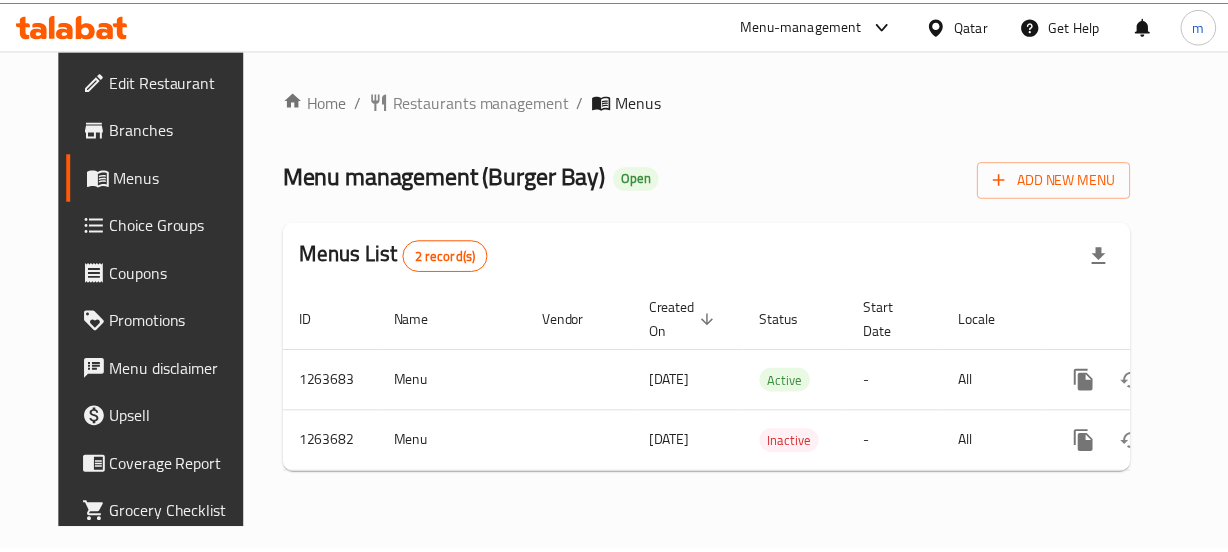 scroll, scrollTop: 0, scrollLeft: 0, axis: both 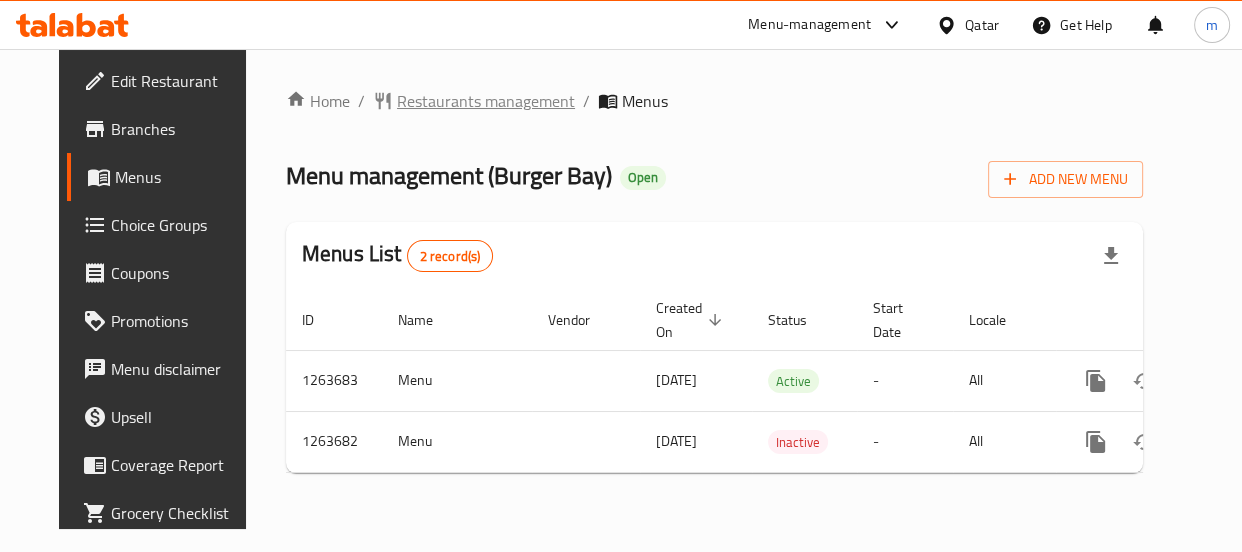 click on "Restaurants management" at bounding box center (486, 101) 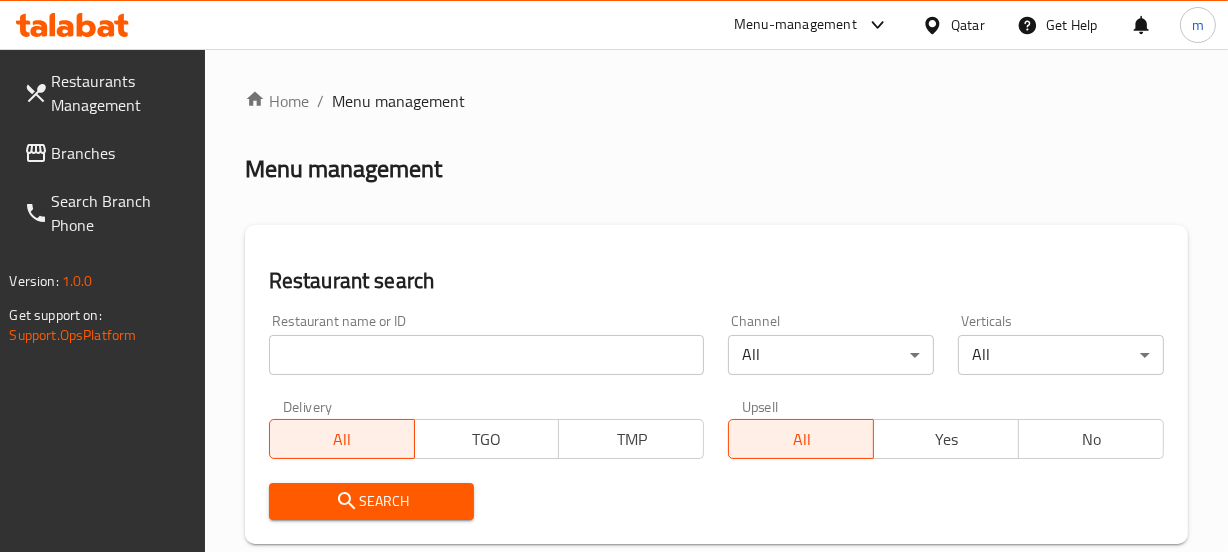 click at bounding box center [614, 276] 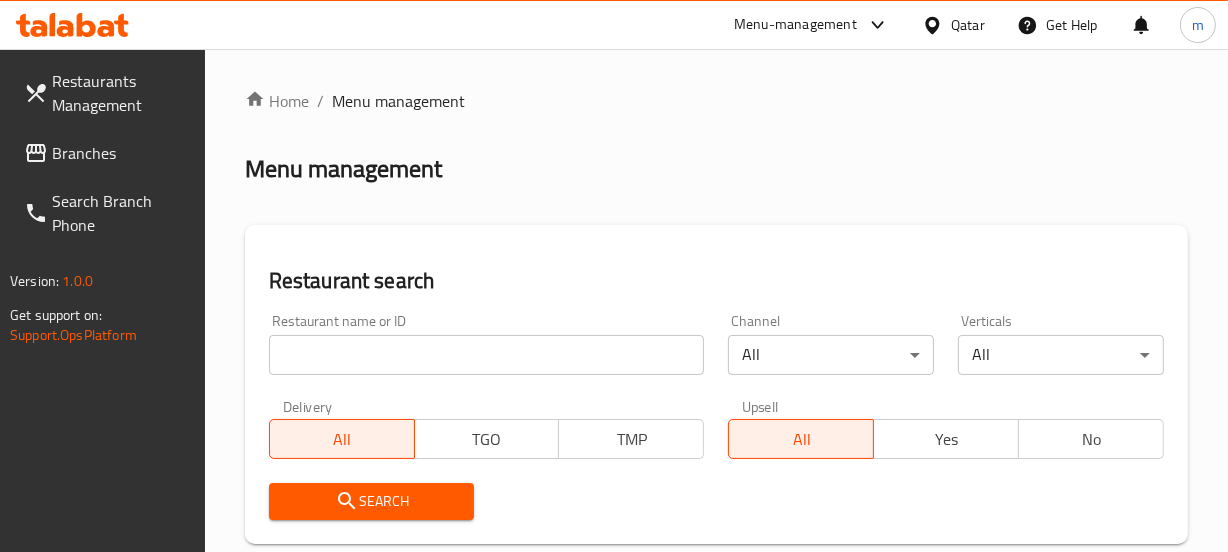click at bounding box center (487, 355) 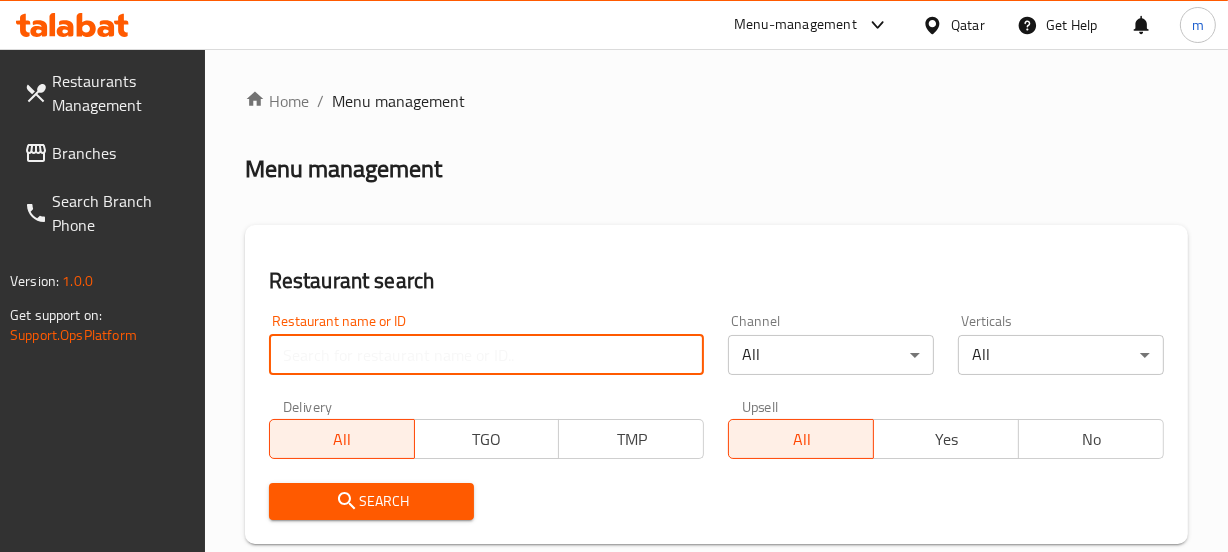 paste on "686059" 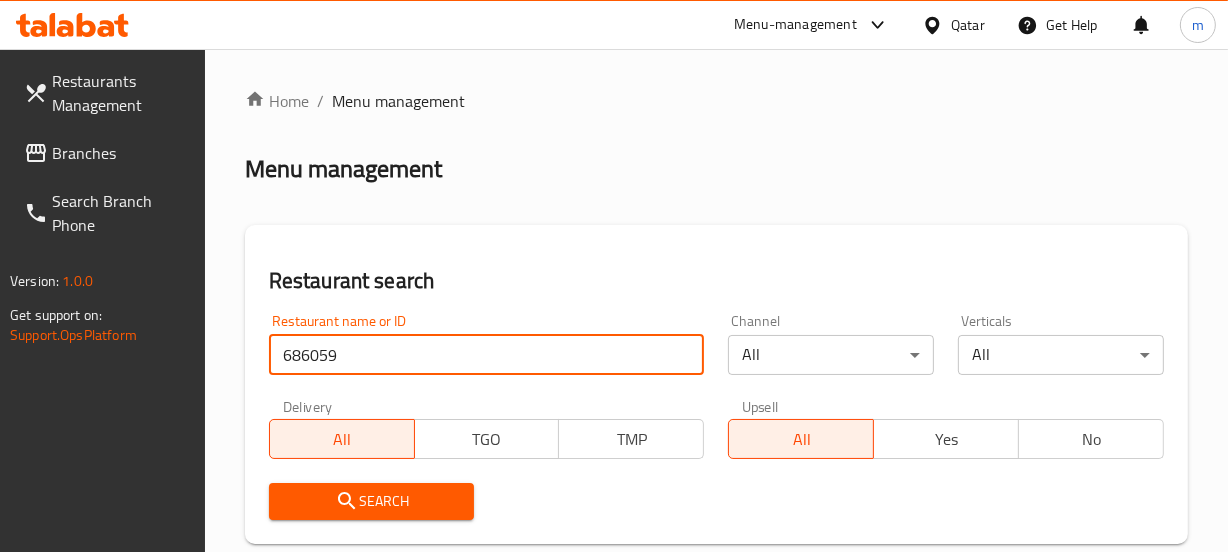 type on "686059" 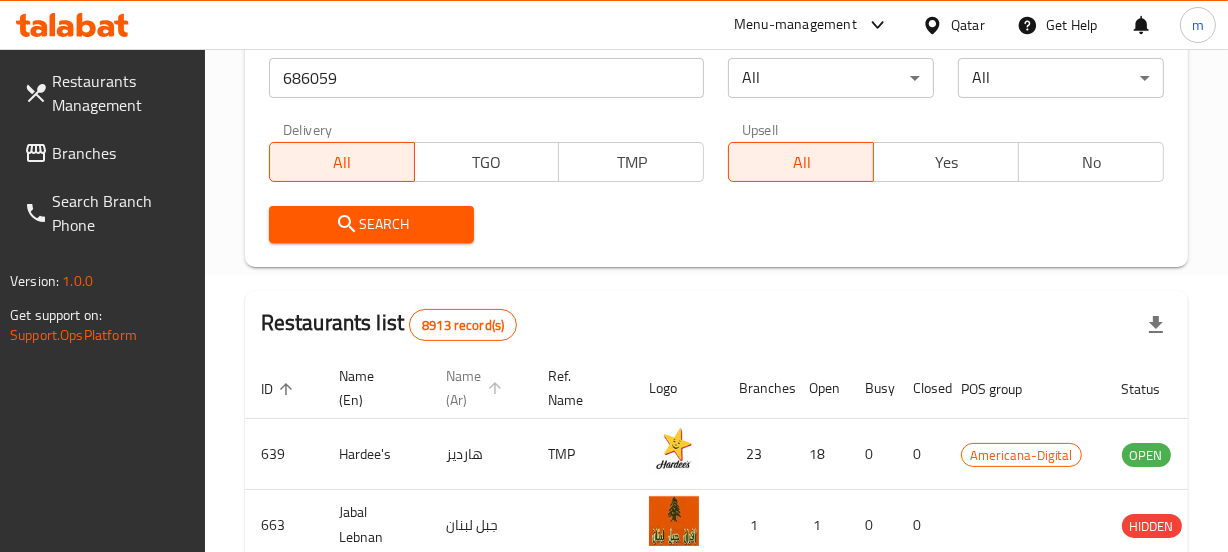 scroll, scrollTop: 363, scrollLeft: 0, axis: vertical 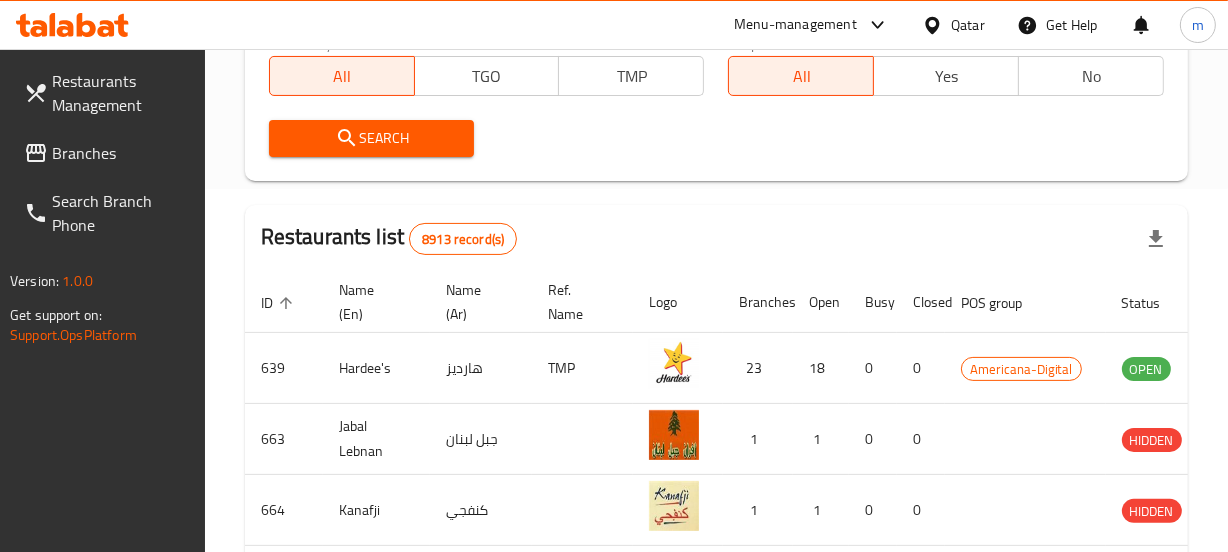 click on "Search" at bounding box center [372, 138] 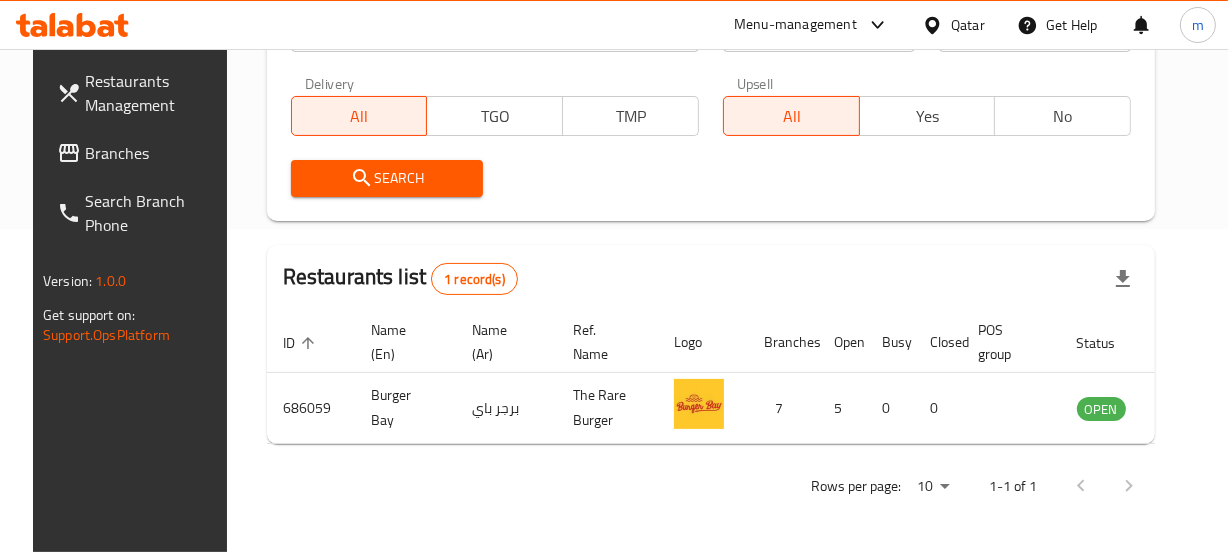 scroll, scrollTop: 337, scrollLeft: 0, axis: vertical 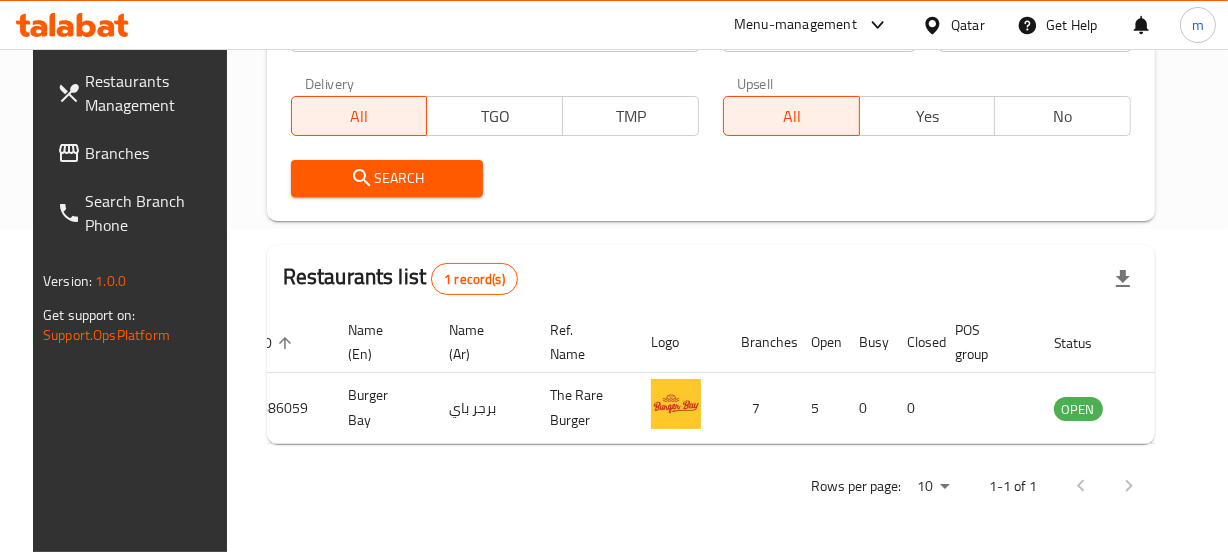 click on "Branches" at bounding box center (153, 153) 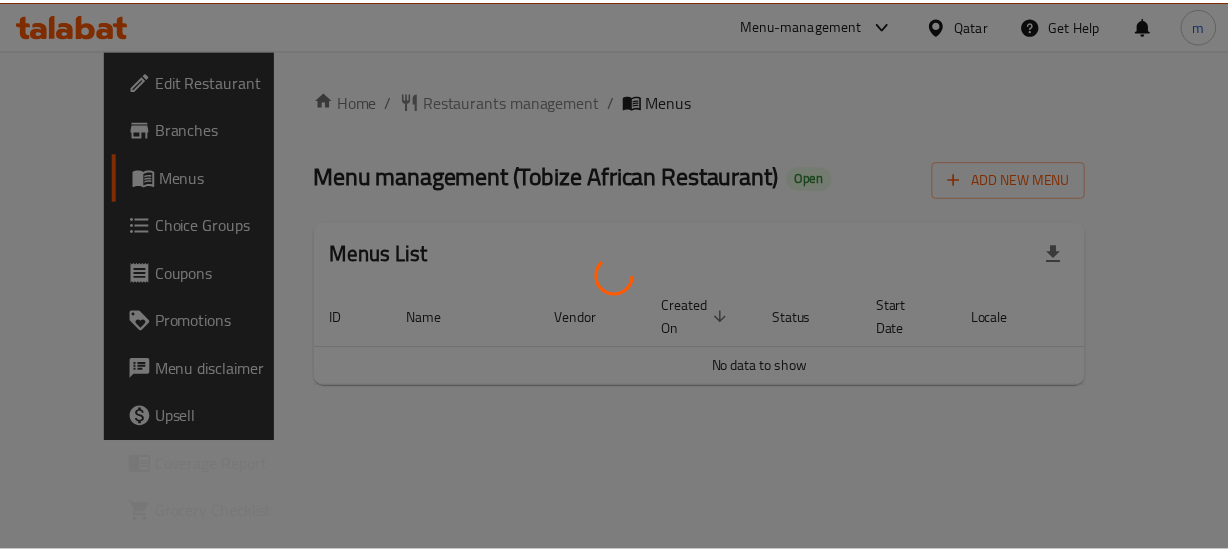 scroll, scrollTop: 0, scrollLeft: 0, axis: both 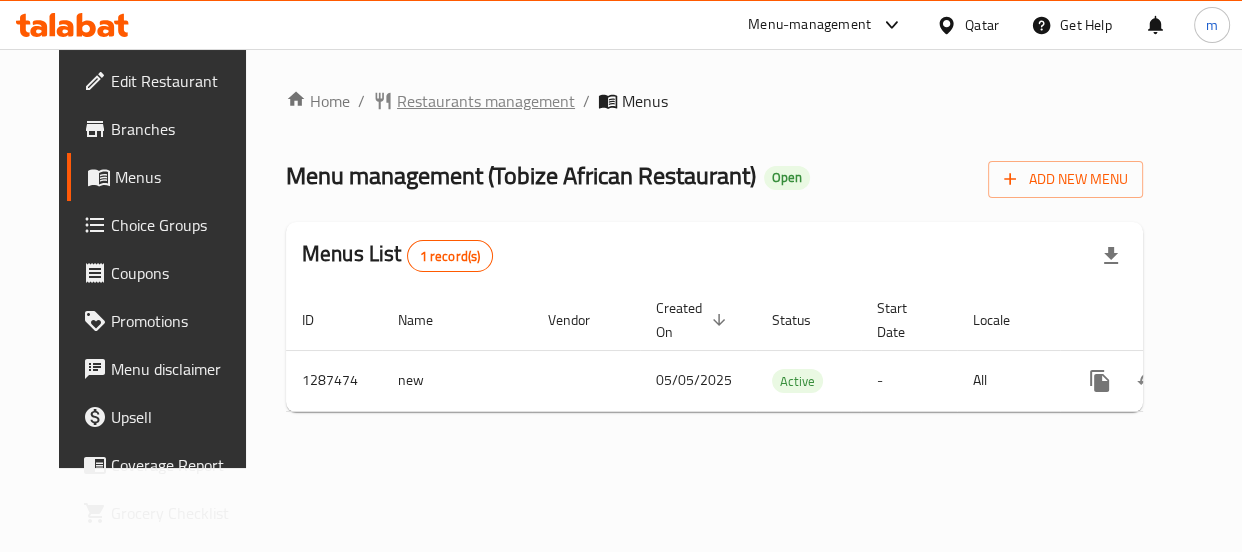 click on "Restaurants management" at bounding box center (486, 101) 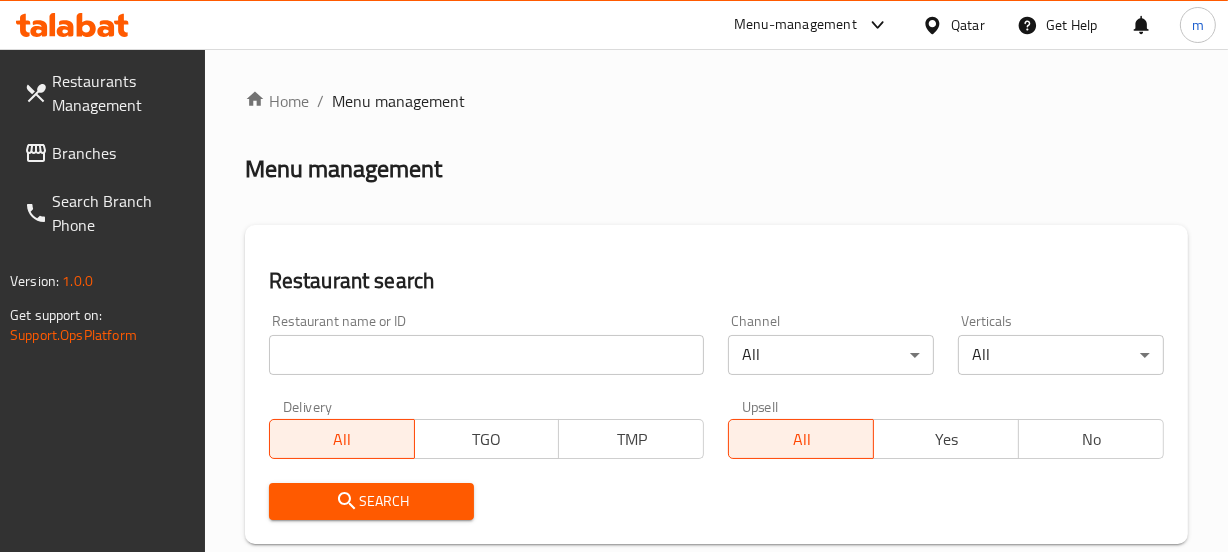 click at bounding box center [487, 355] 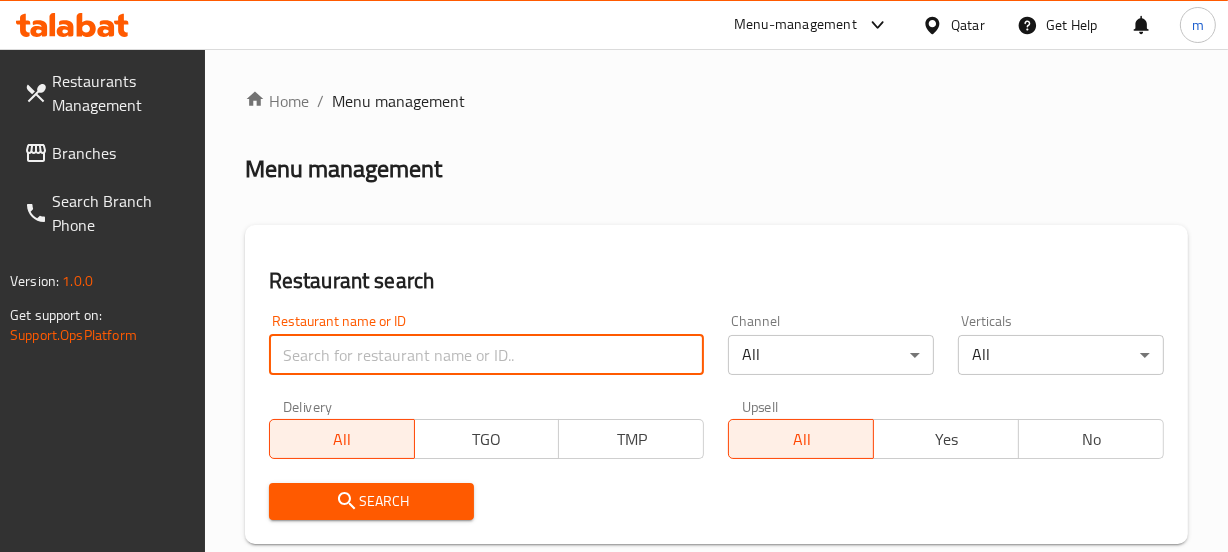 paste on "696709" 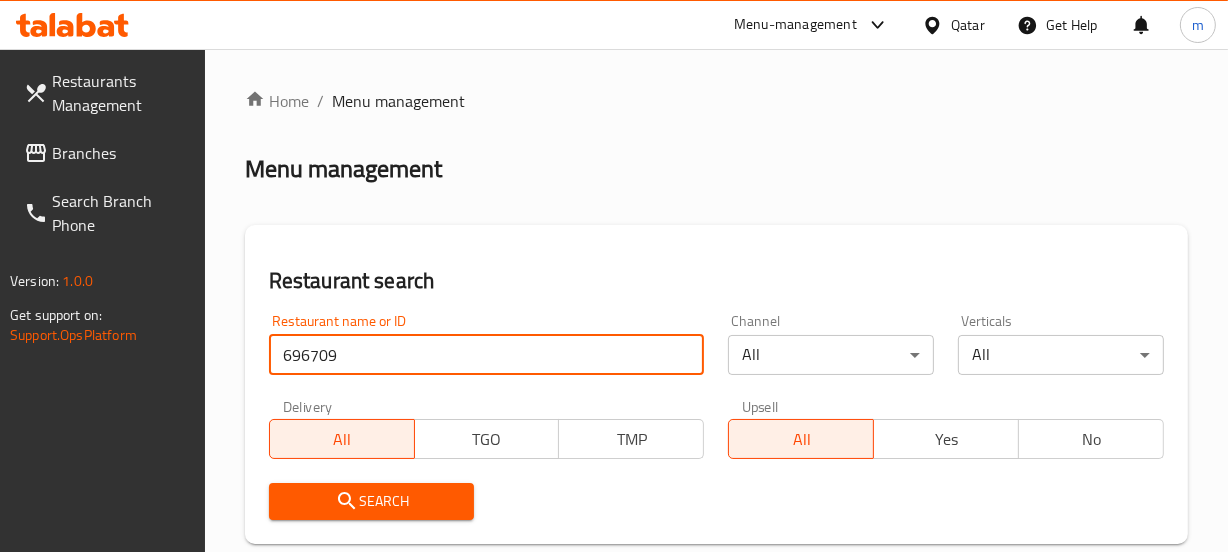 paste on "696709" 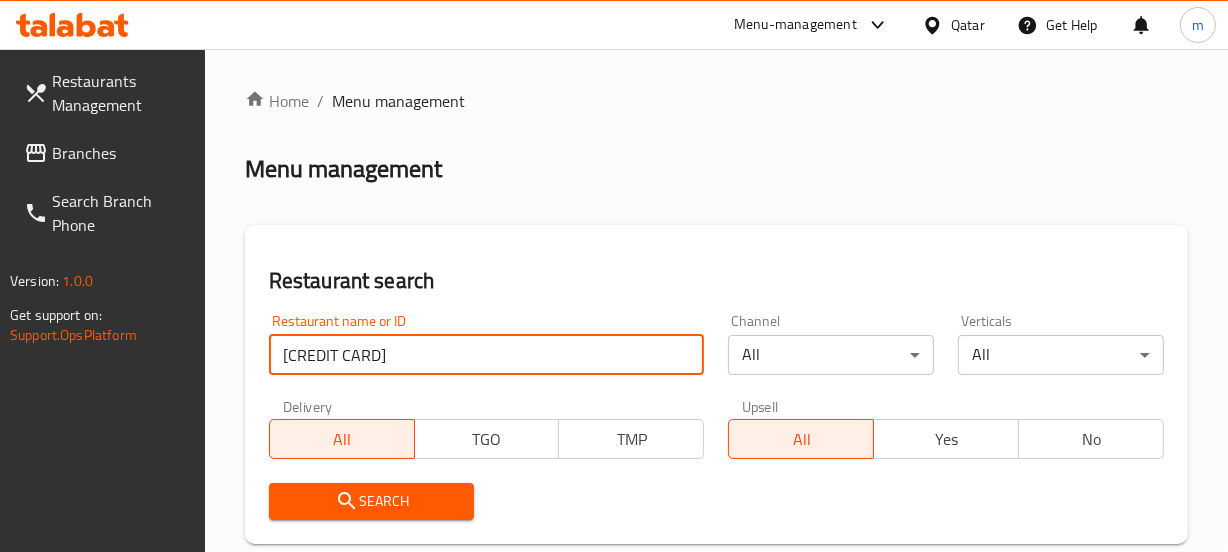 type on "[CREDIT CARD]" 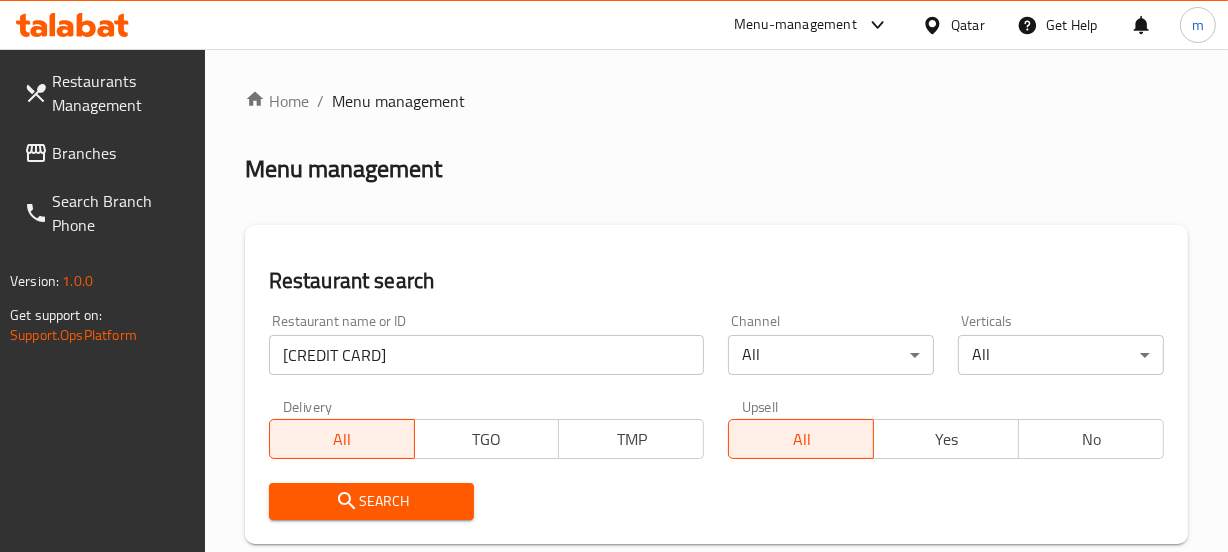 click on "Search" at bounding box center [372, 501] 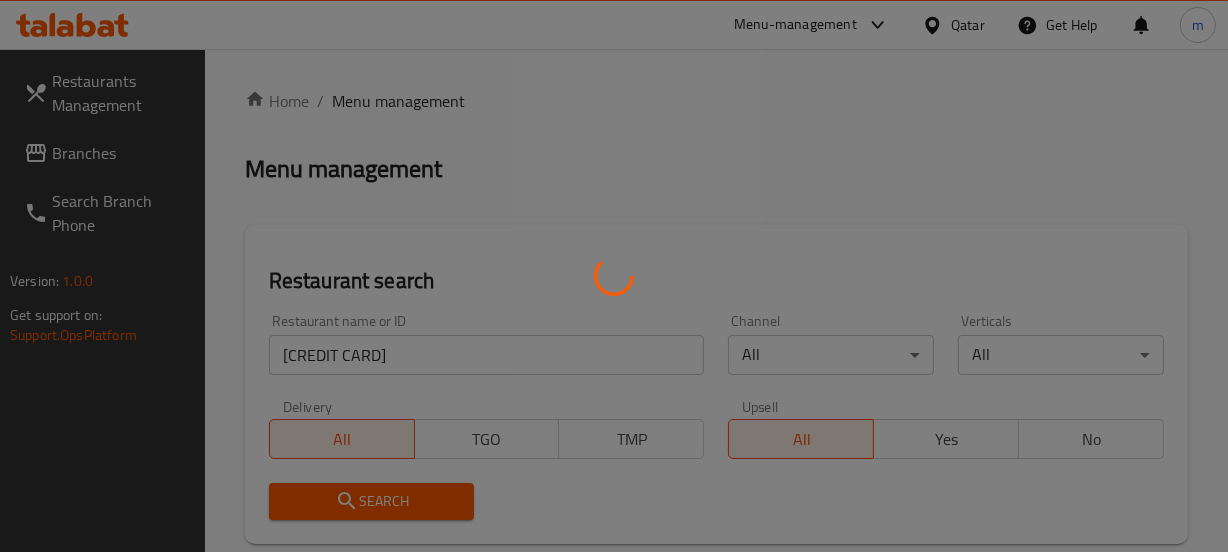 drag, startPoint x: 311, startPoint y: 488, endPoint x: 493, endPoint y: 32, distance: 490.9786 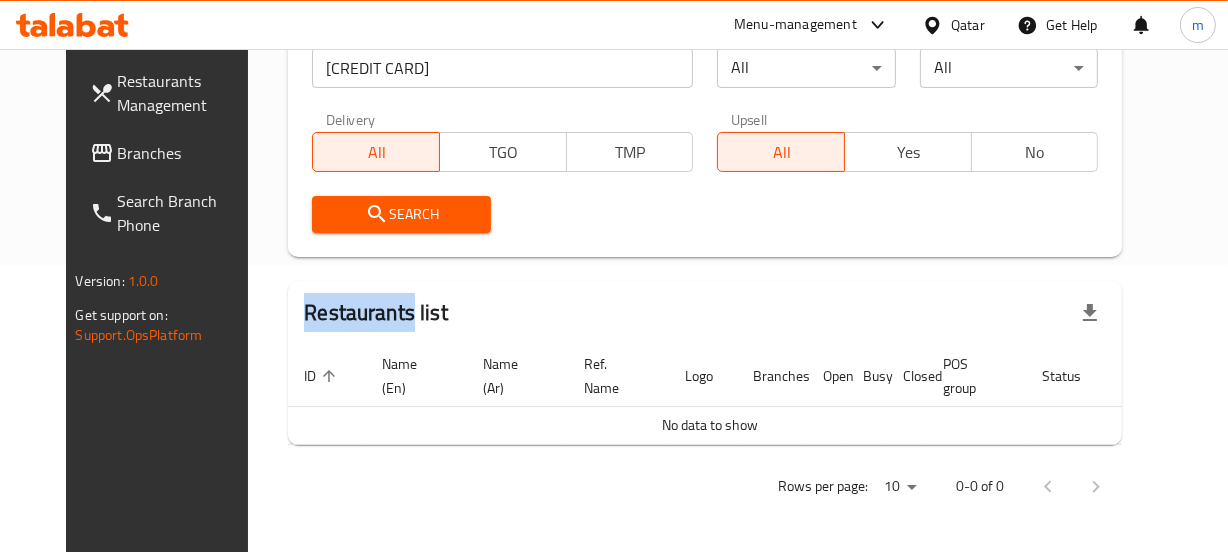 click on "Branches" at bounding box center (186, 153) 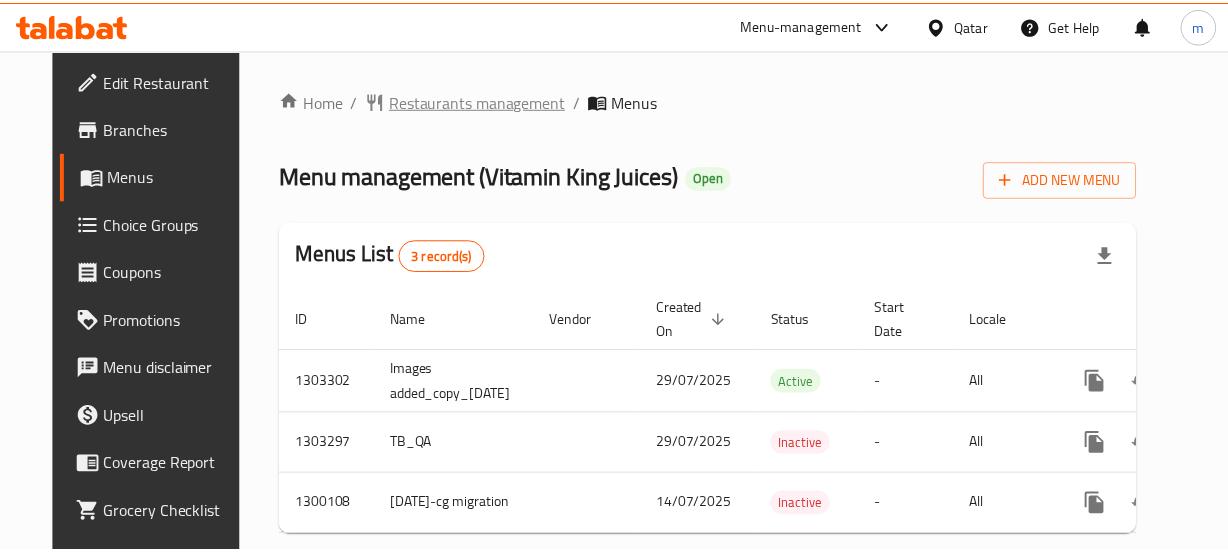 scroll, scrollTop: 0, scrollLeft: 0, axis: both 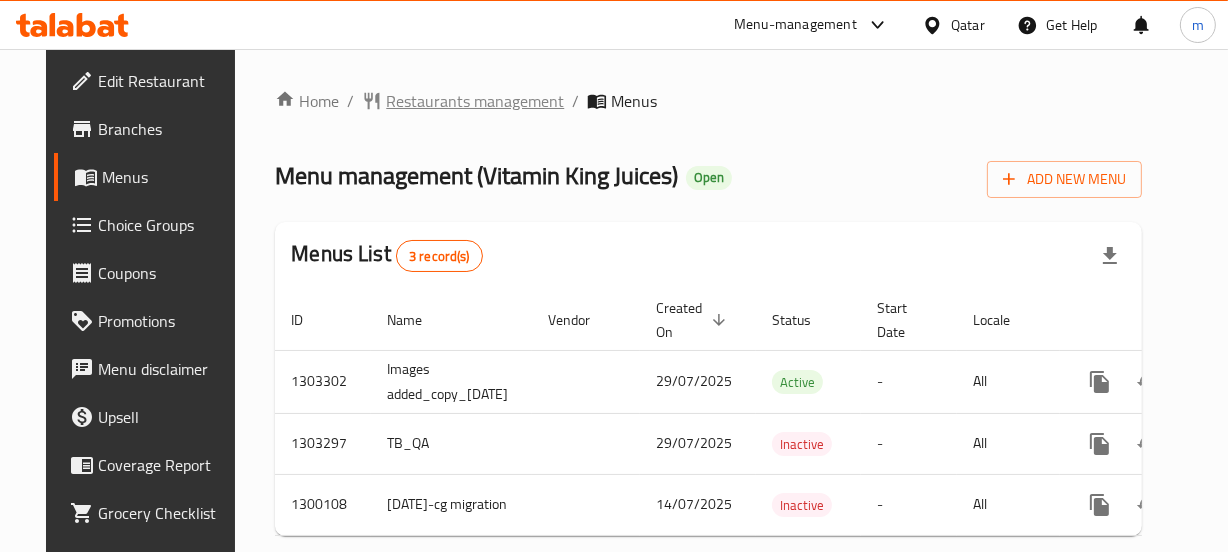 click on "Restaurants management" at bounding box center (475, 101) 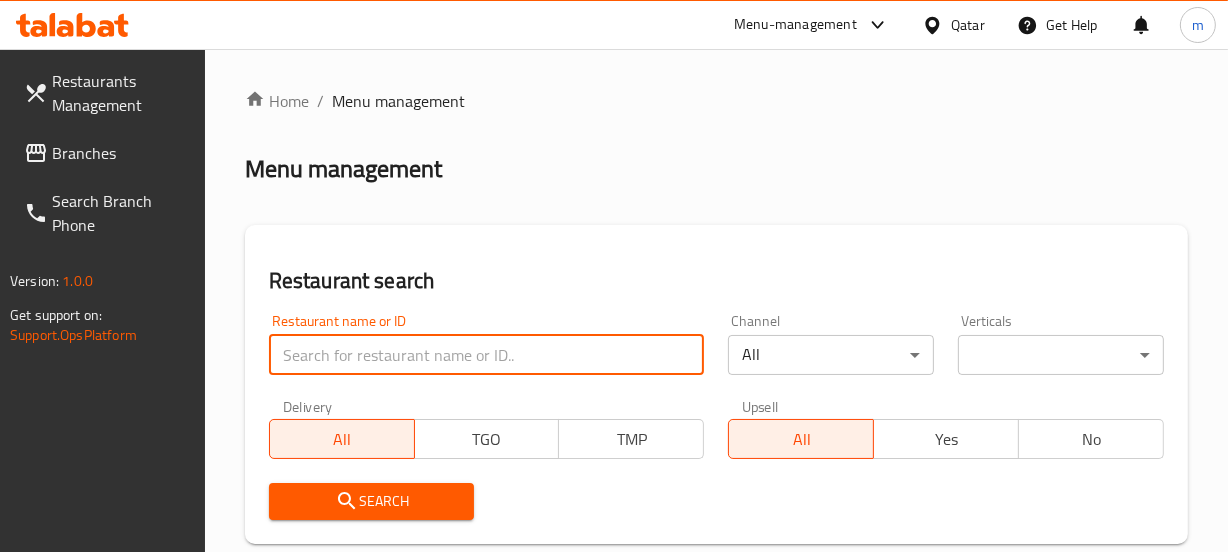 click at bounding box center (487, 355) 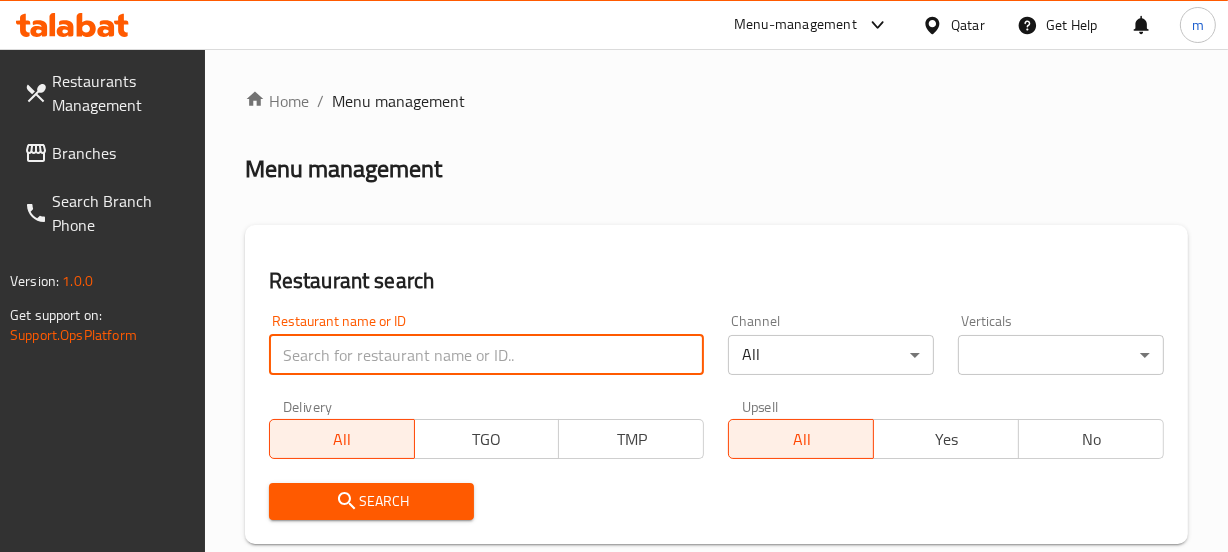 click at bounding box center (487, 355) 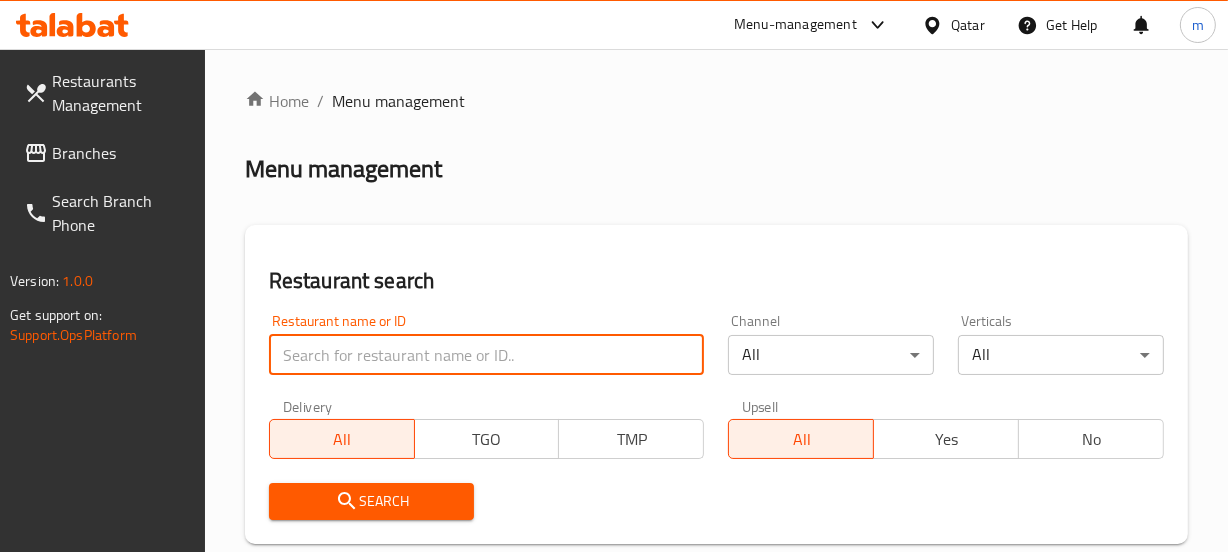 paste on "26317" 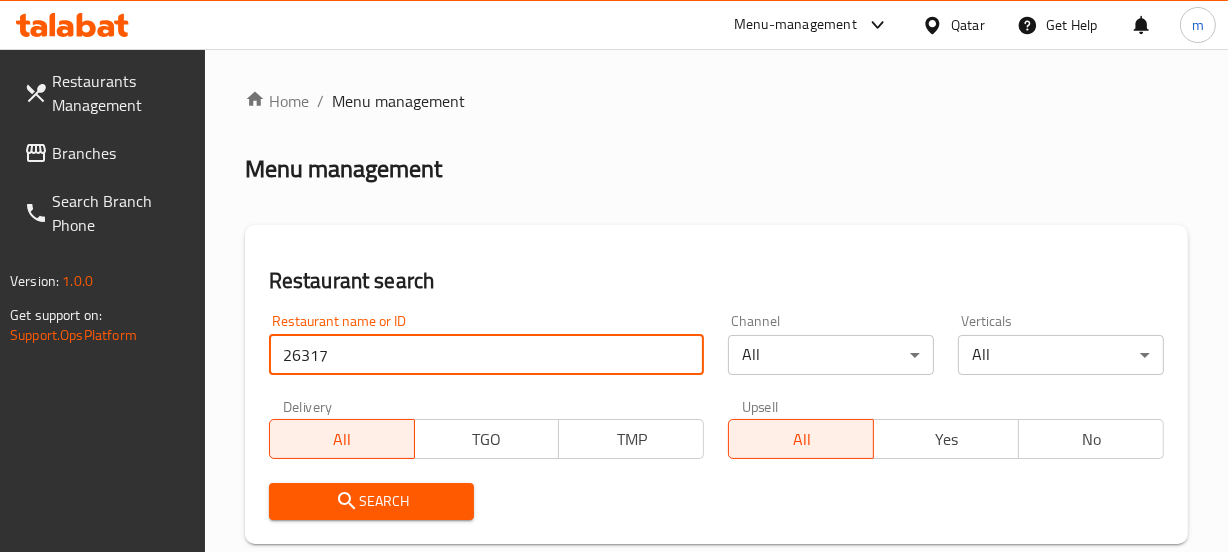 type on "26317" 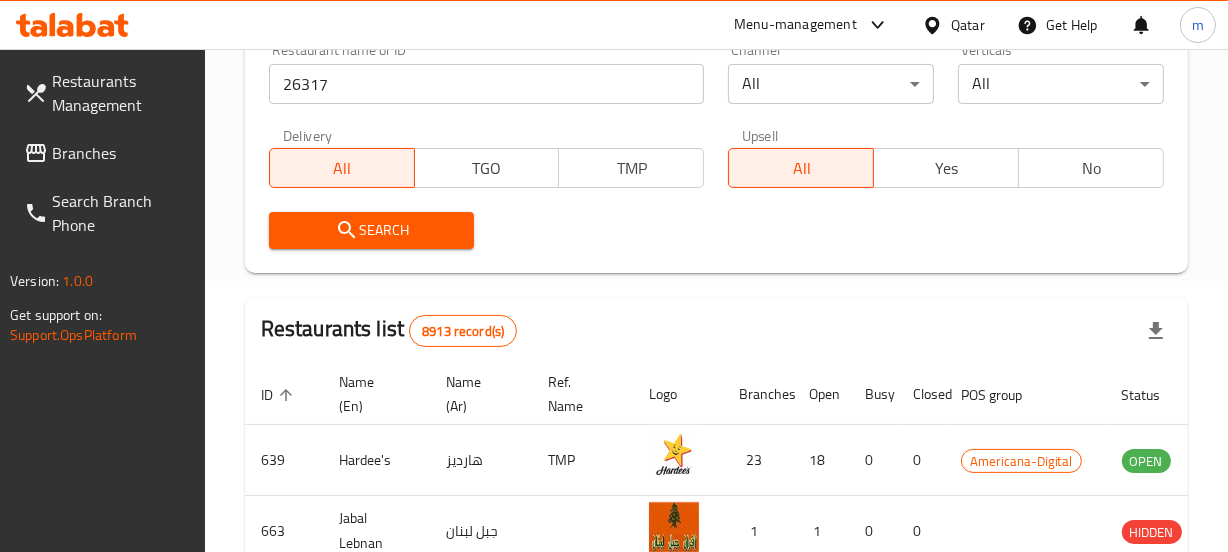 scroll, scrollTop: 272, scrollLeft: 0, axis: vertical 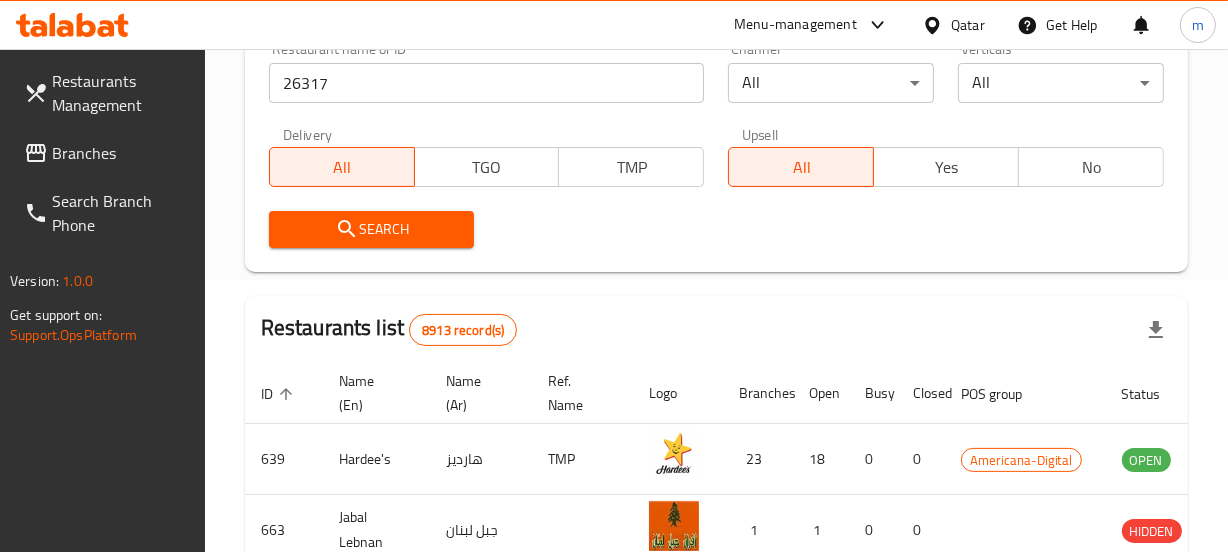 click on "Search" at bounding box center [372, 229] 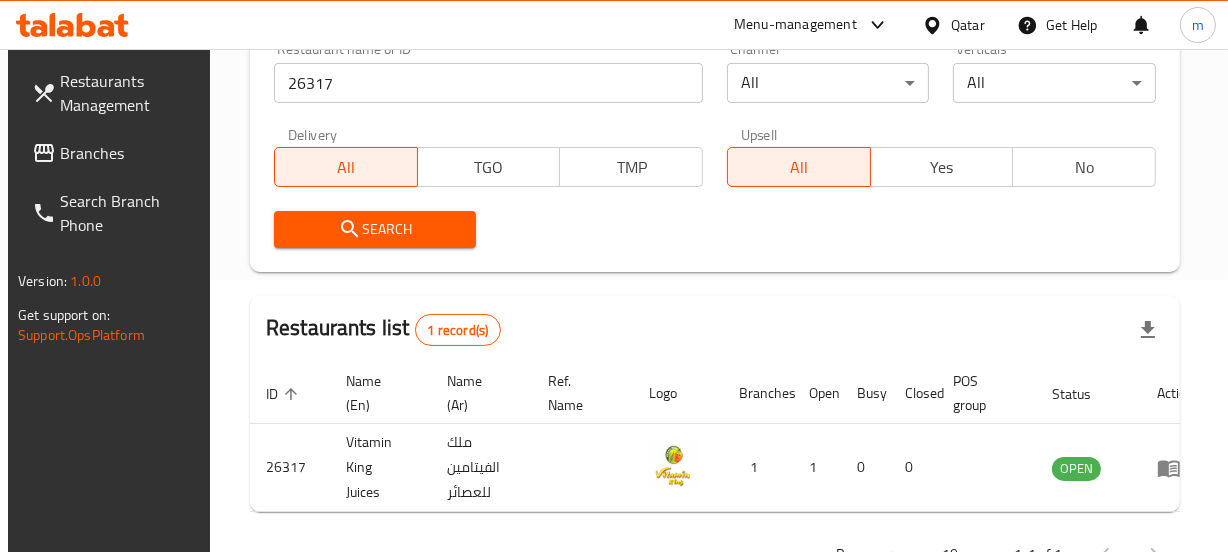 scroll, scrollTop: 0, scrollLeft: 16, axis: horizontal 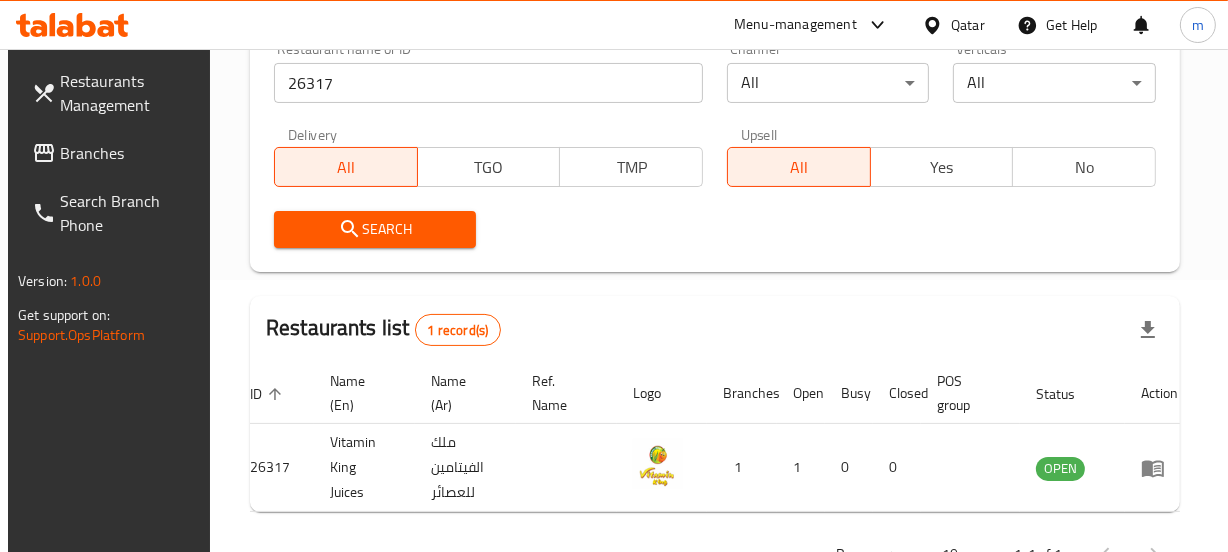 click on "Qatar" at bounding box center (968, 25) 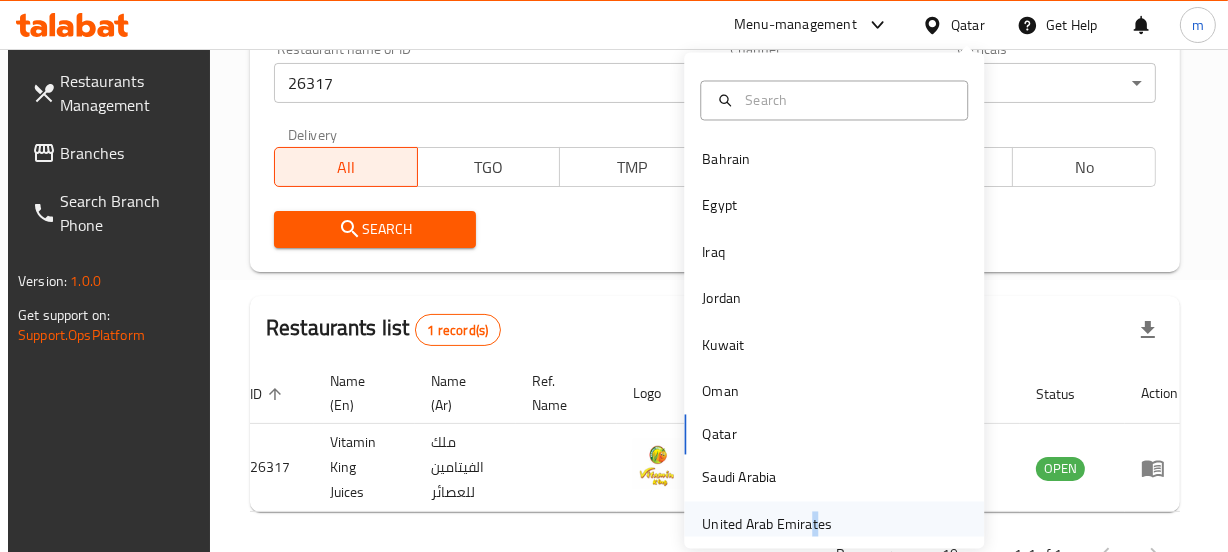 drag, startPoint x: 801, startPoint y: 513, endPoint x: 785, endPoint y: 509, distance: 16.492422 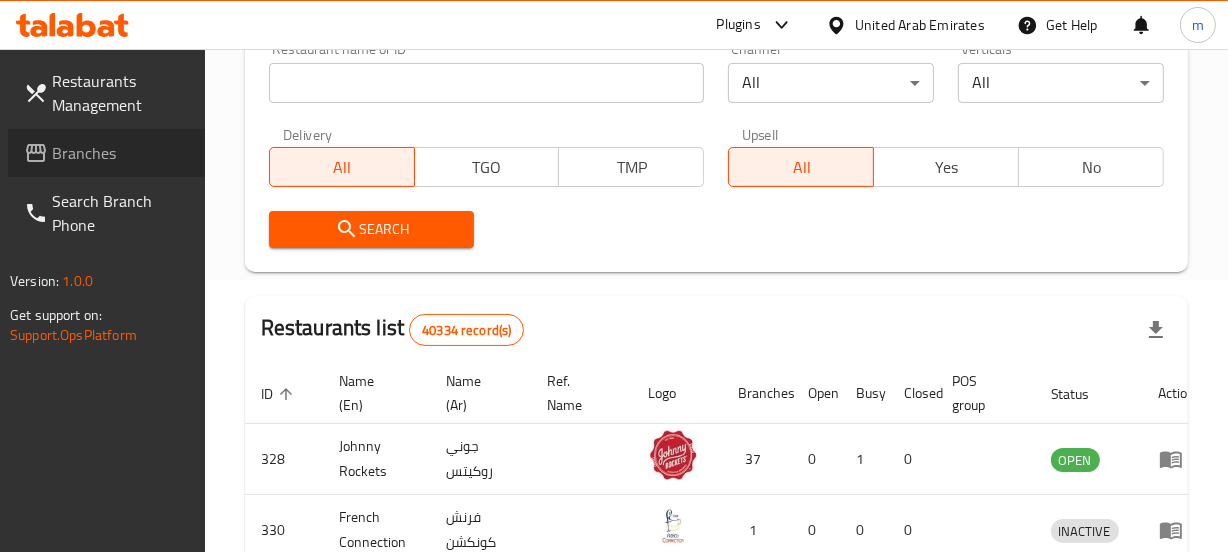 click on "Branches" at bounding box center [120, 153] 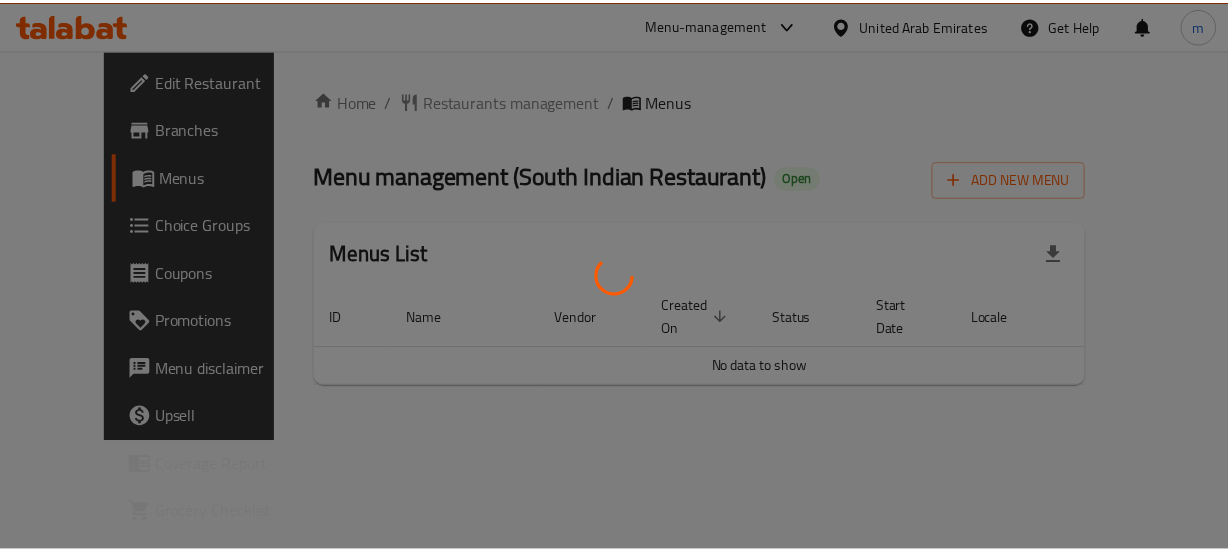 scroll, scrollTop: 0, scrollLeft: 0, axis: both 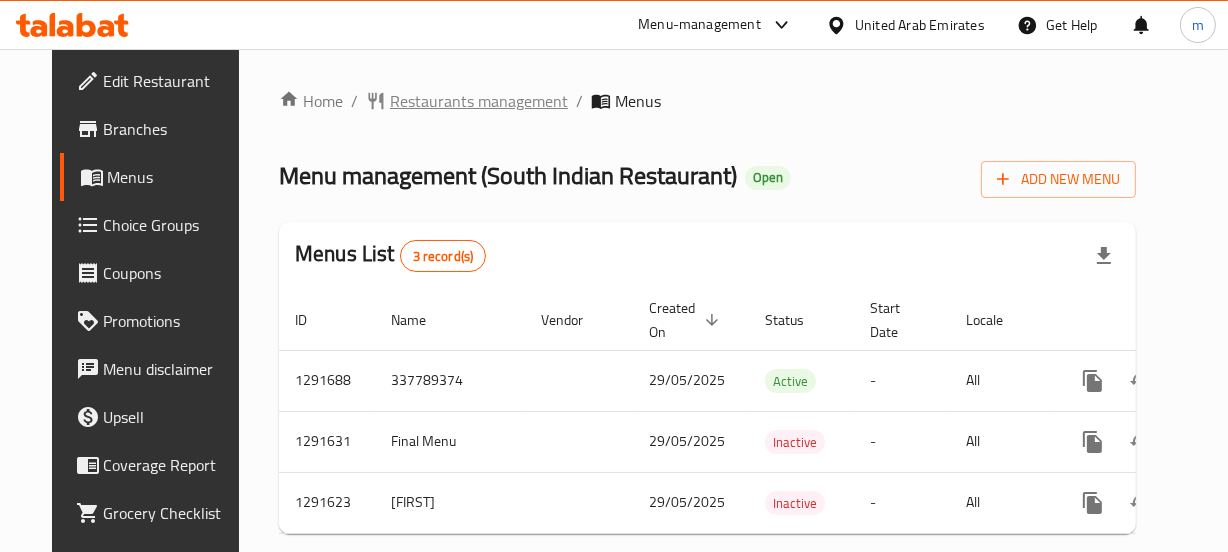 click on "Restaurants management" at bounding box center (479, 101) 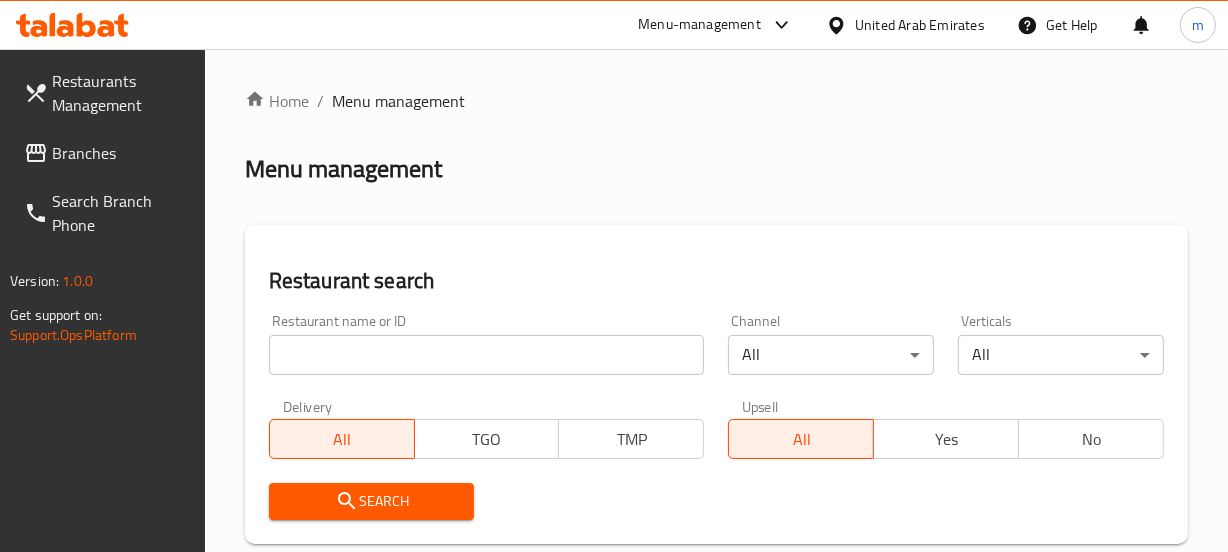 click on "Home / Menu management Menu management Restaurant search Restaurant name or ID Restaurant name or ID Channel All ​ Verticals All ​ Delivery All TGO TMP Upsell All Yes No   Search Restaurants list   40334 record(s) ID sorted ascending Name (En) Name (Ar) Ref. Name Logo Branches Open Busy Closed POS group Status Action 328 [BRAND] جوني روكيتس 37 0 1 0 OPEN 330 [BRAND] فرنش كونكشن 1 0 0 0 INACTIVE 339 [BRAND] أرز لبنان Al Karama,Al Barsha ​& Mirdif 9 1 0 2 OPEN 340 [BRAND] ميجا رابس 3 0 0 0 INACTIVE 342 [BRAND] سانديلاز فلات براد 7 0 0 0 INACTIVE 343 [BRAND] كوخ التنين 1 0 0 0 INACTIVE 348 [BRAND] المطبخ التايلندى 1 0 0 0 INACTIVE 349 [BRAND]  موغل 1 0 0 0 HIDDEN 350 [BRAND] (Old) هوت و كول 1 0 0 0 INACTIVE 355 [BRAND]  الحبشة 11 1 0 0 HIDDEN Rows per page: 10 1-10 of 40334" at bounding box center (716, 742) 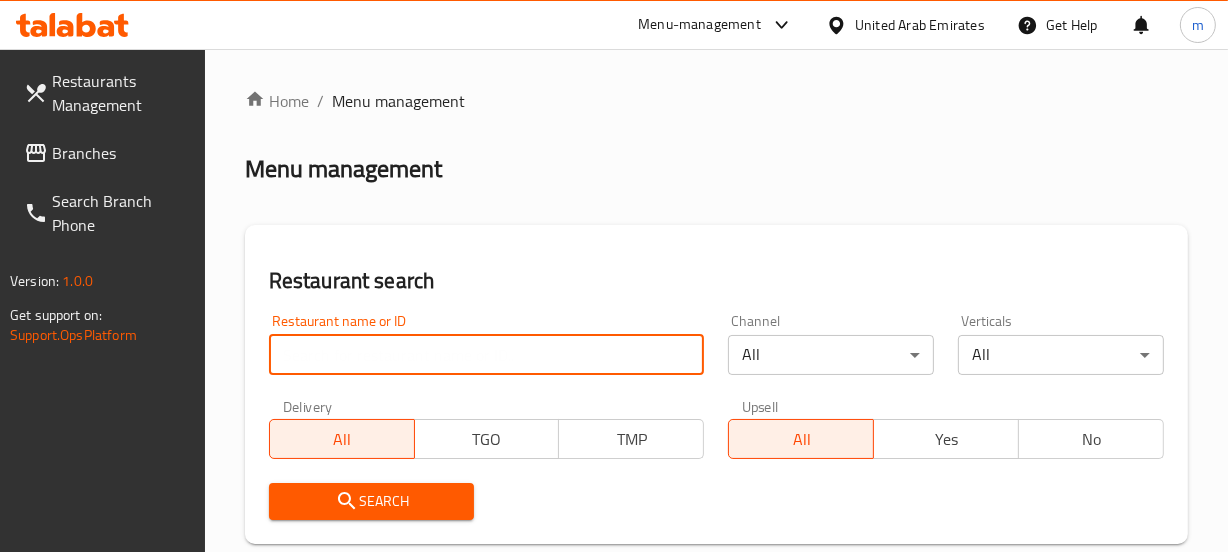 paste on "698813" 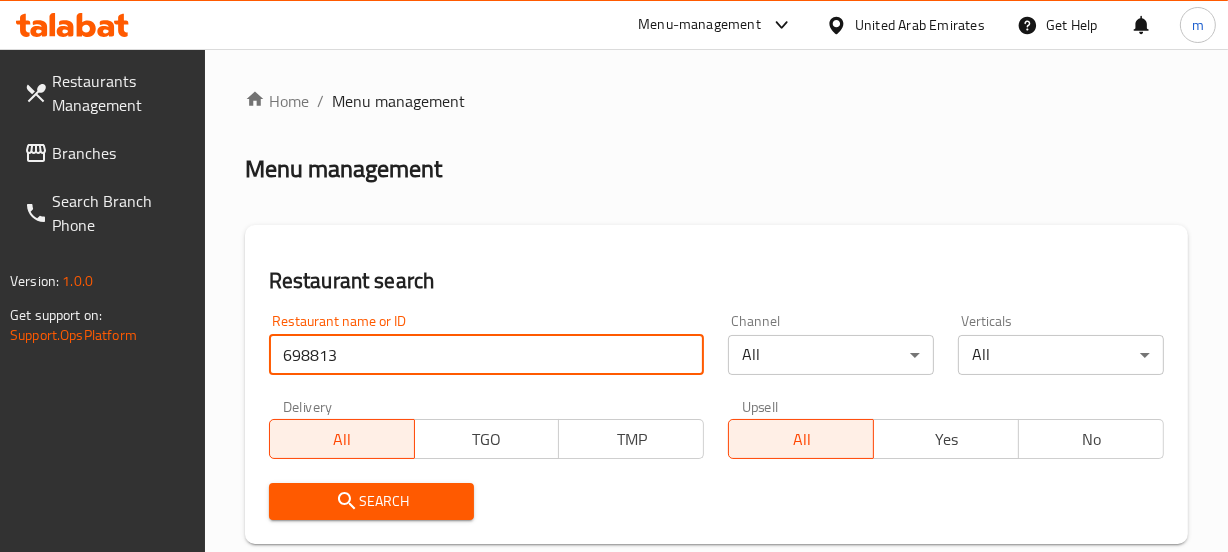 type on "698813" 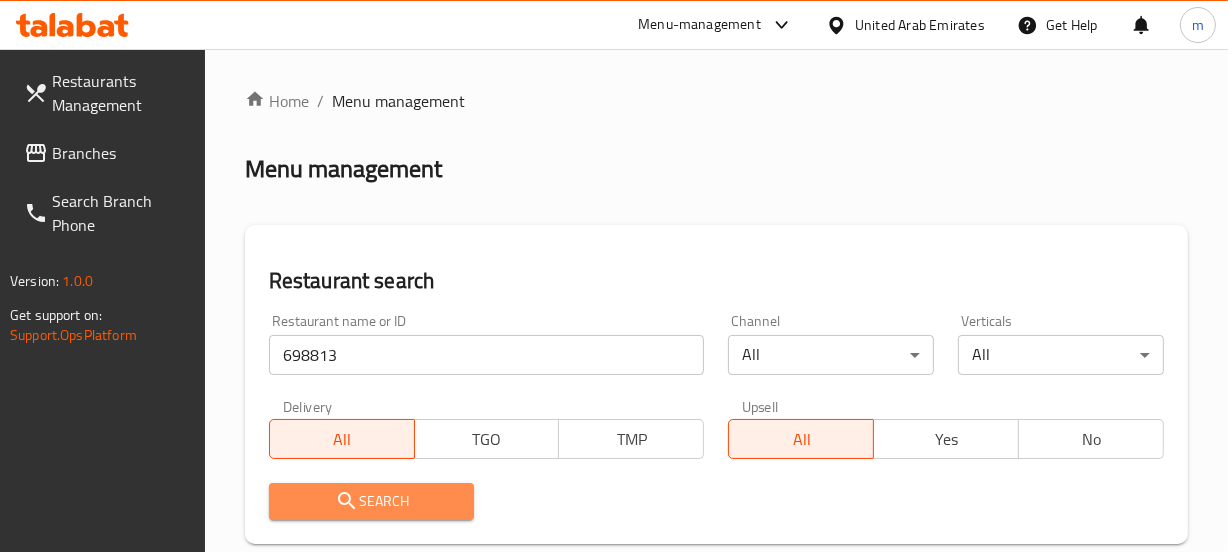 click on "Search" at bounding box center [372, 501] 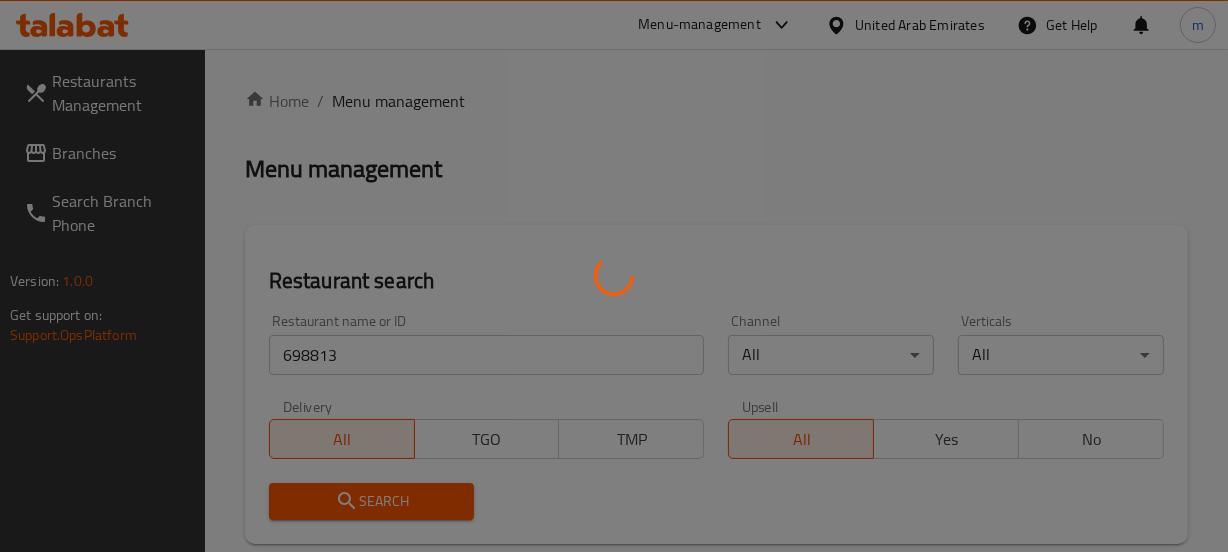 scroll, scrollTop: 272, scrollLeft: 0, axis: vertical 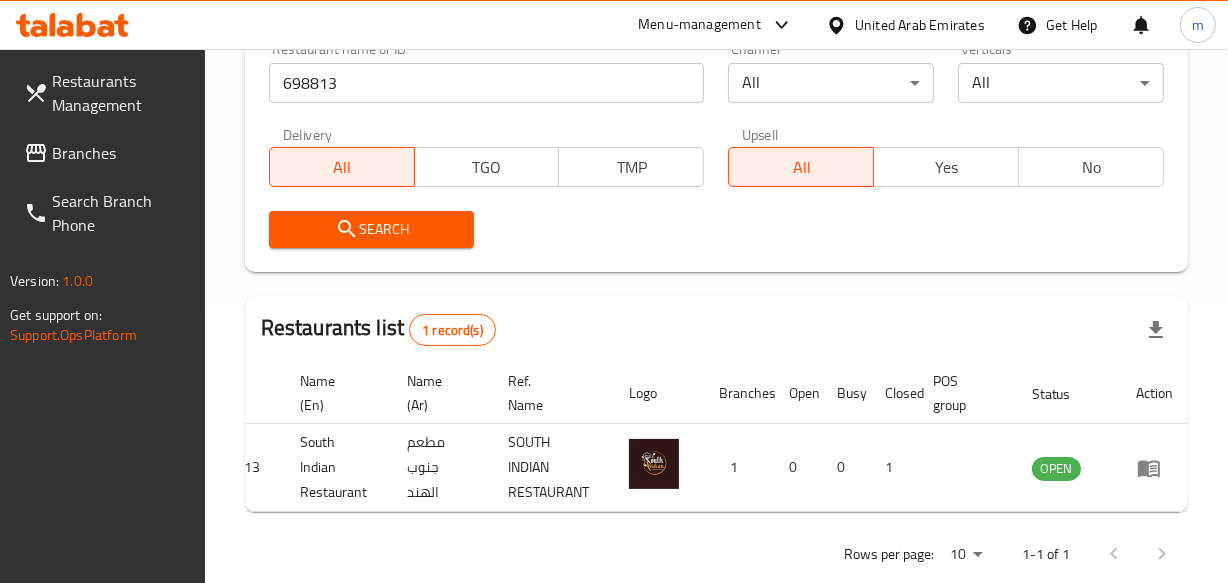 click on "United Arab Emirates" at bounding box center [920, 25] 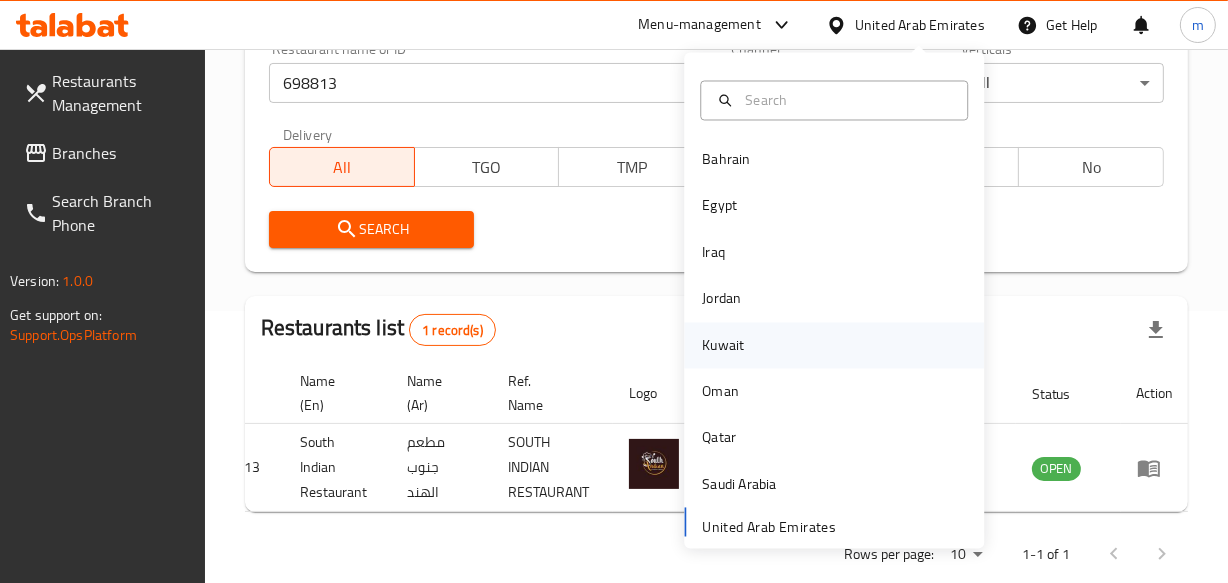click on "Kuwait" at bounding box center (723, 345) 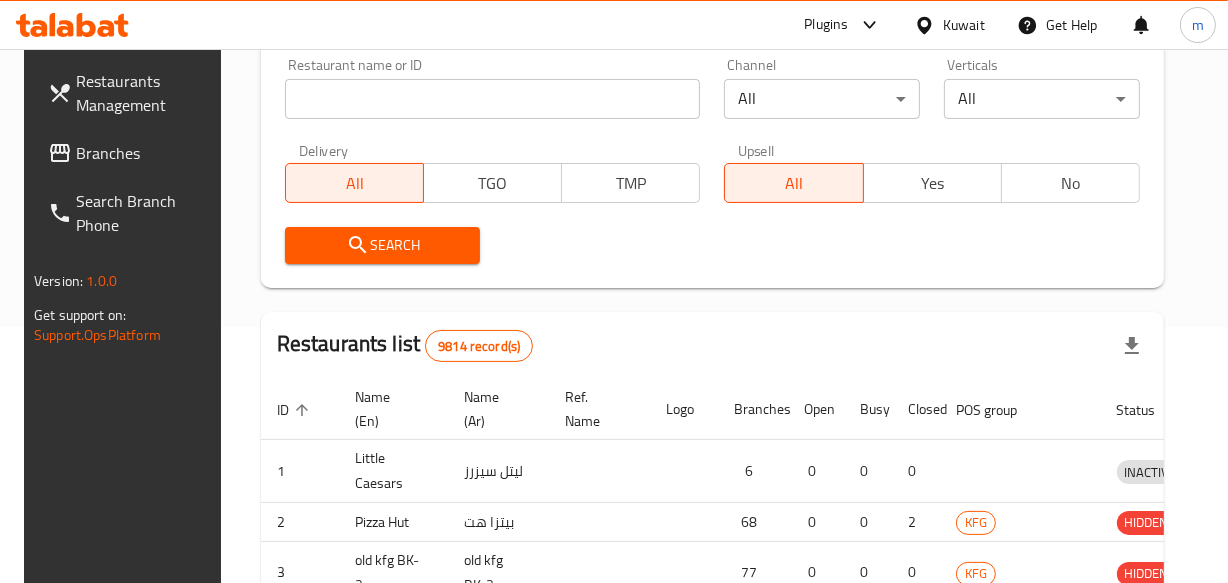 scroll, scrollTop: 272, scrollLeft: 0, axis: vertical 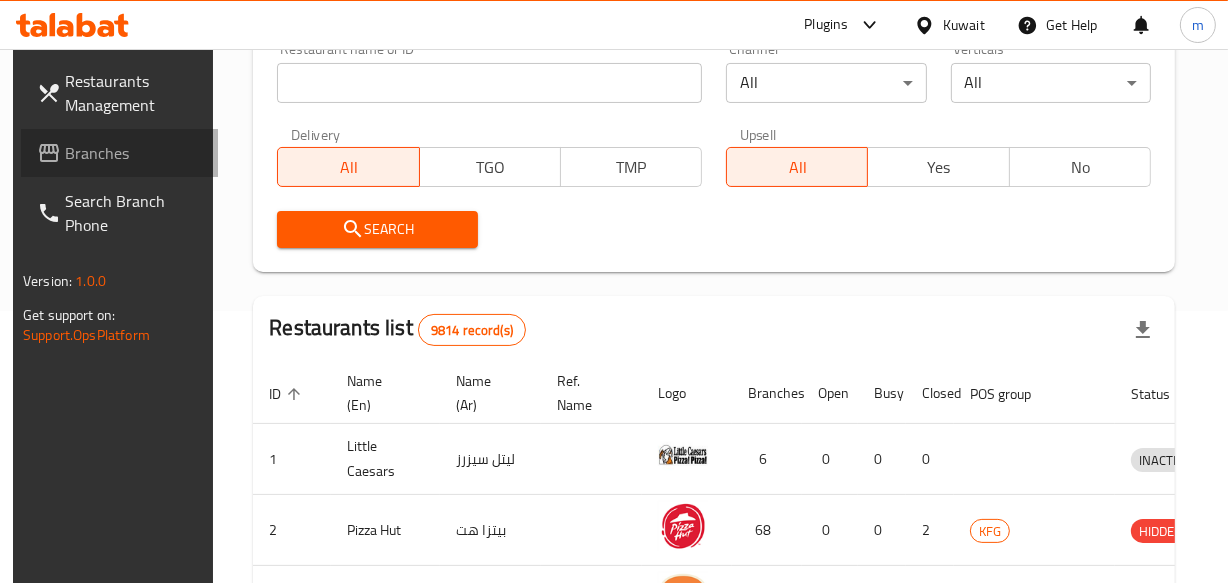 click on "Branches" at bounding box center (133, 153) 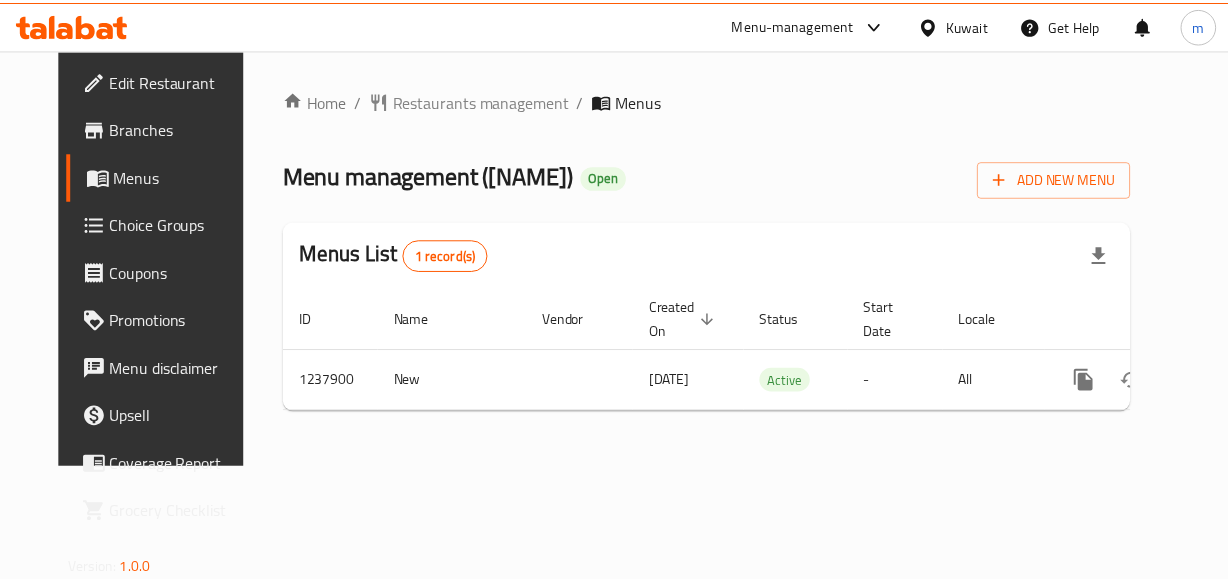 scroll, scrollTop: 0, scrollLeft: 0, axis: both 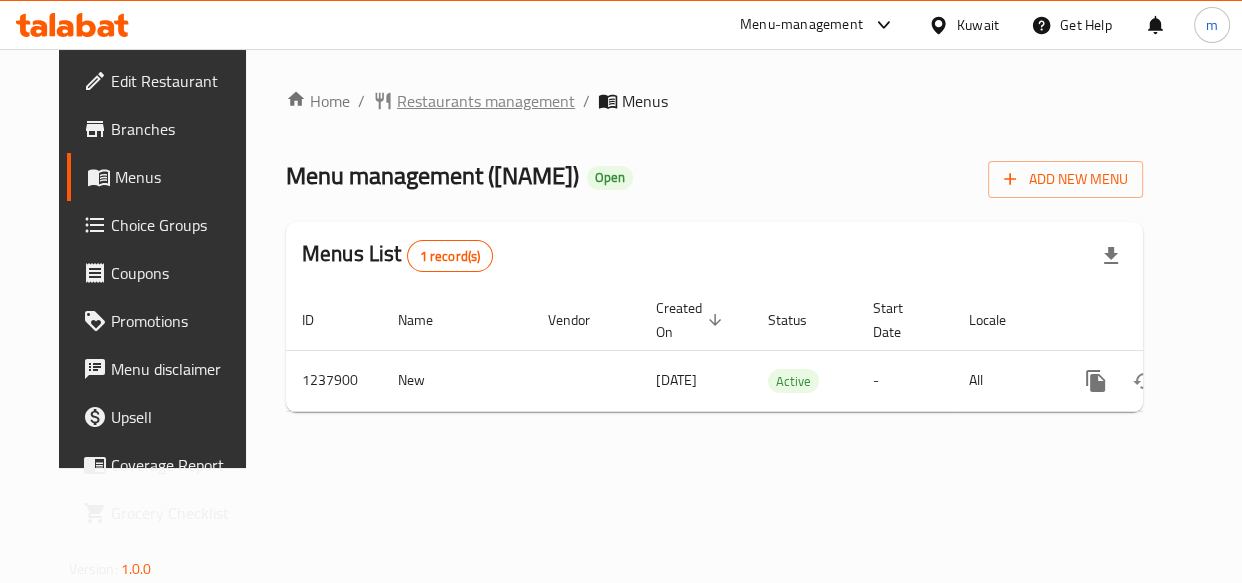 click on "Restaurants management" at bounding box center (486, 101) 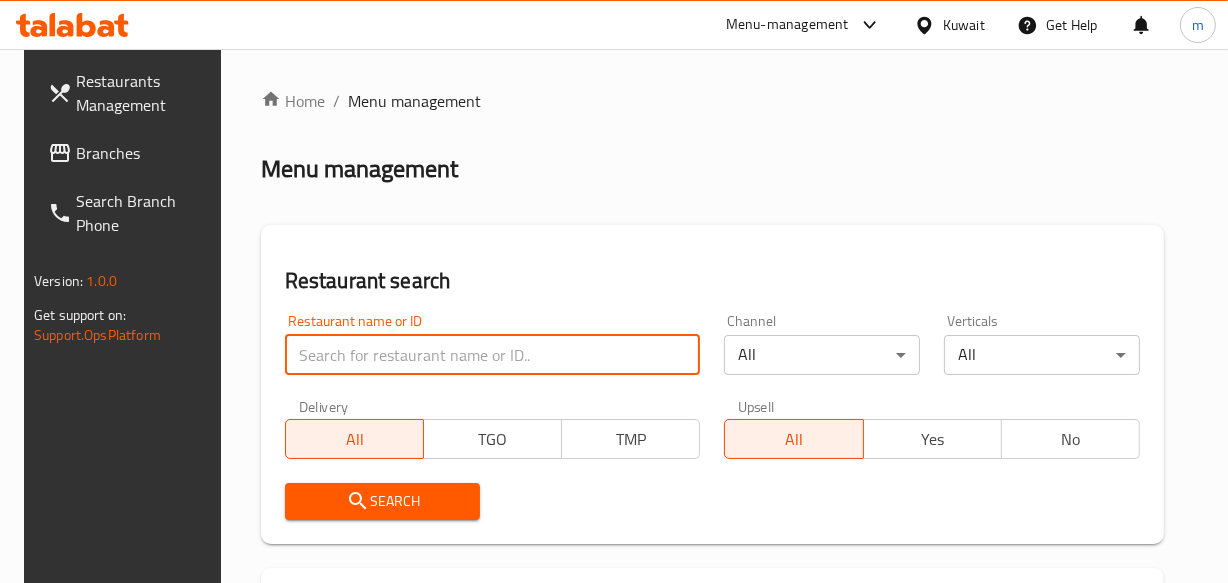 click at bounding box center [493, 355] 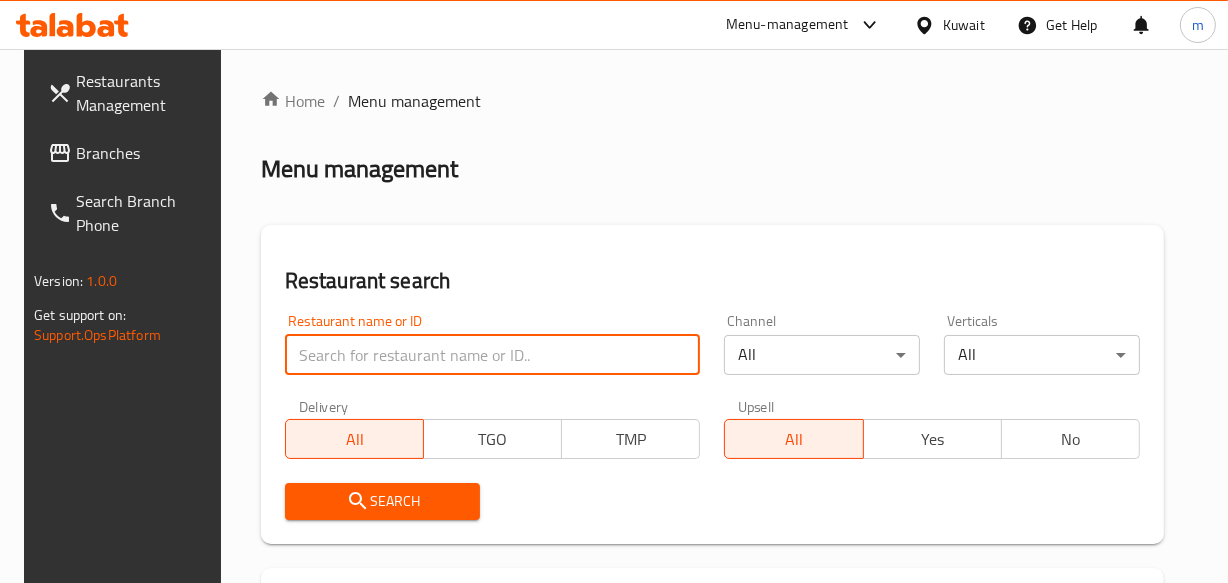 paste on "679467" 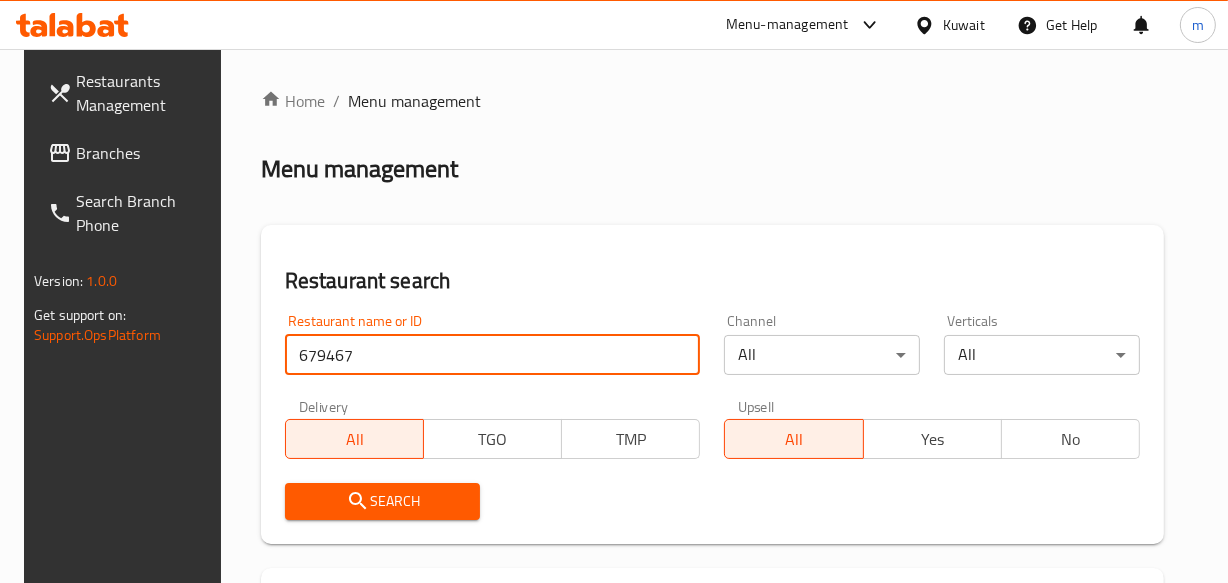 click on "Search" at bounding box center (383, 501) 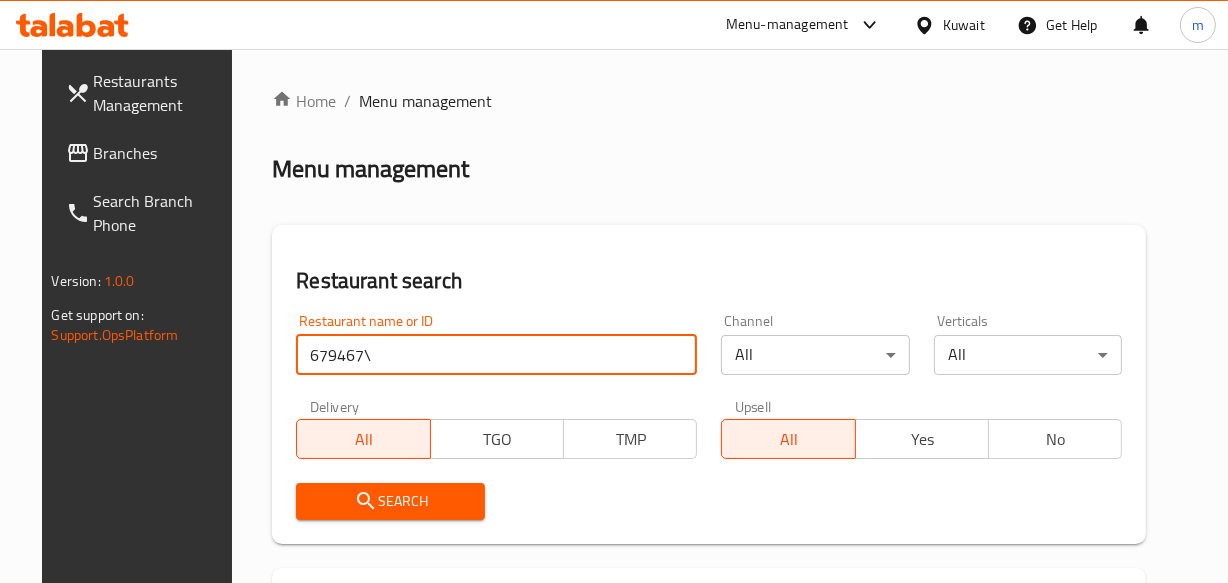 click on "Search" at bounding box center [390, 501] 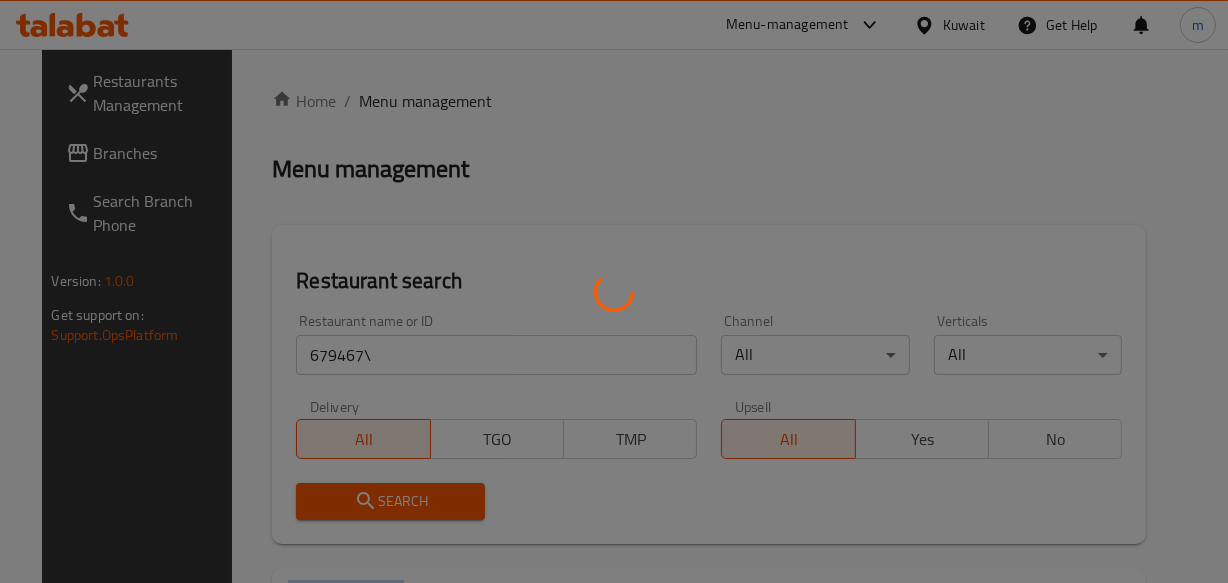 click at bounding box center [614, 291] 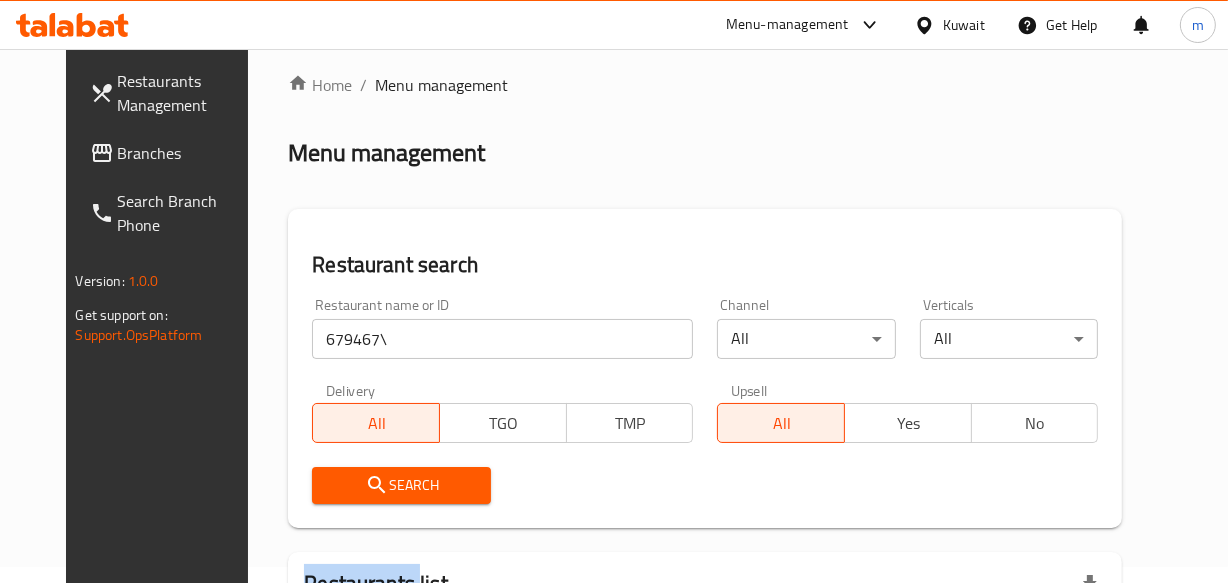 scroll, scrollTop: 0, scrollLeft: 0, axis: both 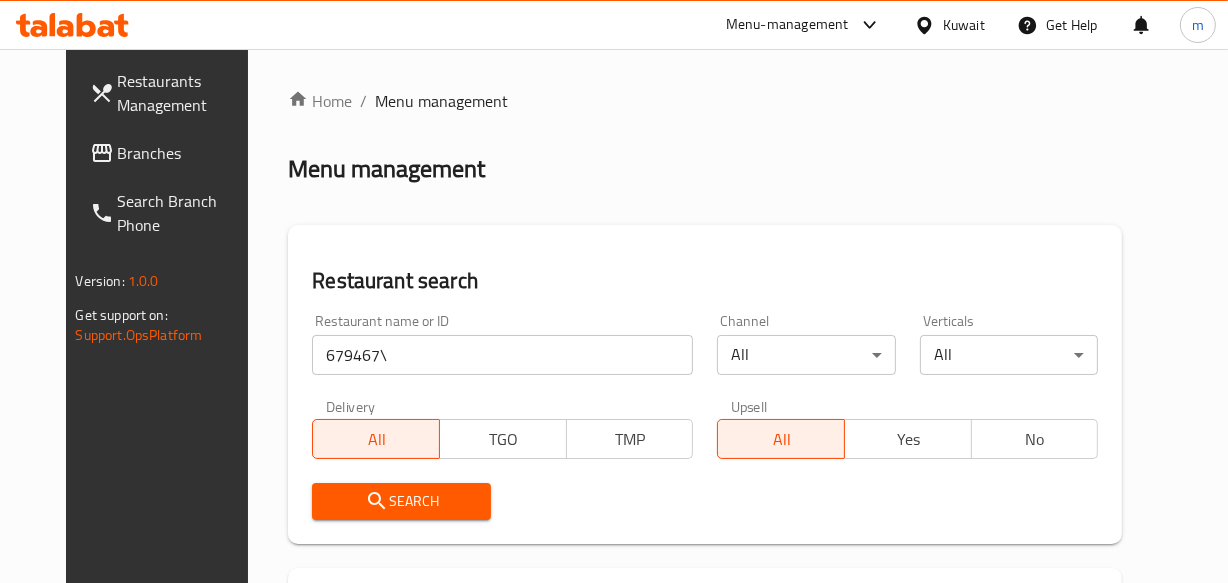 click on "679467\" at bounding box center [502, 355] 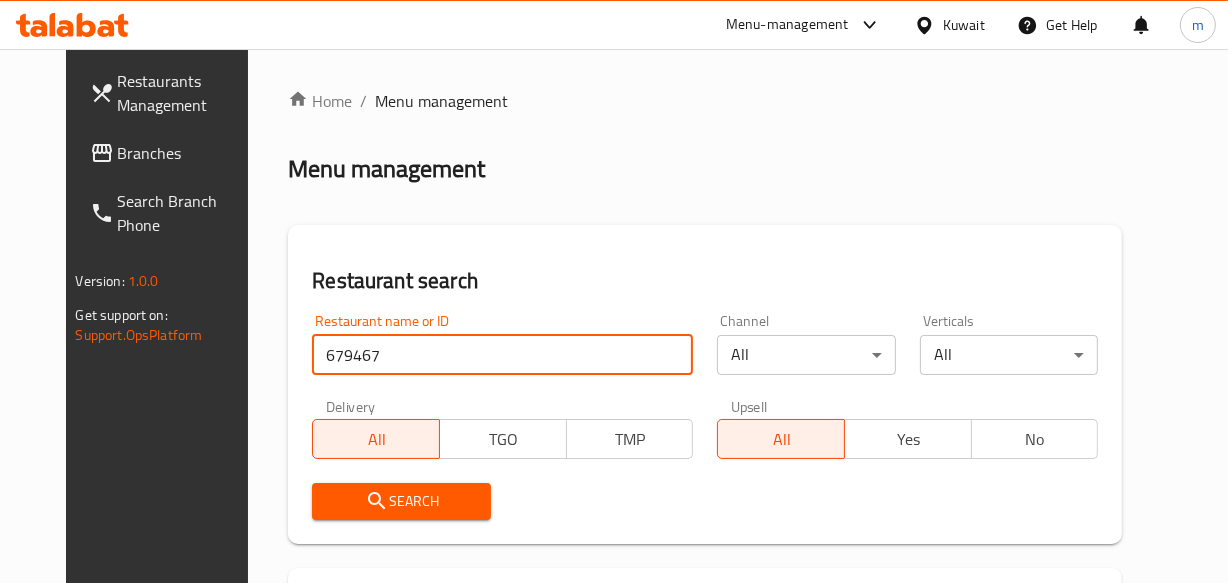type on "679467" 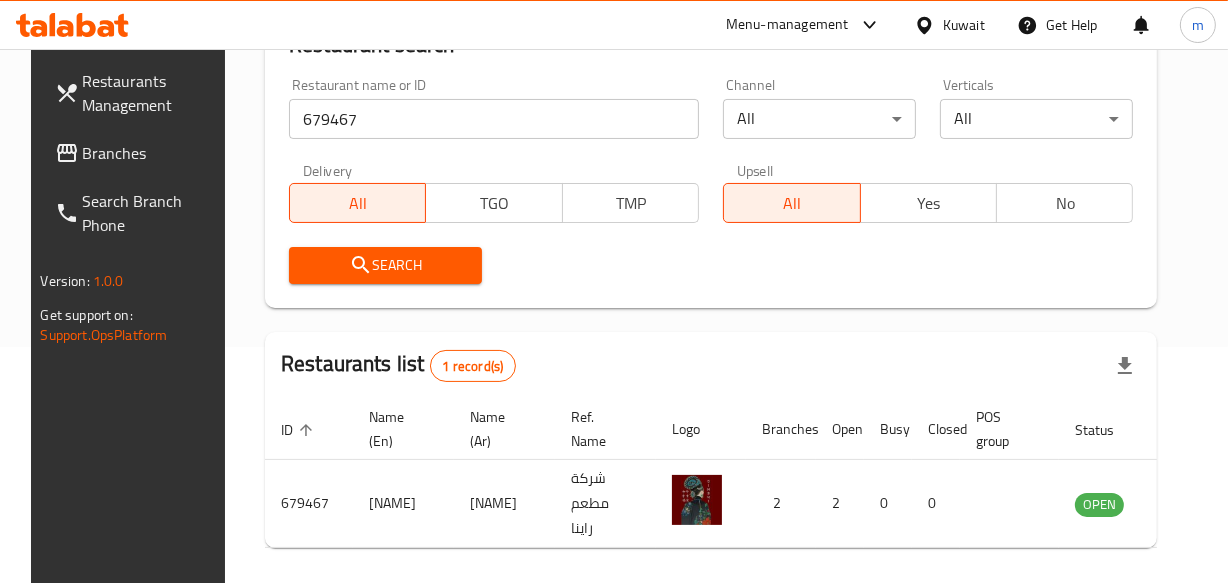 scroll, scrollTop: 272, scrollLeft: 0, axis: vertical 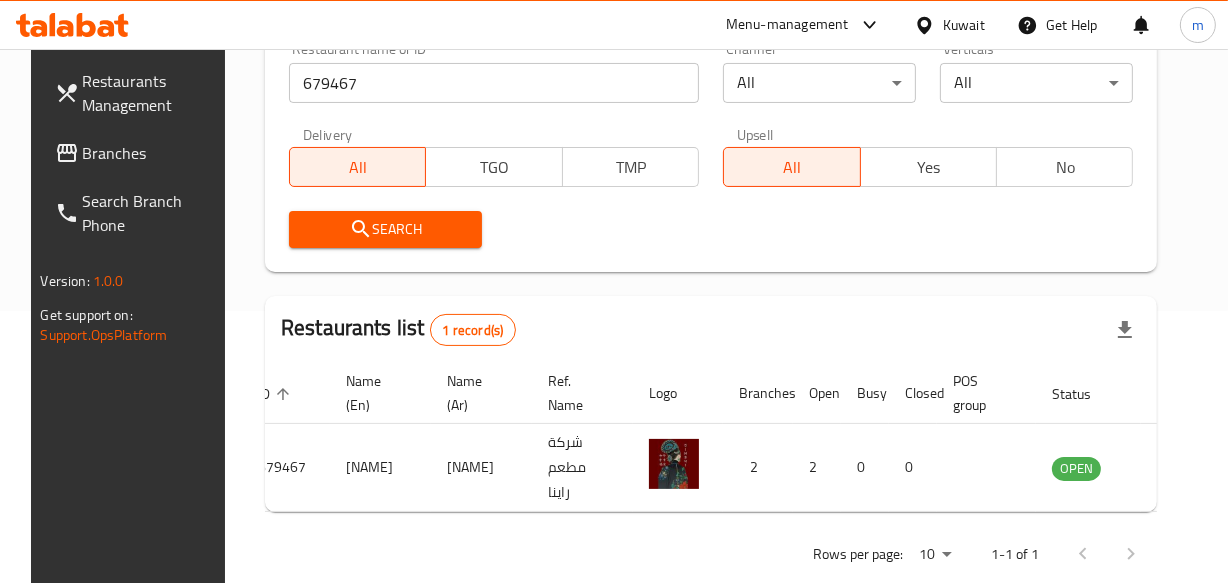 click 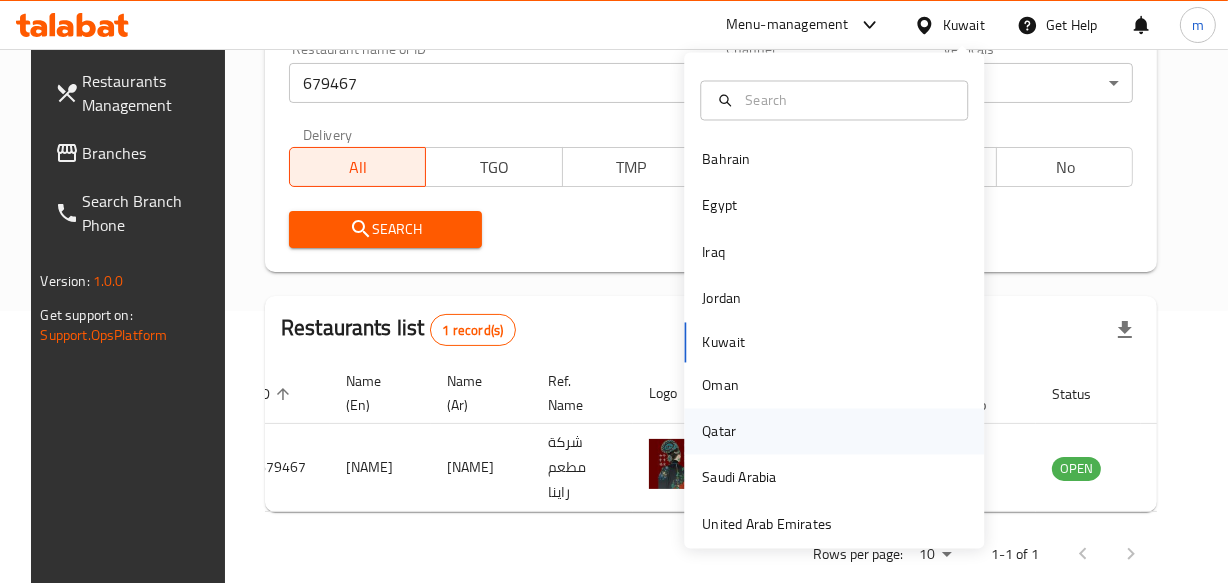 click on "Qatar" at bounding box center (719, 432) 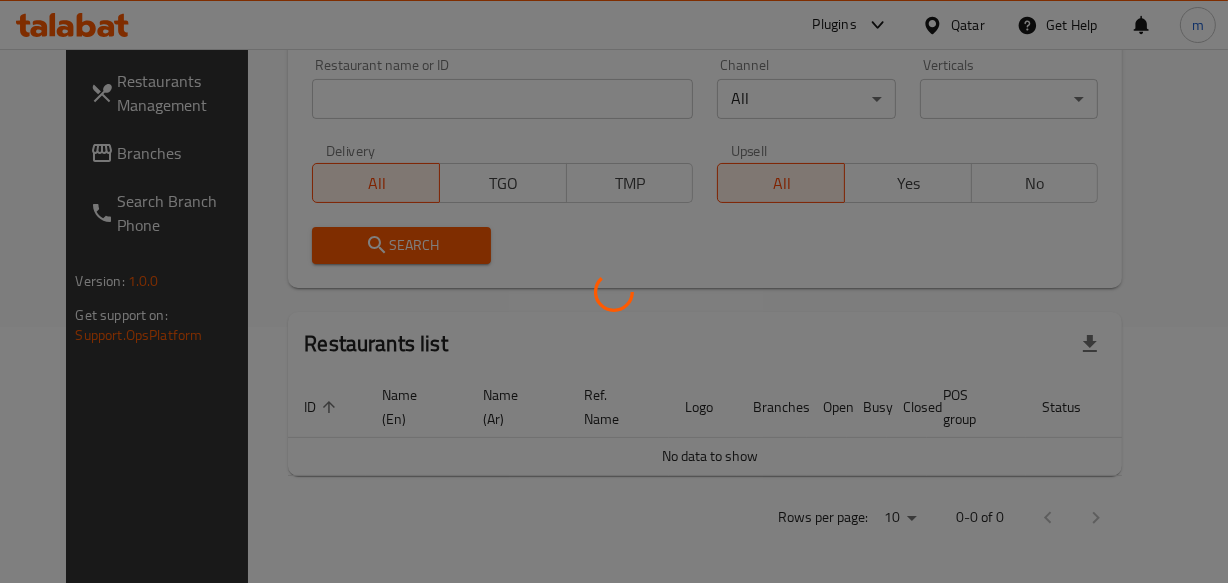 scroll, scrollTop: 272, scrollLeft: 0, axis: vertical 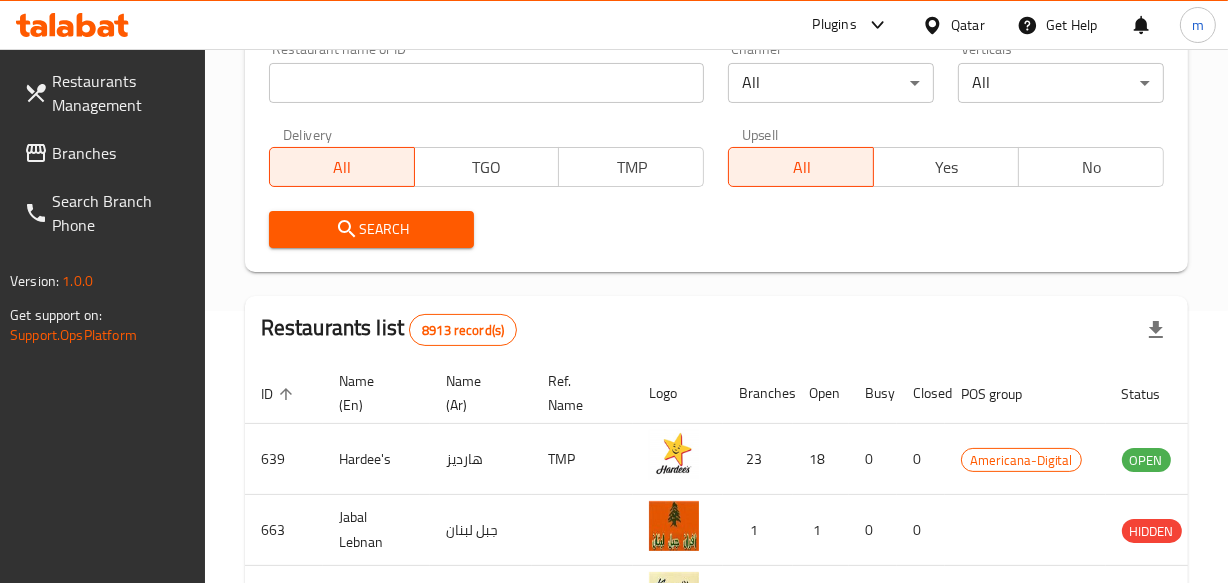 click on "Branches" at bounding box center [120, 153] 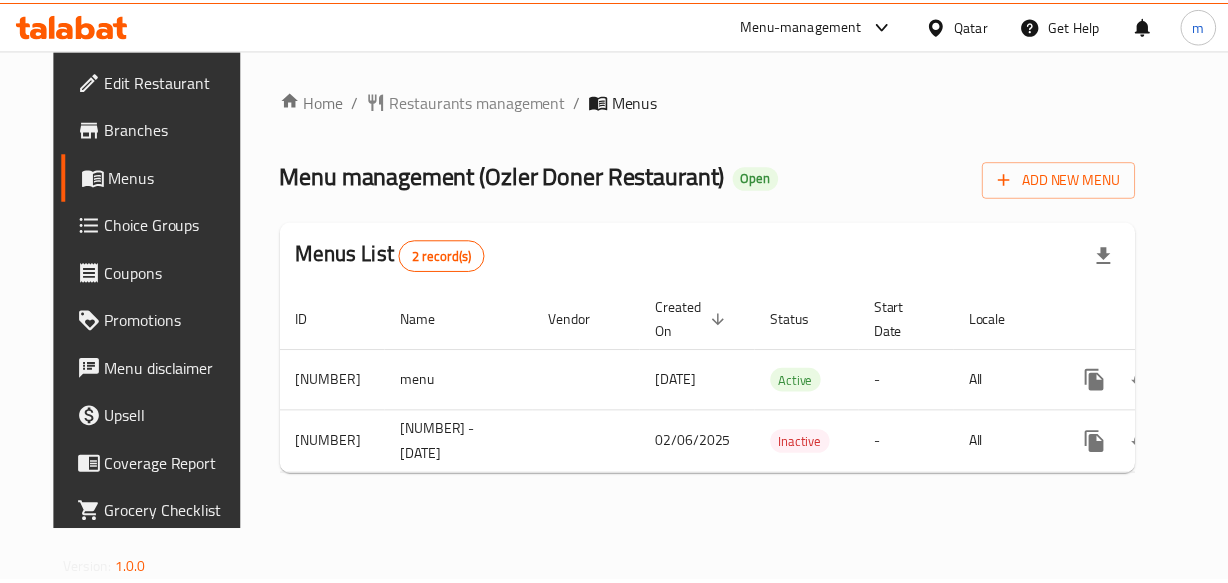 scroll, scrollTop: 0, scrollLeft: 0, axis: both 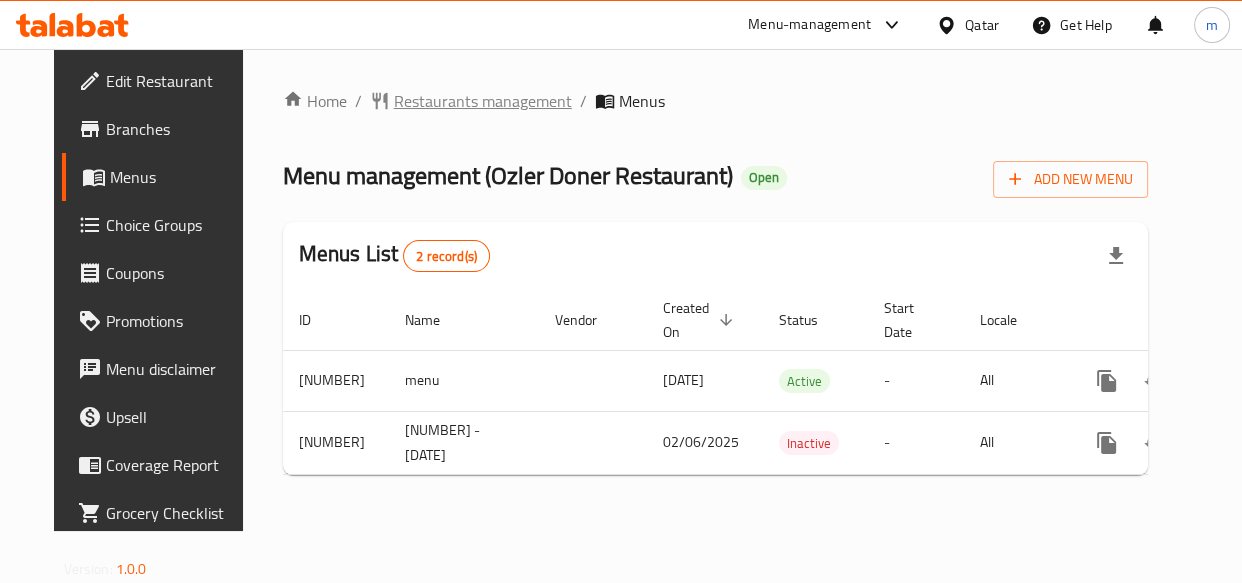 click on "Restaurants management" at bounding box center (483, 101) 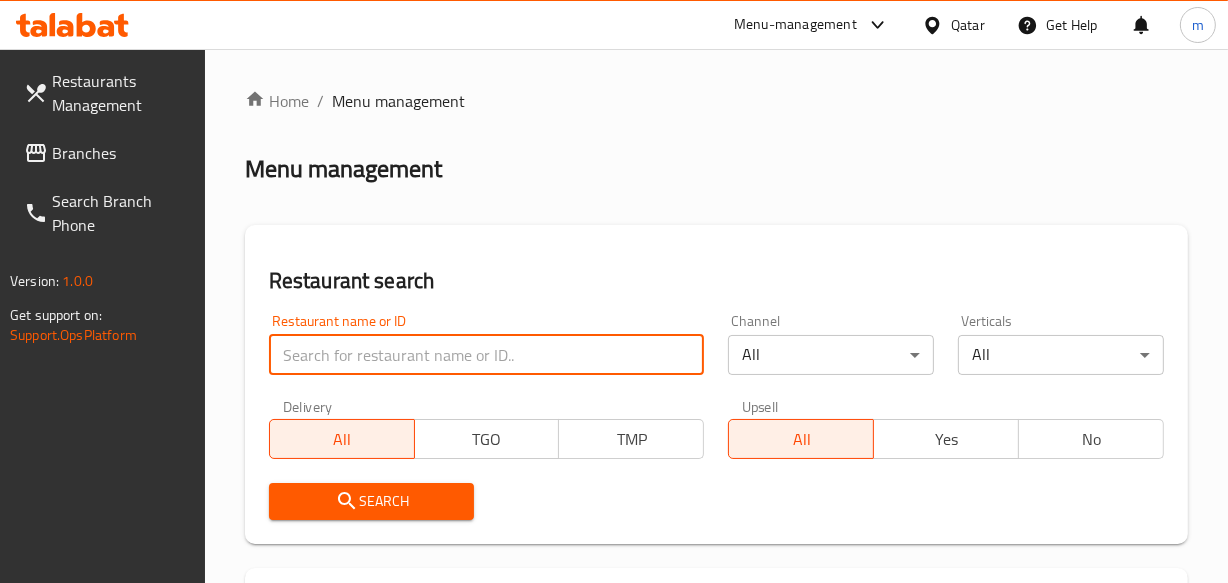 click at bounding box center [487, 355] 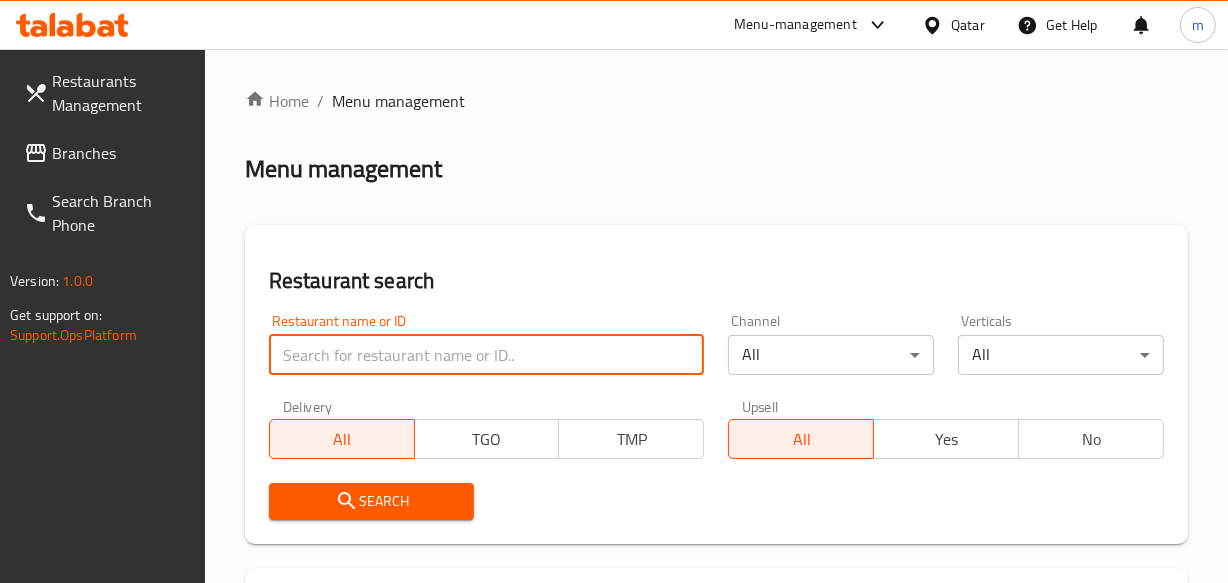 paste on "[NUMBER]" 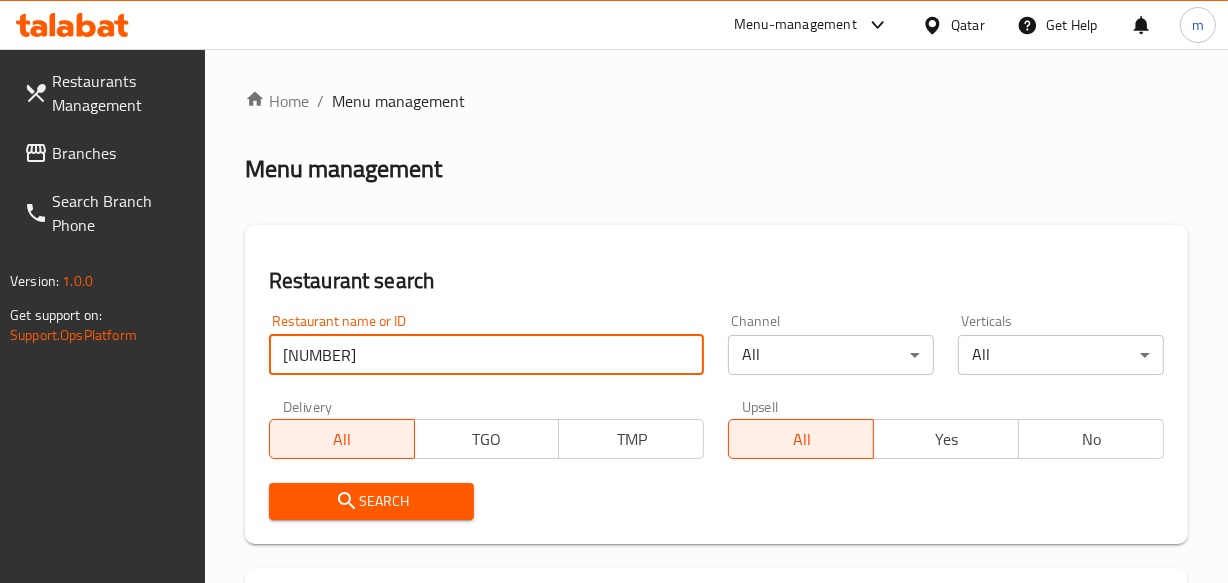 type on "[NUMBER]" 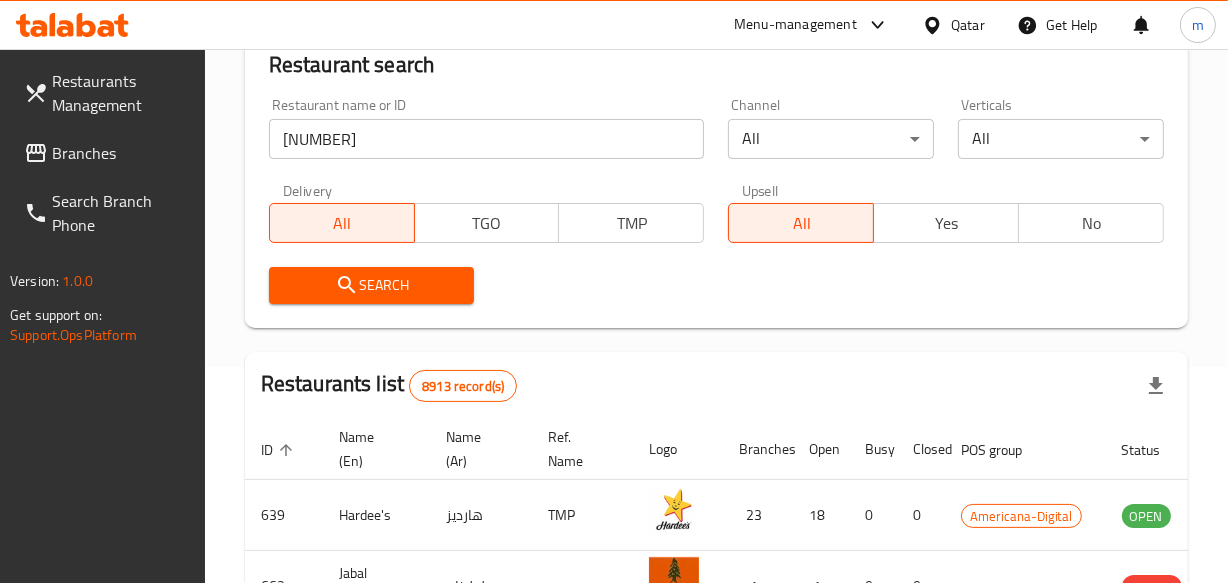 scroll, scrollTop: 272, scrollLeft: 0, axis: vertical 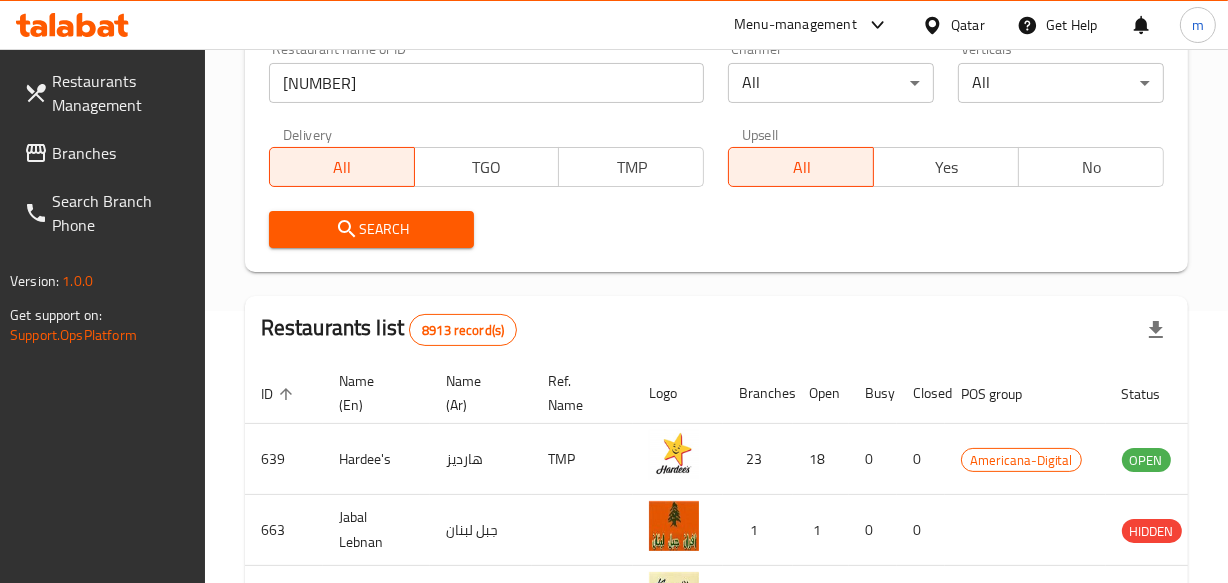 click on "Search" at bounding box center [372, 229] 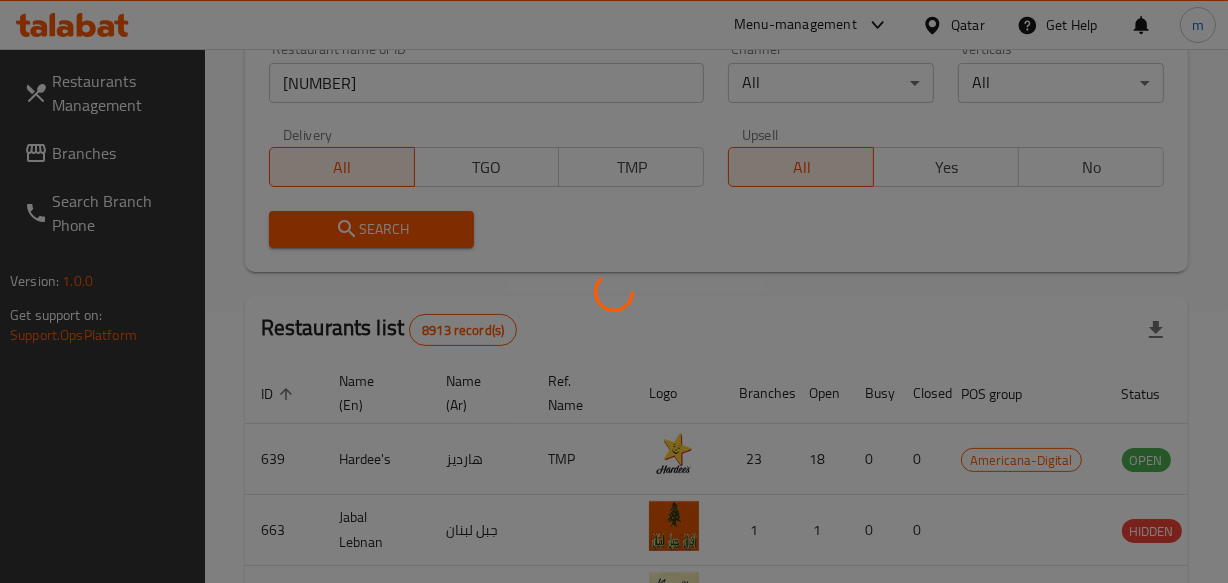 scroll, scrollTop: 323, scrollLeft: 0, axis: vertical 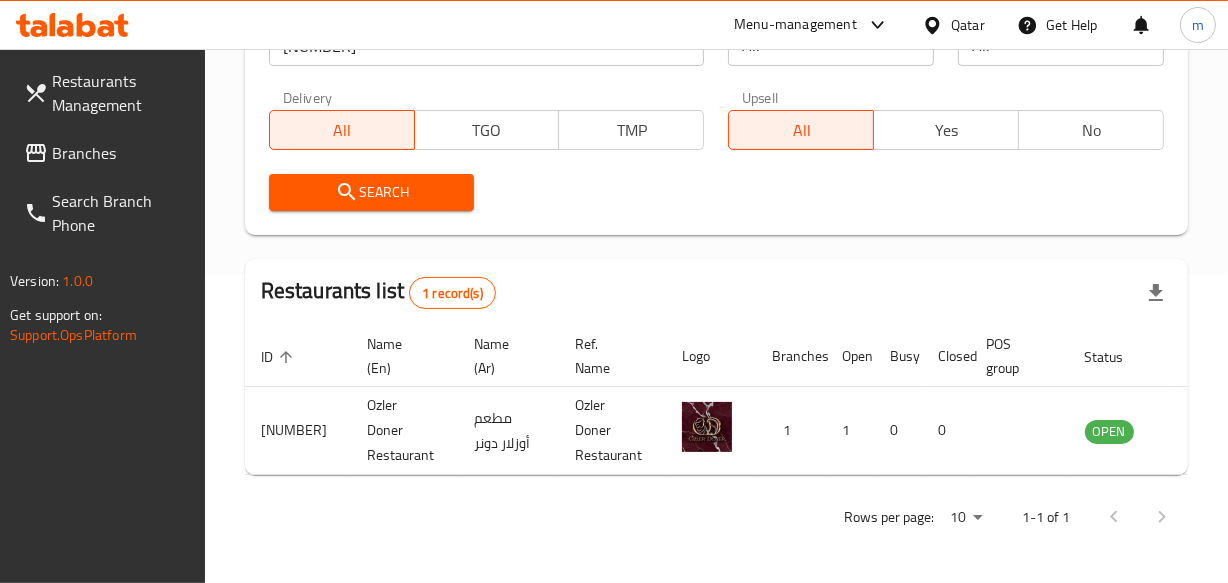 click on "ID sorted ascending Name (En) Name (Ar) Ref. Name Logo Branches Open Busy Closed POS group Status Action [NUMBER] Ozler Doner Restaurant مطعم أوزلار دونر Ozler Doner Restaurant 1 1 0 0 OPEN" at bounding box center (744, 400) 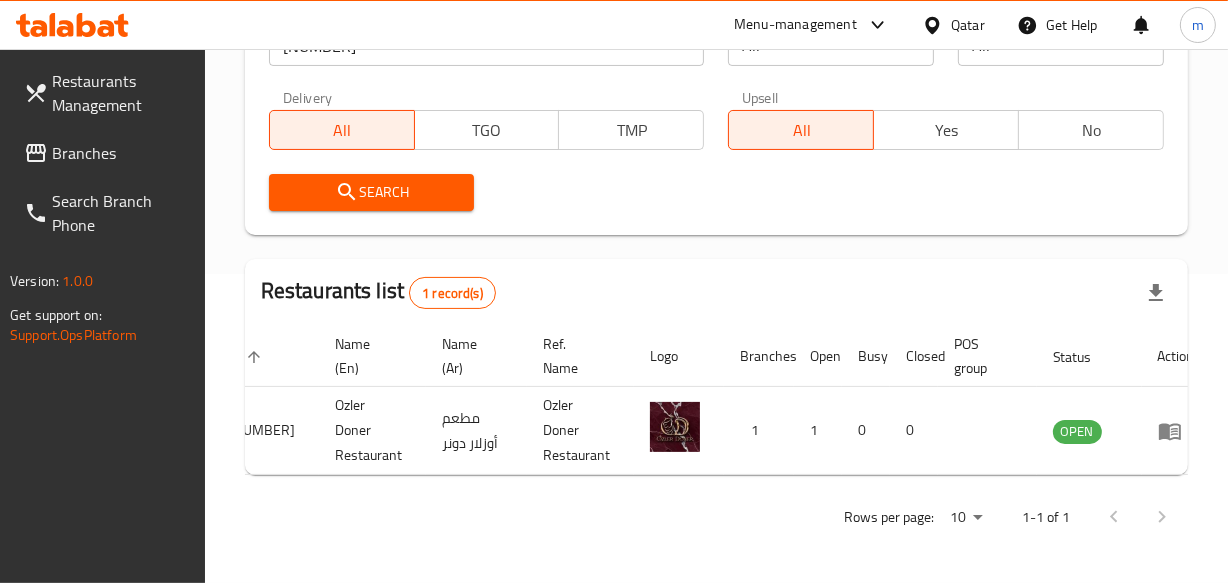 click on "Qatar" at bounding box center (968, 25) 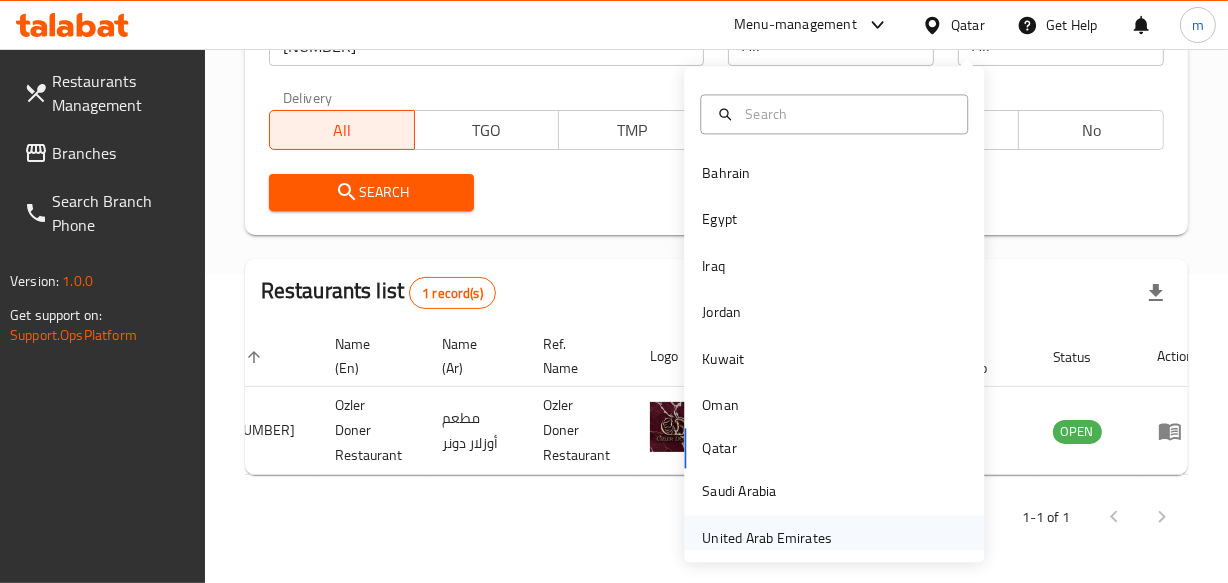 click on "United Arab Emirates" at bounding box center [767, 538] 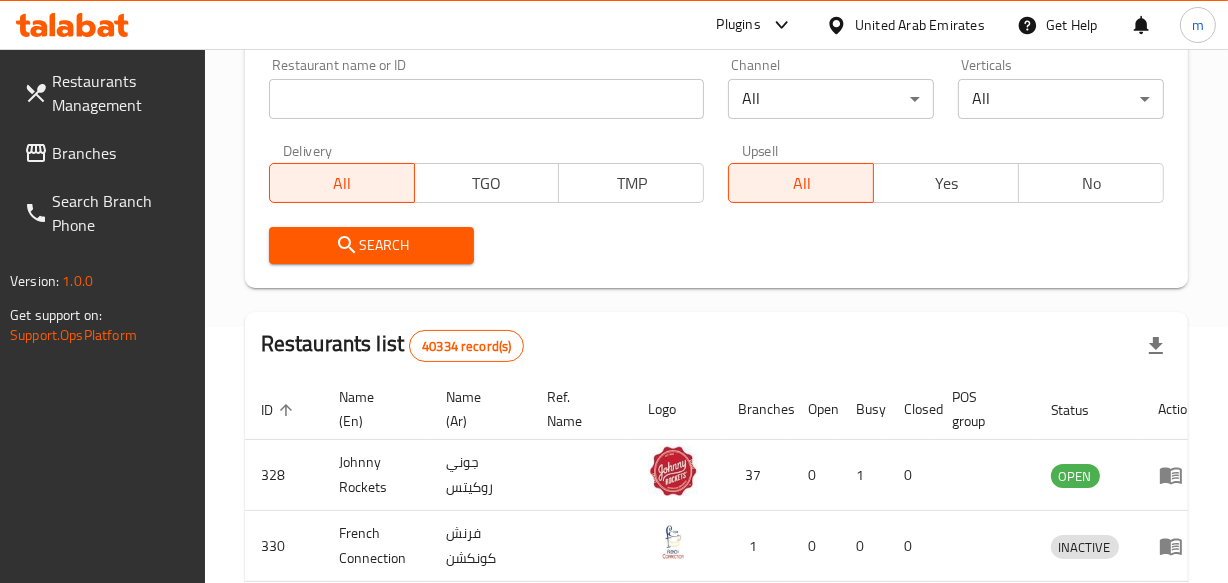scroll, scrollTop: 323, scrollLeft: 0, axis: vertical 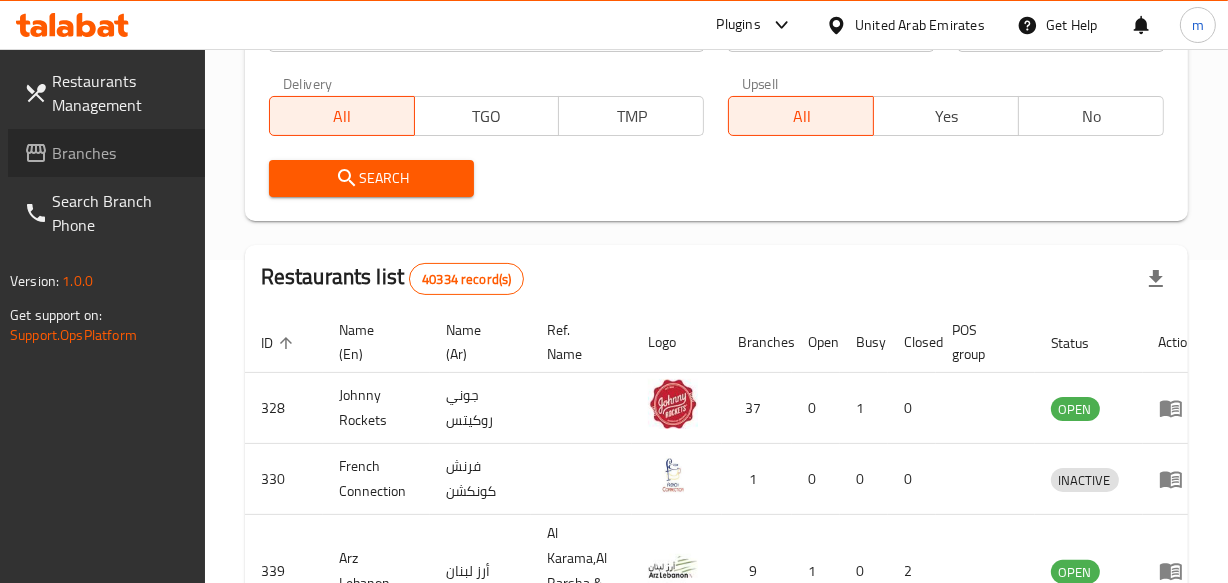 click on "Branches" at bounding box center (120, 153) 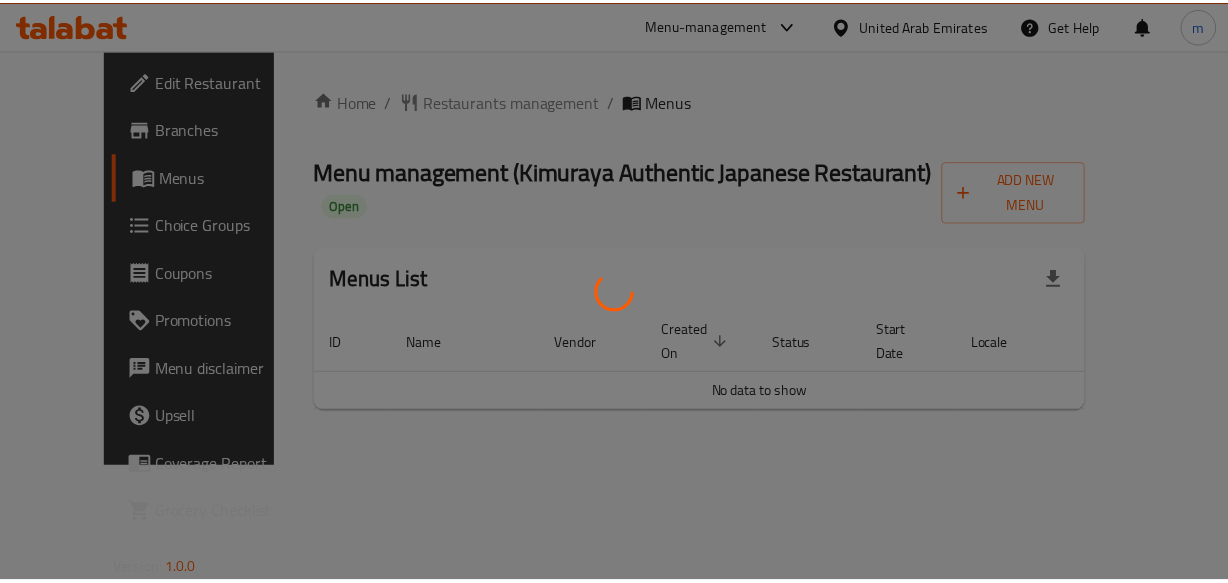 scroll, scrollTop: 0, scrollLeft: 0, axis: both 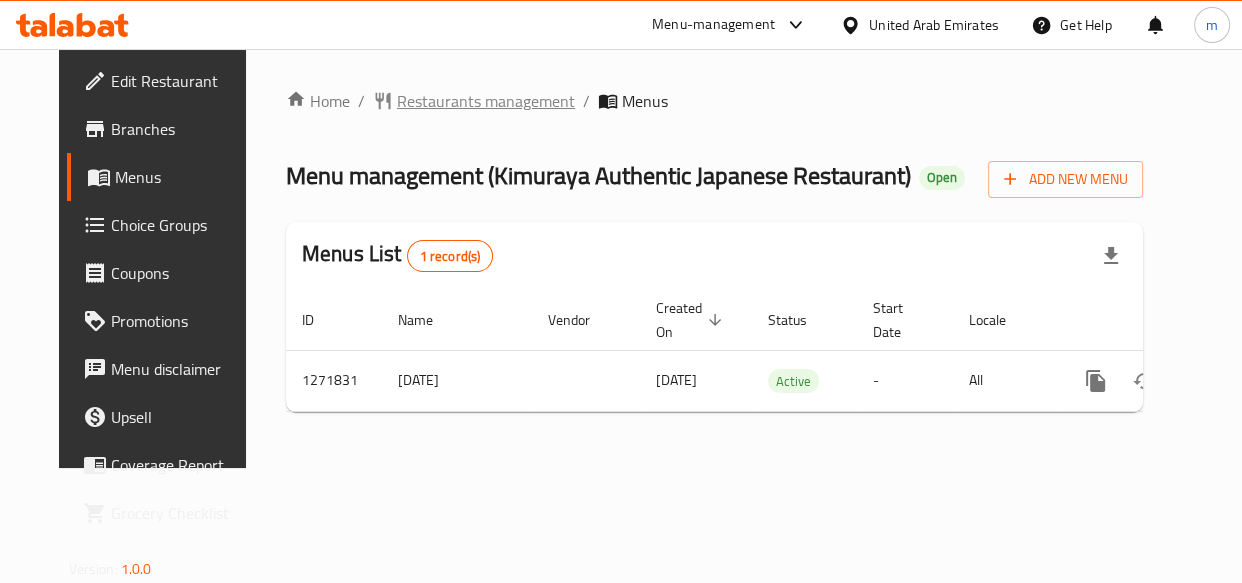 click on "Restaurants management" at bounding box center (486, 101) 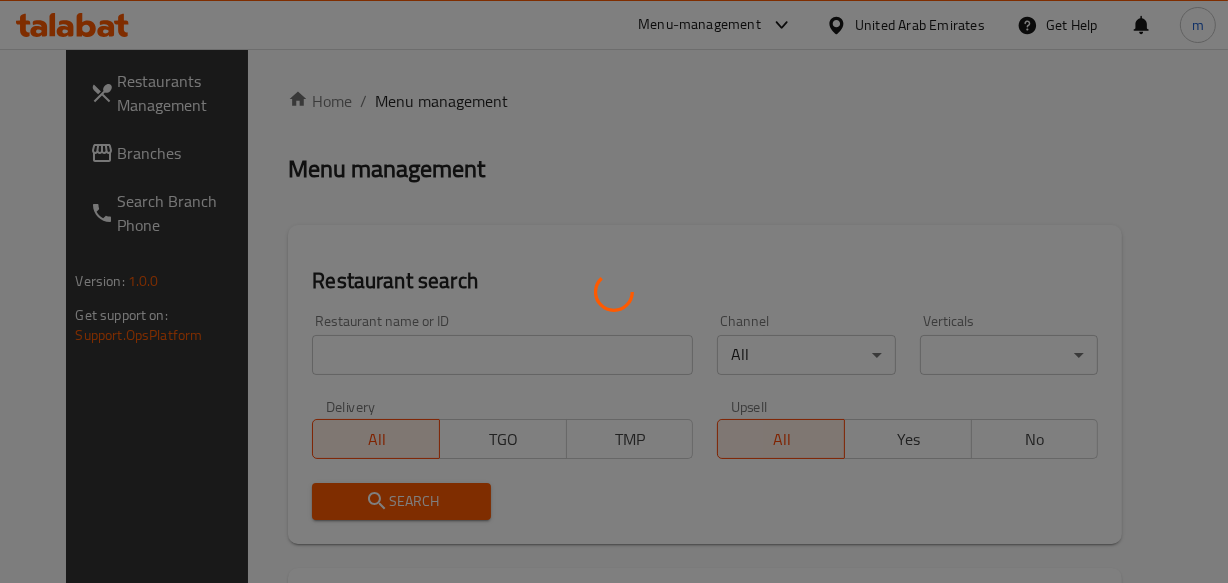 click at bounding box center [614, 291] 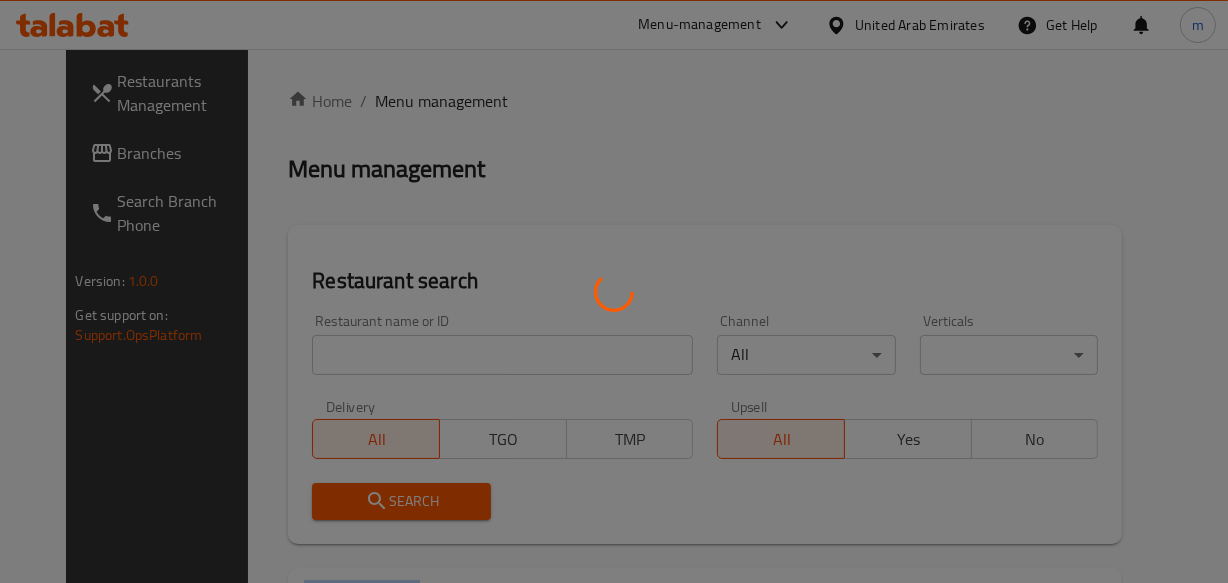 click at bounding box center [614, 291] 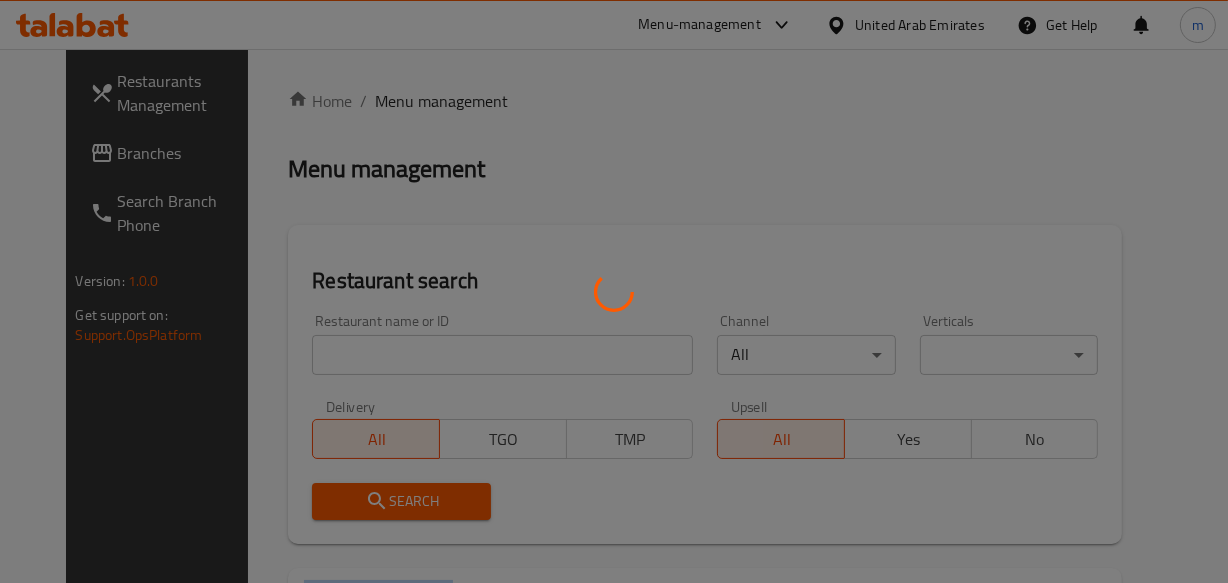 click at bounding box center [614, 291] 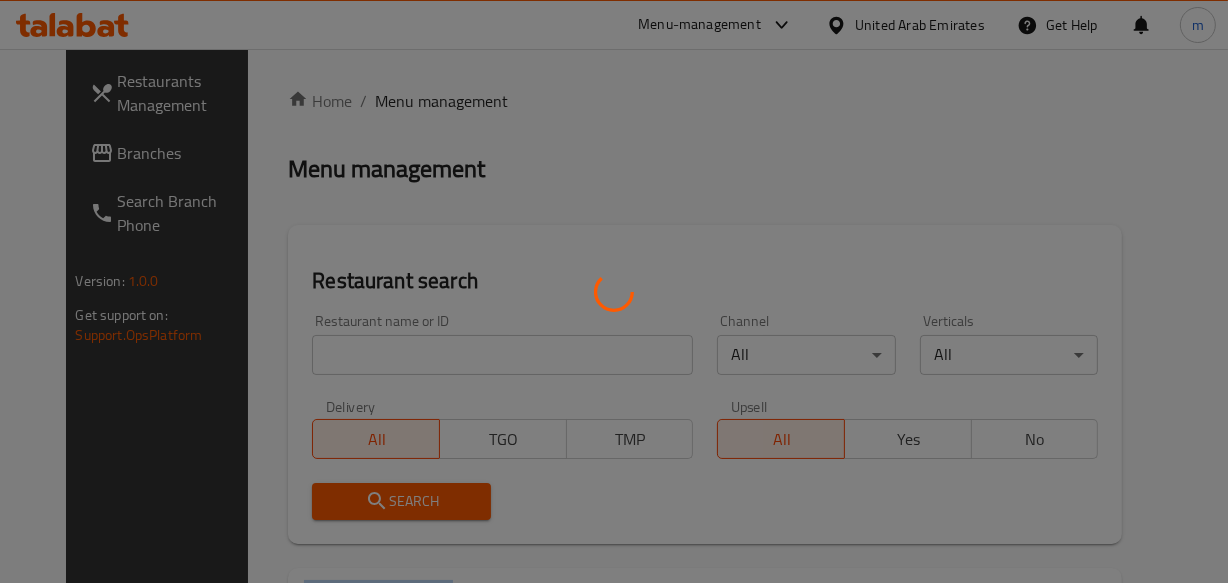 click at bounding box center [614, 291] 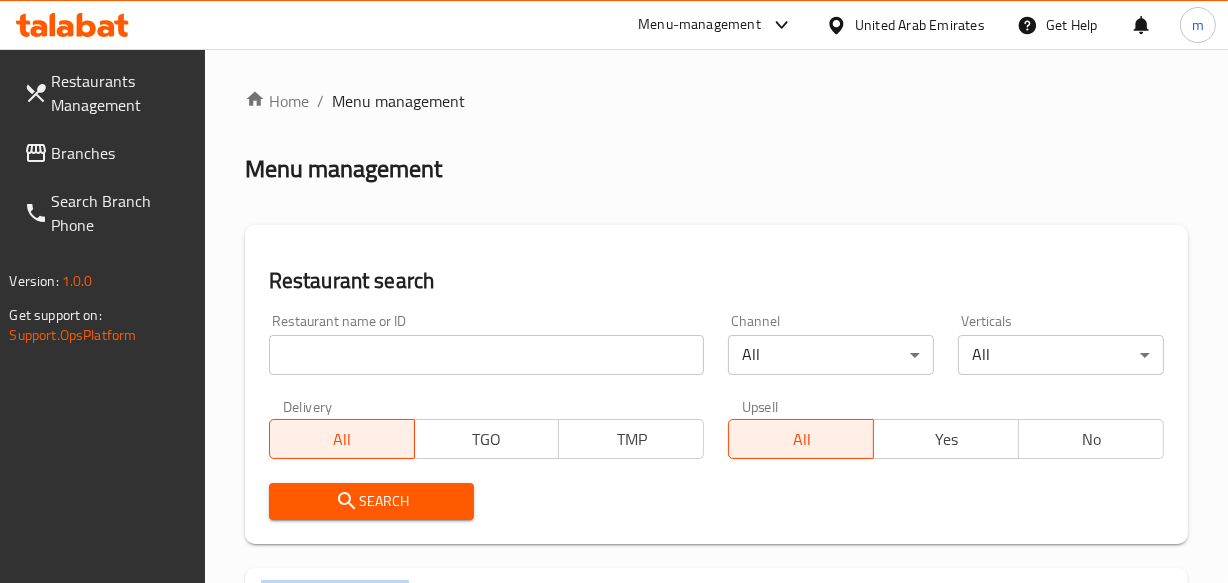 click on "Home / Menu management Menu management Restaurant search Restaurant name or ID Restaurant name or ID Channel All ​ Verticals All ​ Delivery All TGO TMP Upsell All Yes No   Search Restaurants list   40334 record(s) ID sorted ascending Name (En) Name (Ar) Ref. Name Logo Branches Open Busy Closed POS group Status Action 328 Johnny Rockets جوني روكيتس 37 0 1 0 OPEN 330 French Connection فرنش كونكشن 1 0 0 0 INACTIVE 339 Arz Lebanon أرز لبنان Al Karama,Al Barsha & Mirdif 9 1 0 2 OPEN 340 Mega Wraps ميجا رابس 3 0 0 0 INACTIVE 342 Sandella's Flatbread Cafe سانديلاز فلات براد 7 0 0 0 INACTIVE 343 Dragon Hut كوخ التنين 1 0 0 0 INACTIVE 348 Thai Kitchen المطبخ التايلندى 1 0 0 0 INACTIVE 349 Mughal  موغل 1 0 0 0 HIDDEN 350 HOT N COOL (Old) هوت و كول 1 0 0 0 INACTIVE 355 Al Habasha  الحبشة 11 1 0 0 HIDDEN Rows per page: 10 1-10 of 40334" at bounding box center [716, 742] 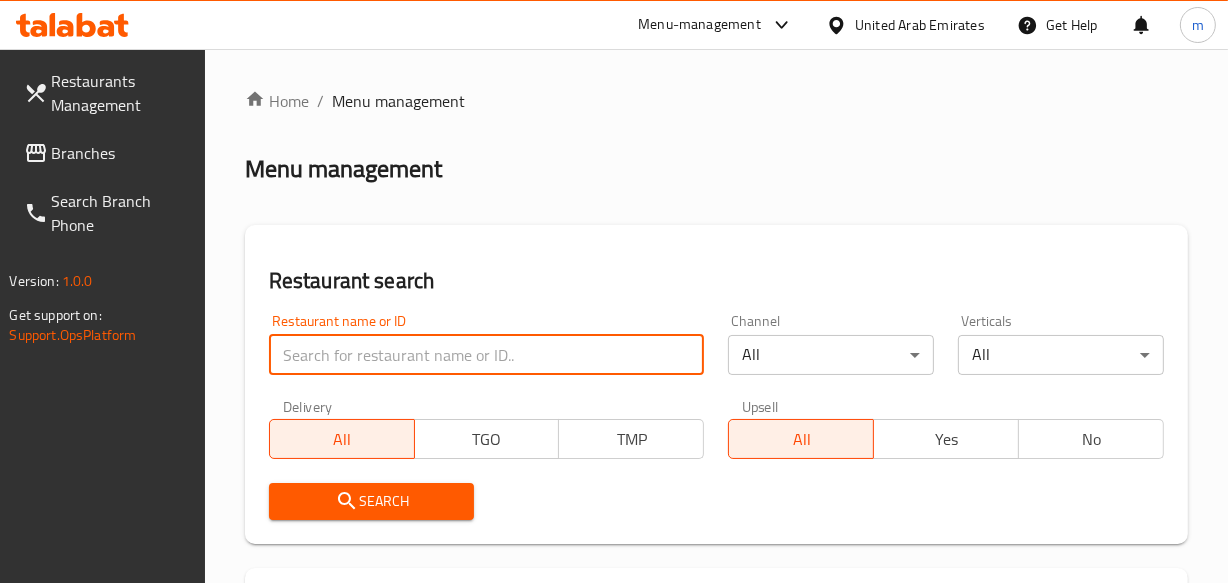 click at bounding box center [487, 355] 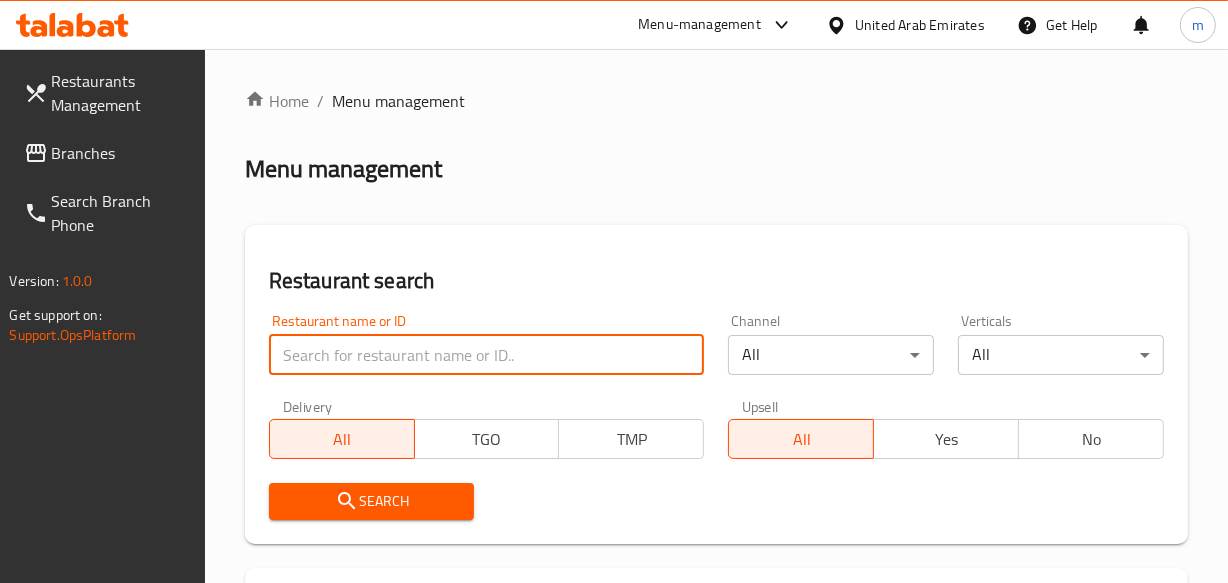 paste on "689968" 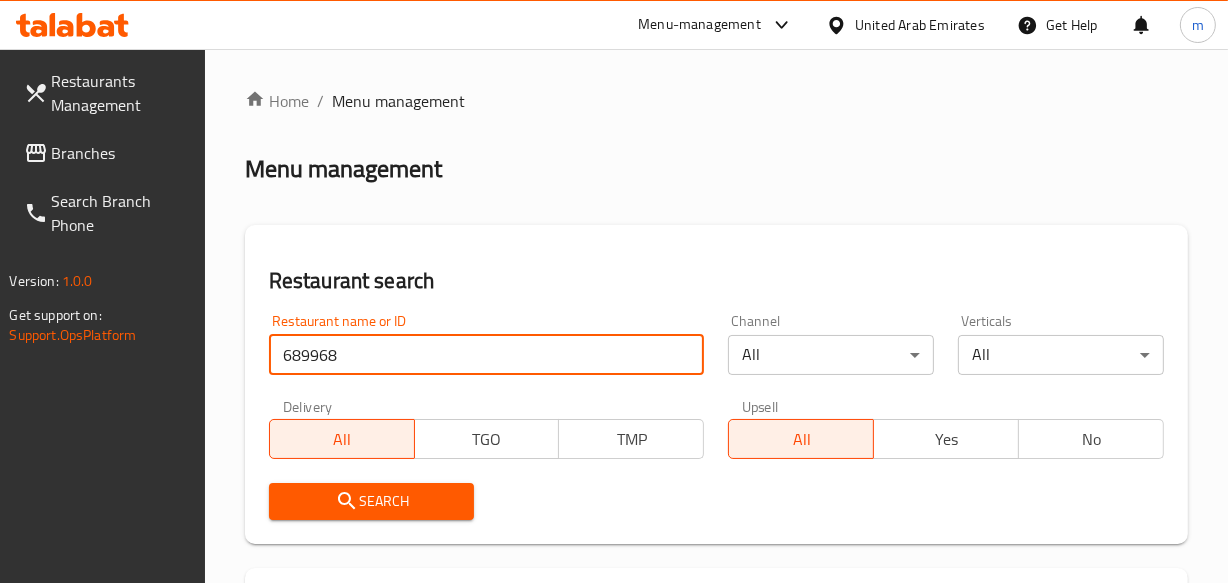 type on "689968" 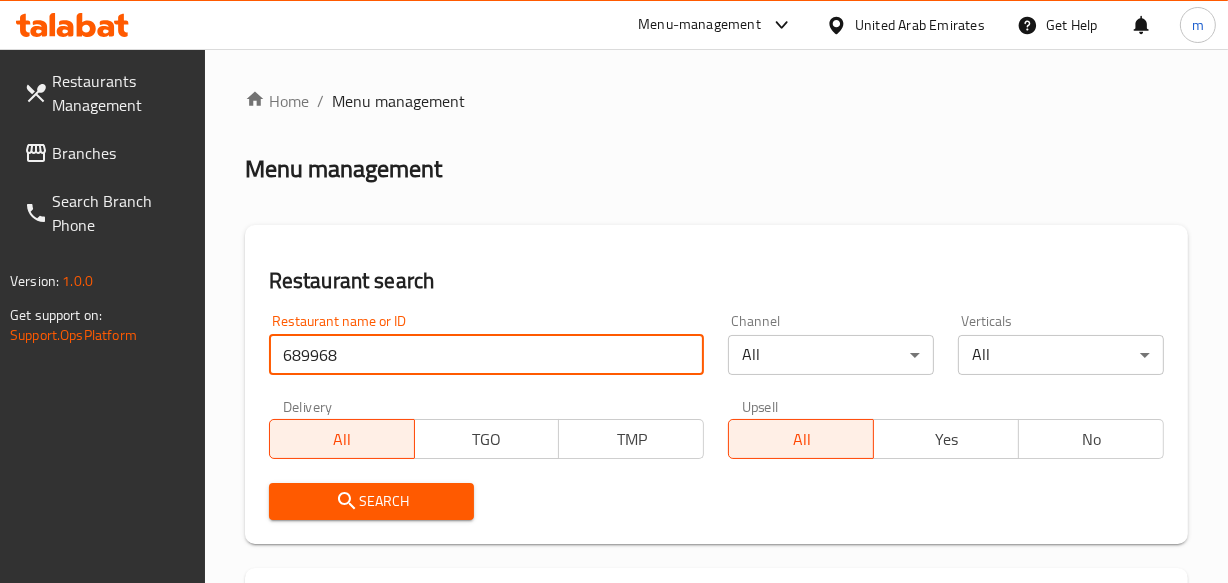 click on "Search" at bounding box center (372, 501) 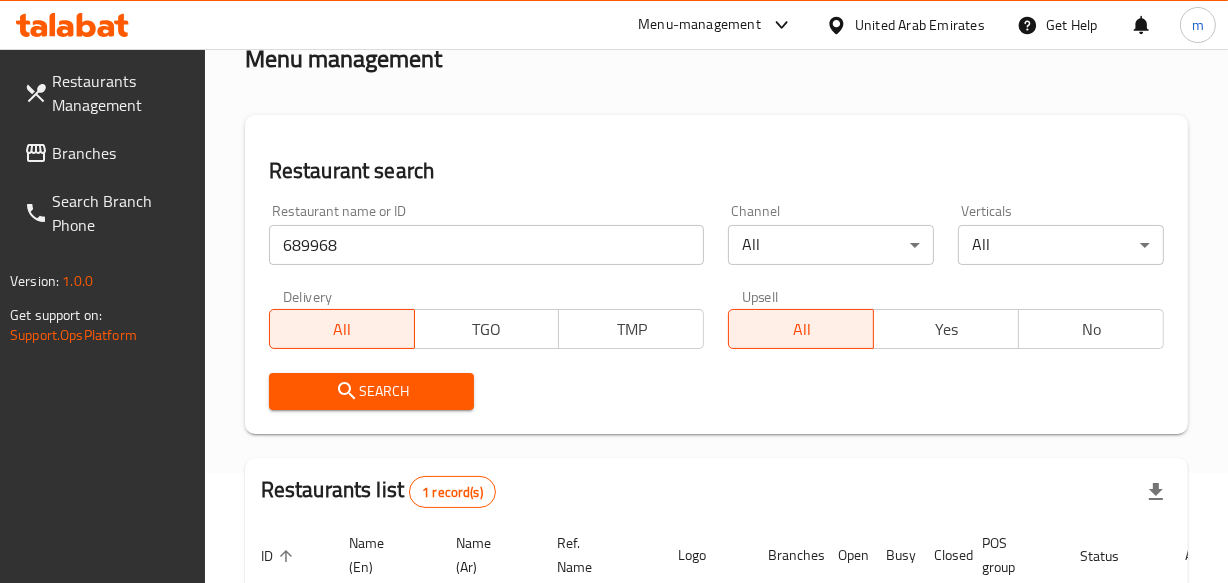 scroll, scrollTop: 349, scrollLeft: 0, axis: vertical 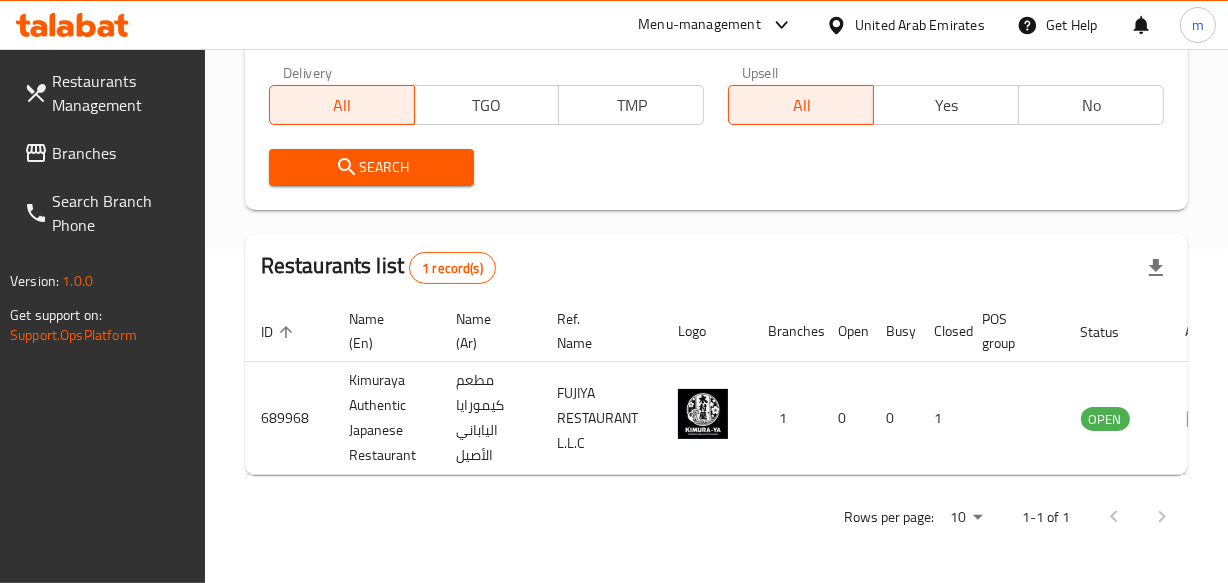 click on "Search" at bounding box center (372, 167) 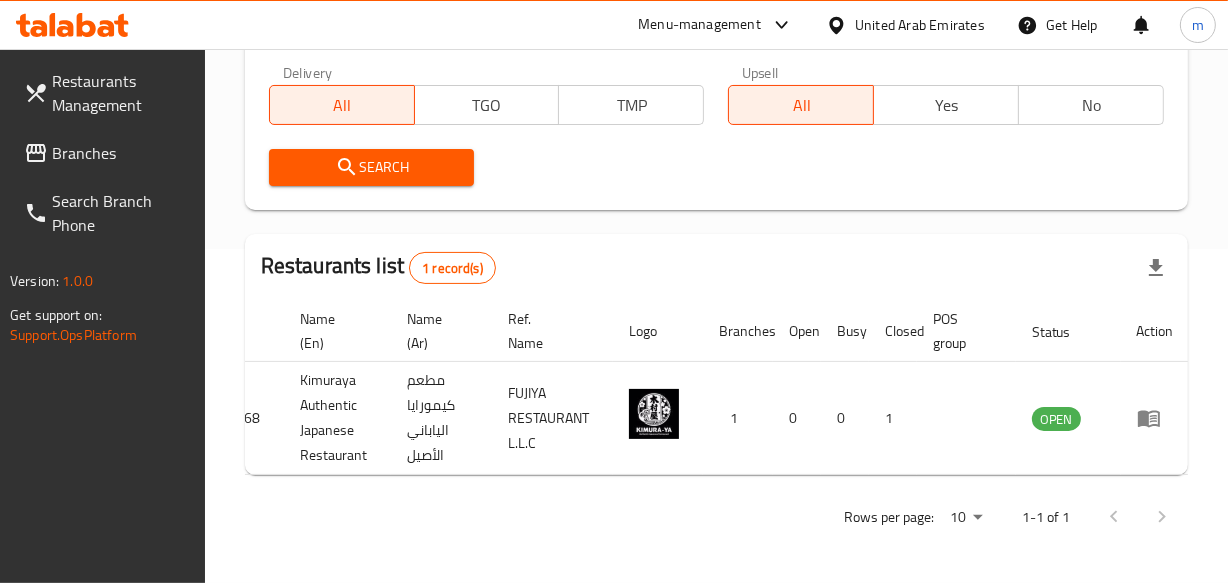 click on "United Arab Emirates" at bounding box center [920, 25] 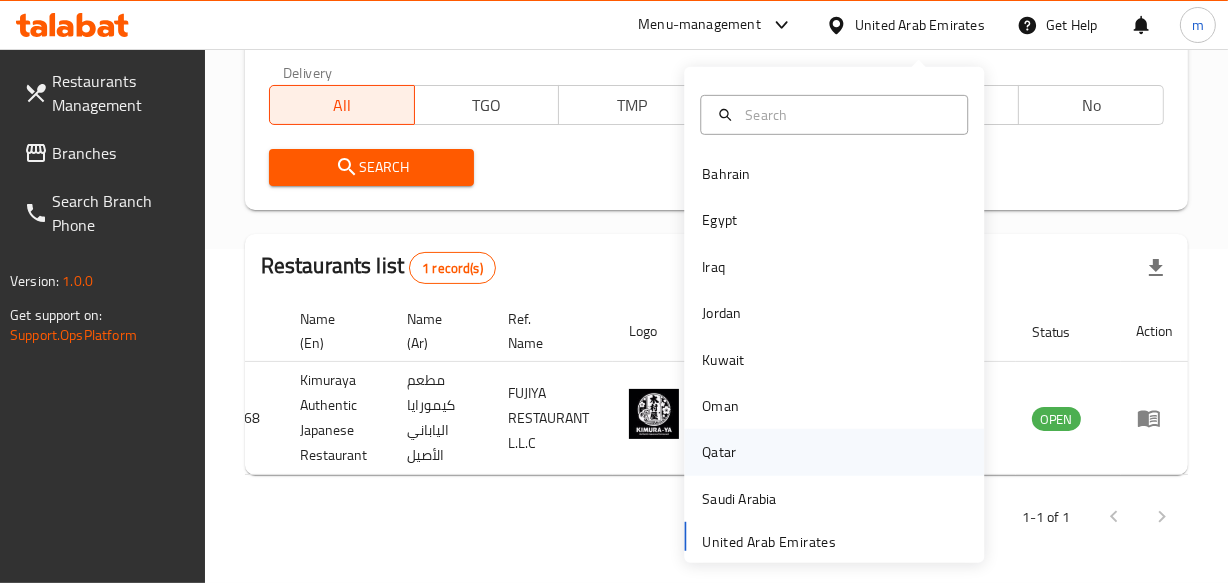 click on "Qatar" at bounding box center [719, 452] 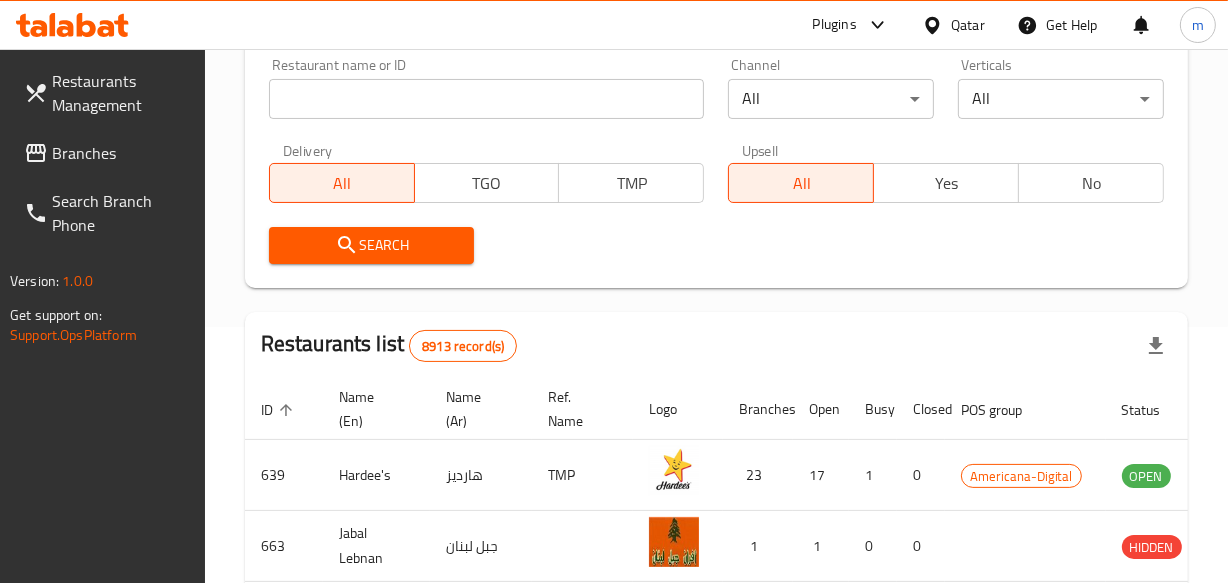 scroll, scrollTop: 349, scrollLeft: 0, axis: vertical 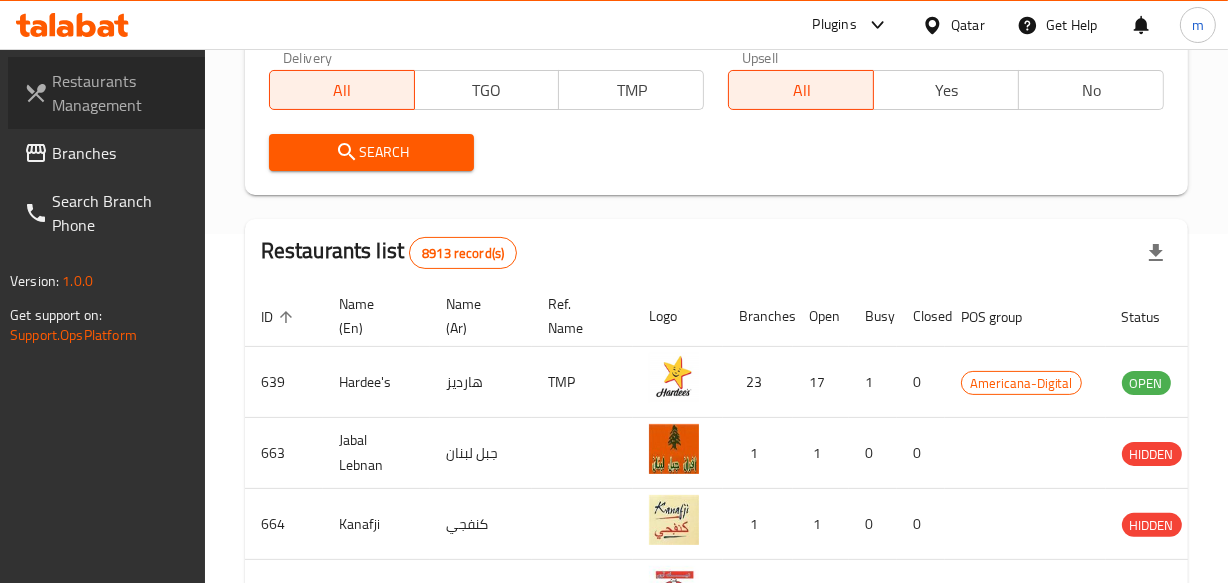 click on "Restaurants Management" at bounding box center [106, 93] 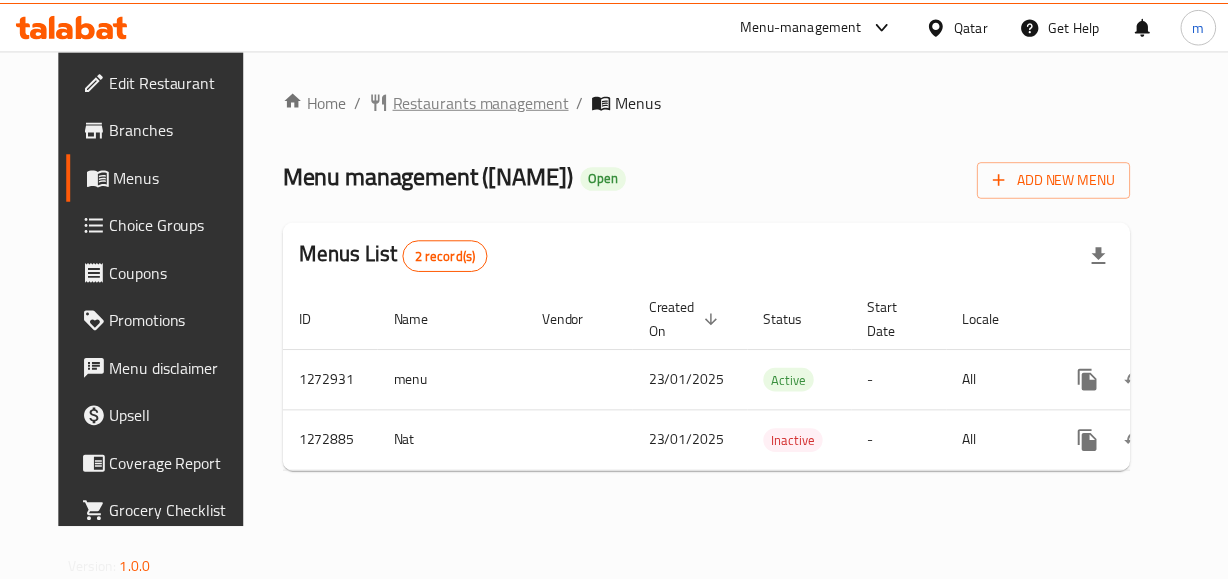 scroll, scrollTop: 0, scrollLeft: 0, axis: both 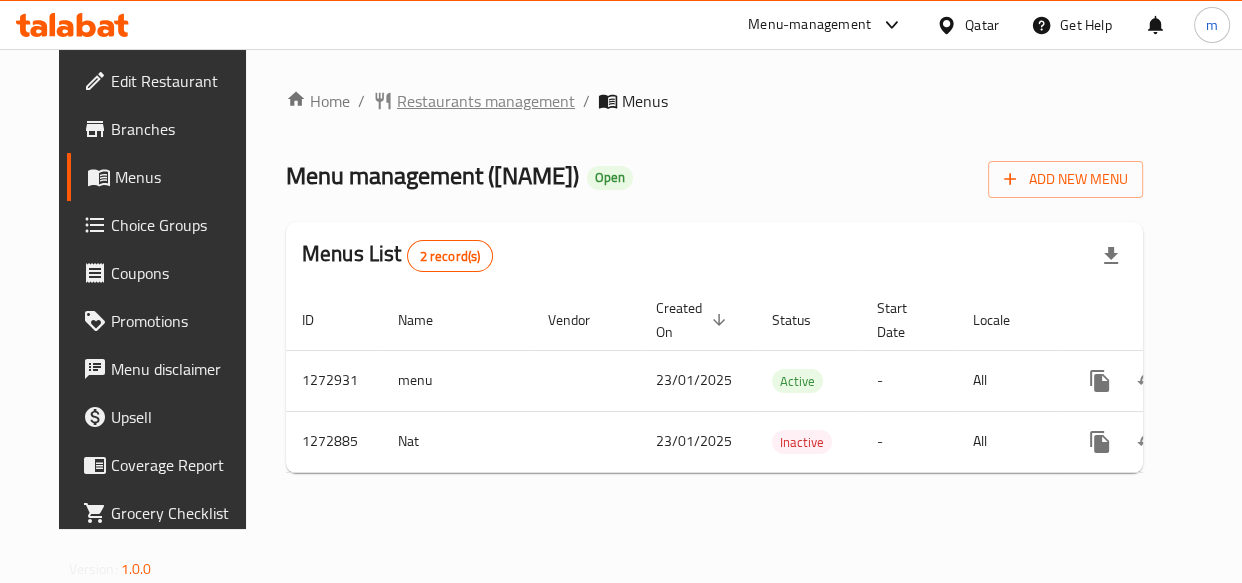 click on "Restaurants management" at bounding box center (486, 101) 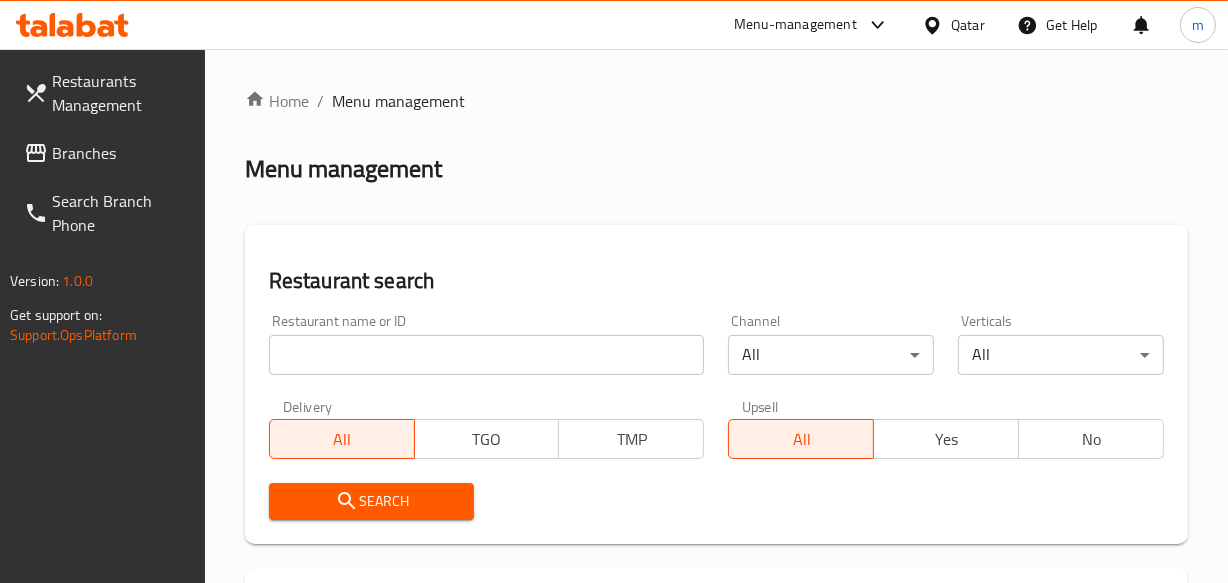 click at bounding box center [487, 355] 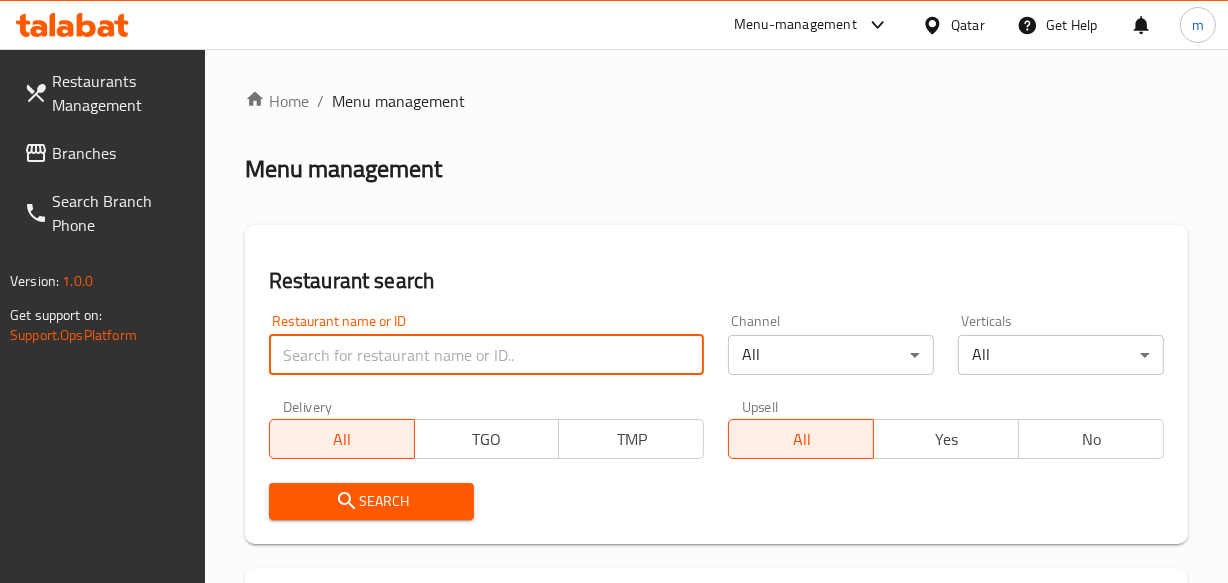 paste on "690483" 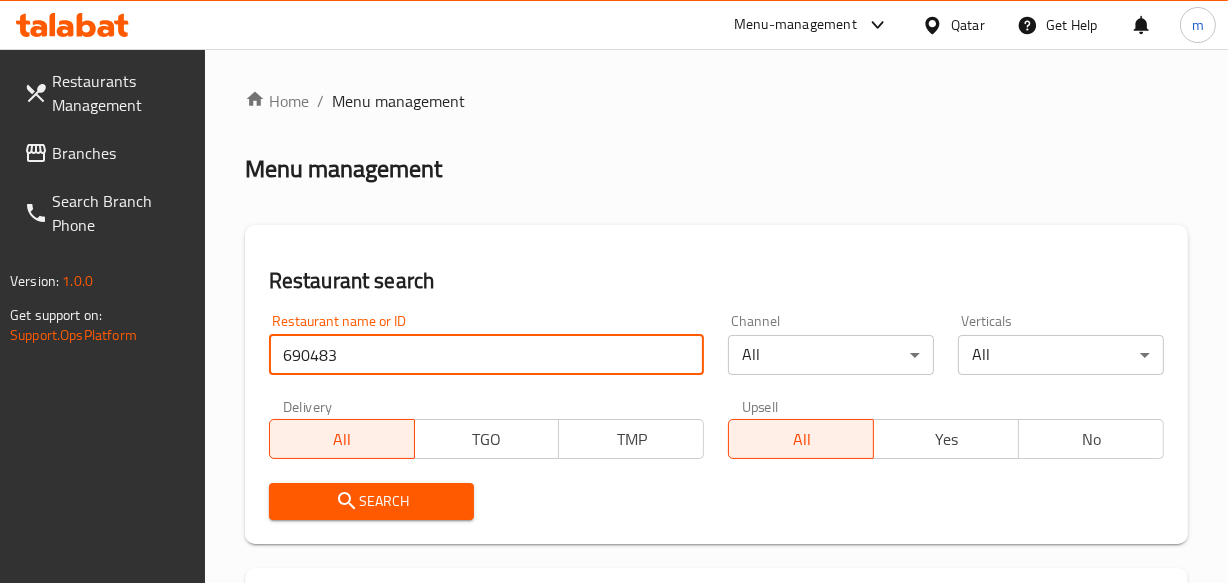 type on "690483" 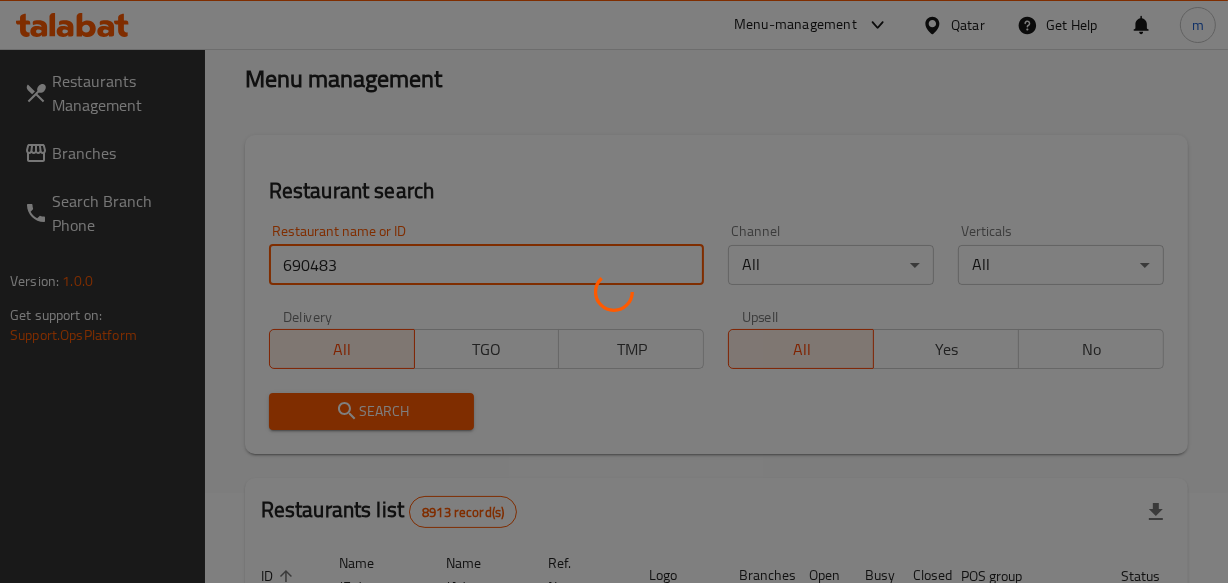 scroll, scrollTop: 181, scrollLeft: 0, axis: vertical 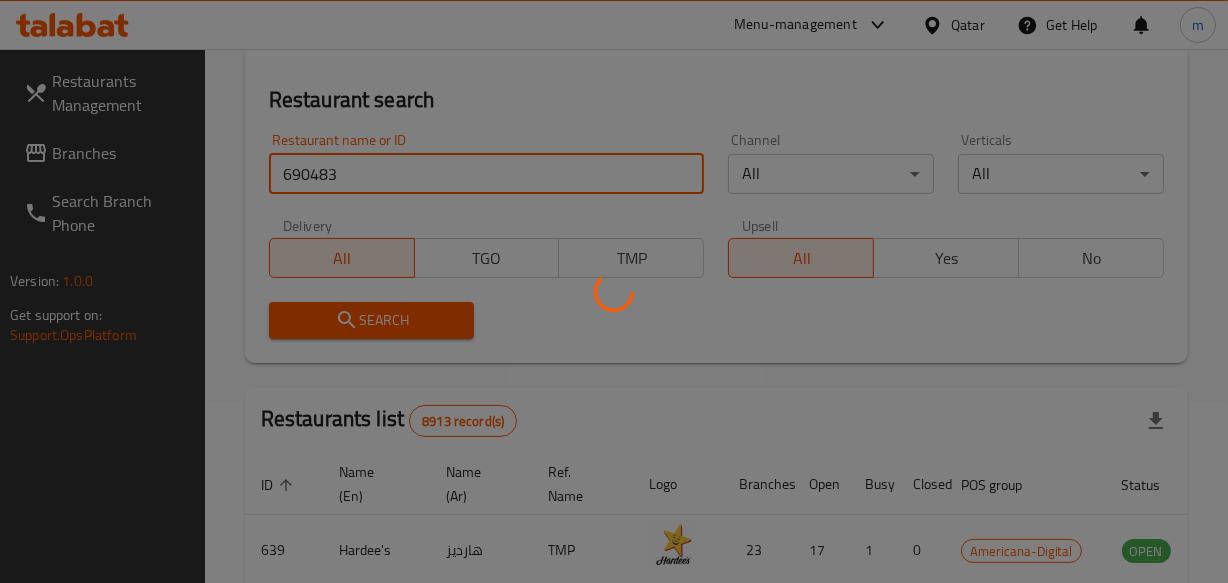 click at bounding box center (614, 291) 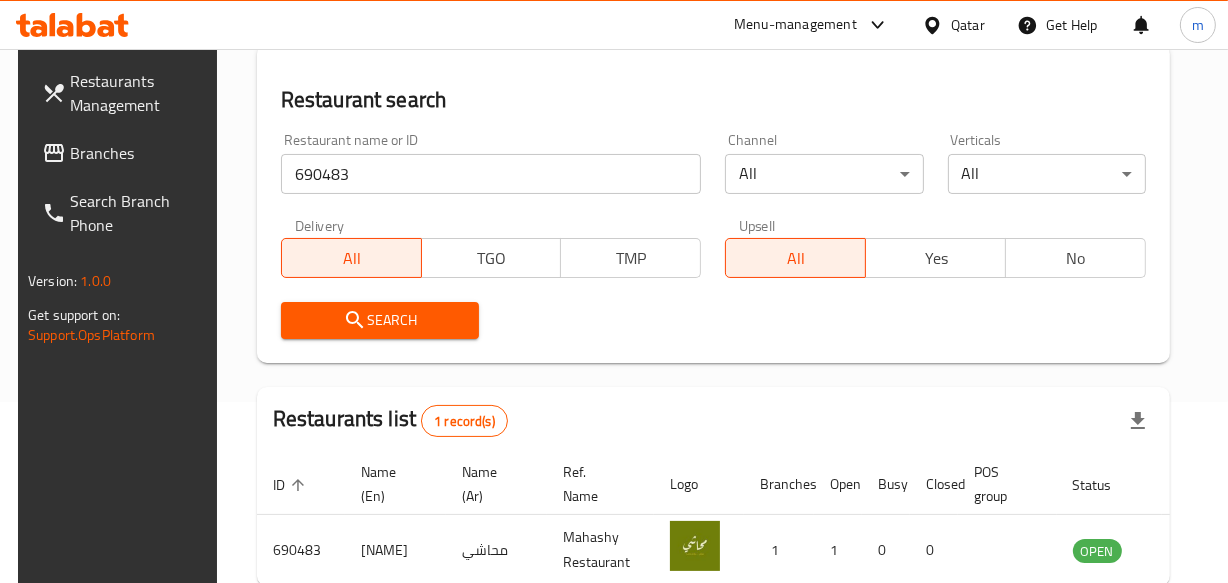 click on "Search" at bounding box center (380, 320) 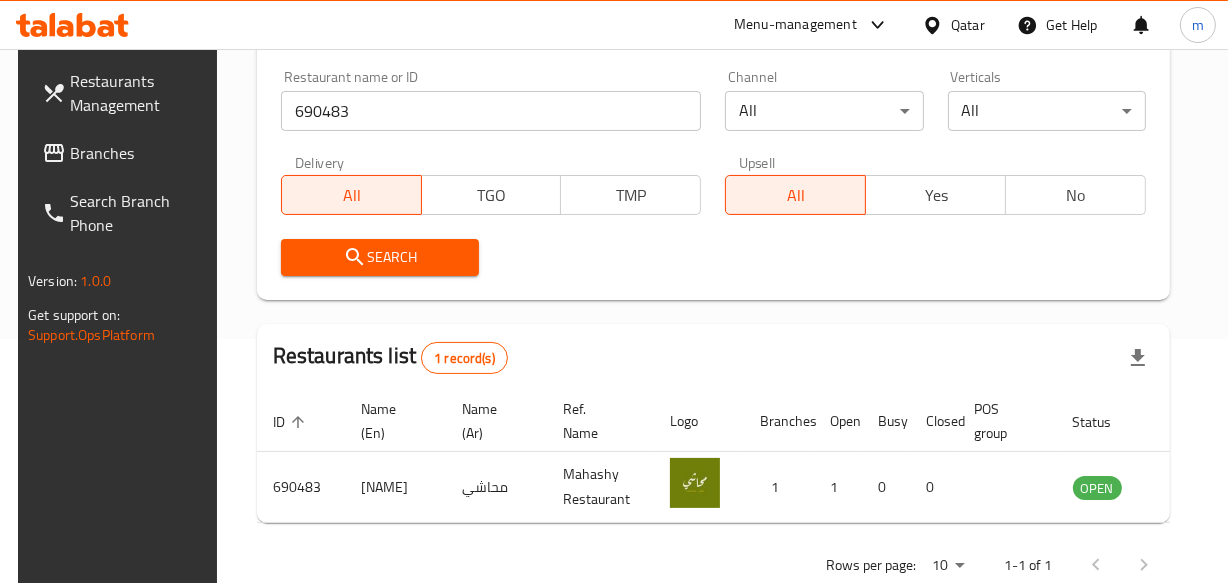 scroll, scrollTop: 306, scrollLeft: 0, axis: vertical 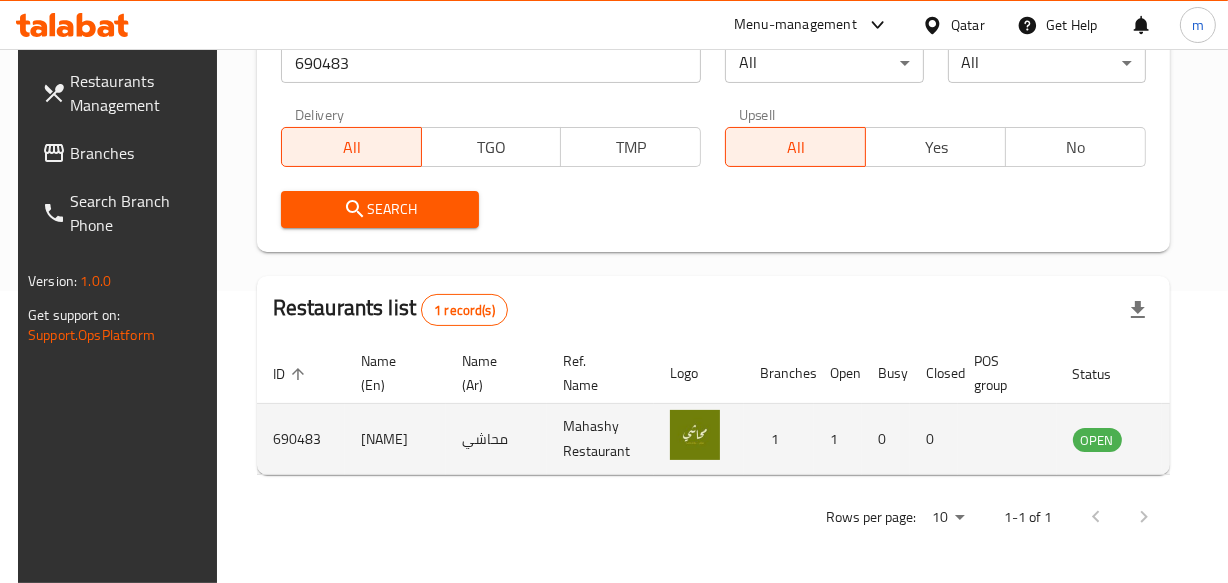 click at bounding box center (699, 439) 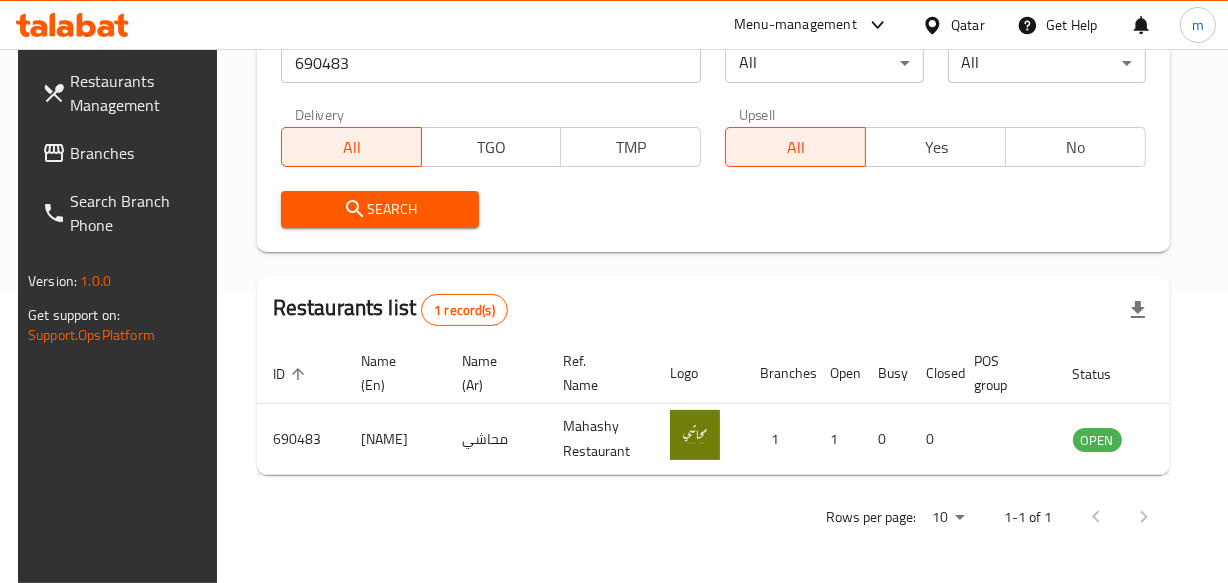 scroll, scrollTop: 0, scrollLeft: 28, axis: horizontal 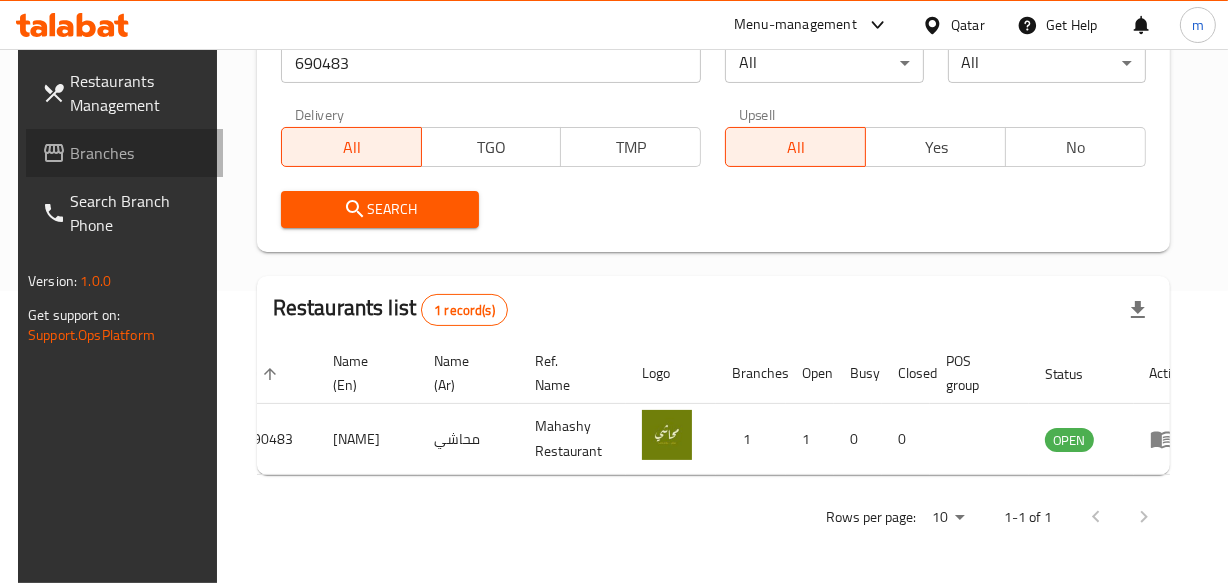 click on "Branches" at bounding box center (138, 153) 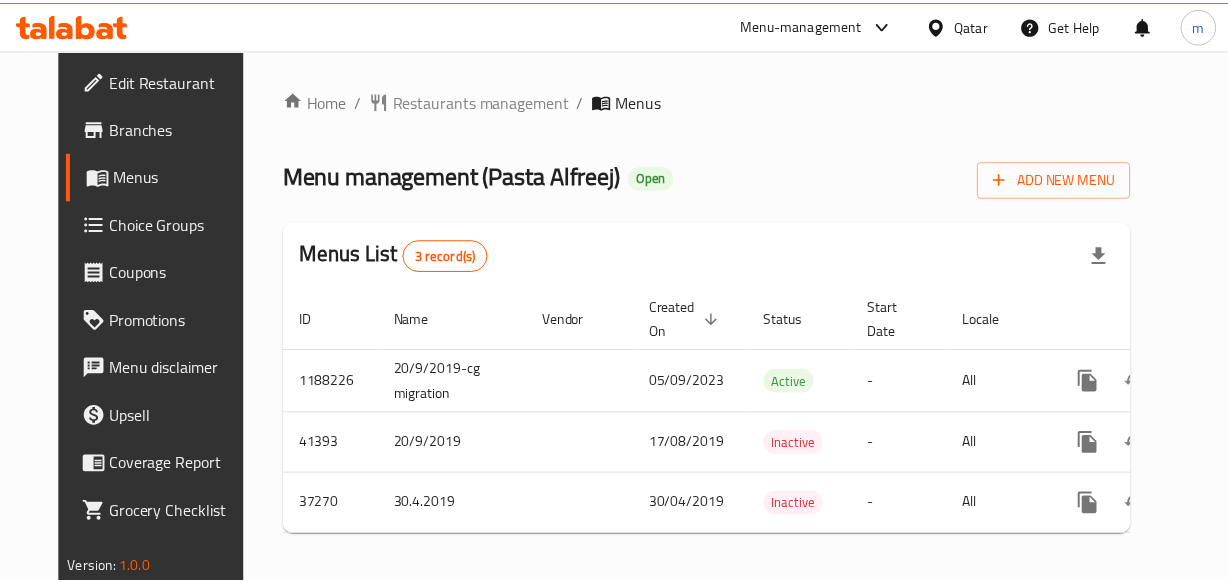 scroll, scrollTop: 0, scrollLeft: 0, axis: both 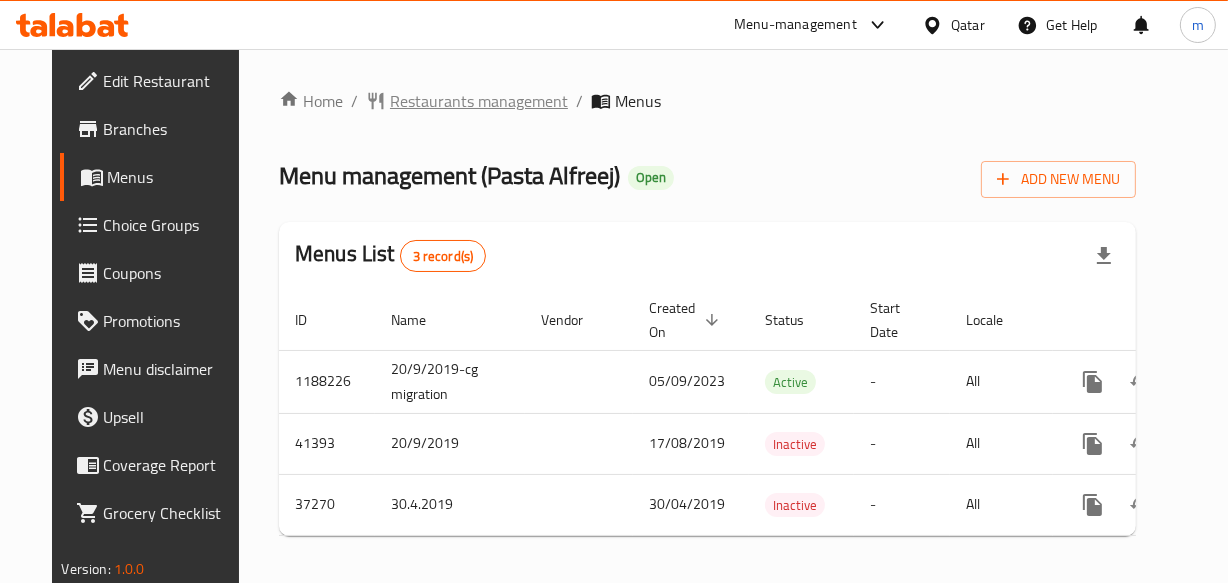 click on "Restaurants management" at bounding box center (479, 101) 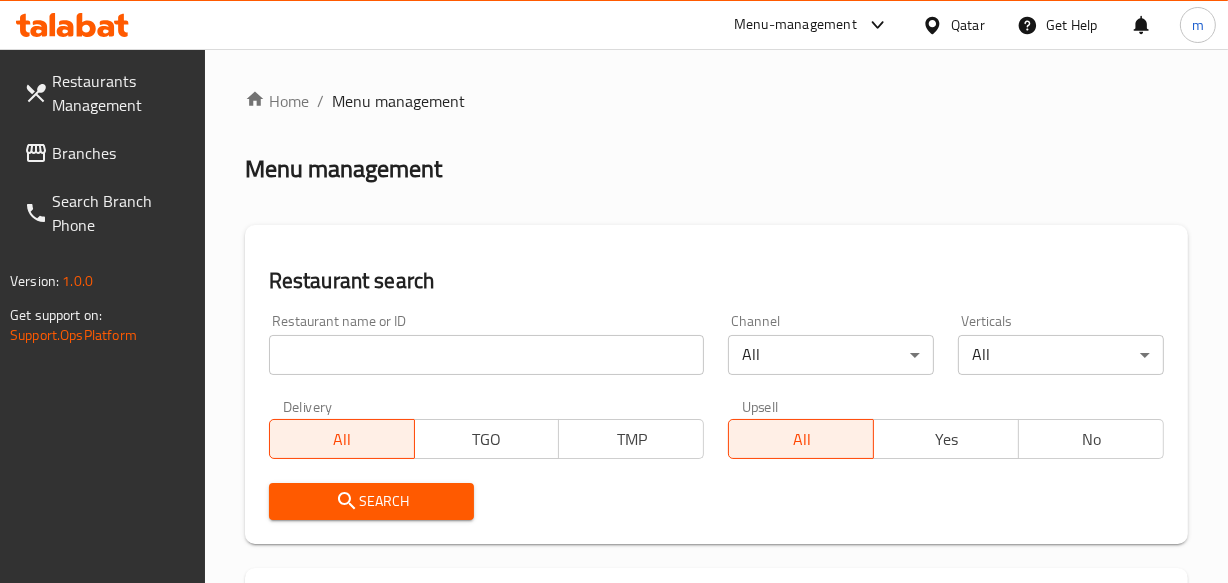 click on "Home / Menu management Menu management Restaurant search Restaurant name or ID Restaurant name or ID Channel All ​ Verticals All ​ Delivery All TGO TMP Upsell All Yes No   Search Restaurants list   8913 record(s) ID sorted ascending Name (En) Name (Ar) Ref. Name Logo Branches Open Busy Closed POS group Status Action 639 Hardee's هارديز TMP 23 18 0 0 Americana-Digital OPEN 663 Jabal Lebnan جبل لبنان 1 1 0 0 HIDDEN 664 Kanafji كنفجي 1 1 0 0 HIDDEN 665 Take Away تيك آوي 1 1 0 0 HIDDEN 666 Zaman Al-Khair Restaurant مطعم زمان الخير 1 0 0 0 INACTIVE 667 Al-Rabwah الربوة 1 0 0 0 INACTIVE 672 Bait Jedy بيت جدي 1 1 0 0 HIDDEN 673 Coffee Centre مركز القهوة 1 0 0 0 INACTIVE 676 Morning fresh مورنيج فريش 1 1 0 0 HIDDEN 680 Al-Qarmouty القرموطي 1 0 0 0 HIDDEN Rows per page: 10 1-10 of 8913" at bounding box center [716, 693] 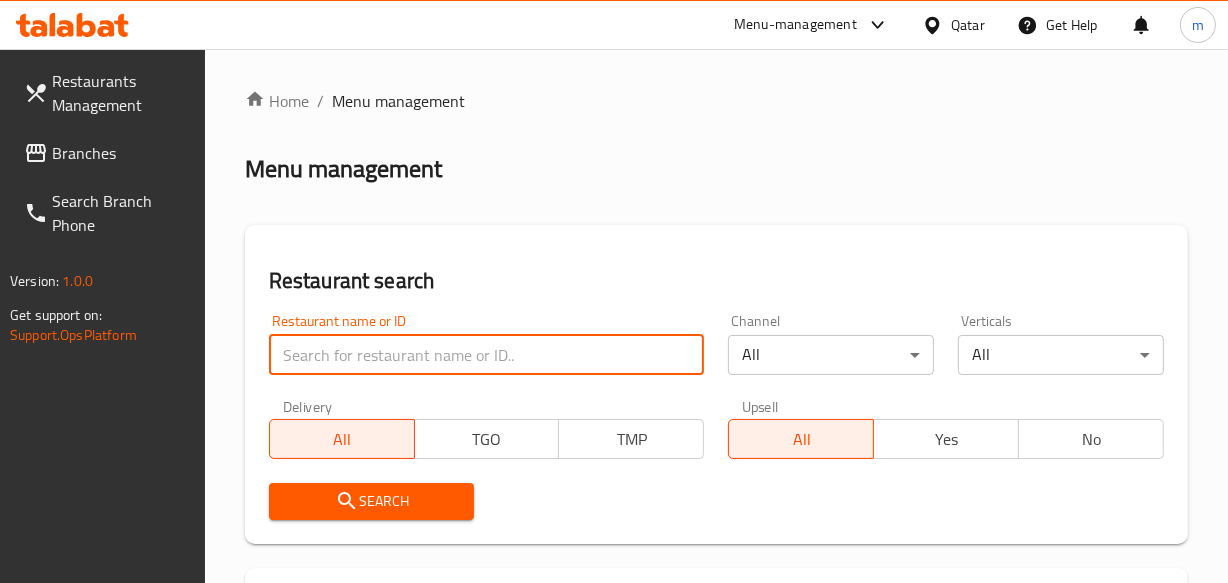 paste on "8965" 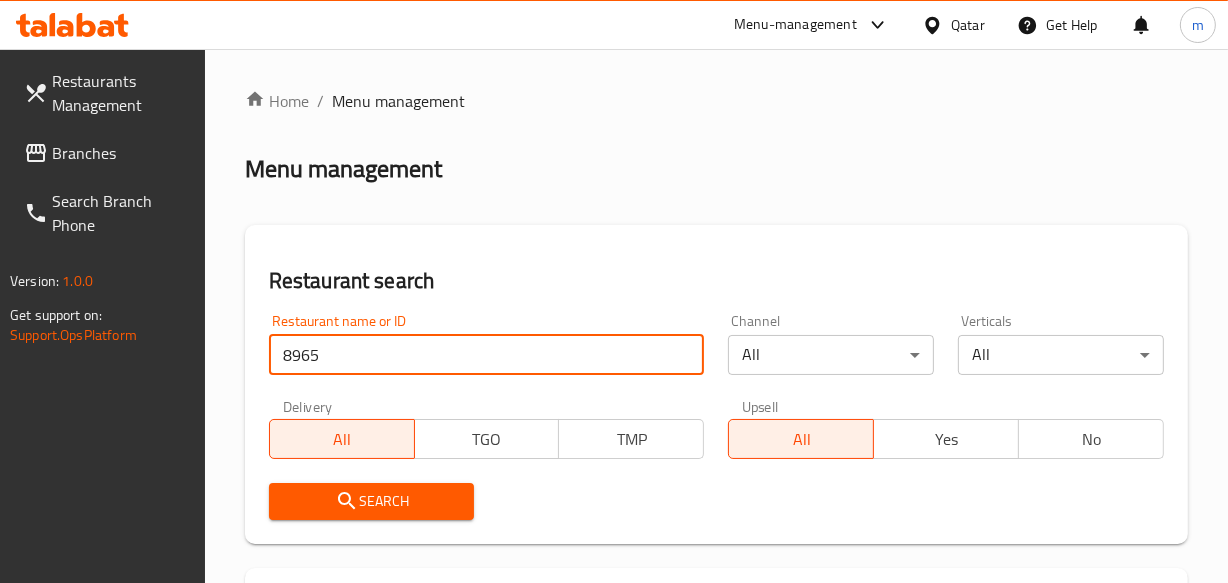 type on "8965" 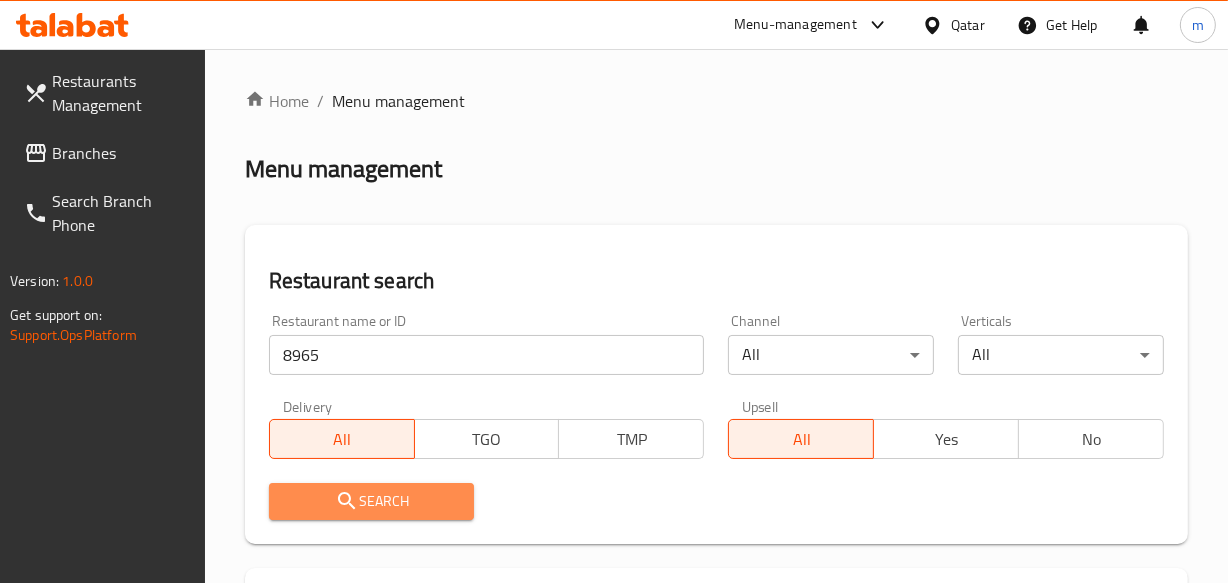 drag, startPoint x: 376, startPoint y: 500, endPoint x: 493, endPoint y: 357, distance: 184.76471 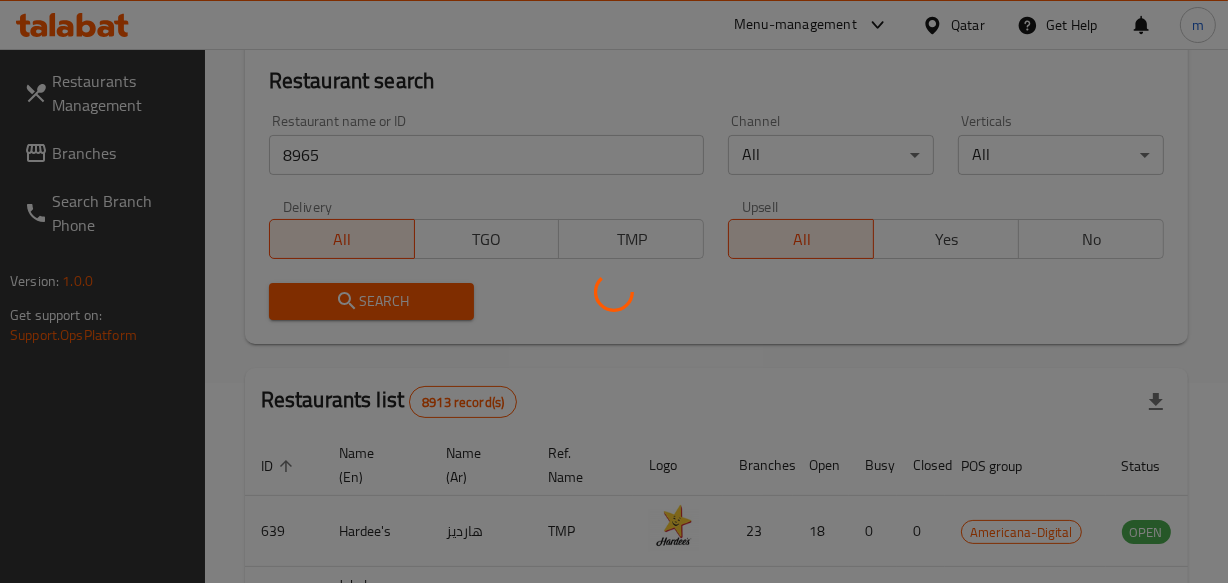 scroll, scrollTop: 272, scrollLeft: 0, axis: vertical 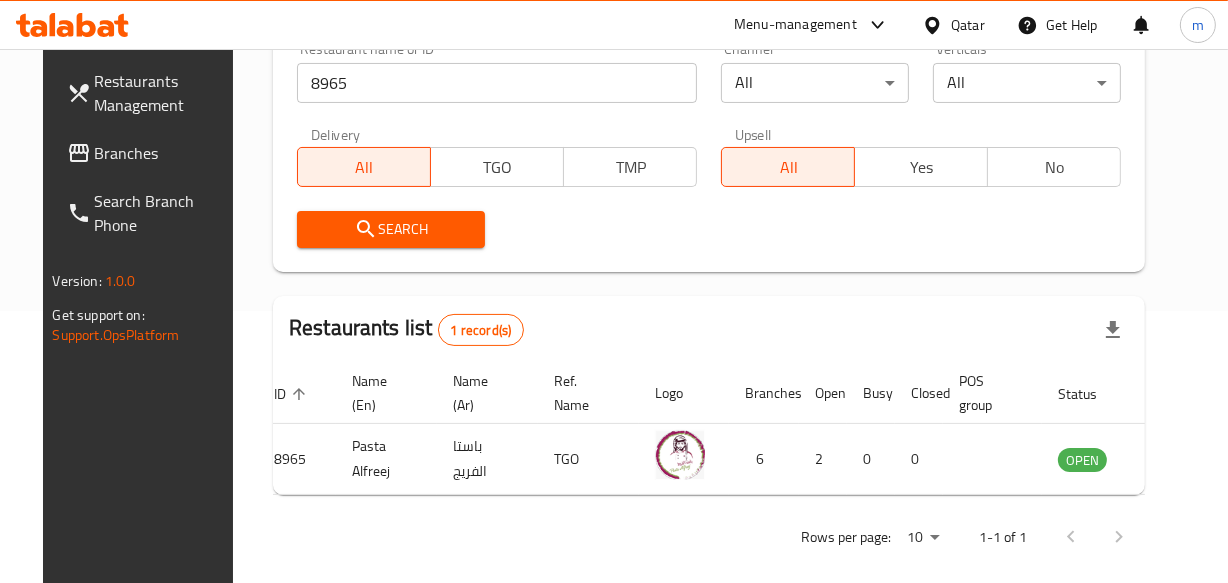click on "Qatar" at bounding box center [968, 25] 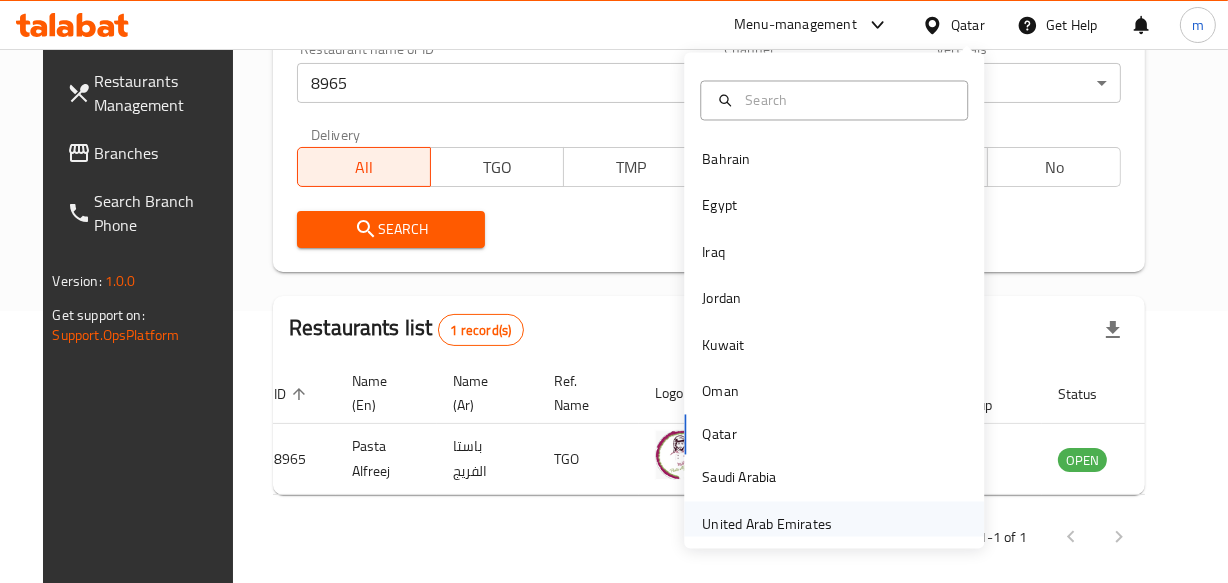 click on "United Arab Emirates" at bounding box center [767, 524] 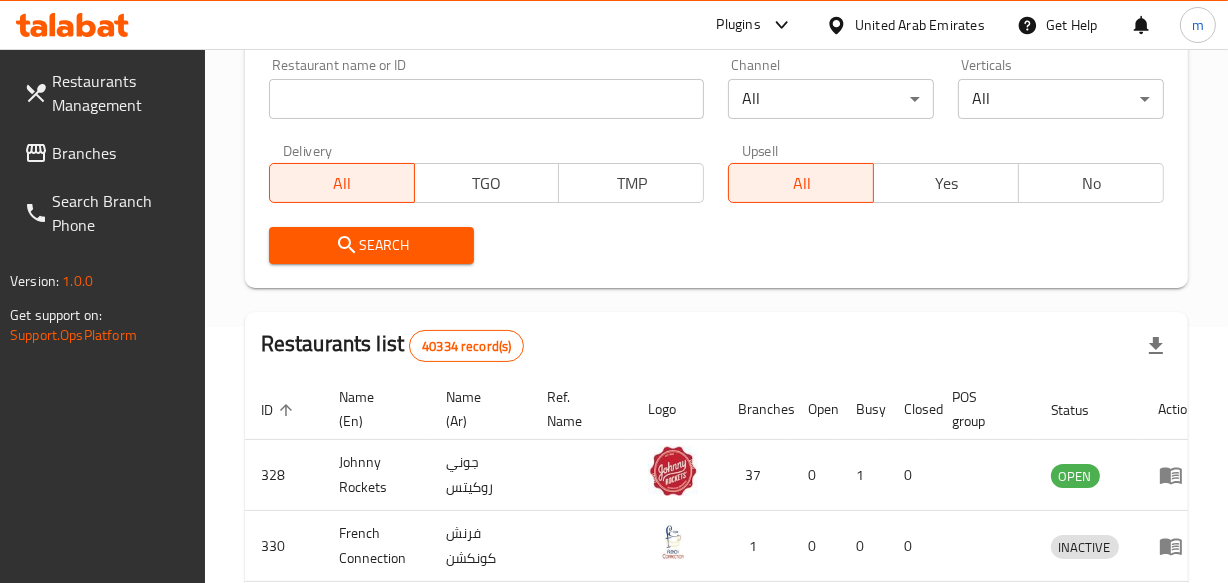 scroll, scrollTop: 272, scrollLeft: 0, axis: vertical 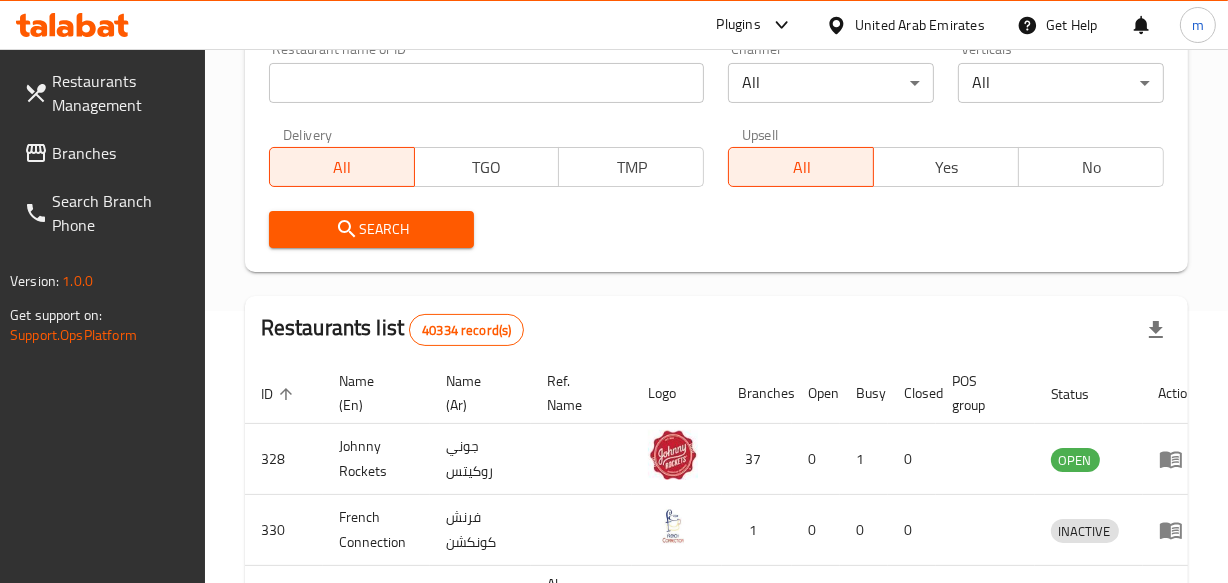 click on "Branches" at bounding box center (120, 153) 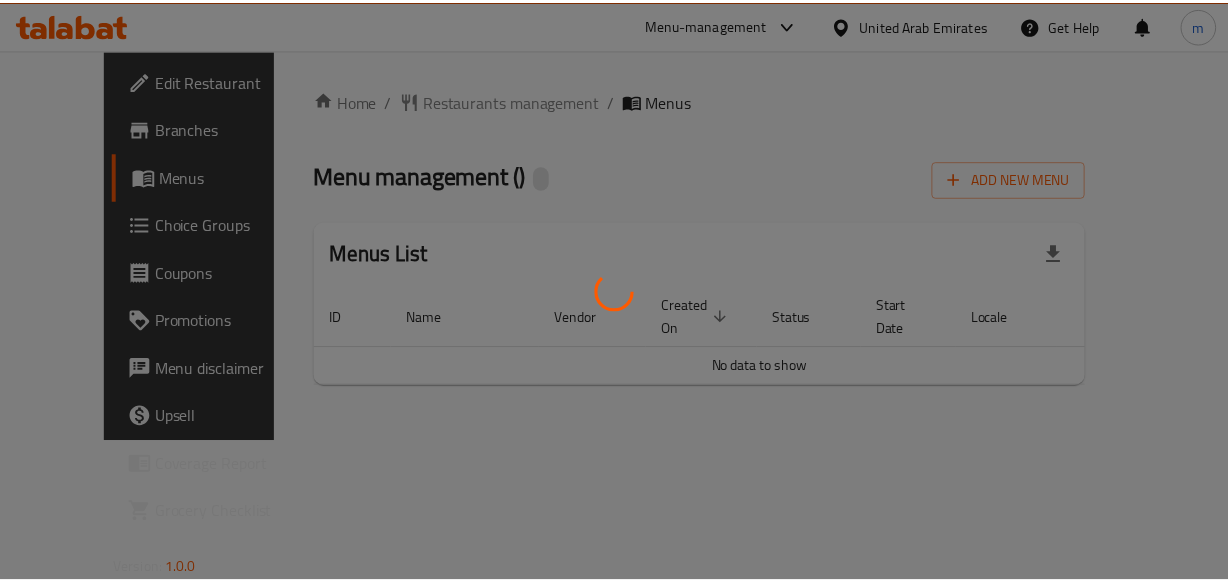 scroll, scrollTop: 0, scrollLeft: 0, axis: both 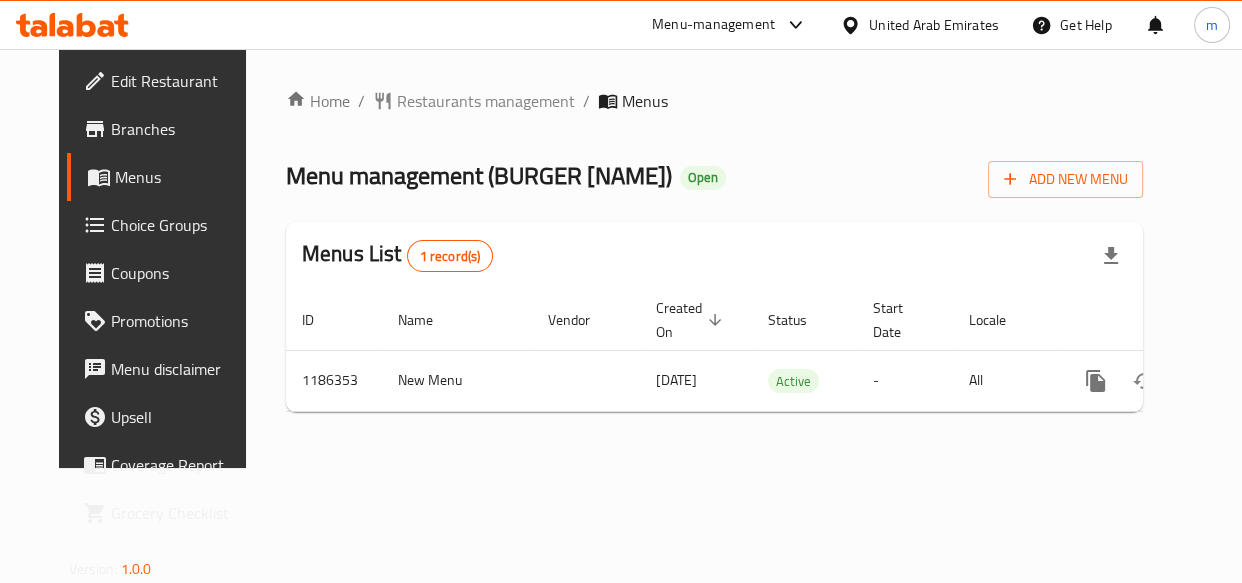 click on "Restaurants management" at bounding box center (486, 101) 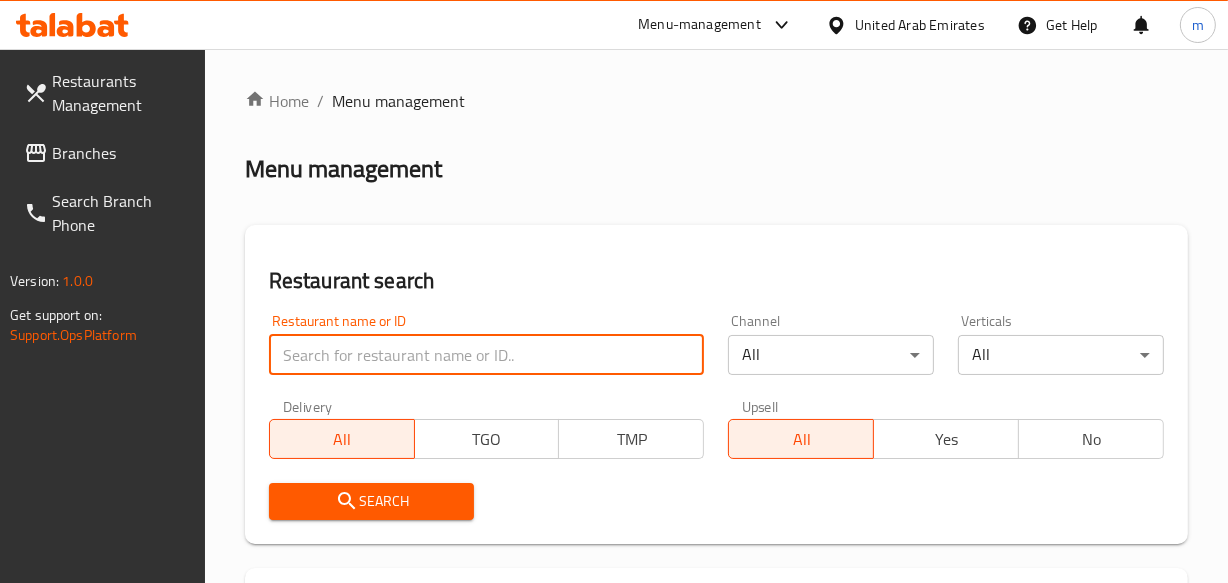 click at bounding box center [487, 355] 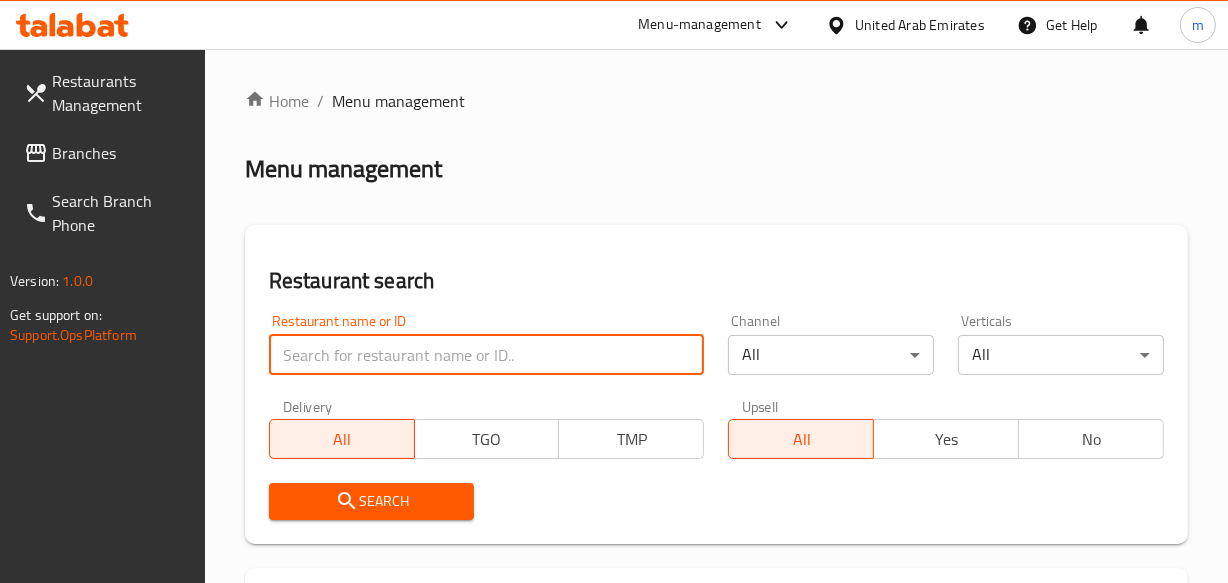 paste on "666676" 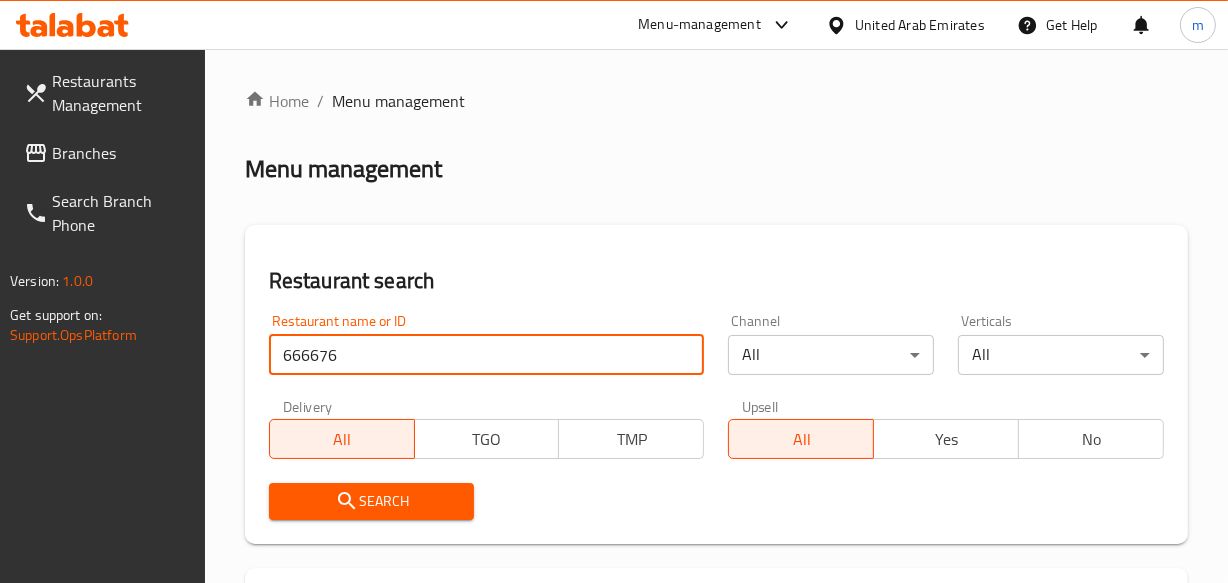 type on "666676" 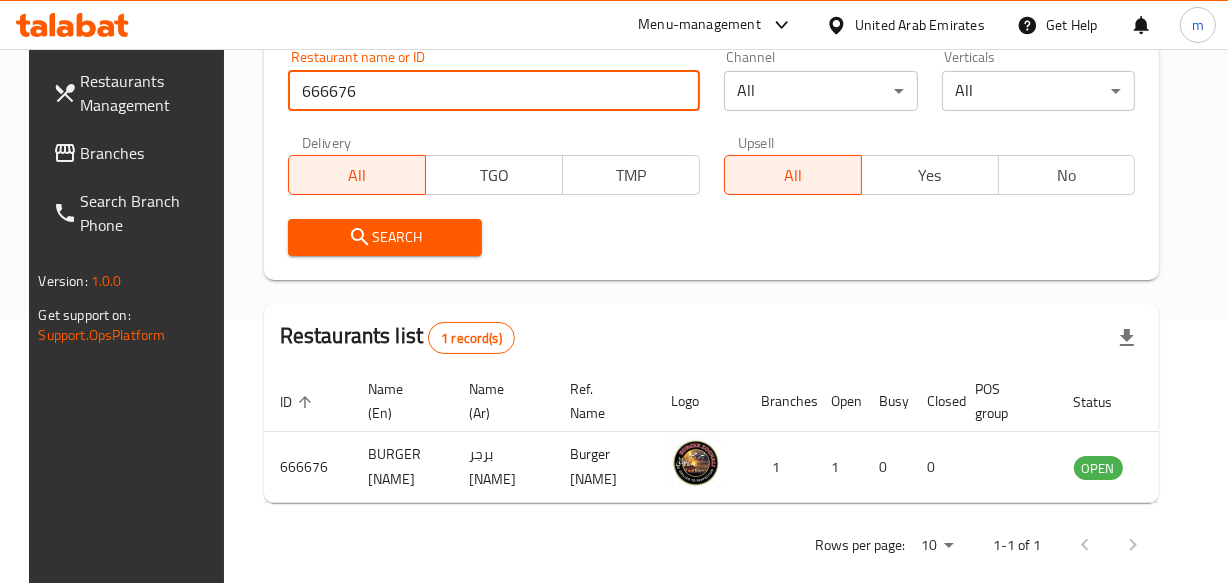 scroll, scrollTop: 272, scrollLeft: 0, axis: vertical 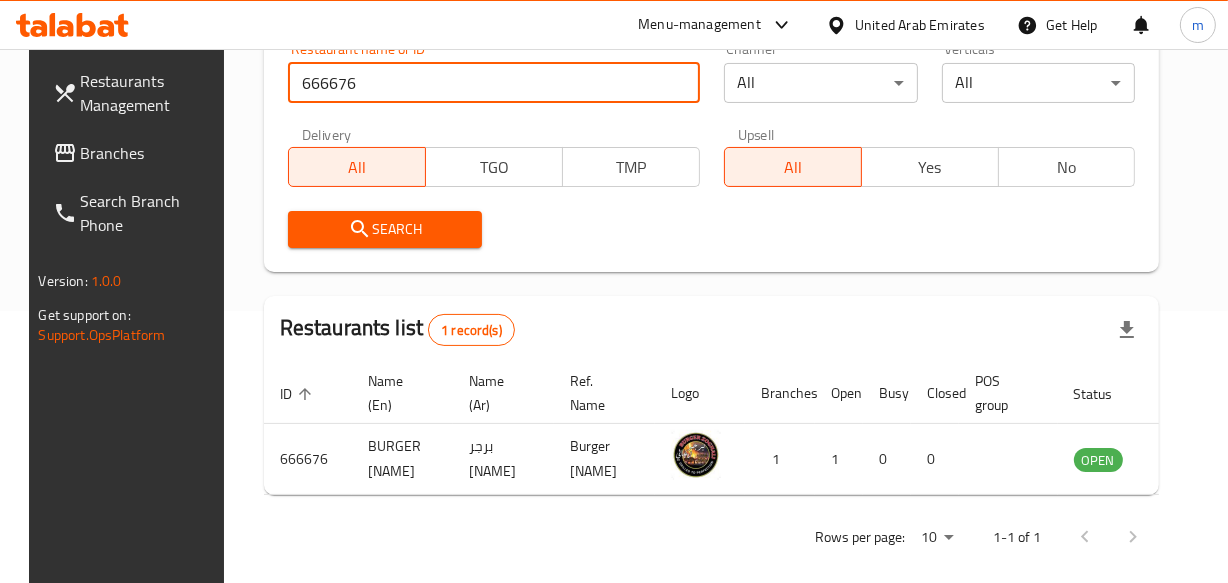 click on "Search" at bounding box center [385, 229] 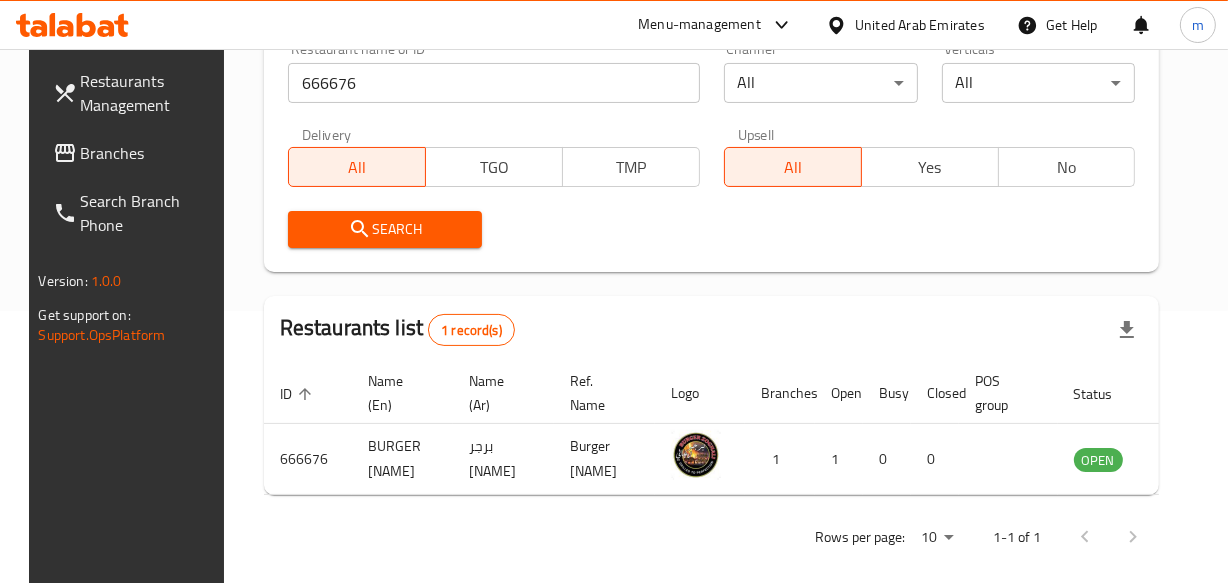 scroll, scrollTop: 0, scrollLeft: 23, axis: horizontal 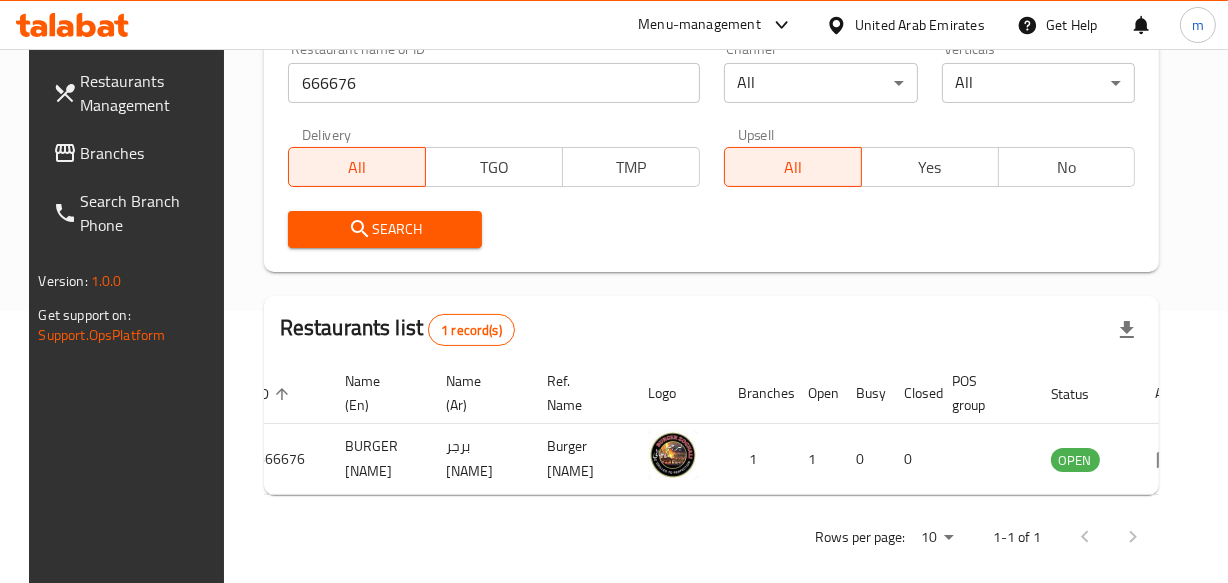 click on "Branches" at bounding box center [149, 153] 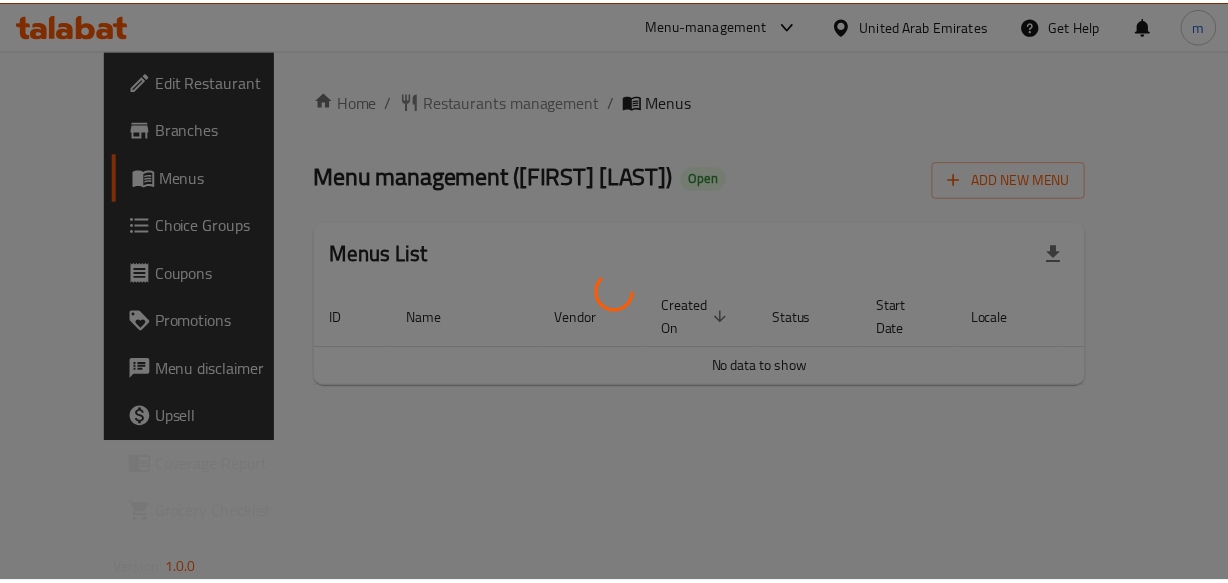 scroll, scrollTop: 0, scrollLeft: 0, axis: both 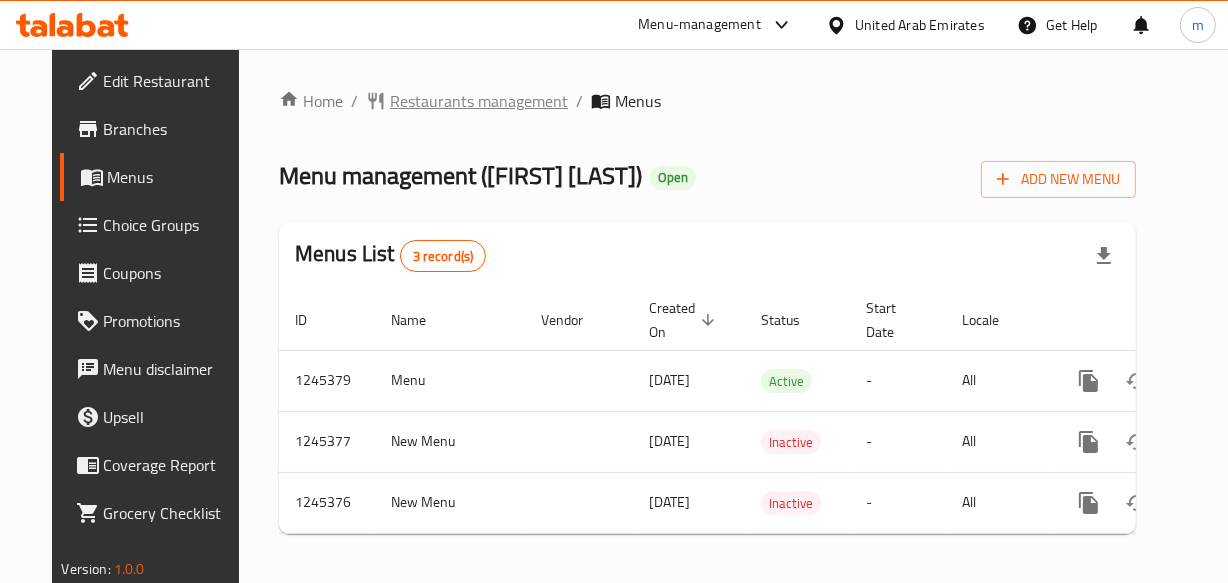click on "Restaurants management" at bounding box center [479, 101] 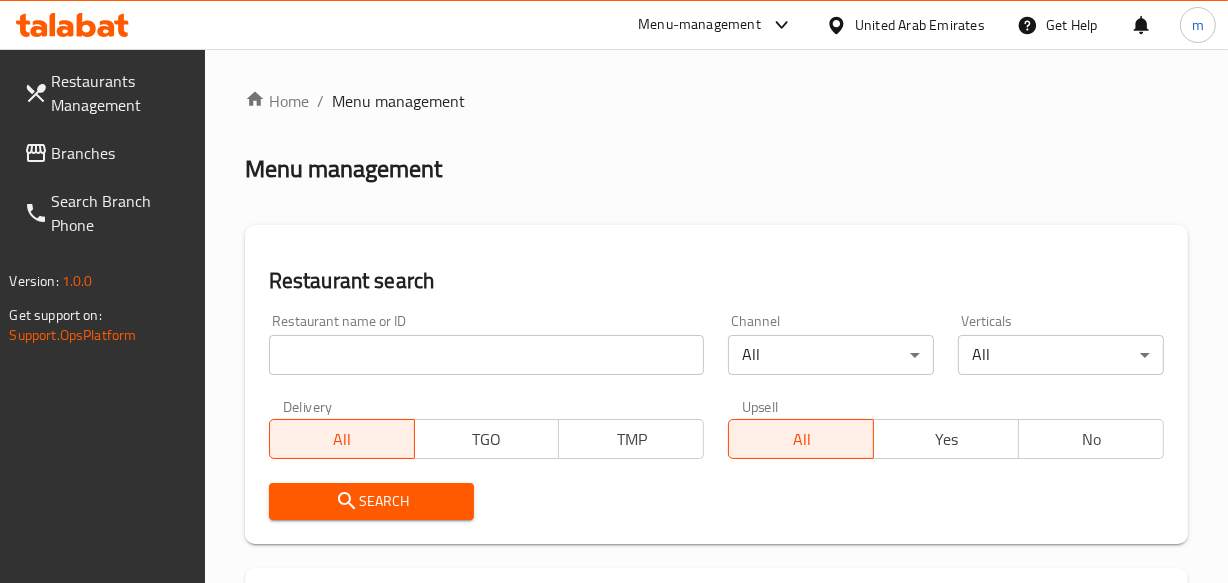 click on "Home / Menu management Menu management Restaurant search Restaurant name or ID Restaurant name or ID Channel All ​ Verticals All ​ Delivery All TGO TMP Upsell All Yes No   Search Restaurants list   40334 record(s) ID sorted ascending Name (En) Name (Ar) Ref. Name Logo Branches Open Busy Closed POS group Status Action 328 Johnny Rockets جوني روكيتس 37 0 1 0 OPEN 330 French Connection فرنش كونكشن 1 0 0 0 INACTIVE 339 Arz Lebanon أرز لبنان Al Karama,Al Barsha ​ Mirdif 9 1 0 2 OPEN 340 Mega Wraps ميجا رابس 3 0 0 0 INACTIVE 342 Sandella's Flatbread Cafe سانديلاز فلات براد 7 0 0 0 INACTIVE 343 Dragon Hut كوخ التنين 1 0 0 0 INACTIVE 348 Thai Kitchen المطبخ التايلندى 1 0 0 0 INACTIVE 349 Mughal  موغل 1 0 0 0 HIDDEN 350 HOT N COOL (Old) هوت و كول 1 0 0 0 INACTIVE 355 Al Habasha  الحبشة 11 1 0 0 HIDDEN Rows per page: 10 1-10 of 40334" at bounding box center (716, 742) 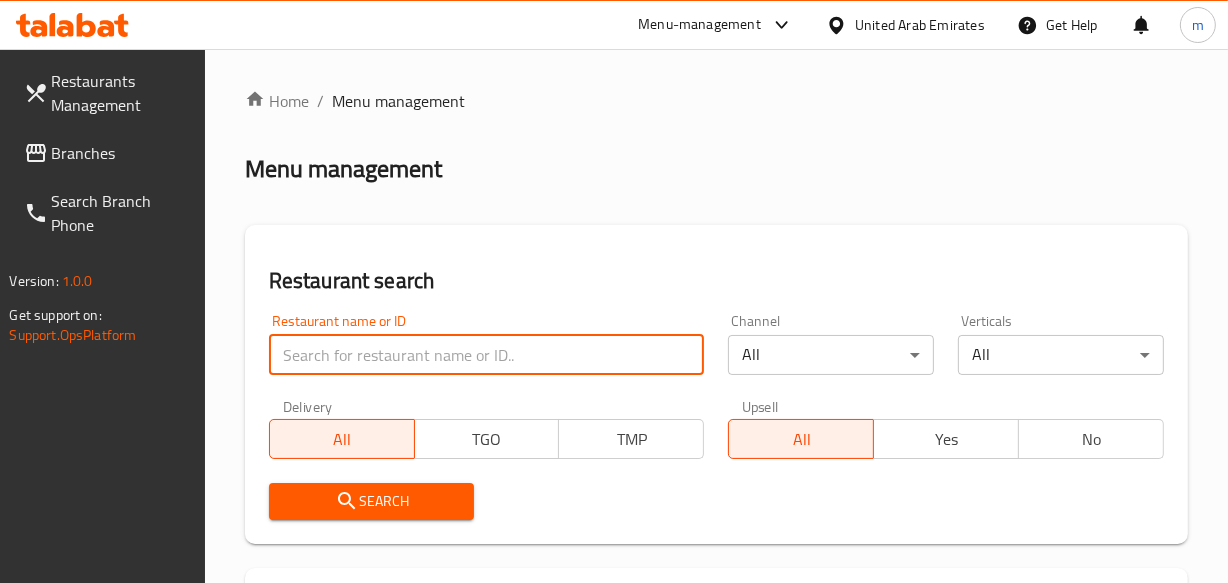 click at bounding box center (487, 355) 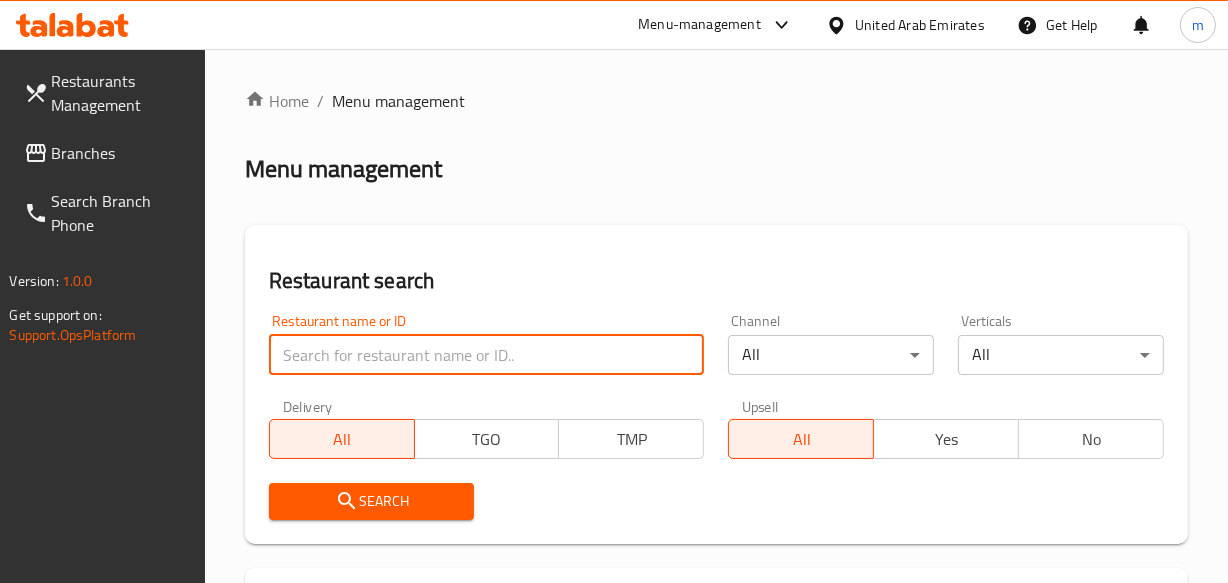 paste on "682534" 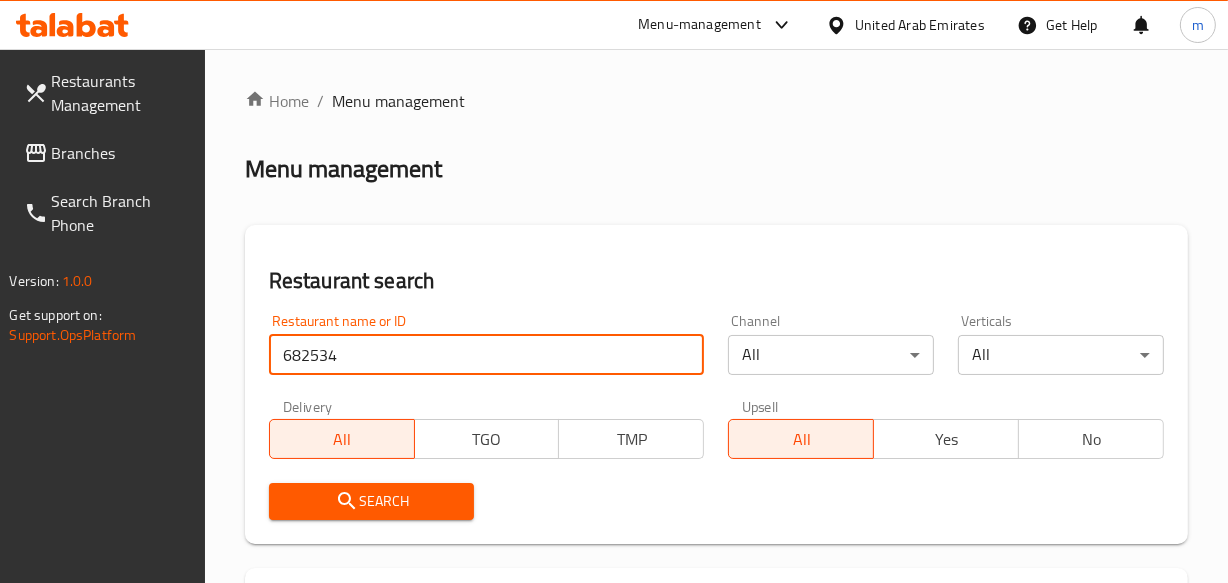 type on "682534" 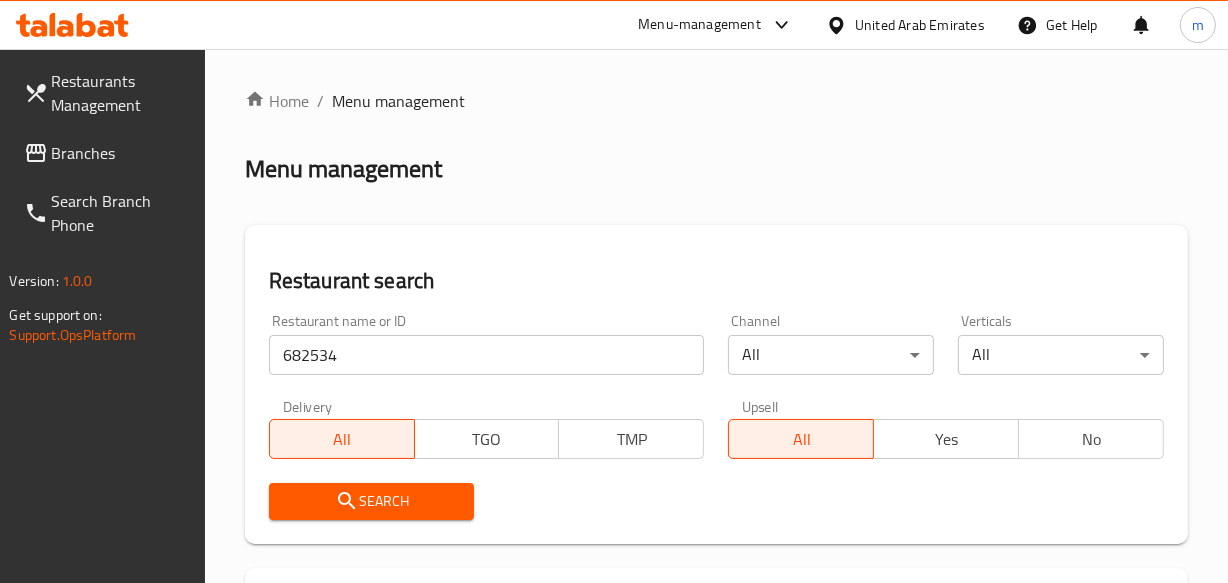 click on "Search" at bounding box center (372, 501) 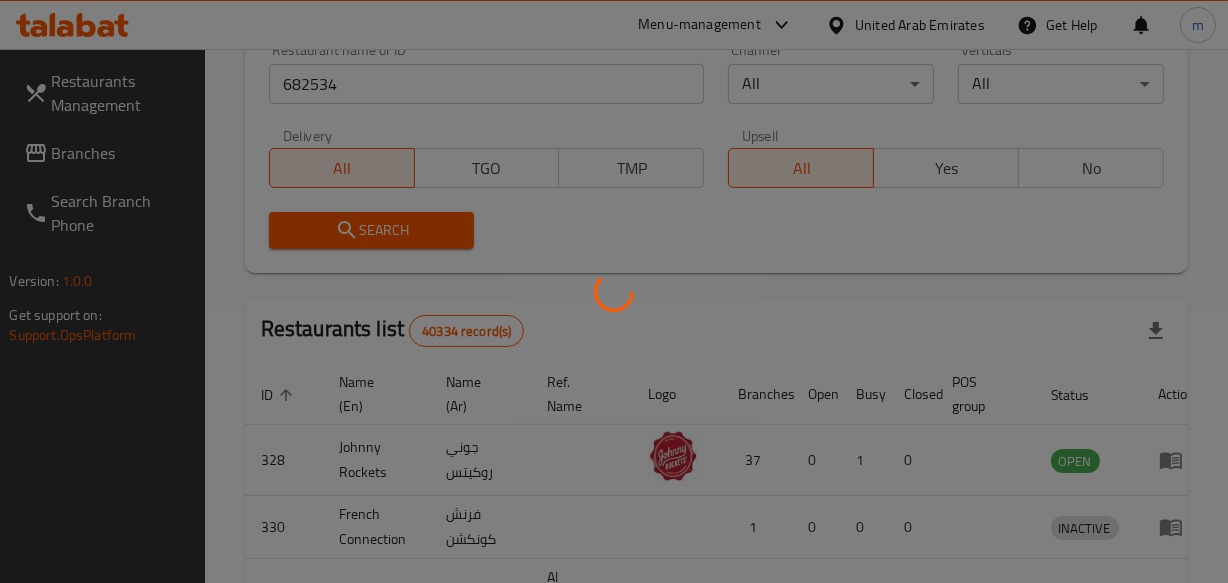 scroll, scrollTop: 272, scrollLeft: 0, axis: vertical 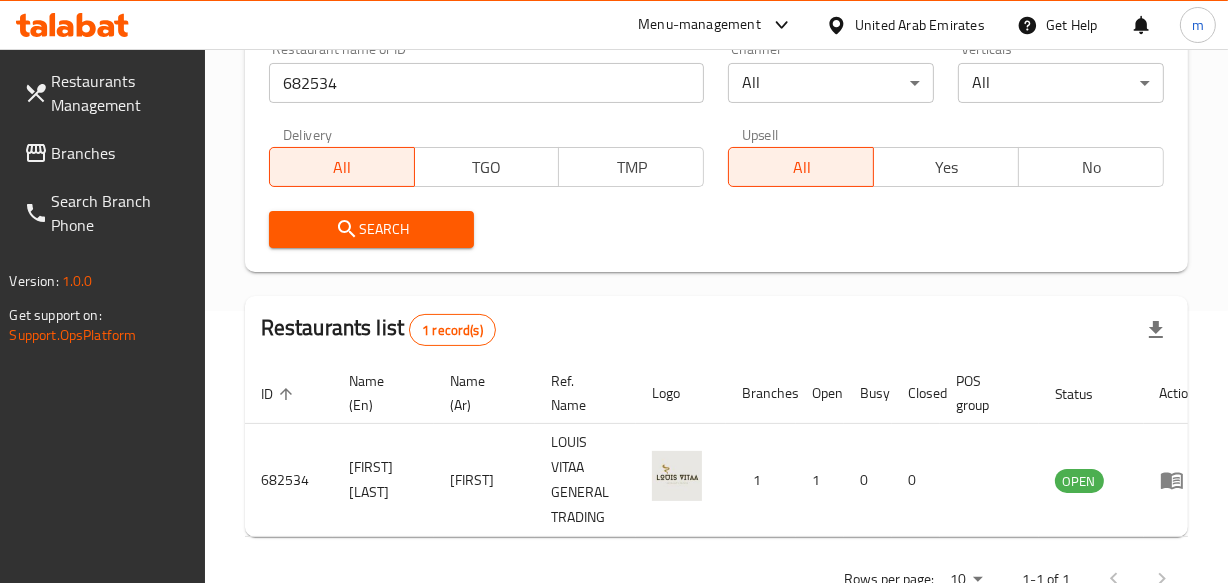 click 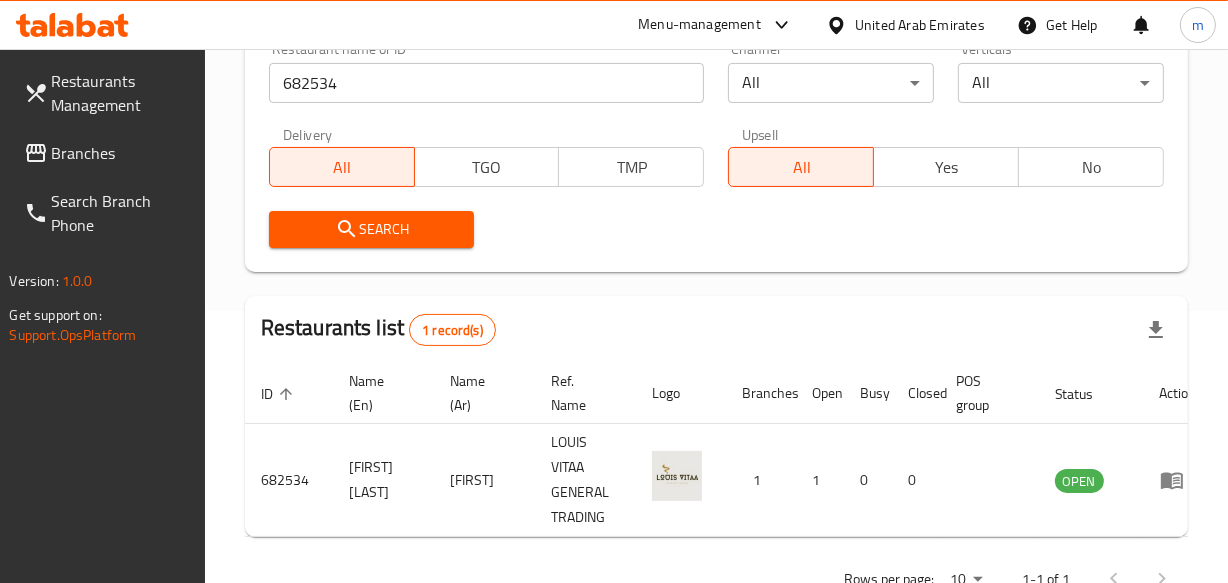 click 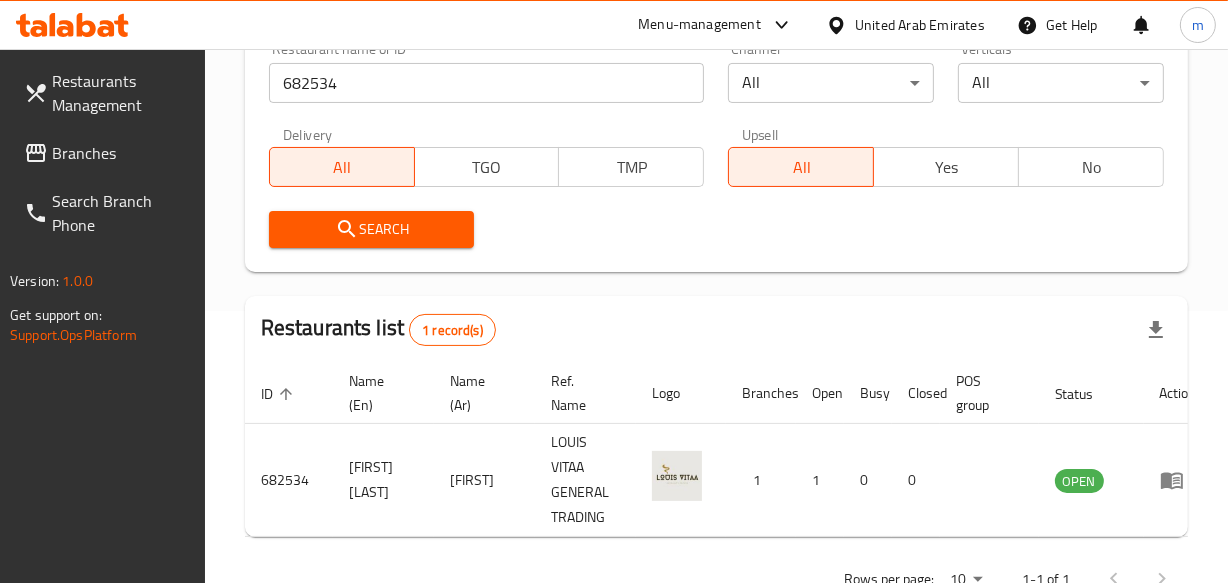 scroll, scrollTop: 0, scrollLeft: 23, axis: horizontal 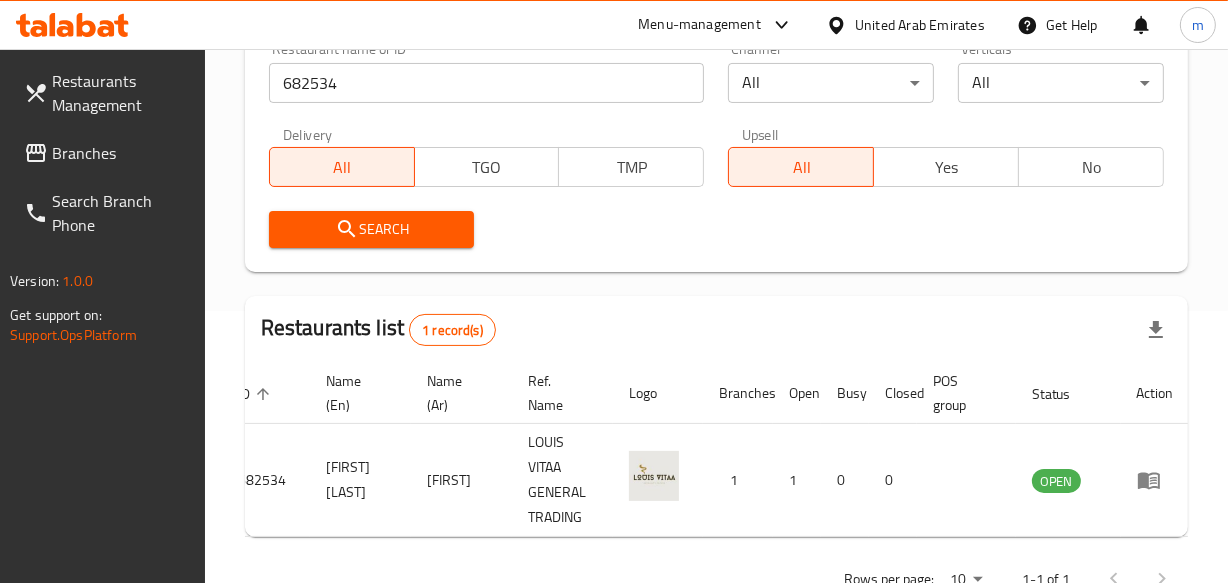 click on "Branches" at bounding box center [106, 153] 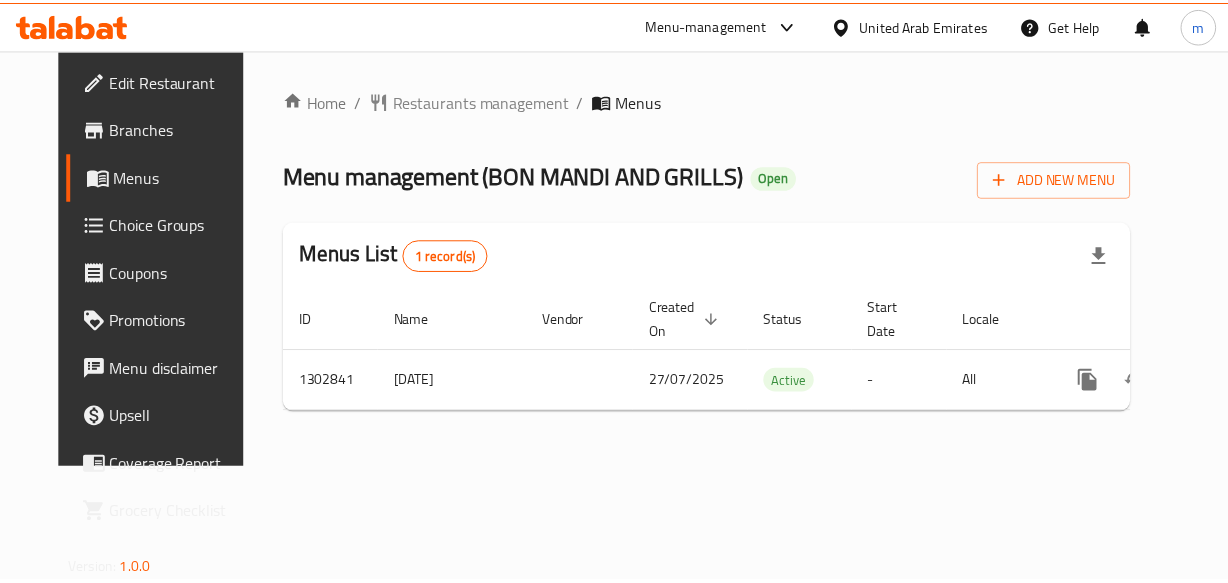 scroll, scrollTop: 0, scrollLeft: 0, axis: both 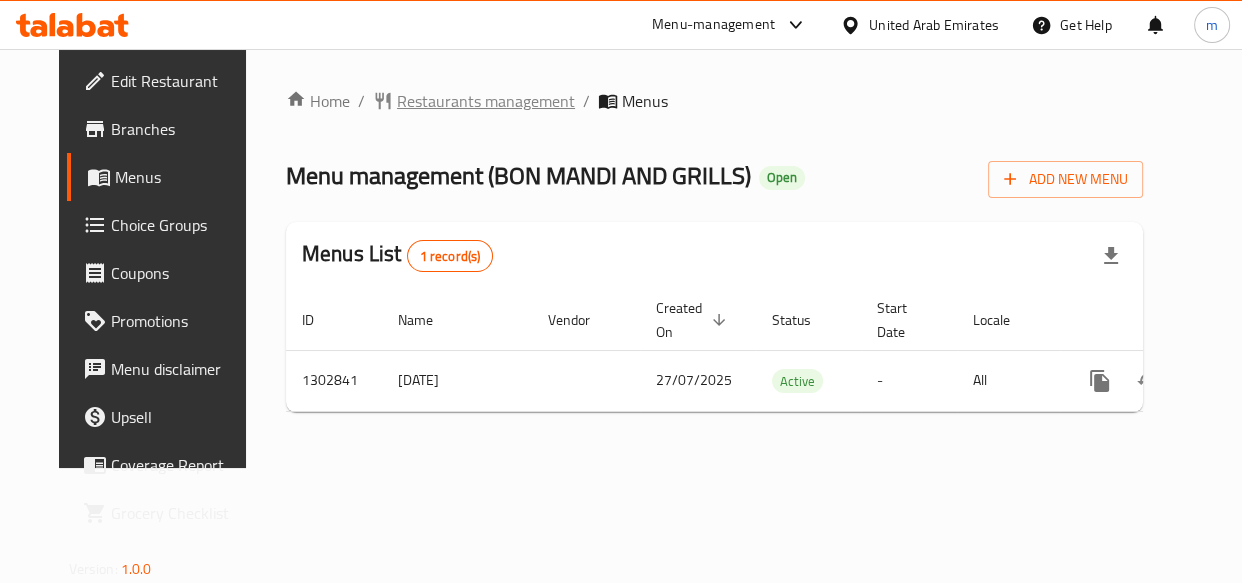 click on "Restaurants management" at bounding box center (486, 101) 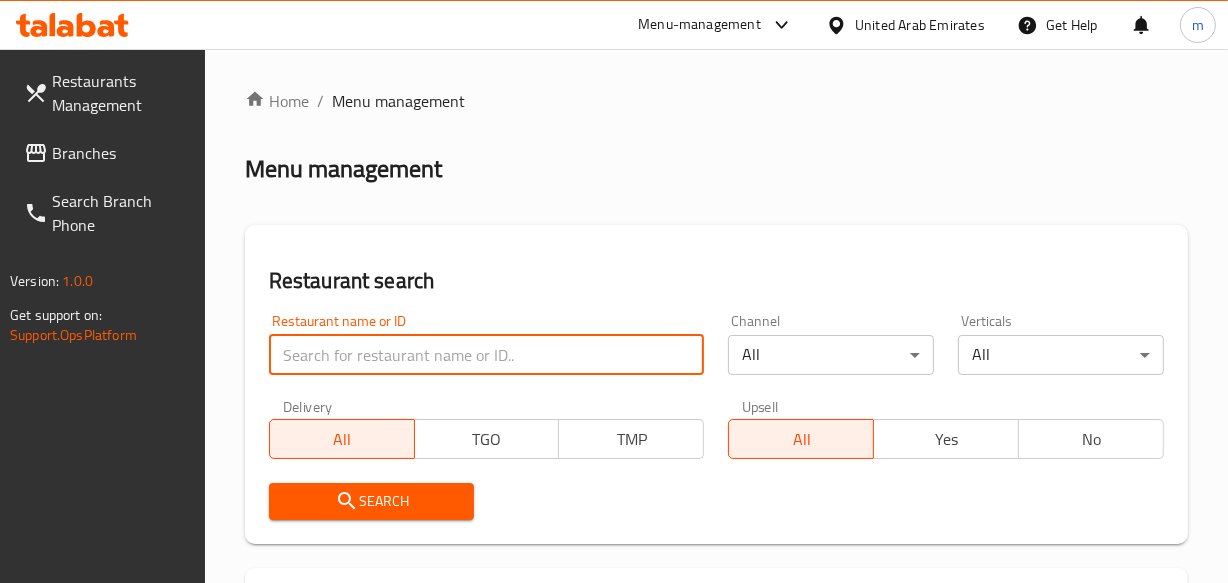 click at bounding box center [487, 355] 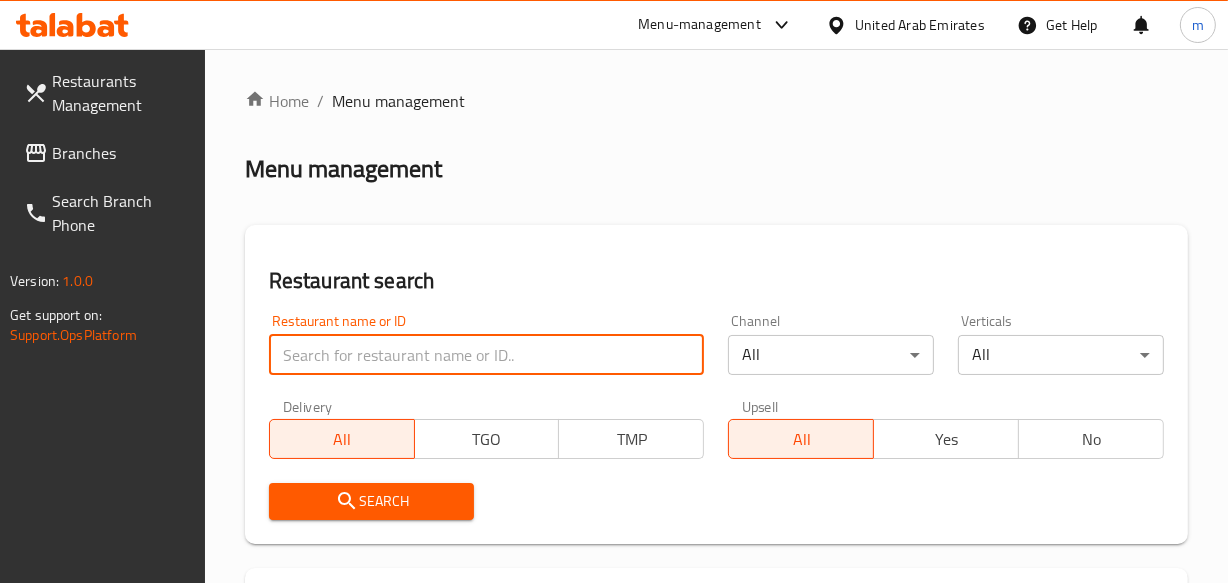paste on "701725" 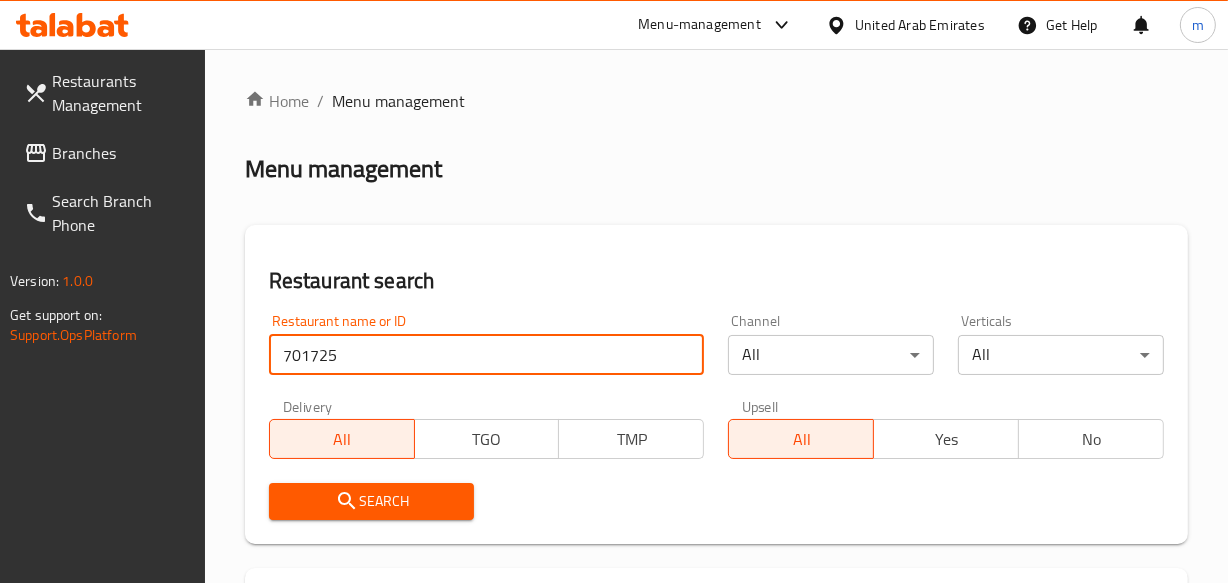 type on "701725" 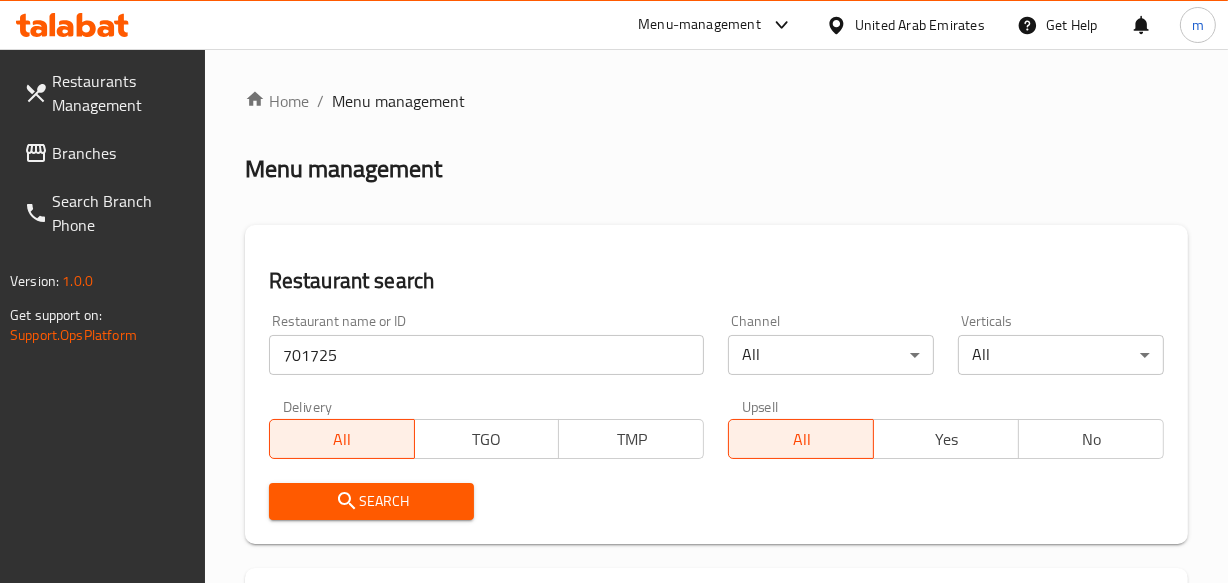 click on "Search" at bounding box center [372, 501] 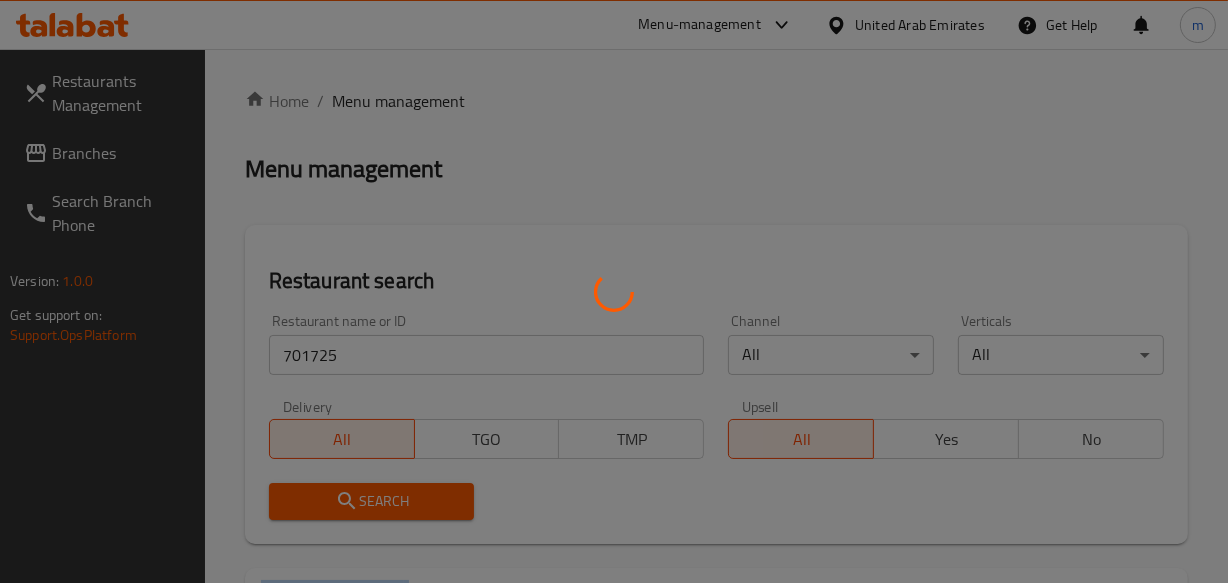 click at bounding box center (614, 291) 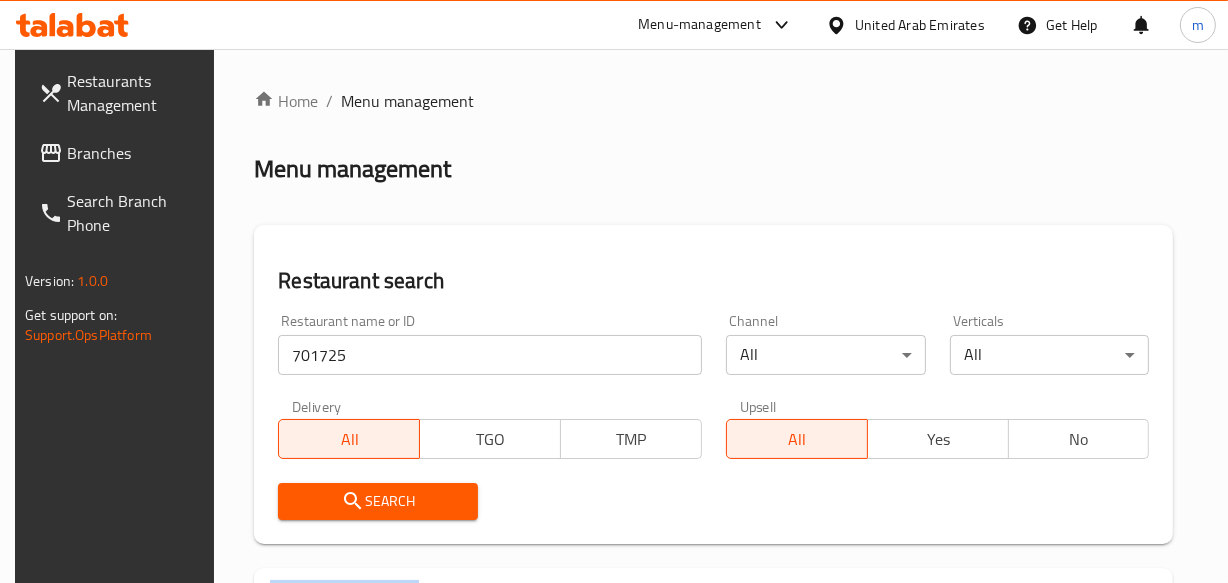 scroll, scrollTop: 349, scrollLeft: 0, axis: vertical 